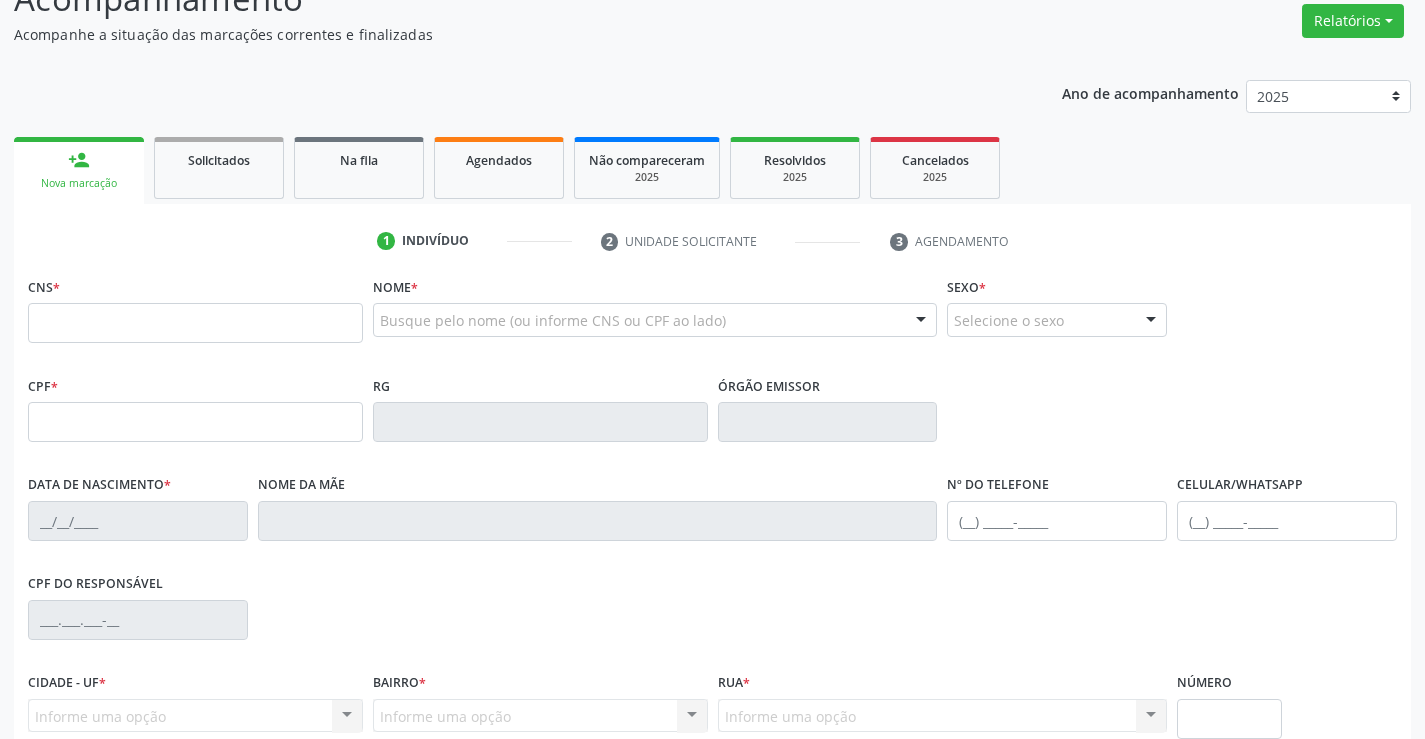 scroll, scrollTop: 200, scrollLeft: 0, axis: vertical 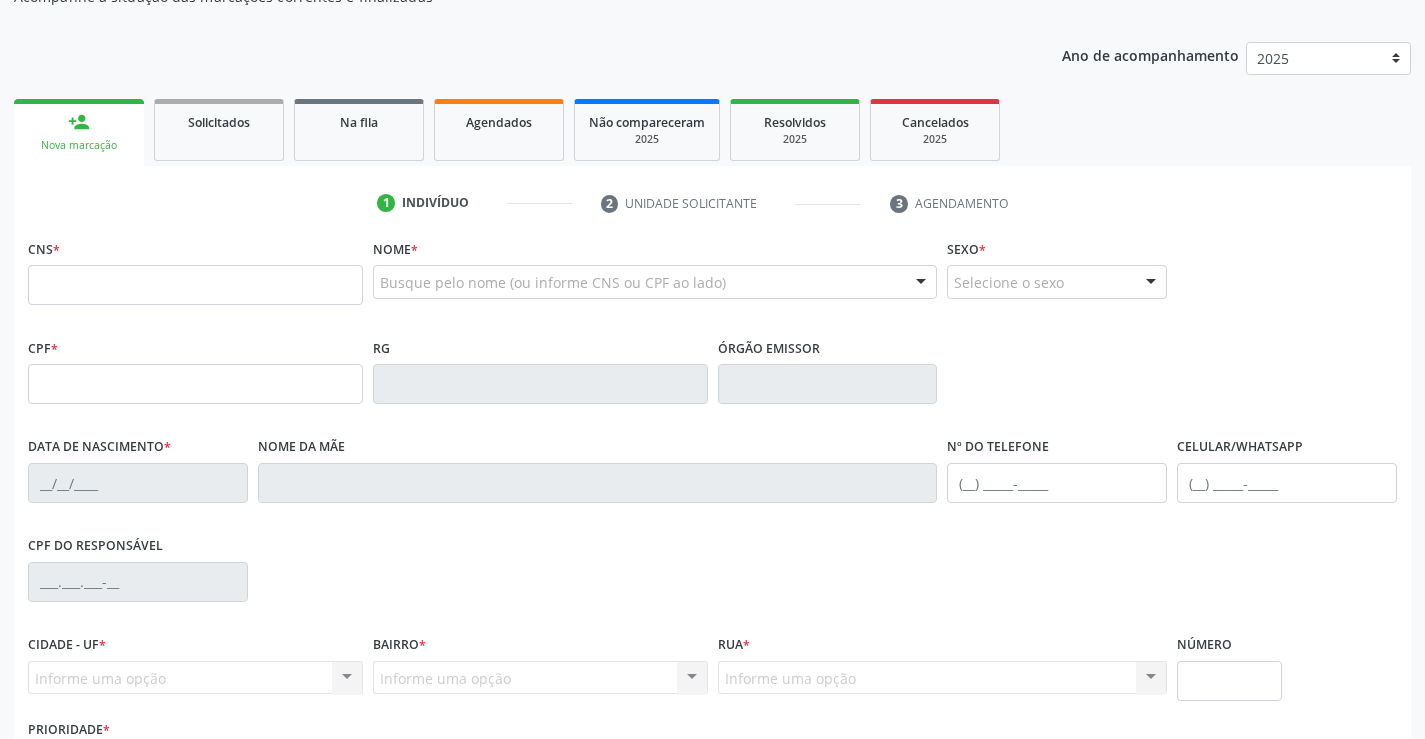 click at bounding box center [195, 285] 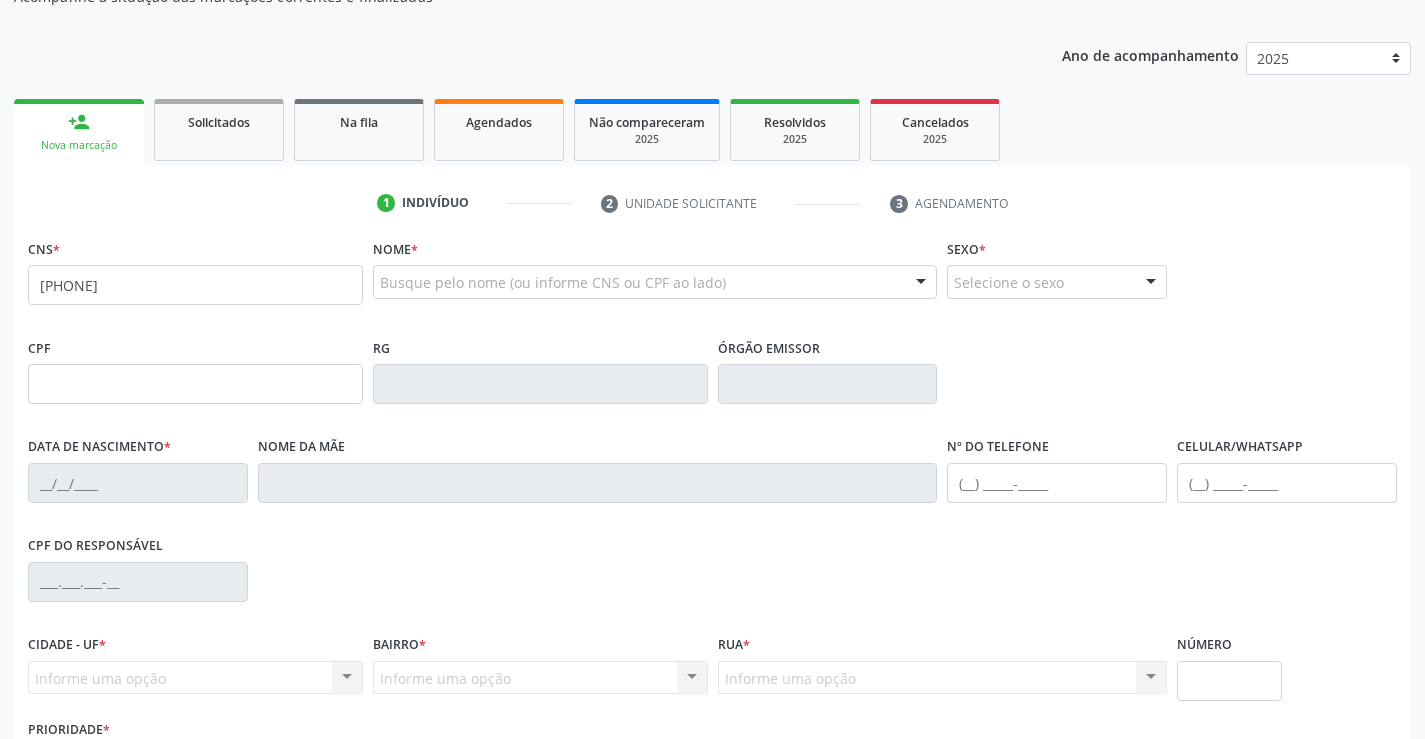 type on "[PHONE]" 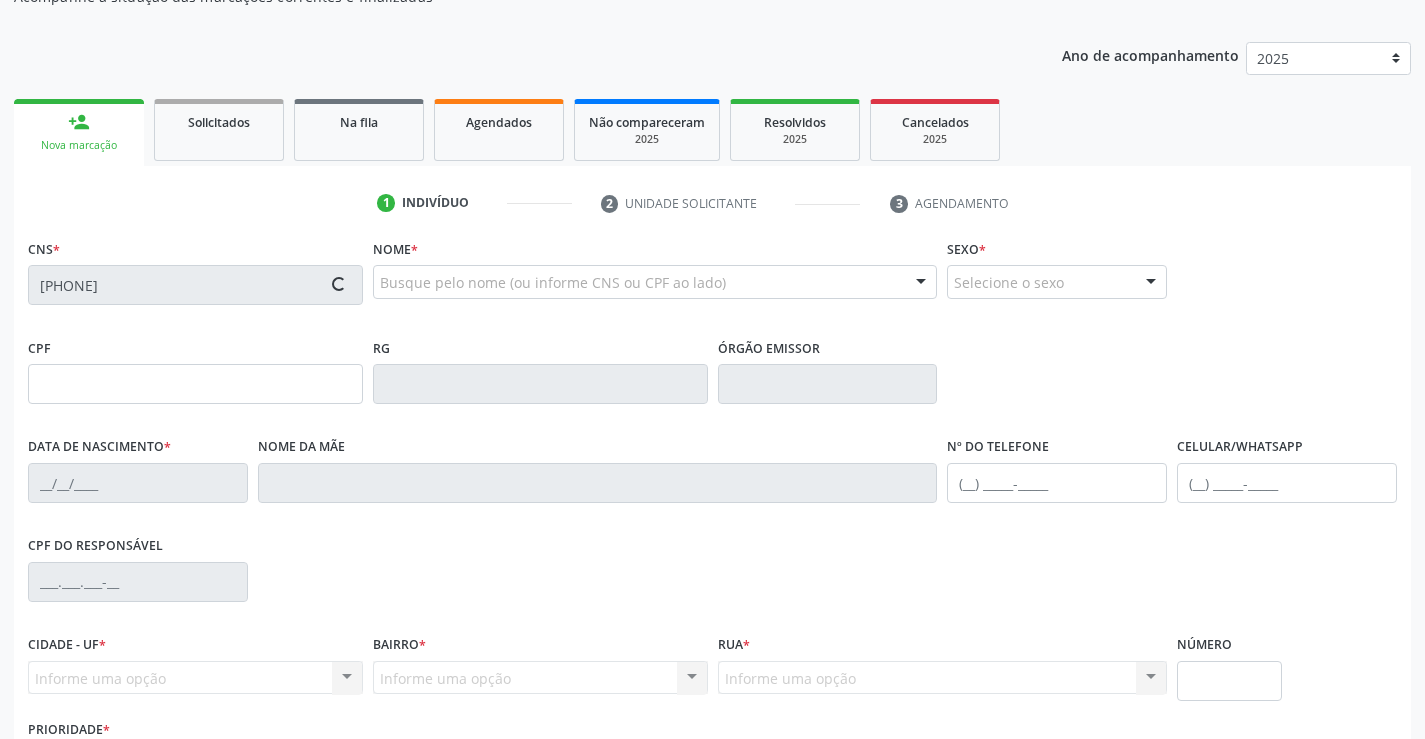 type on "[DATE]" 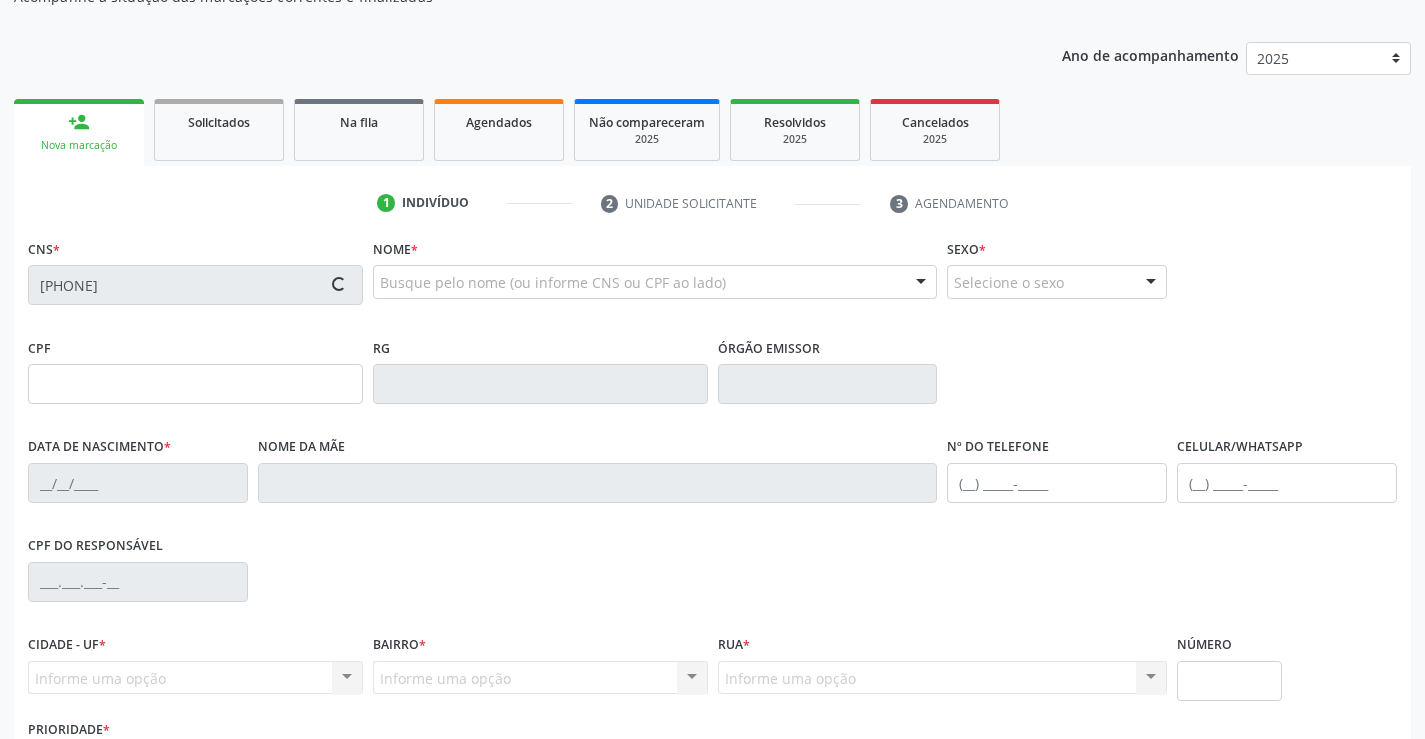 type on "[FIRST] de [LAST] da [LAST]" 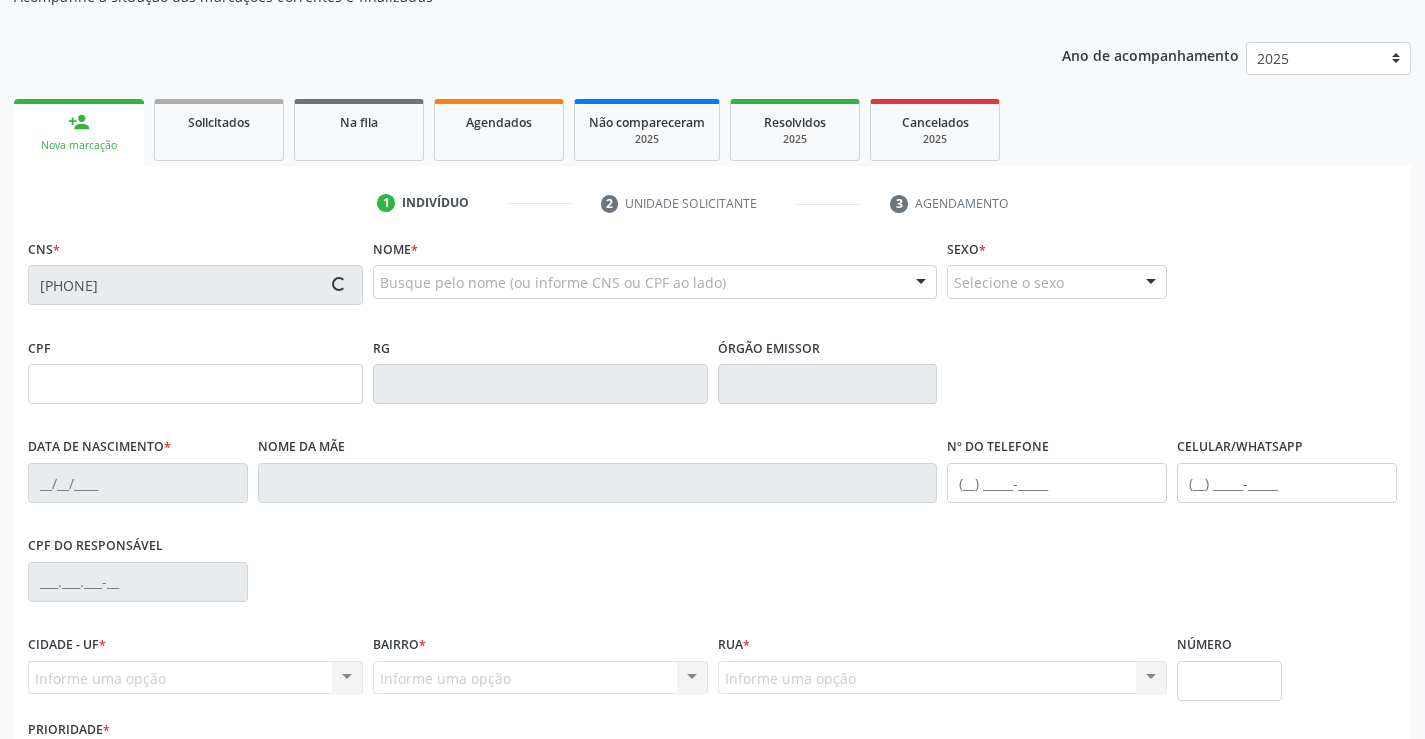 type on "S/N" 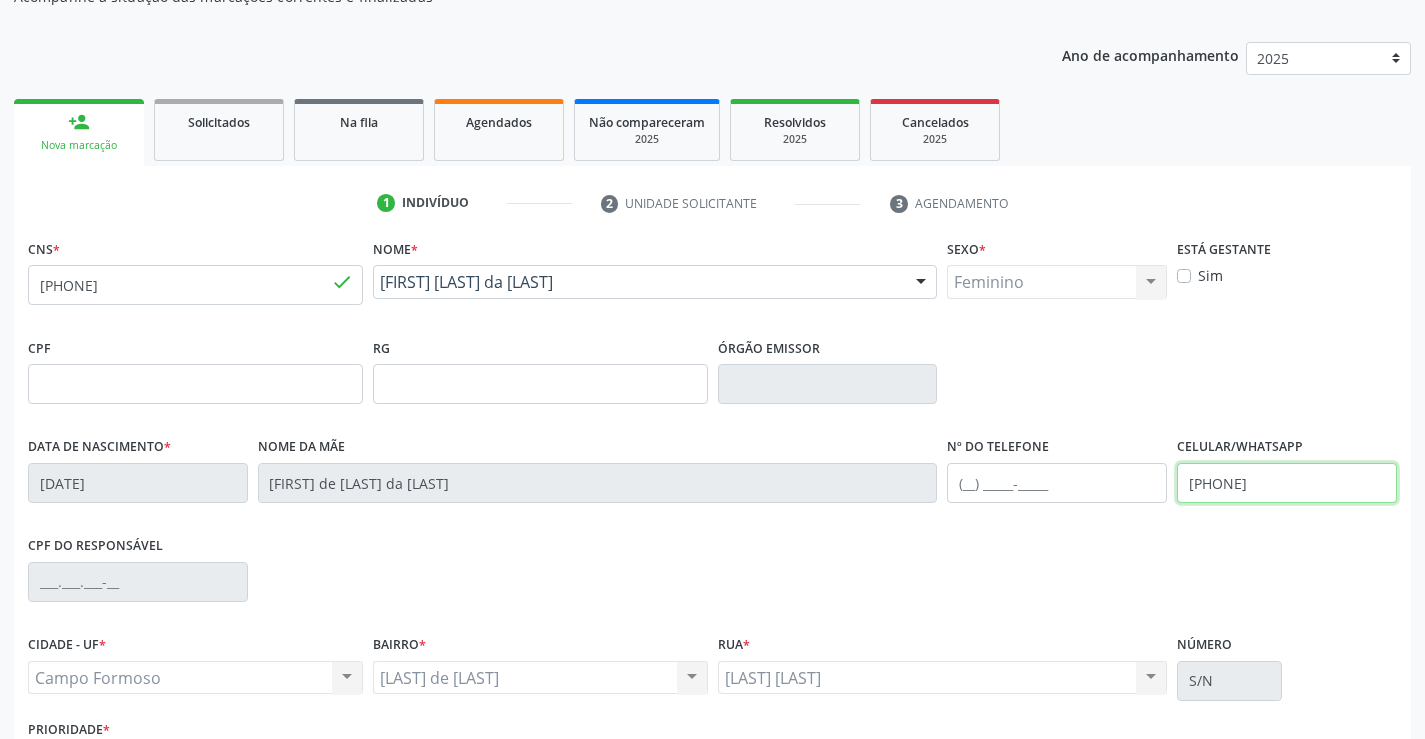 click on "[PHONE]" at bounding box center [1287, 483] 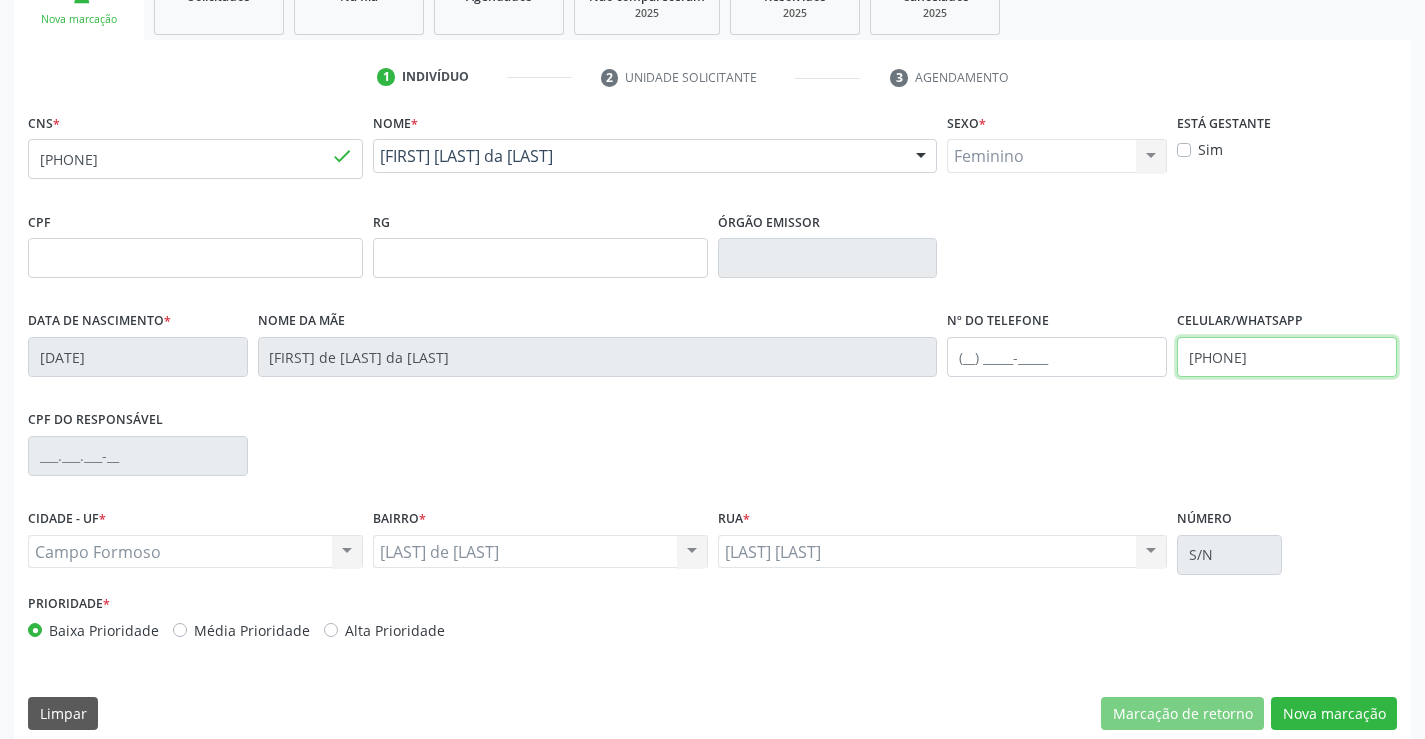 scroll, scrollTop: 345, scrollLeft: 0, axis: vertical 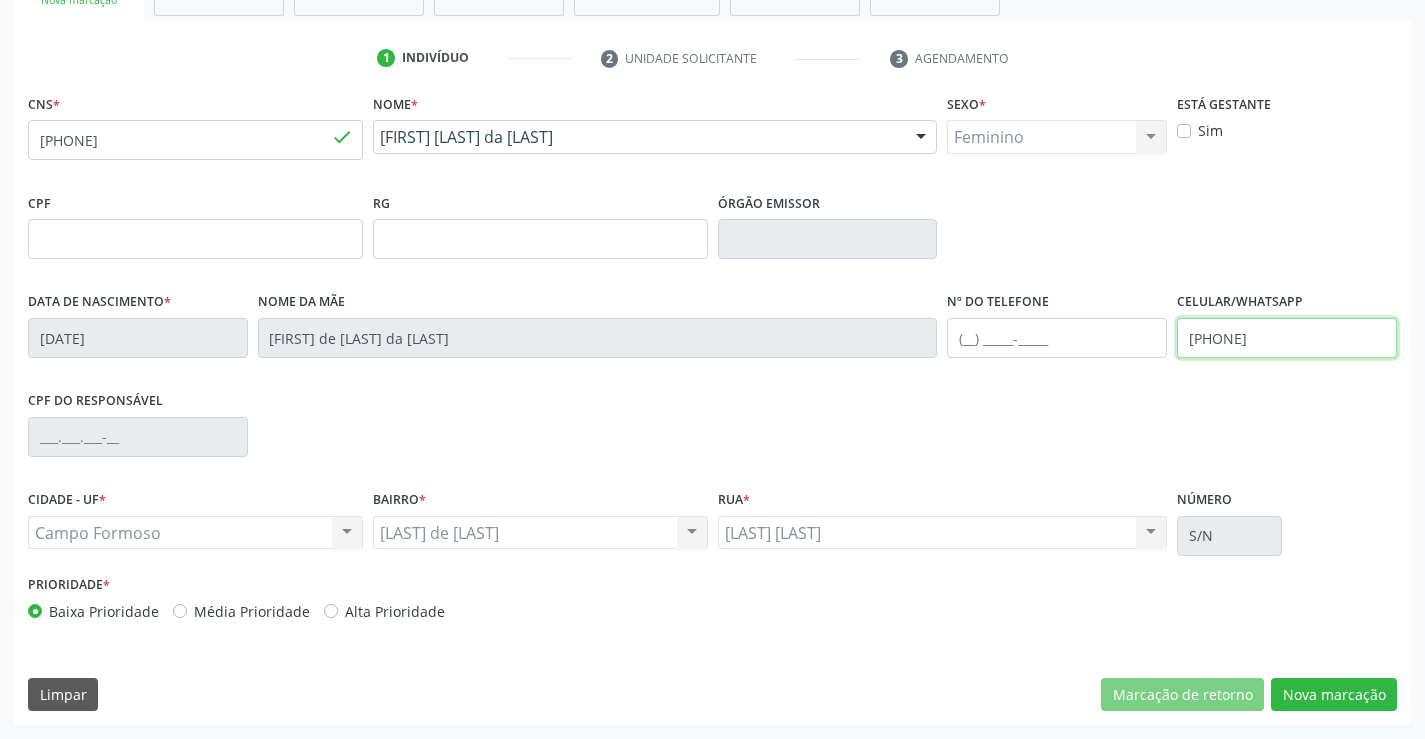 type on "[PHONE]" 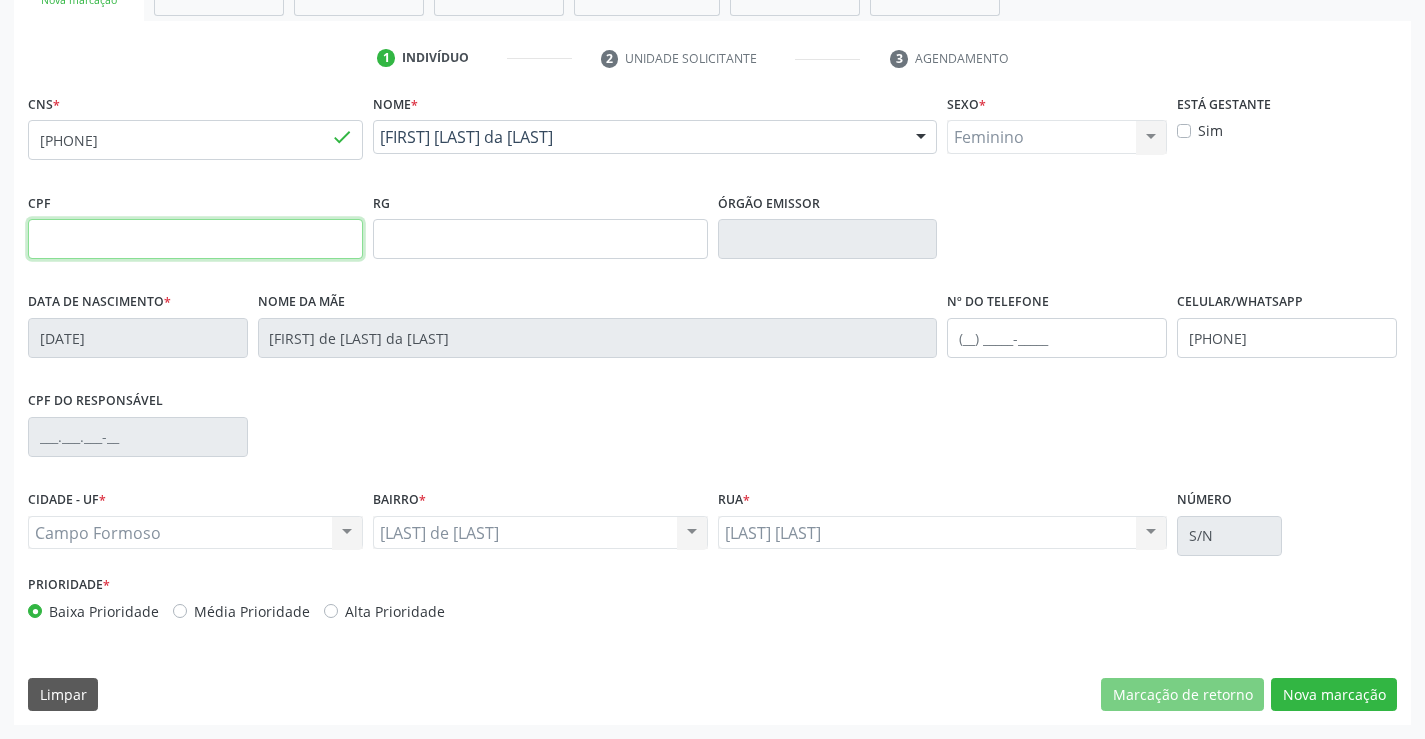 click at bounding box center [195, 239] 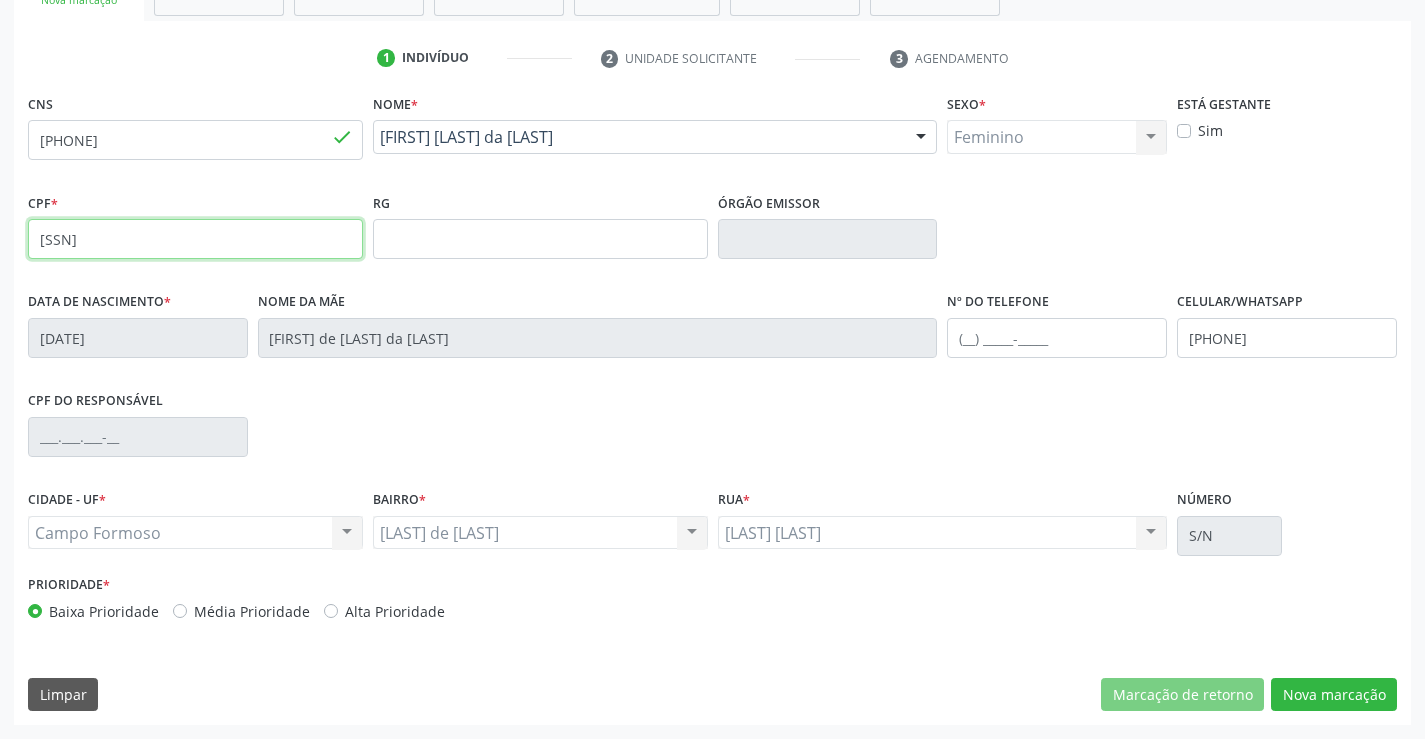 type on "[SSN]" 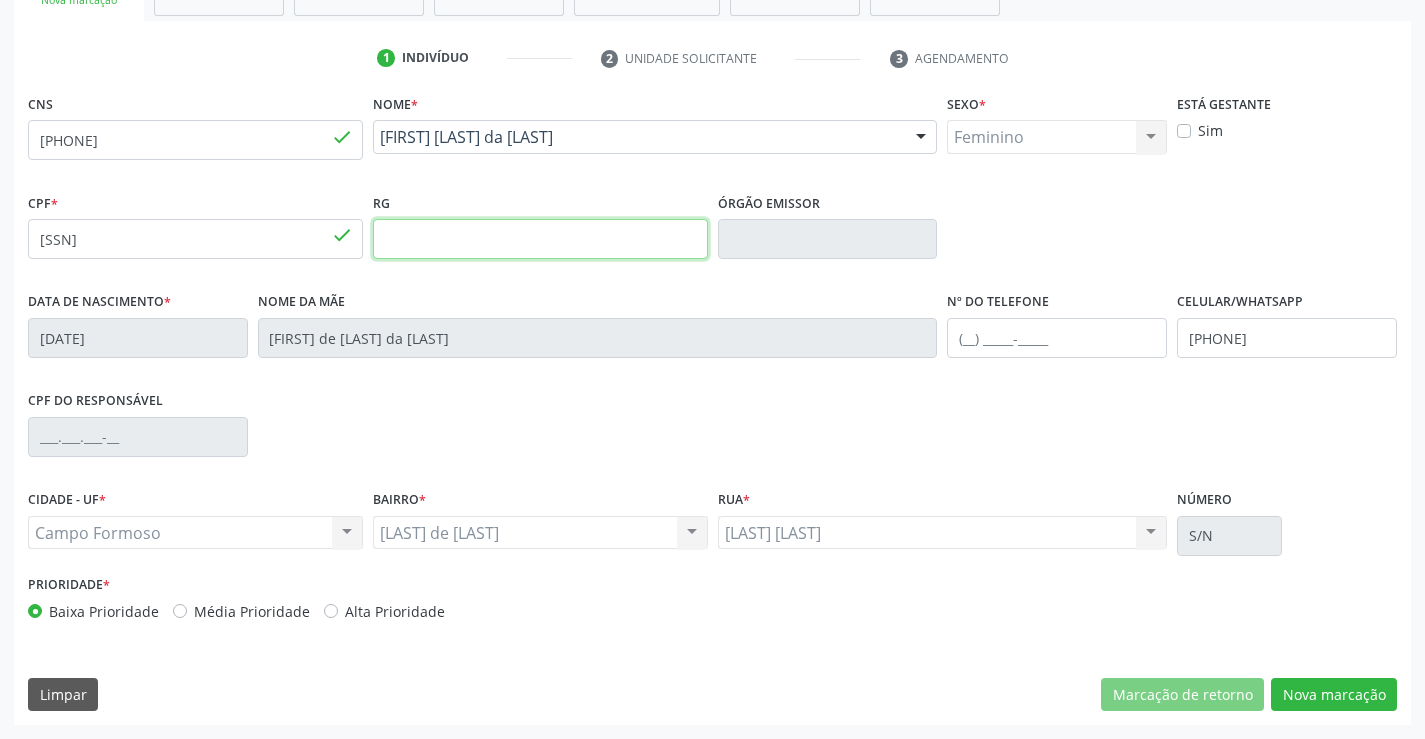 click at bounding box center (540, 239) 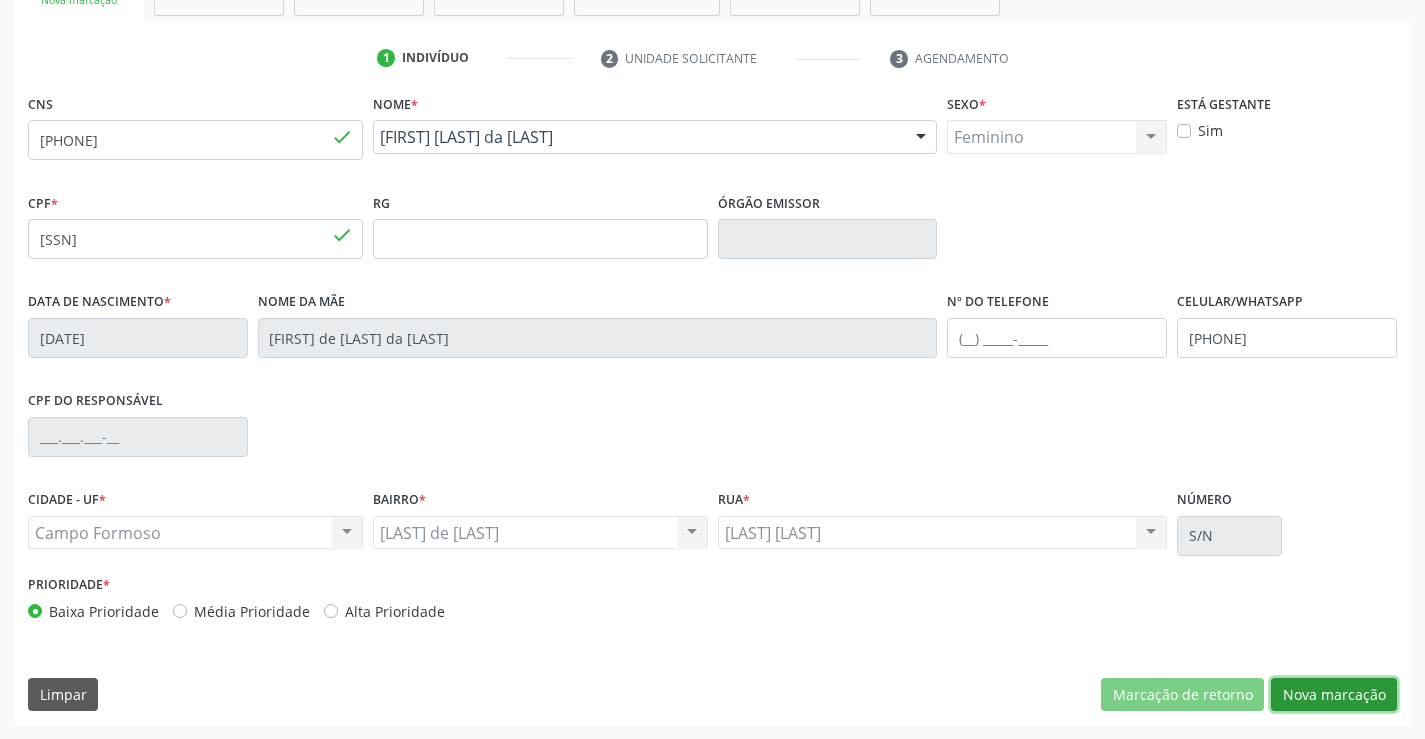 click on "Nova marcação" at bounding box center (1334, 695) 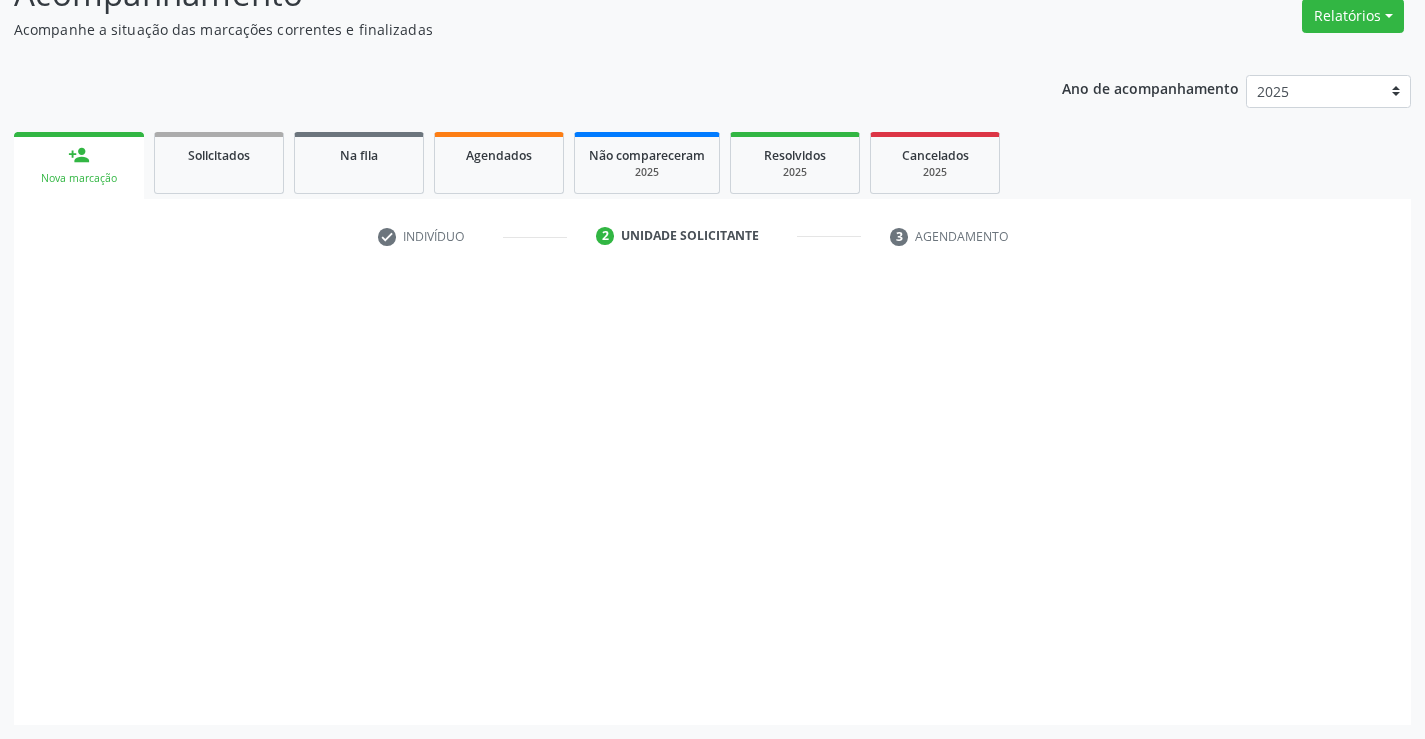 scroll, scrollTop: 167, scrollLeft: 0, axis: vertical 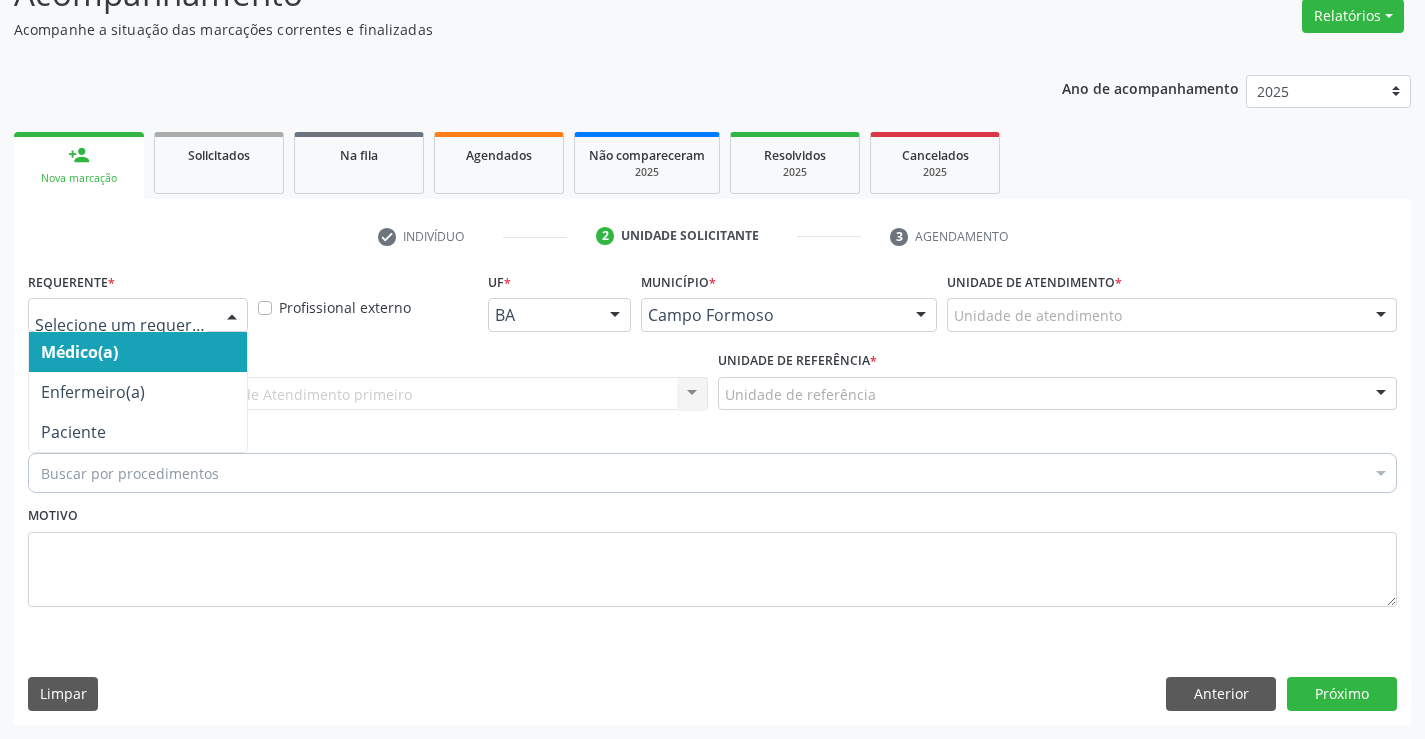 drag, startPoint x: 226, startPoint y: 314, endPoint x: 203, endPoint y: 357, distance: 48.76474 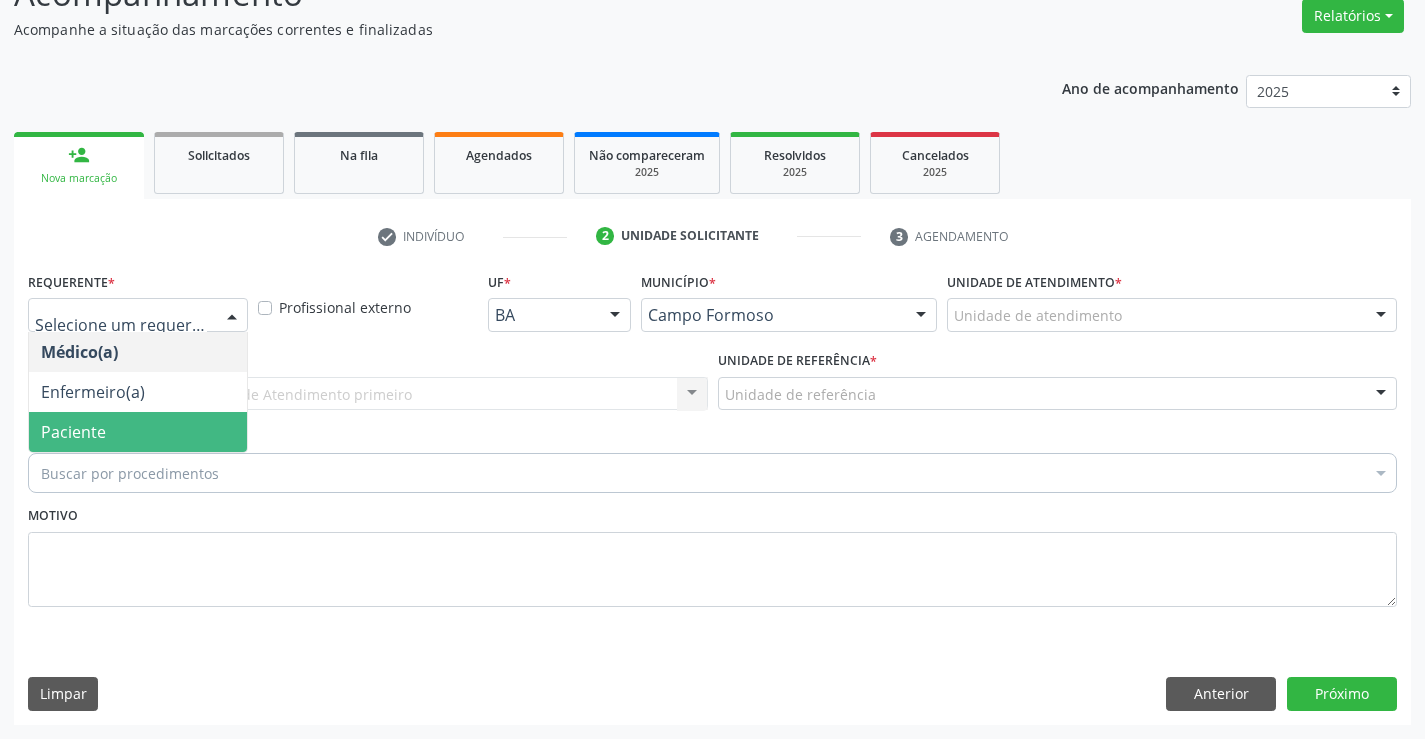 click on "Paciente" at bounding box center [138, 432] 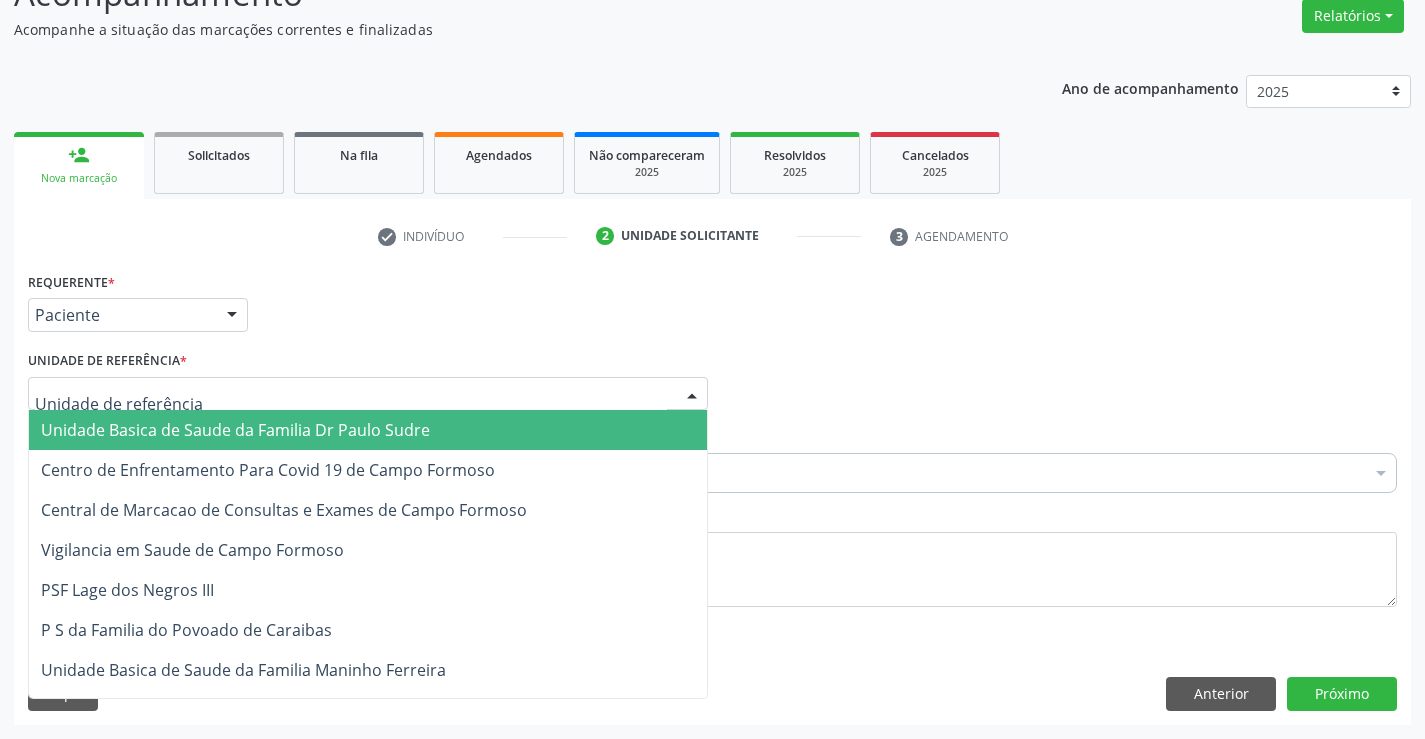 click at bounding box center (368, 394) 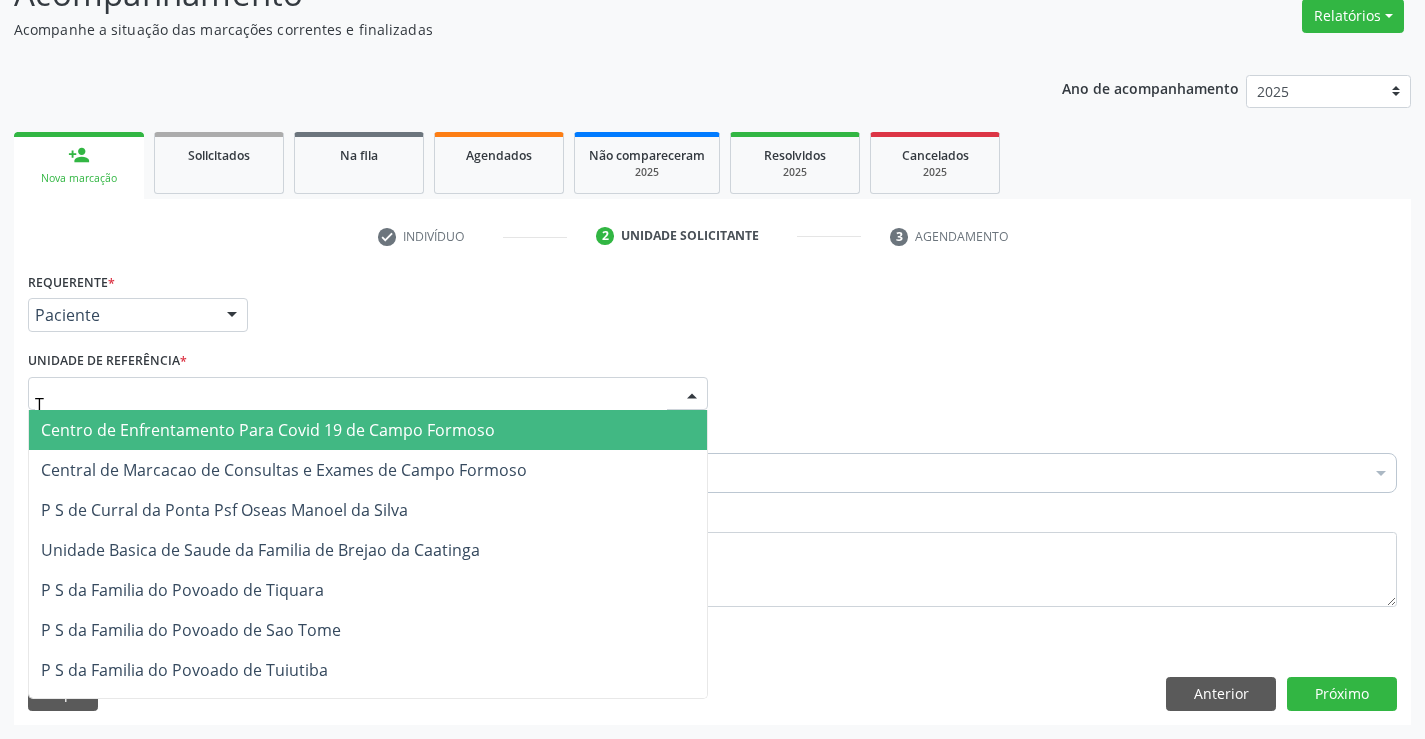 type on "TI" 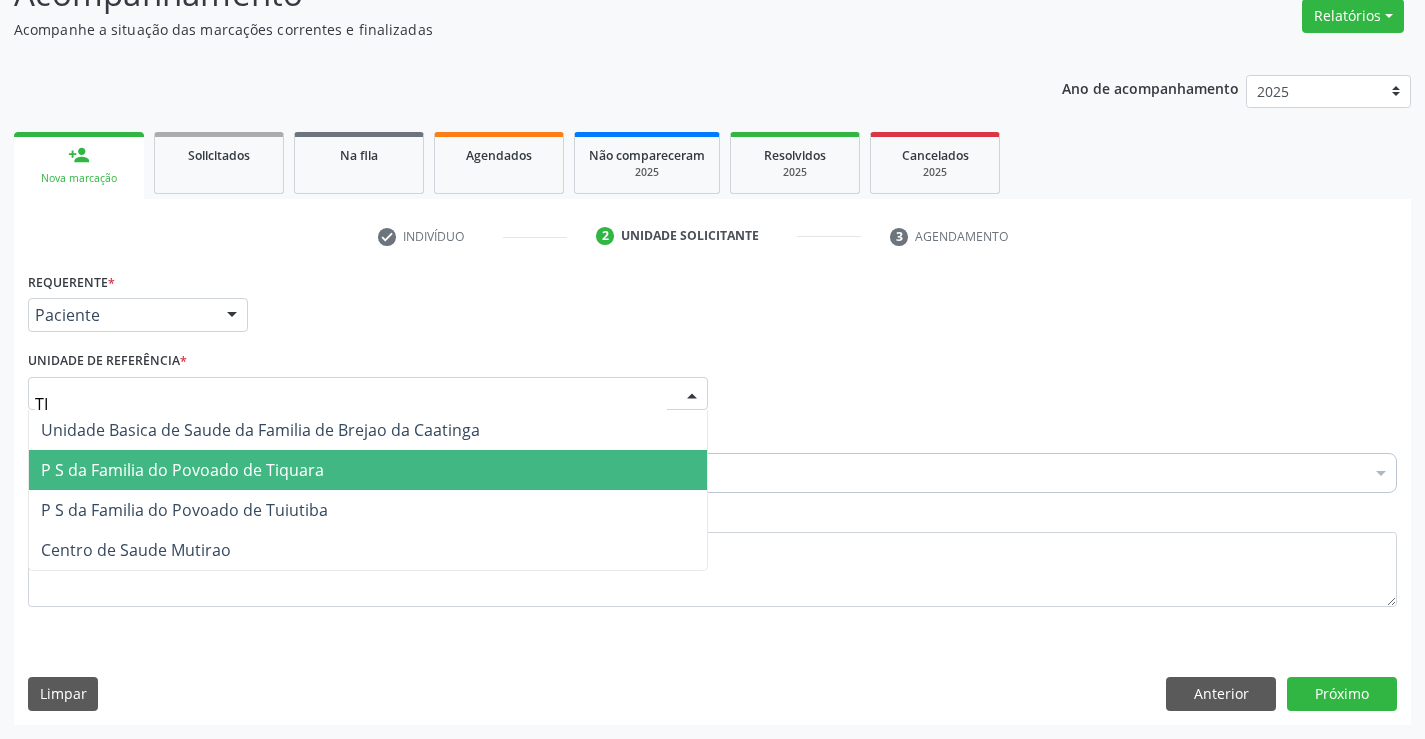 click on "P S da Familia do Povoado de Tiquara" at bounding box center (182, 470) 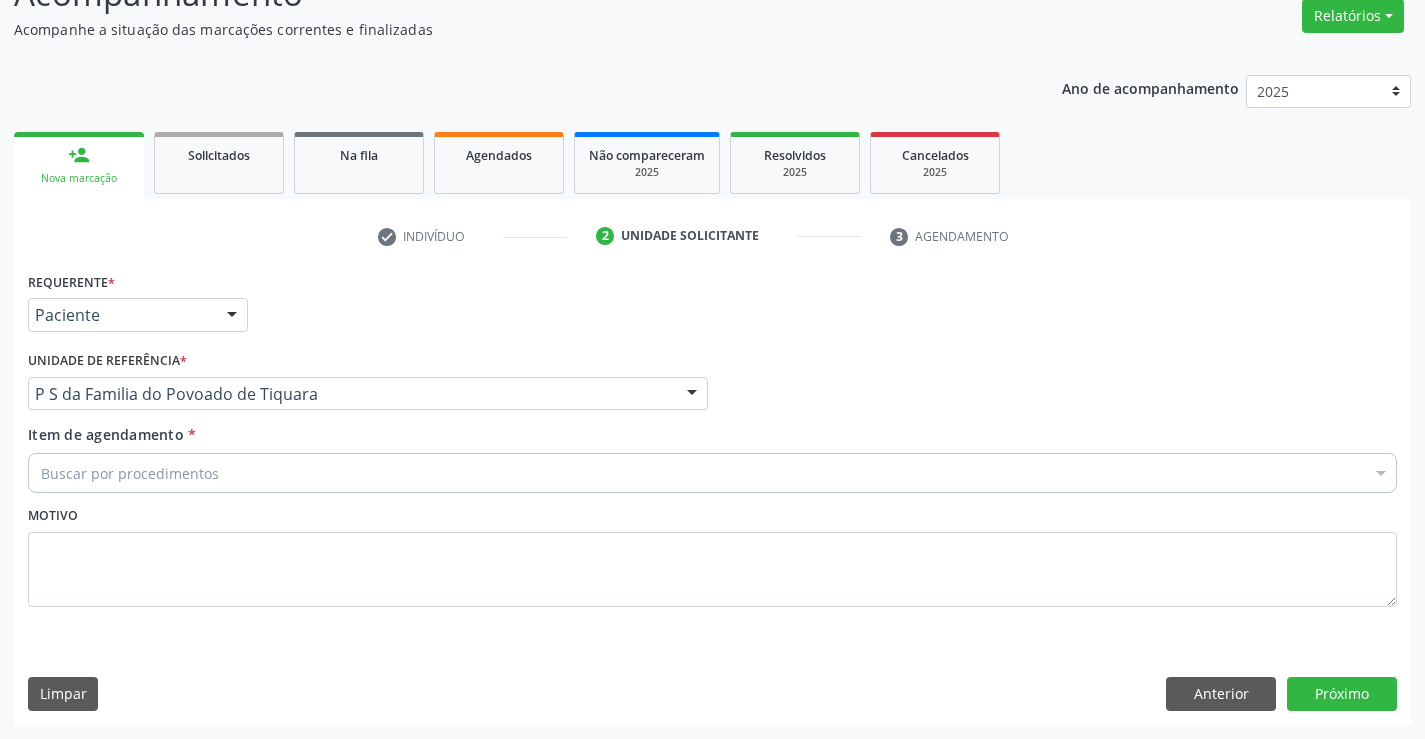 click on "Buscar por procedimentos" at bounding box center (712, 473) 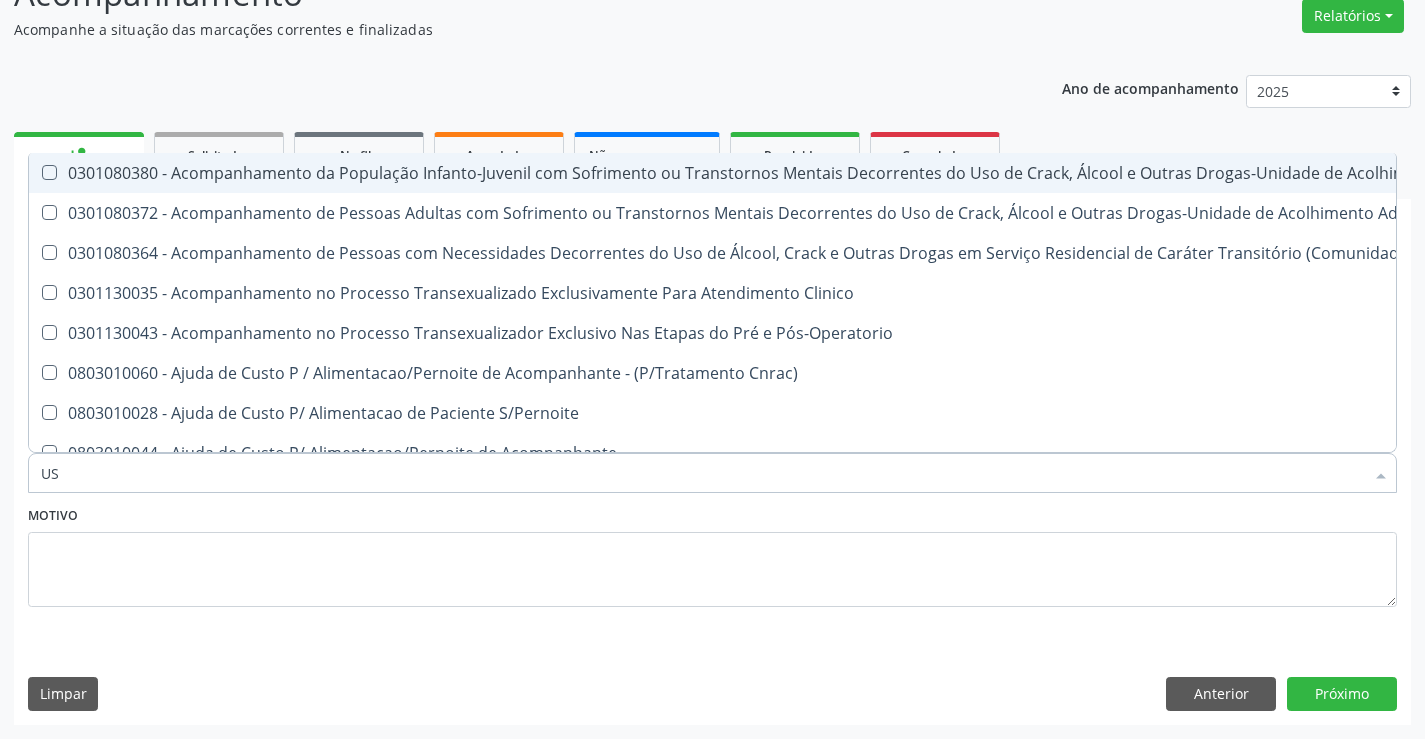 type on "USG" 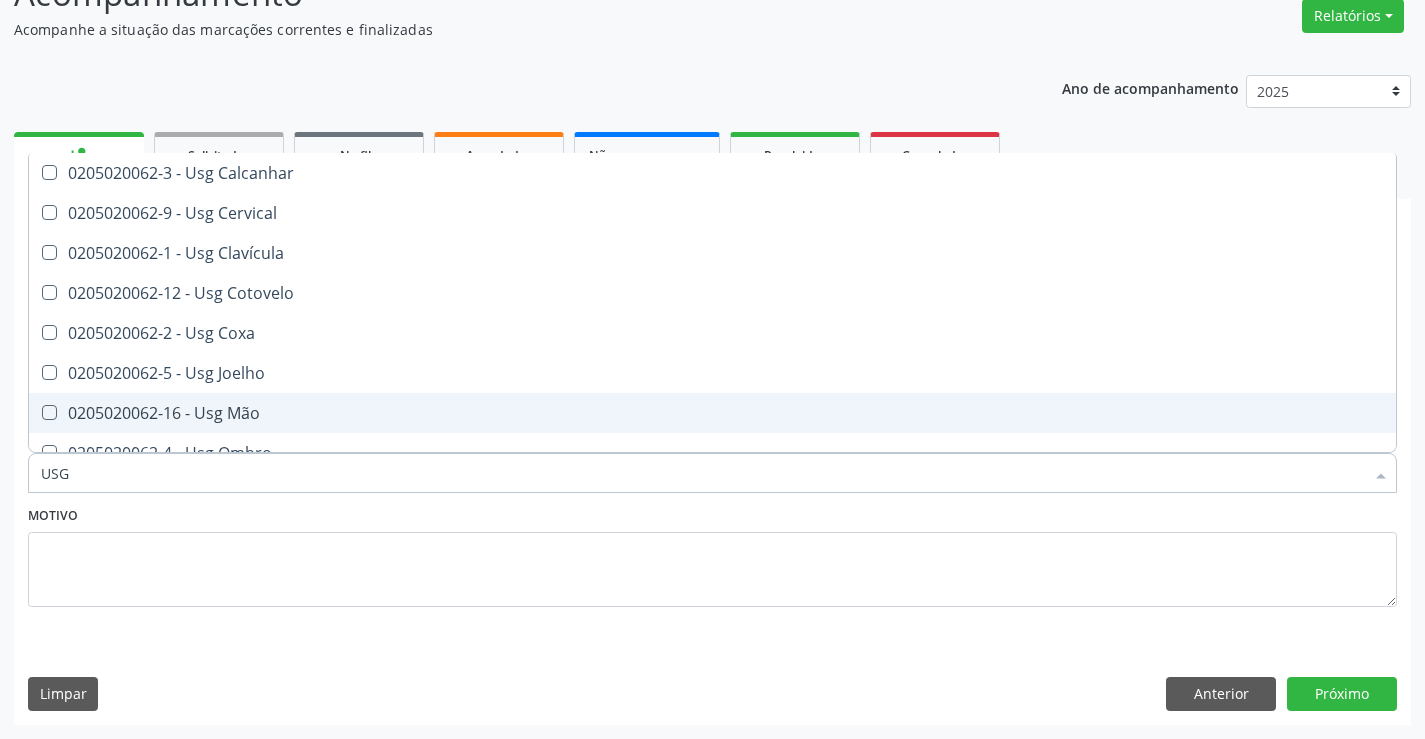 scroll, scrollTop: 200, scrollLeft: 0, axis: vertical 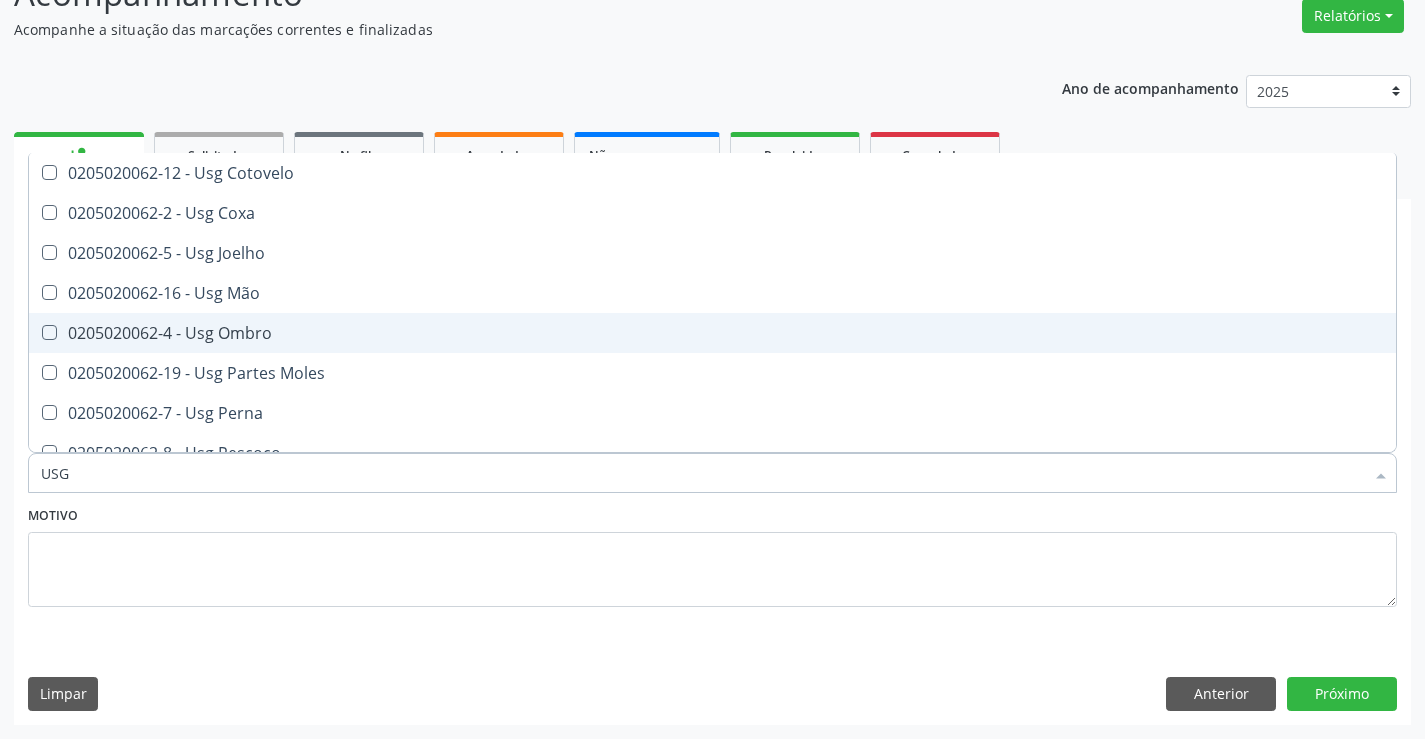 drag, startPoint x: 266, startPoint y: 319, endPoint x: 276, endPoint y: 399, distance: 80.622574 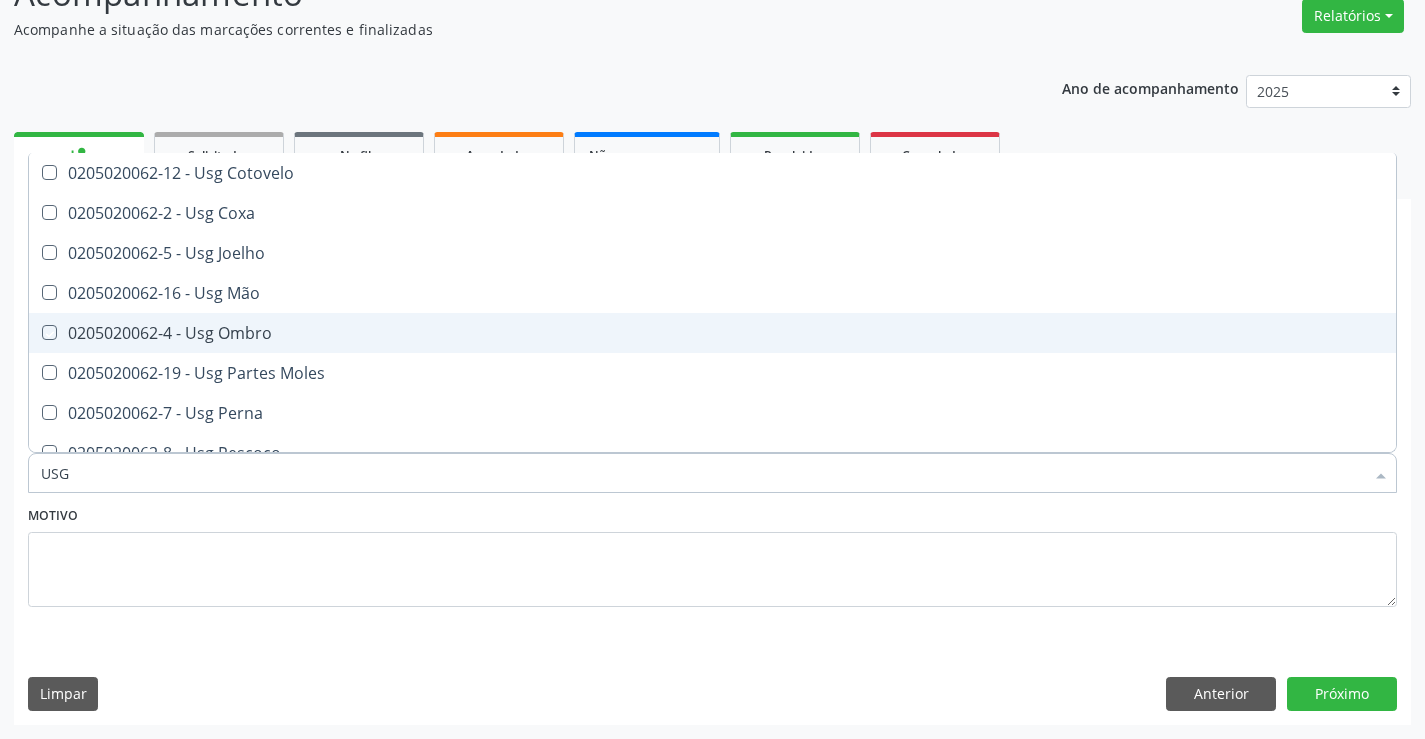 checkbox on "true" 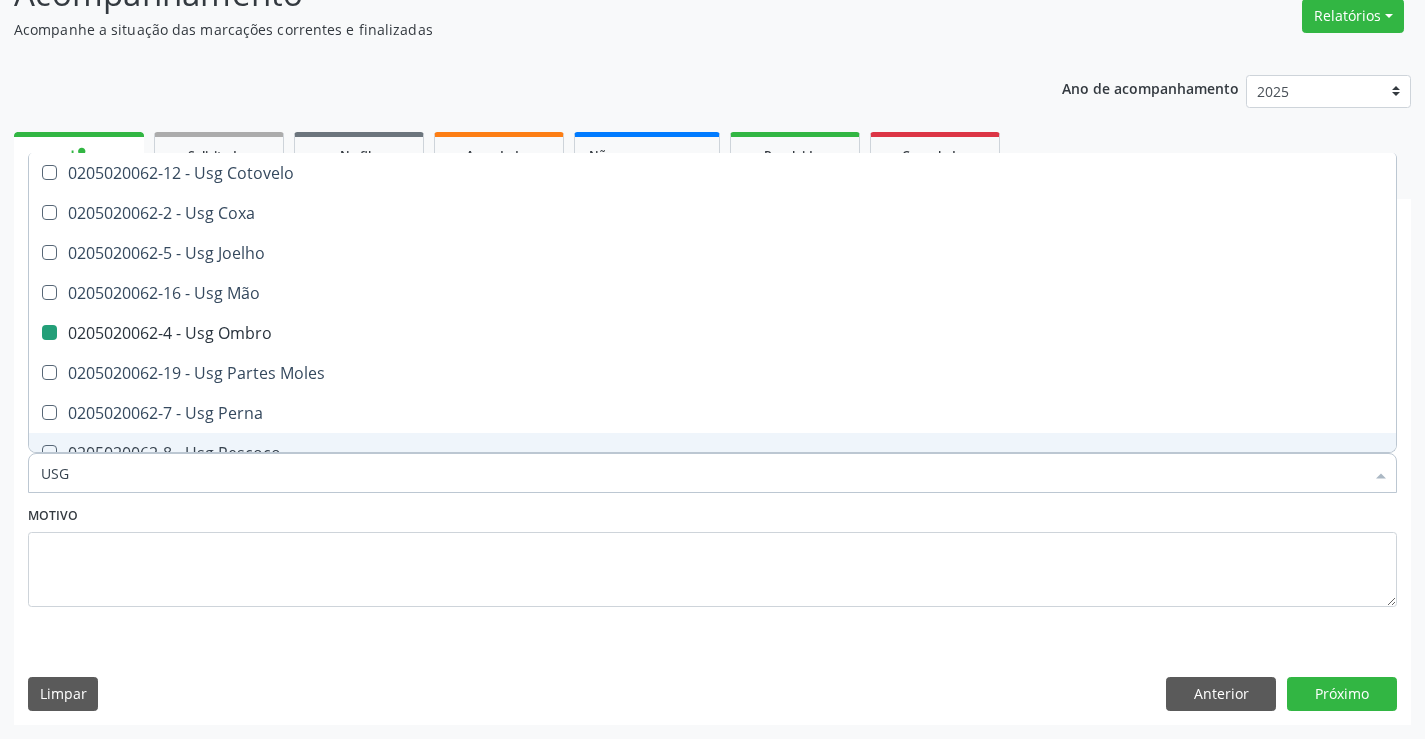 click on "Motivo" at bounding box center (712, 554) 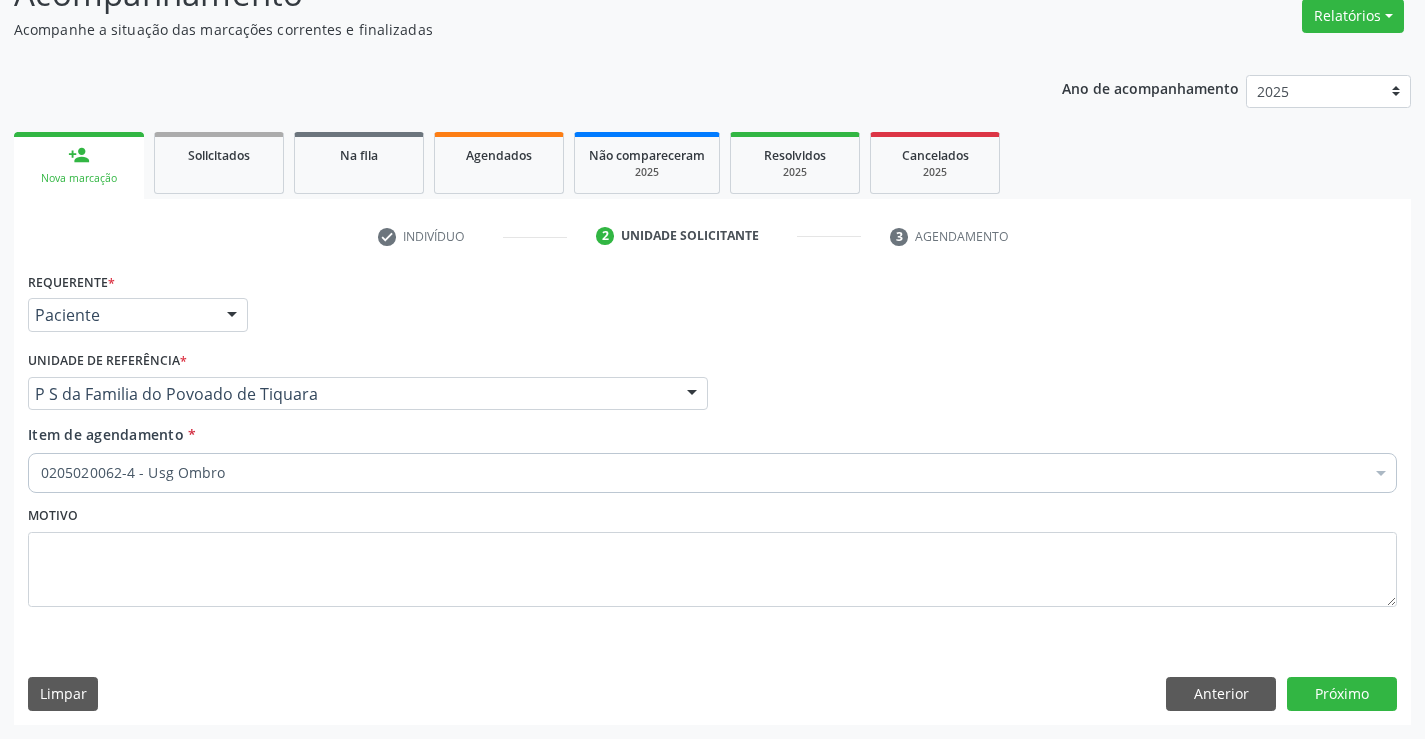 scroll, scrollTop: 0, scrollLeft: 0, axis: both 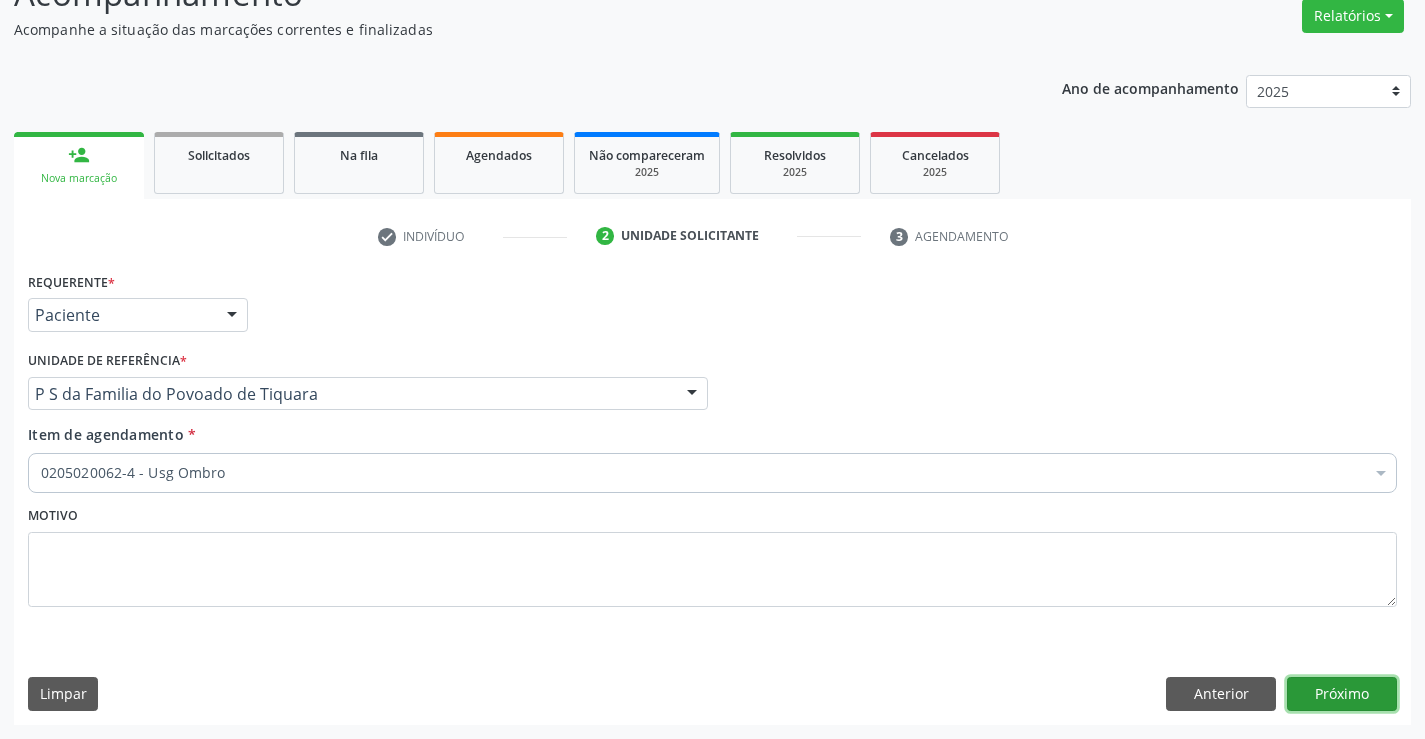 click on "Próximo" at bounding box center (1342, 694) 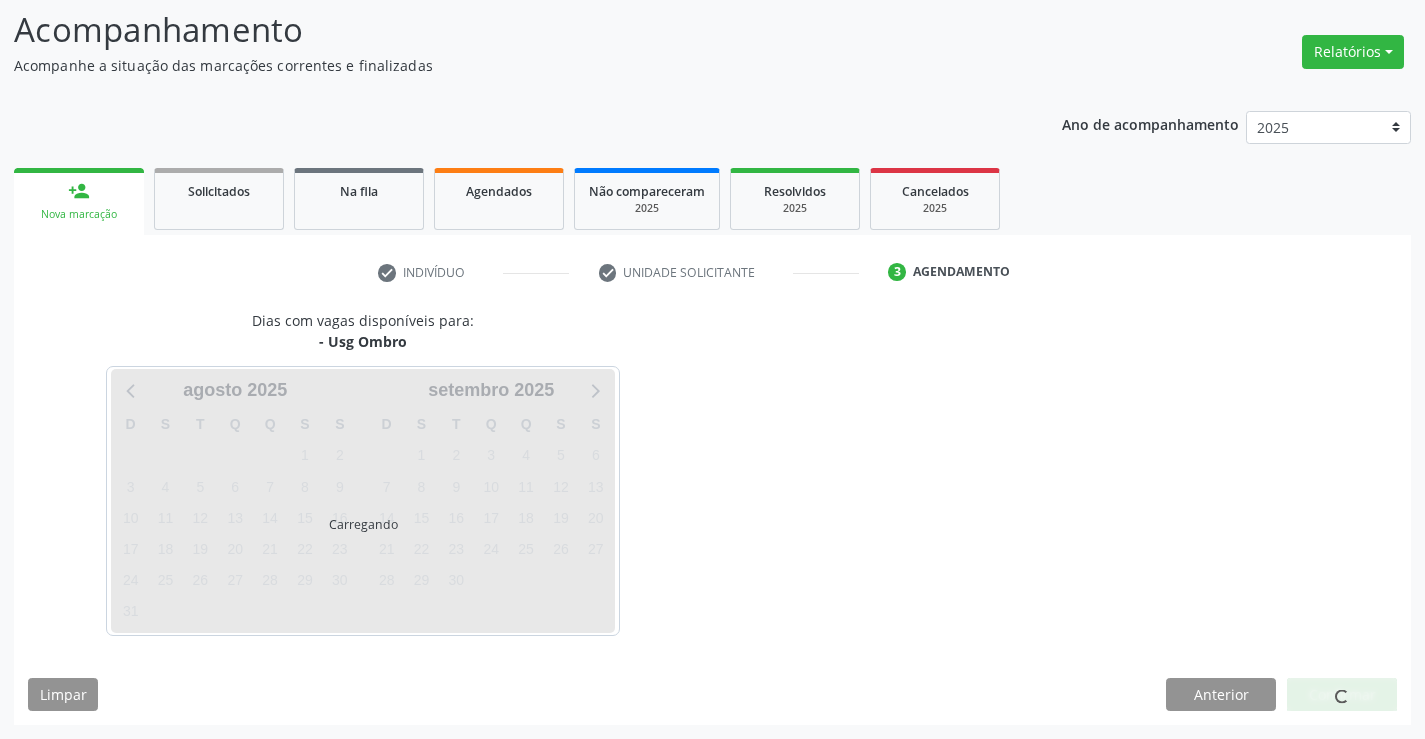 scroll, scrollTop: 131, scrollLeft: 0, axis: vertical 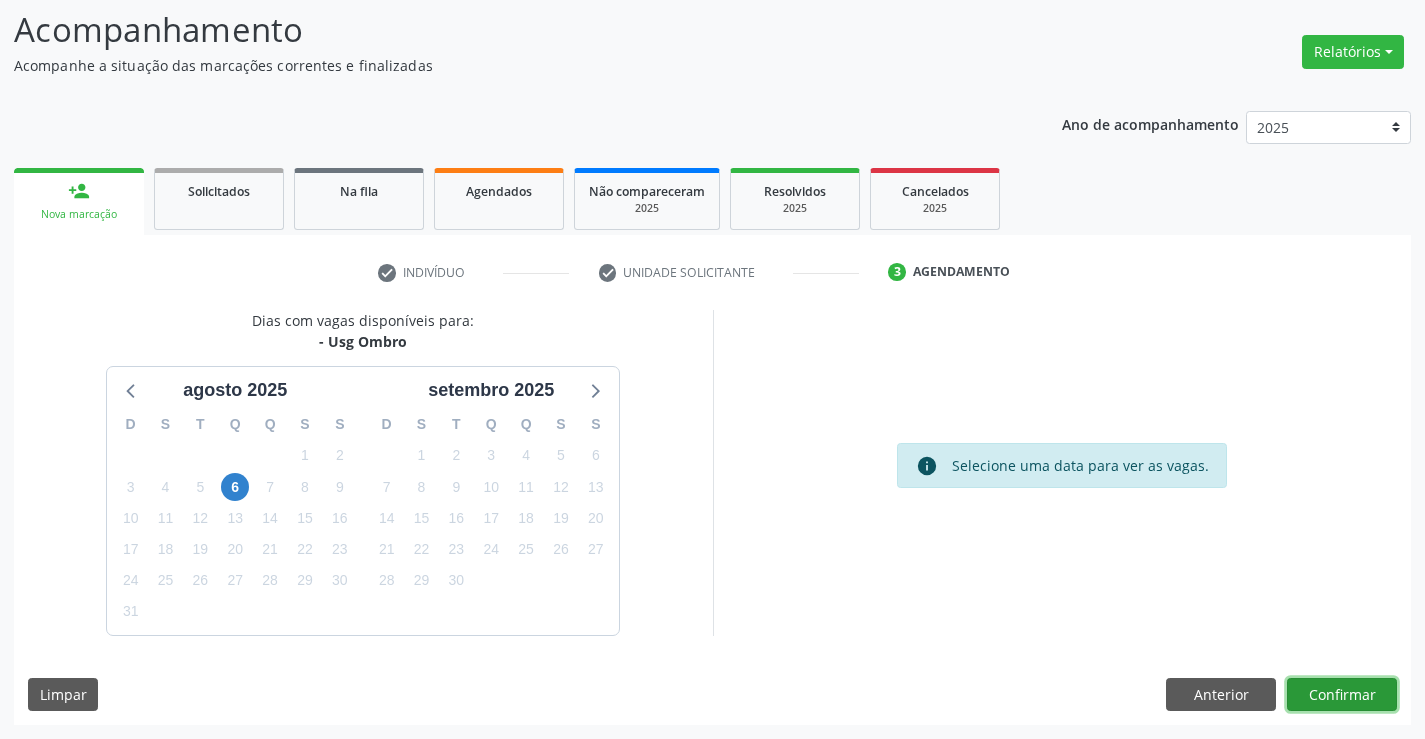 click on "Confirmar" at bounding box center [1342, 695] 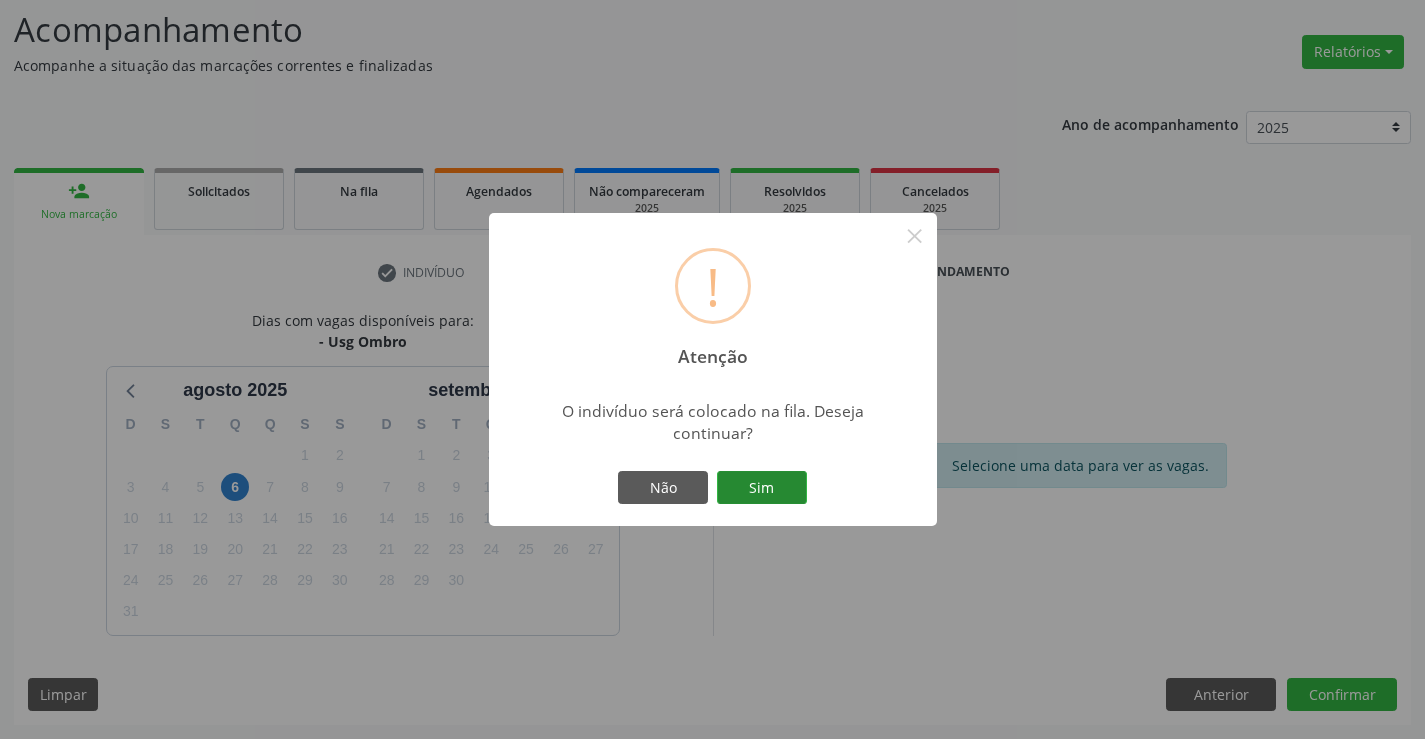 click on "Sim" at bounding box center [762, 488] 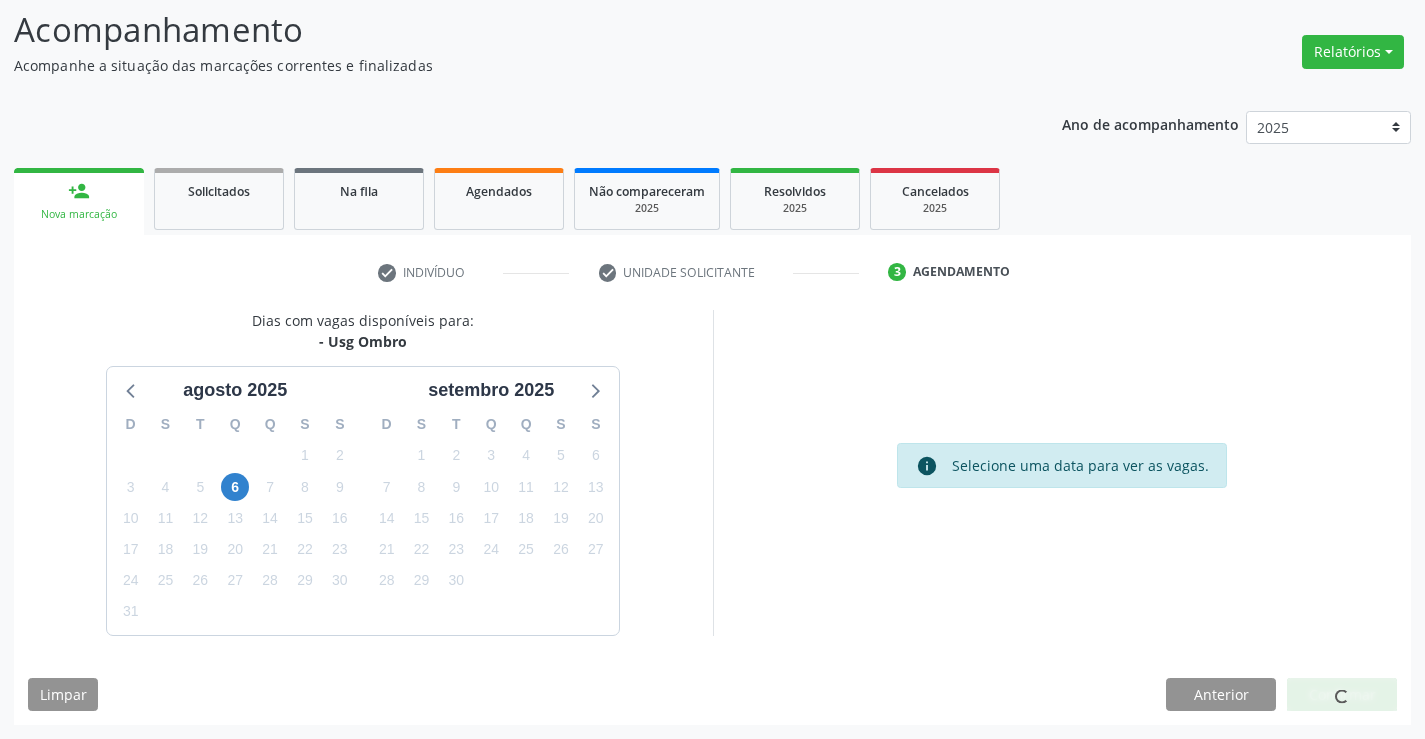scroll, scrollTop: 0, scrollLeft: 0, axis: both 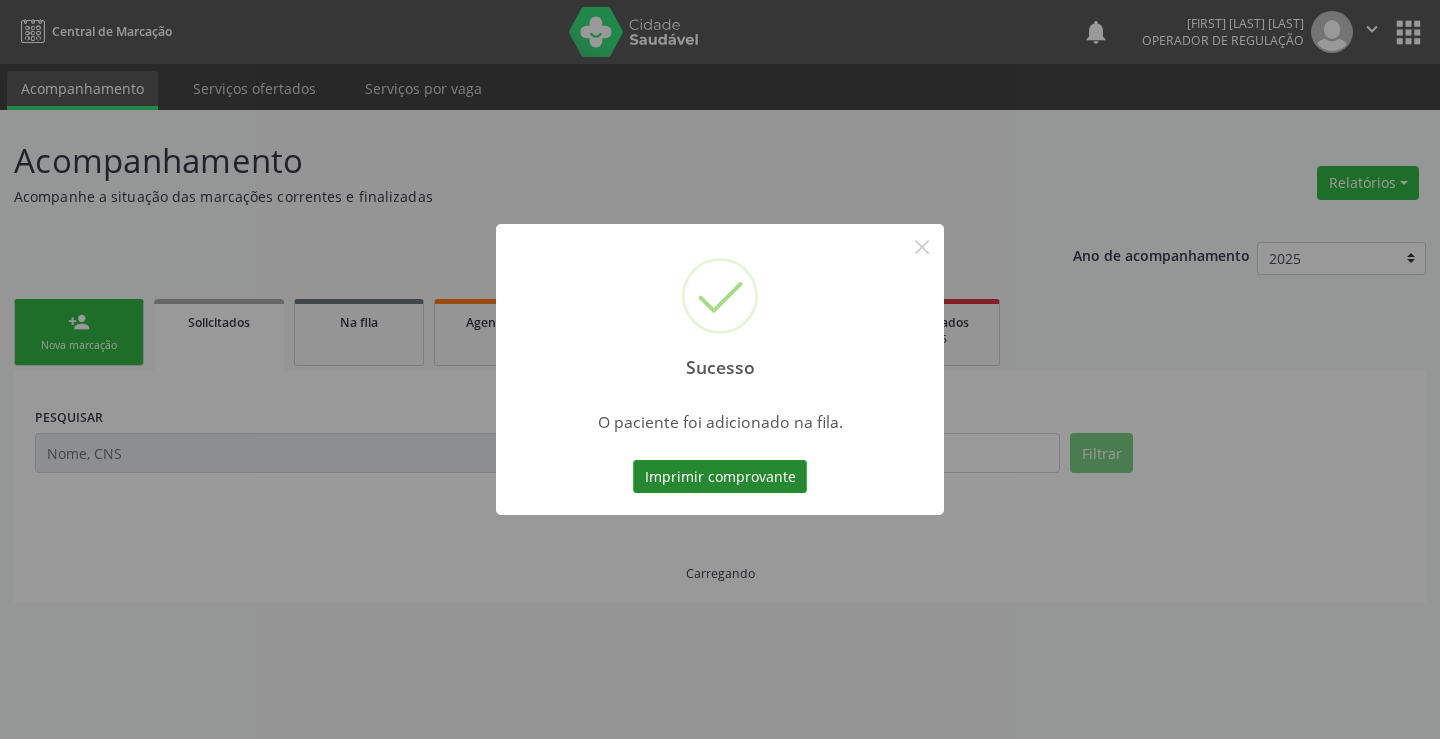 click on "Imprimir comprovante" at bounding box center [720, 477] 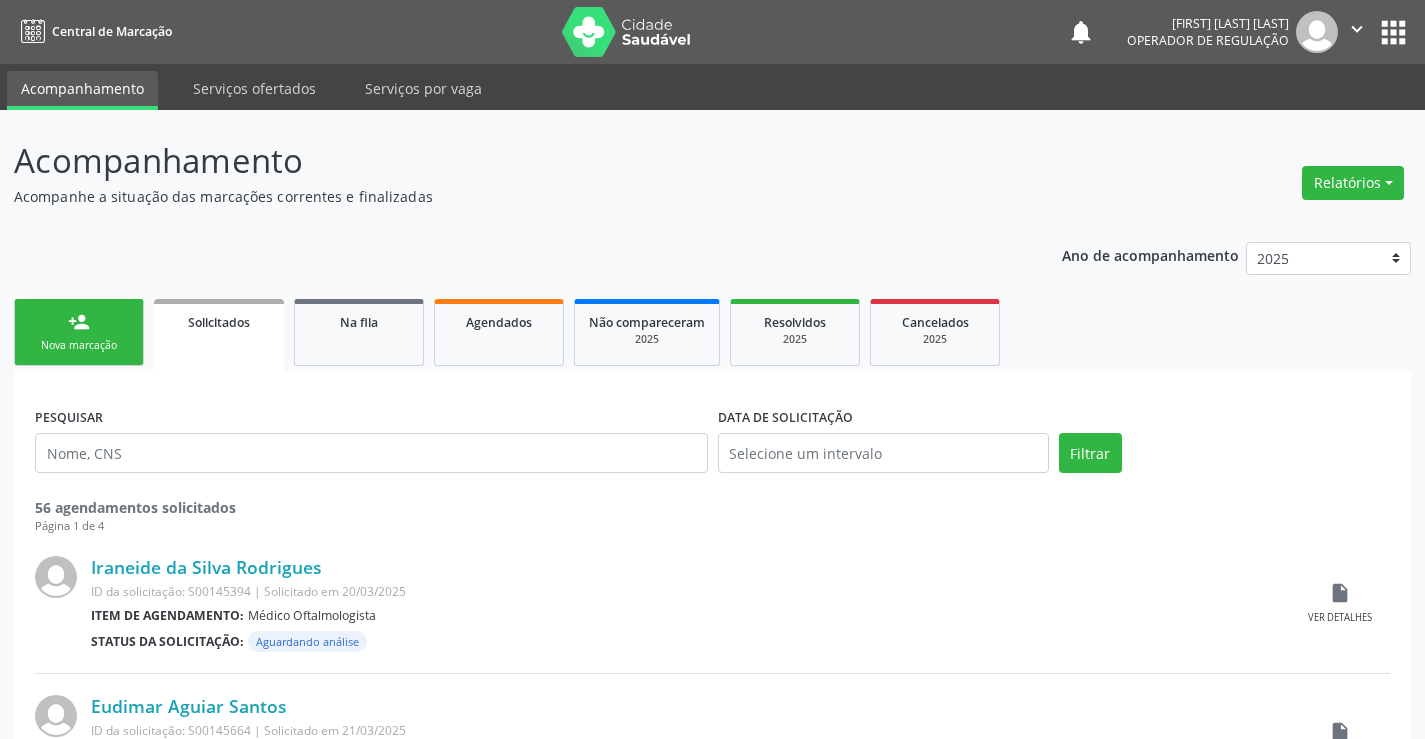 click on "person_add
Nova marcação" at bounding box center [79, 332] 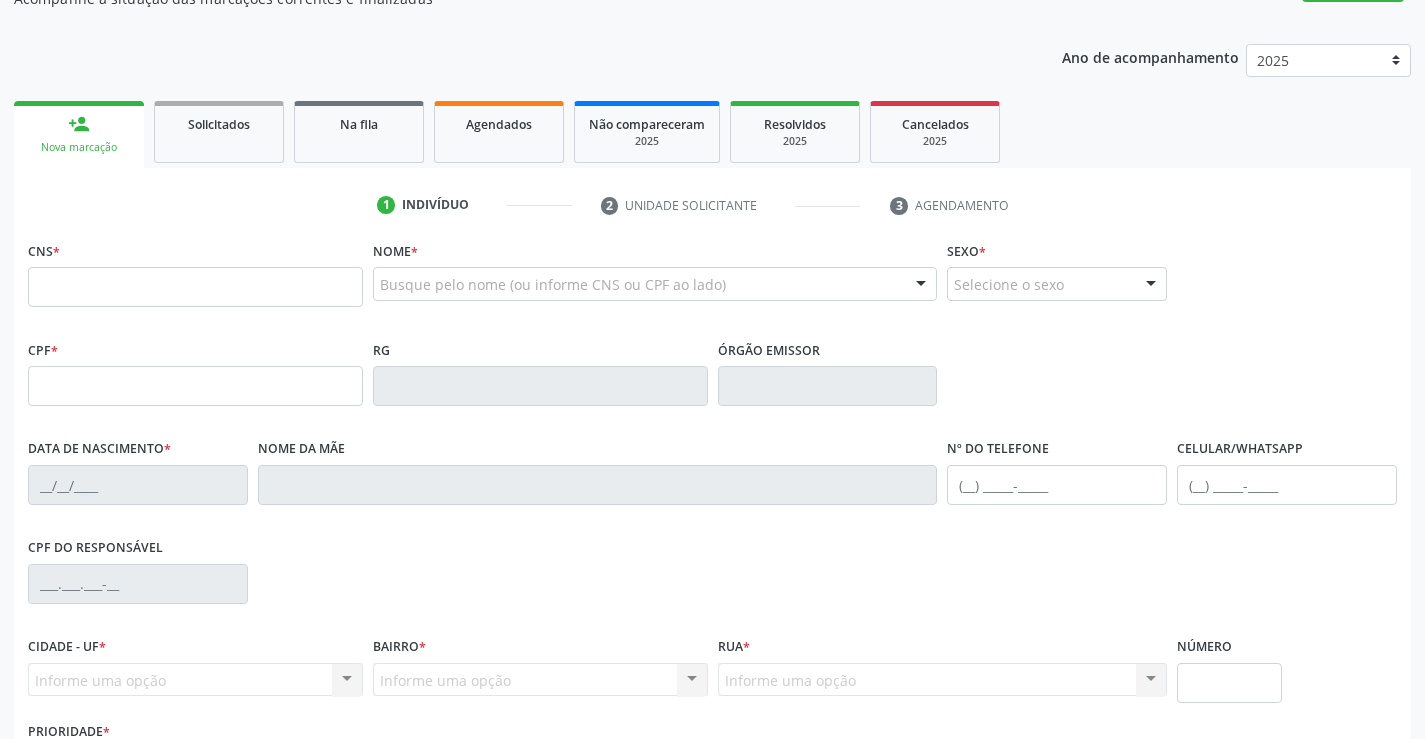 scroll, scrollTop: 200, scrollLeft: 0, axis: vertical 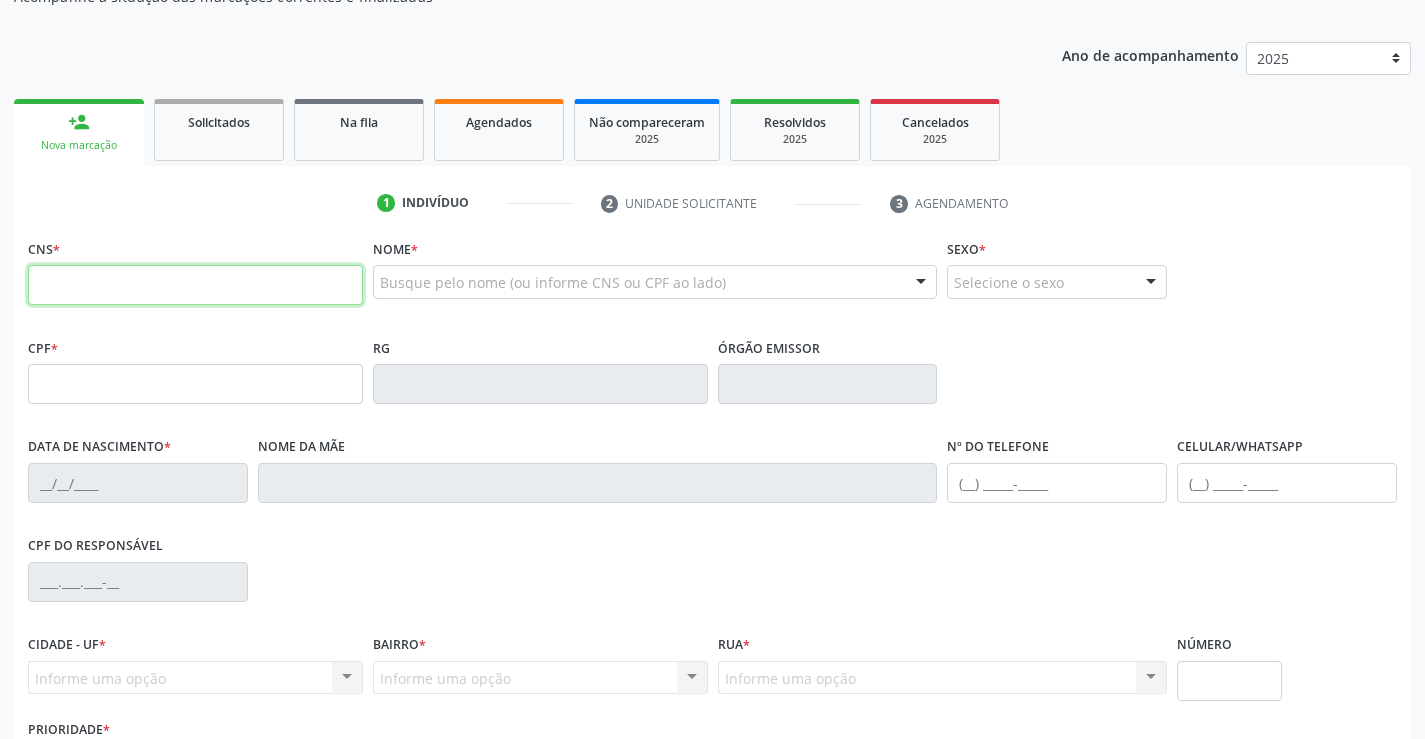 click at bounding box center [195, 285] 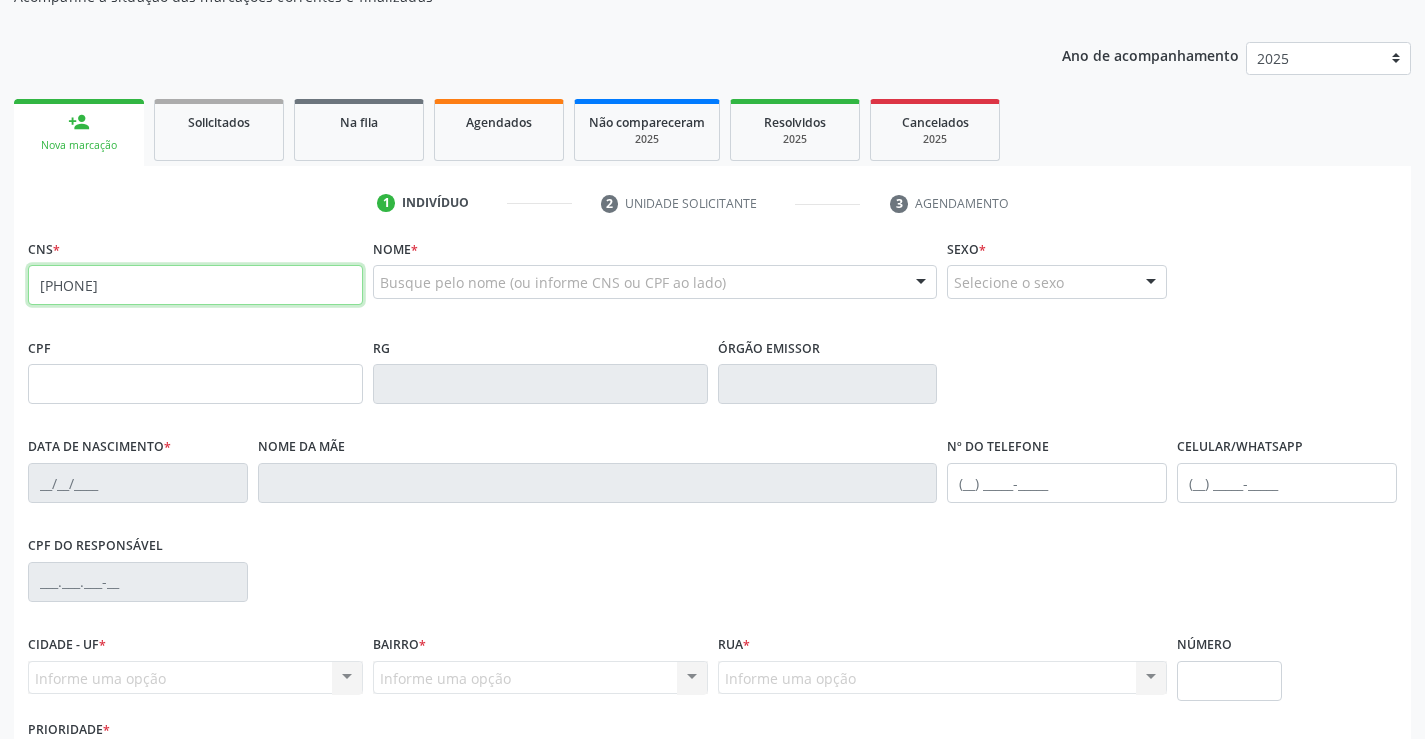 type on "[PHONE]" 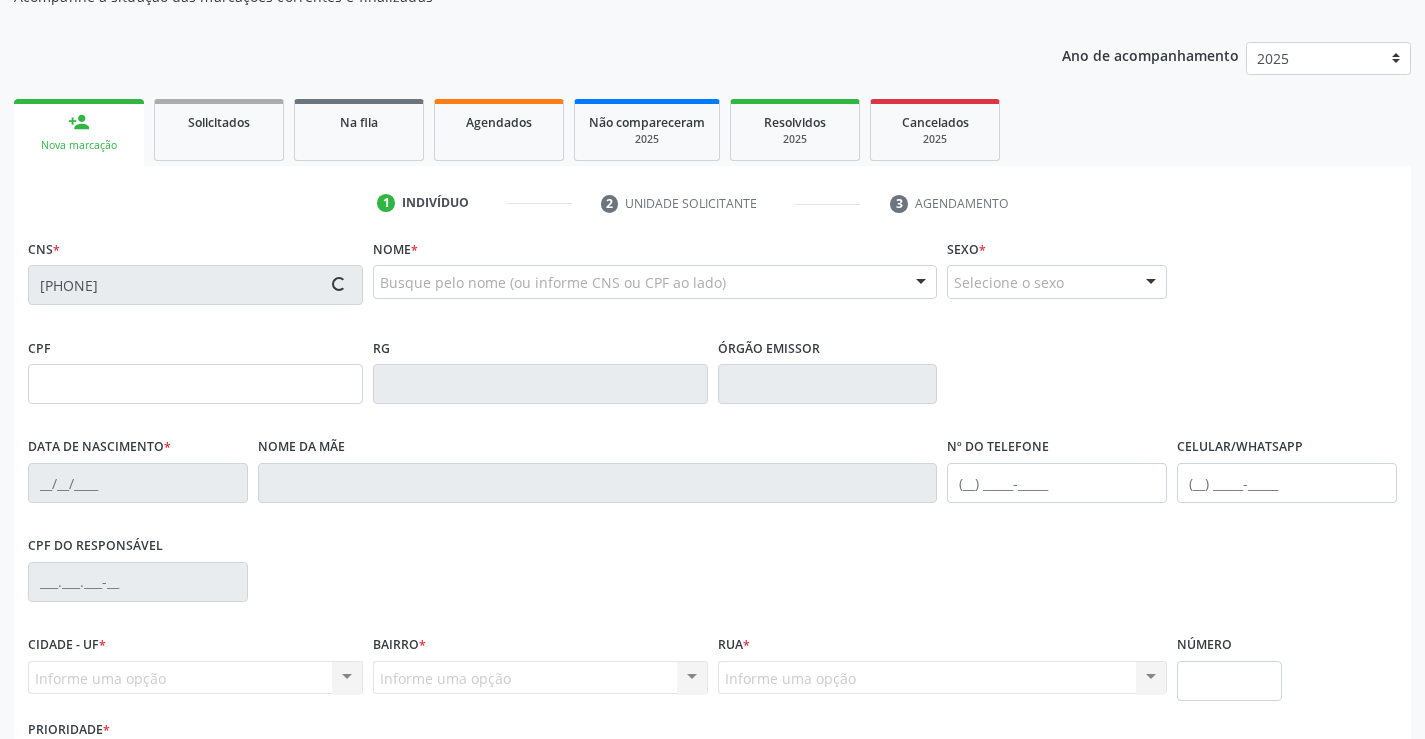 type on "[SSN]" 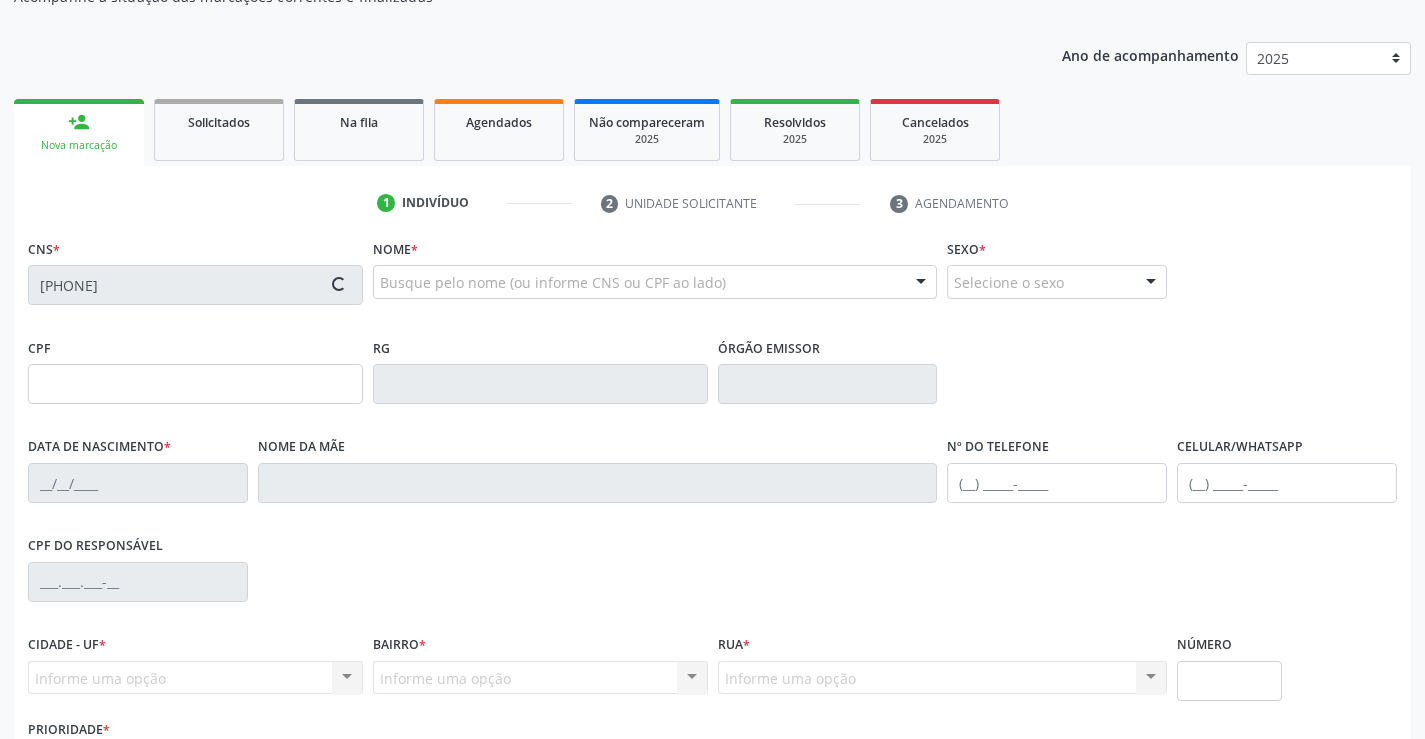 type on "[DATE]" 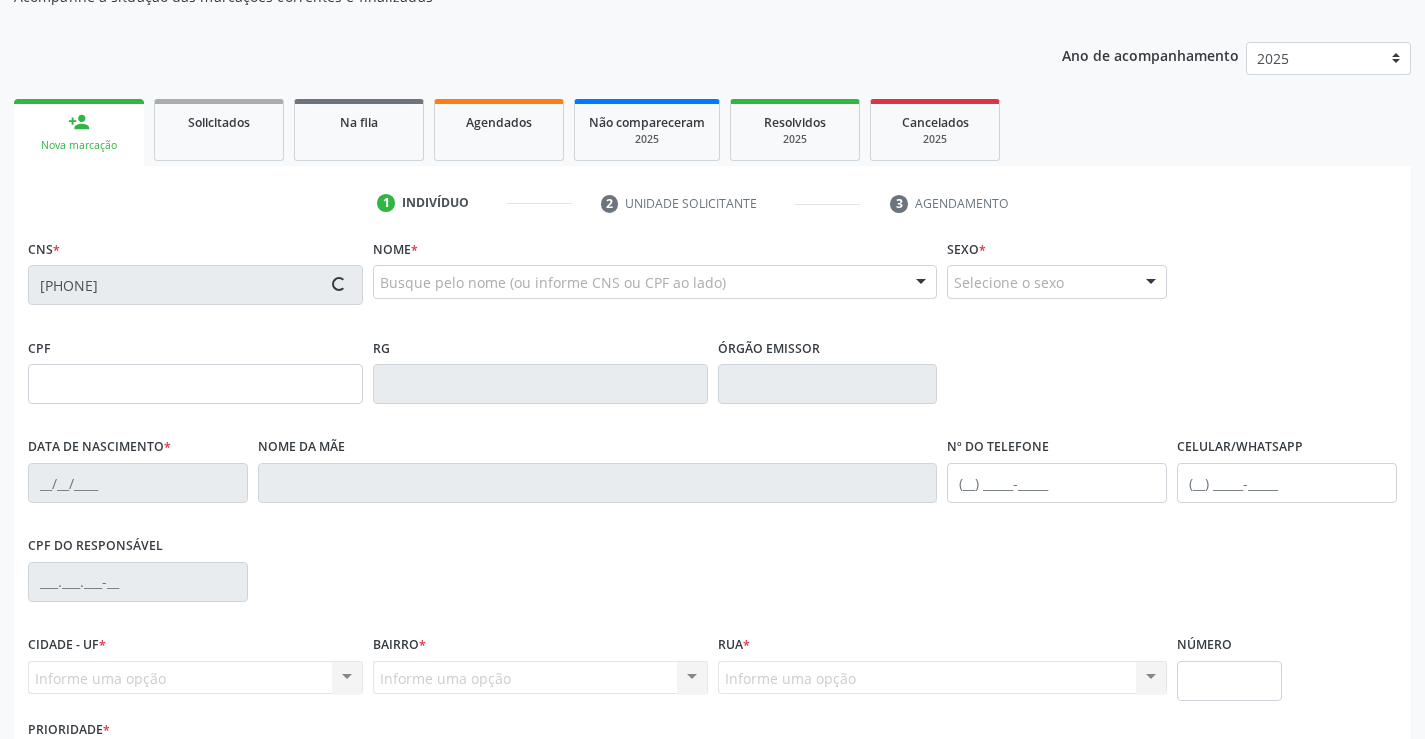 type on "[FIRST] [LAST] dos [LAST]" 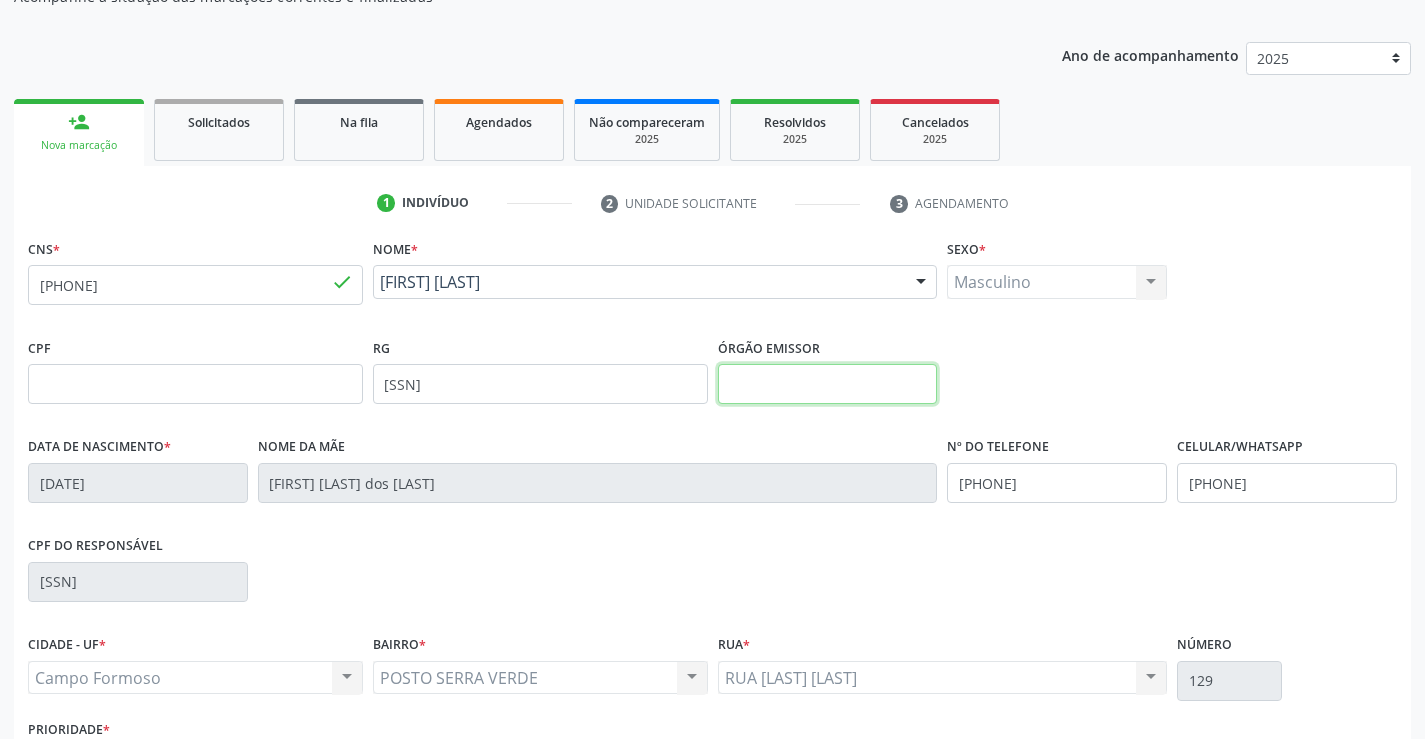 click at bounding box center [828, 384] 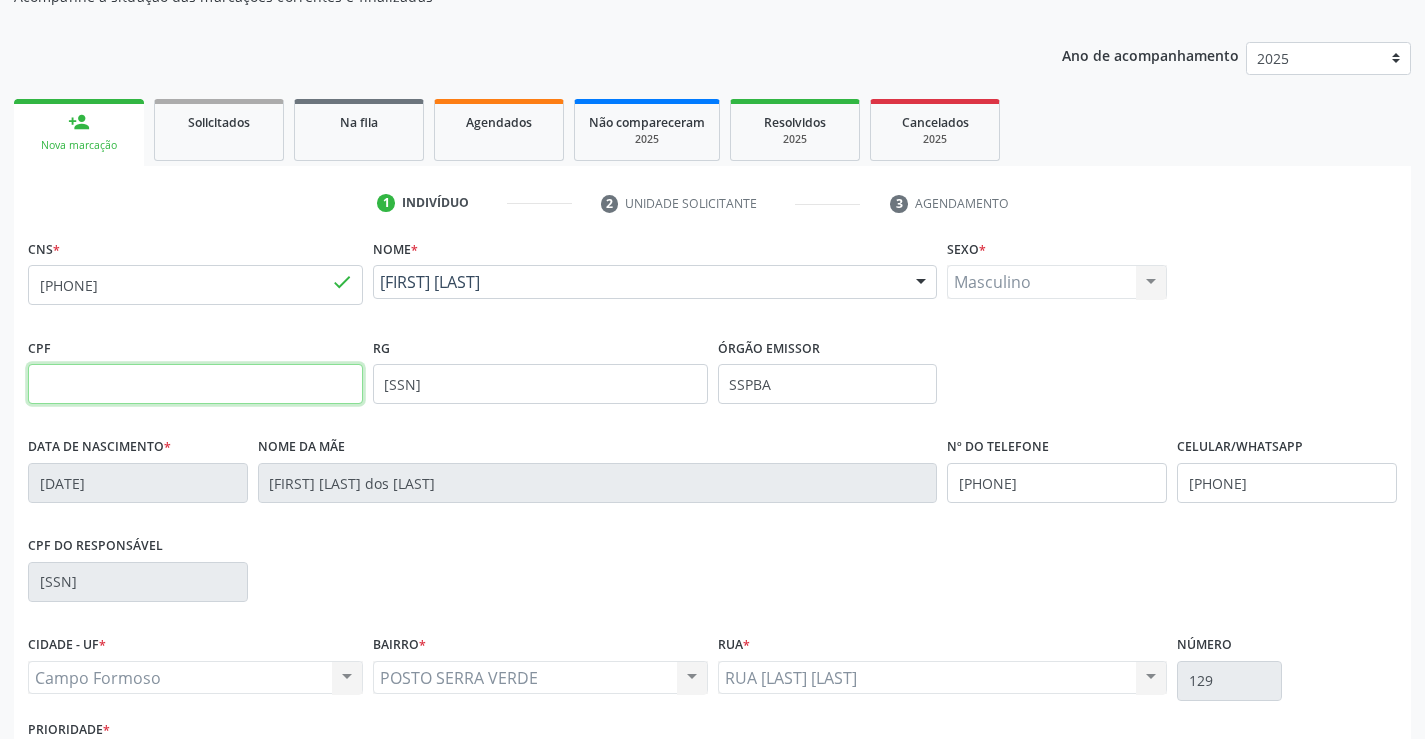 click at bounding box center (195, 384) 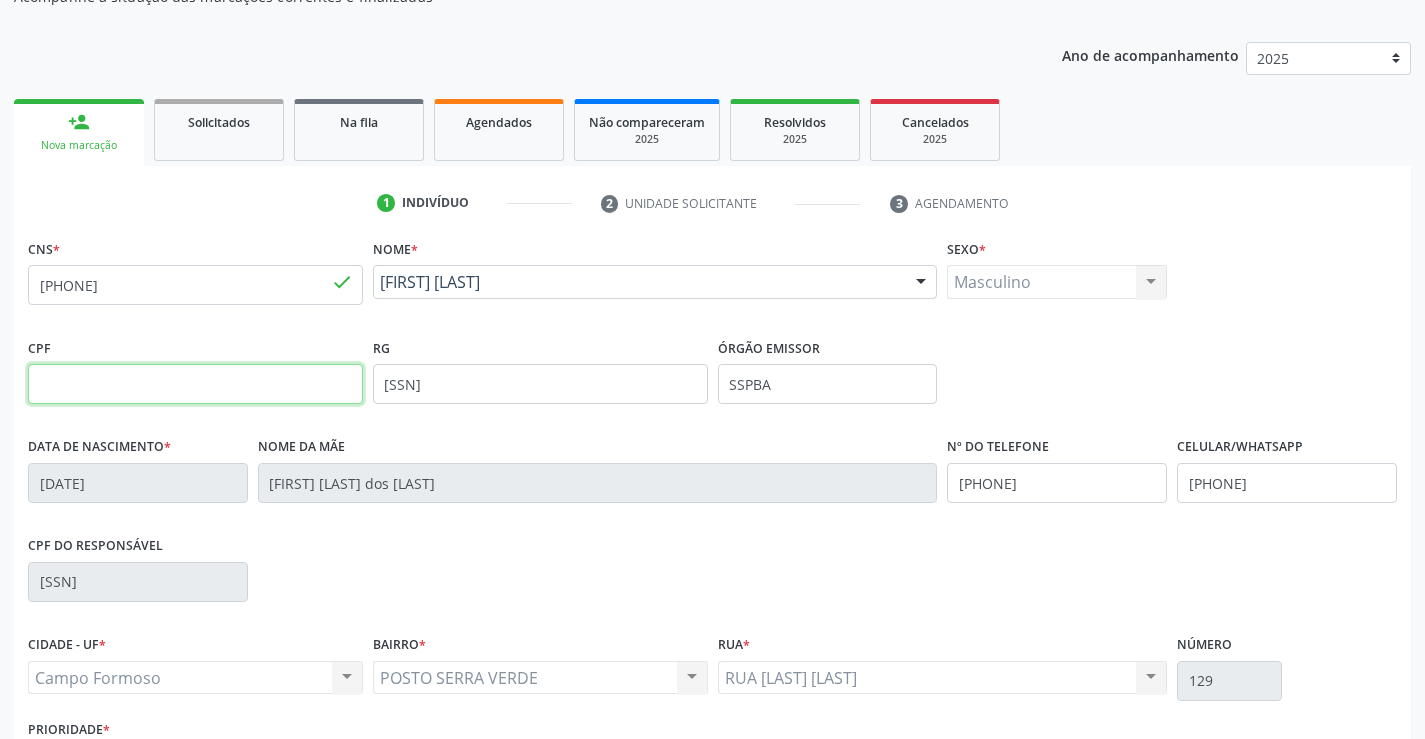 click at bounding box center (195, 384) 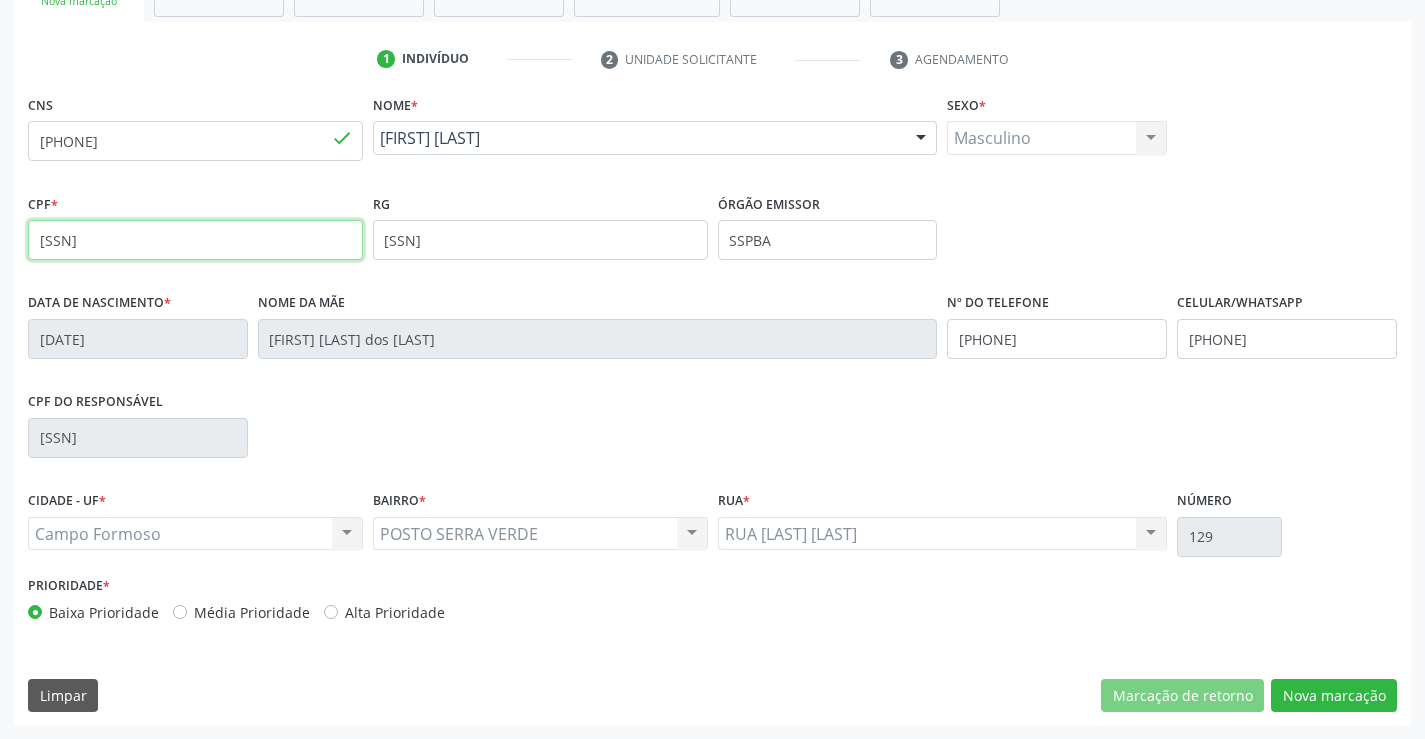 scroll, scrollTop: 345, scrollLeft: 0, axis: vertical 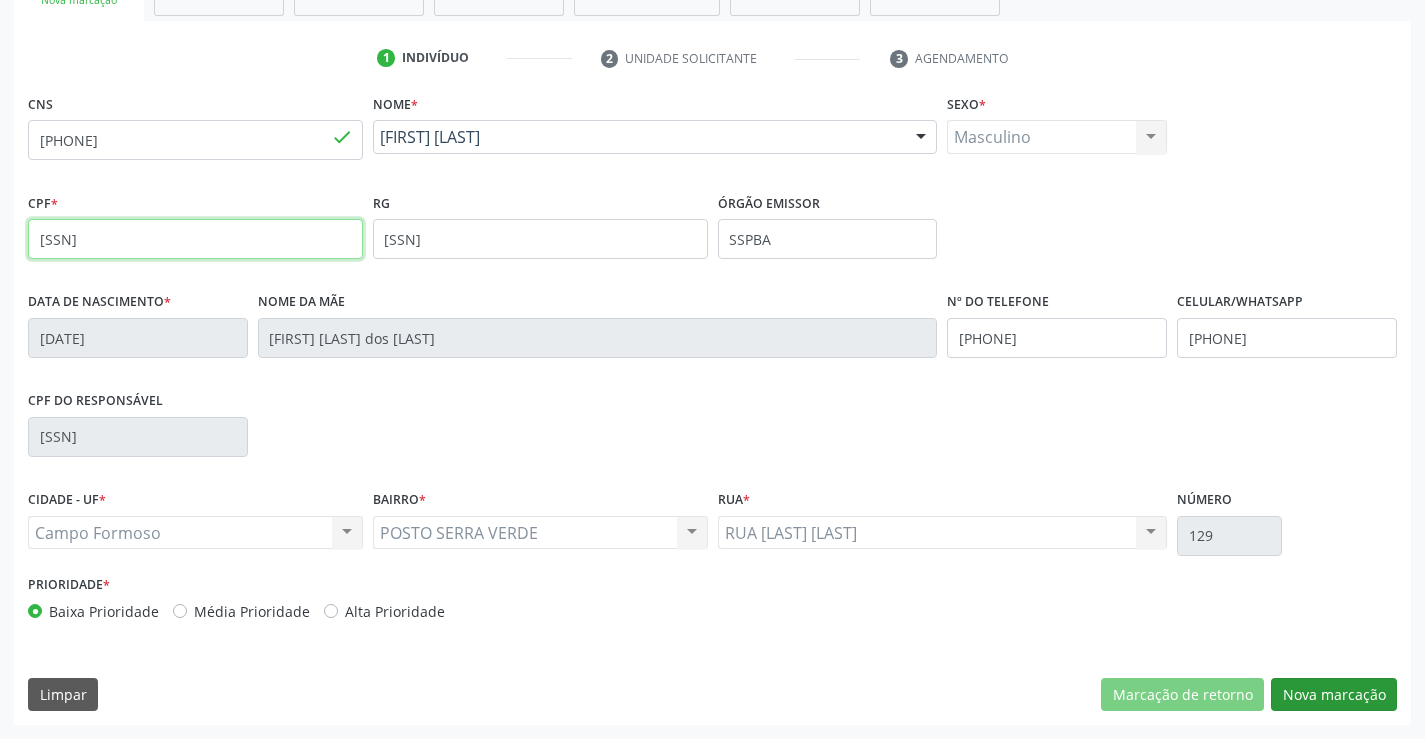 type on "[SSN]" 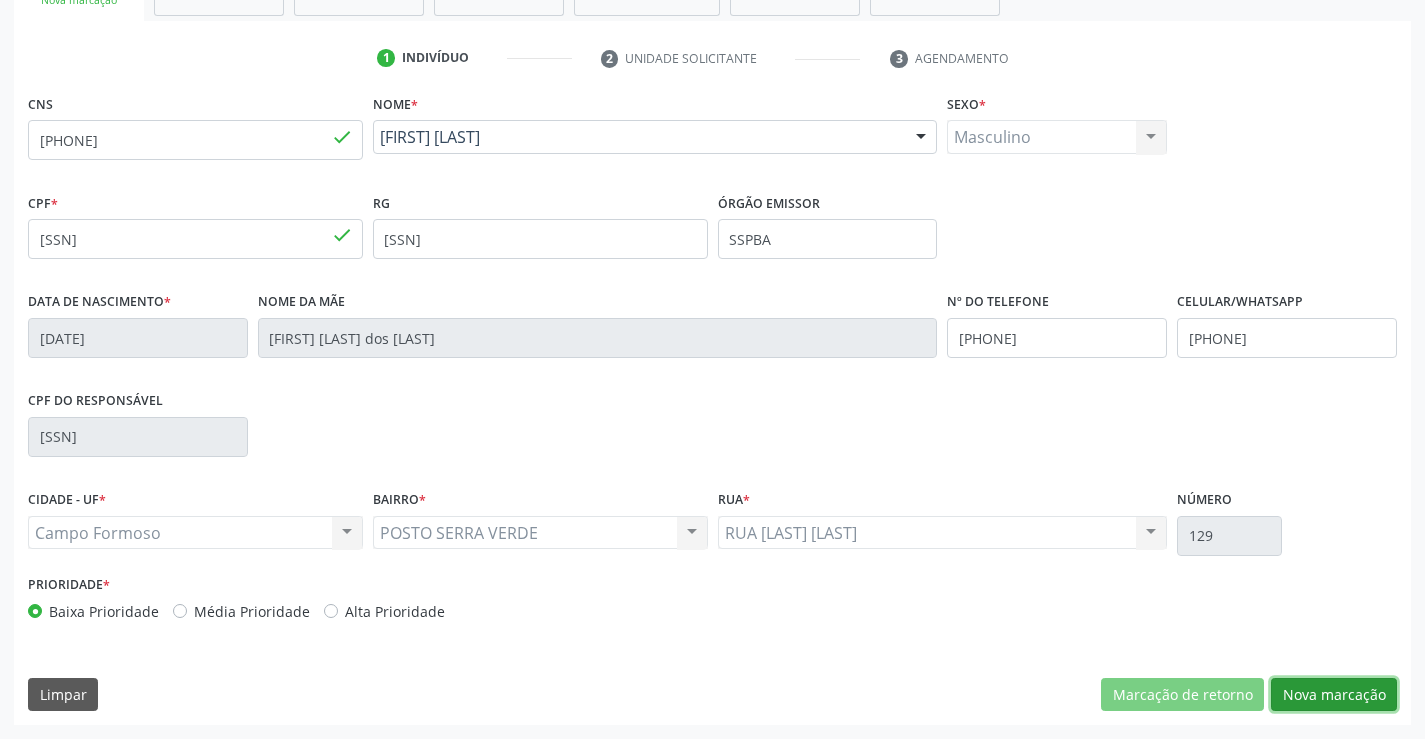 click on "Nova marcação" at bounding box center (1334, 695) 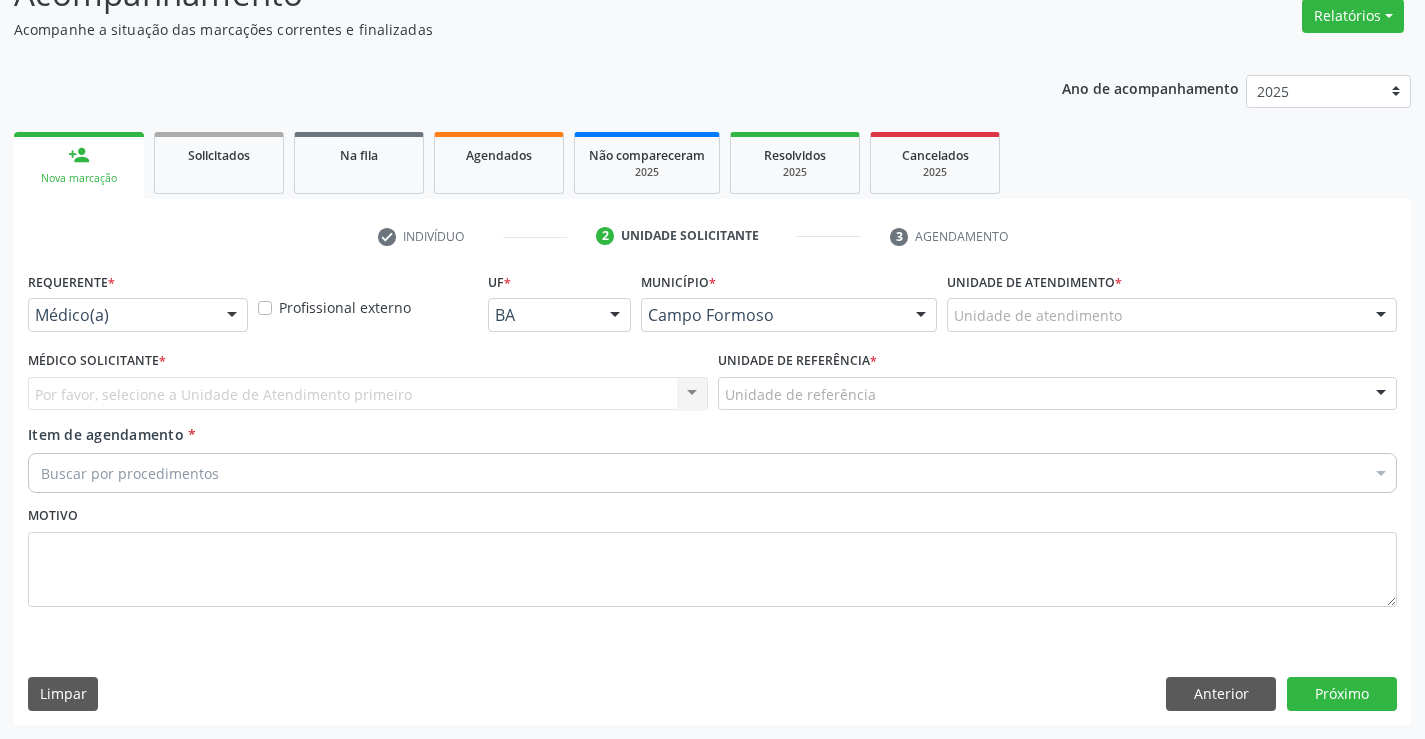 scroll, scrollTop: 167, scrollLeft: 0, axis: vertical 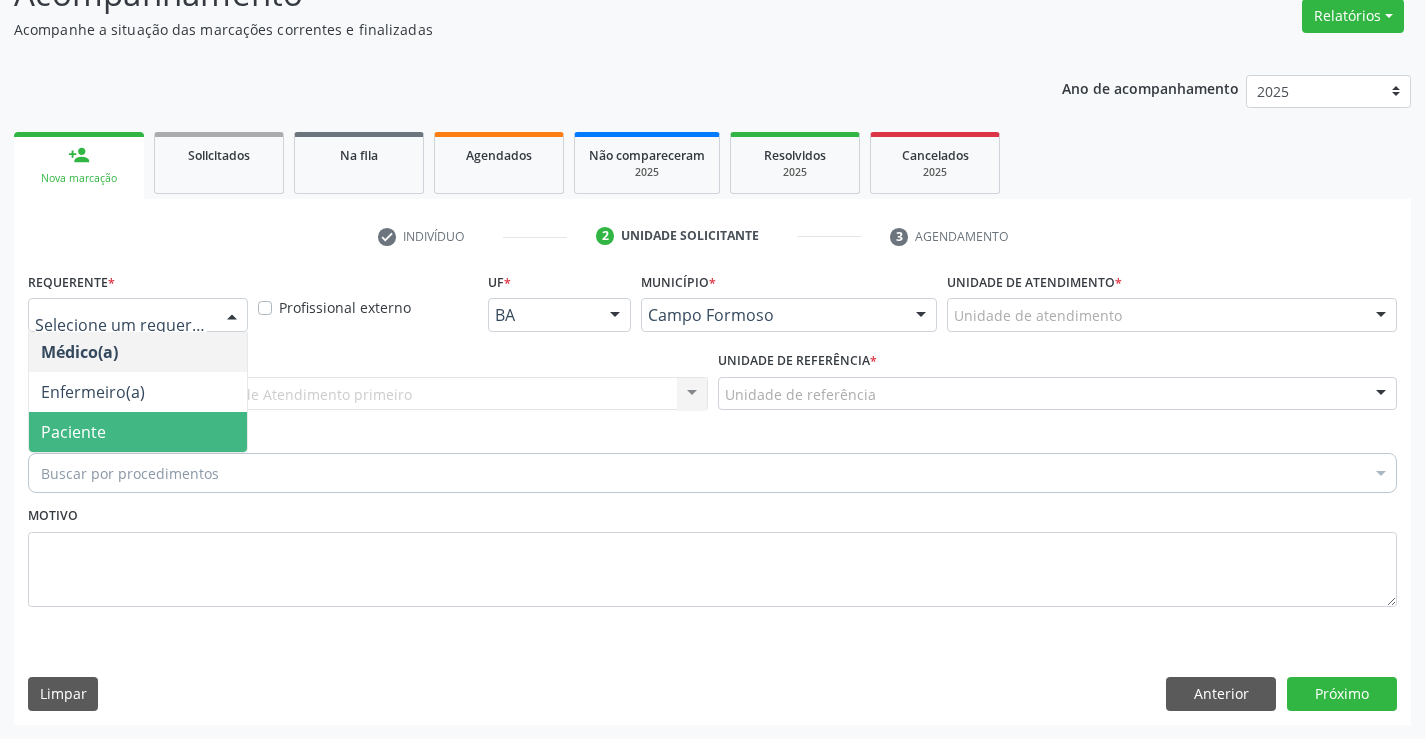 drag, startPoint x: 141, startPoint y: 435, endPoint x: 144, endPoint y: 415, distance: 20.22375 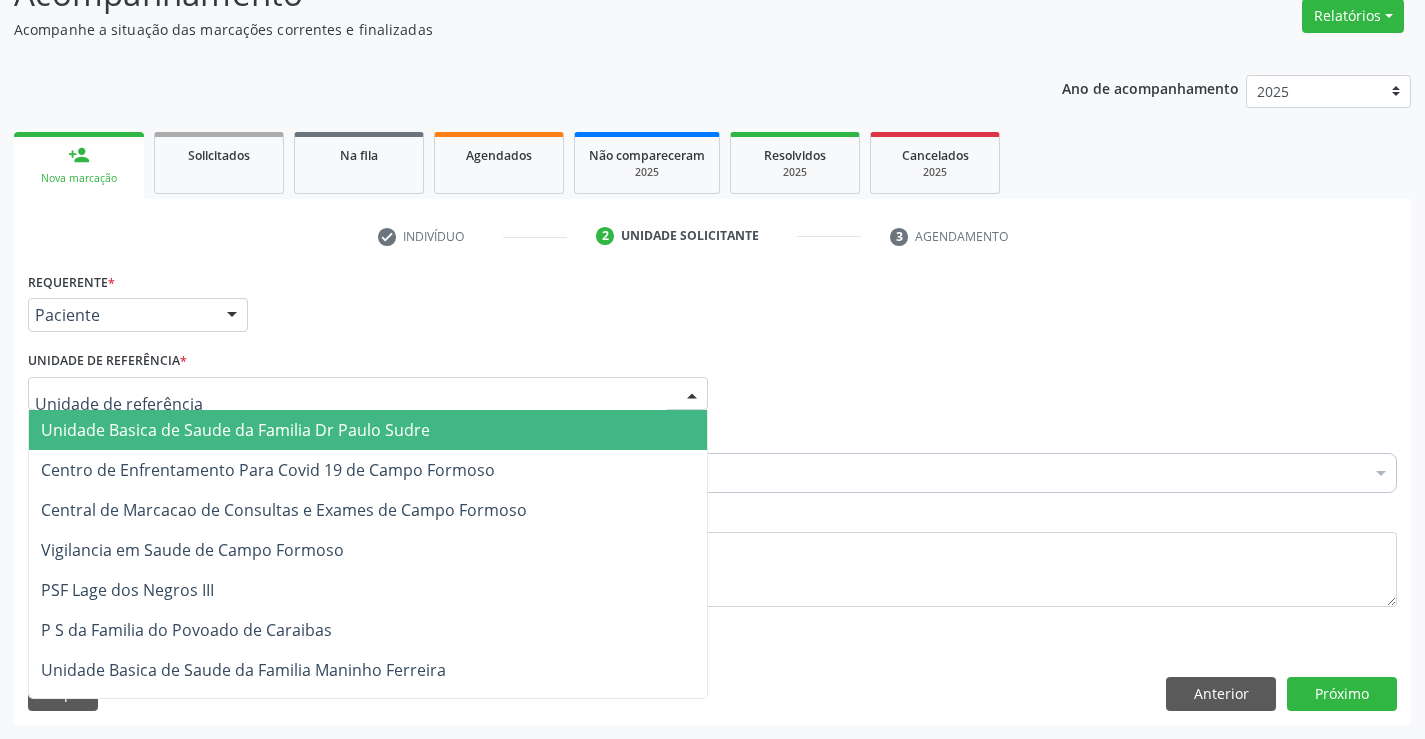 drag, startPoint x: 161, startPoint y: 389, endPoint x: 163, endPoint y: 422, distance: 33.06055 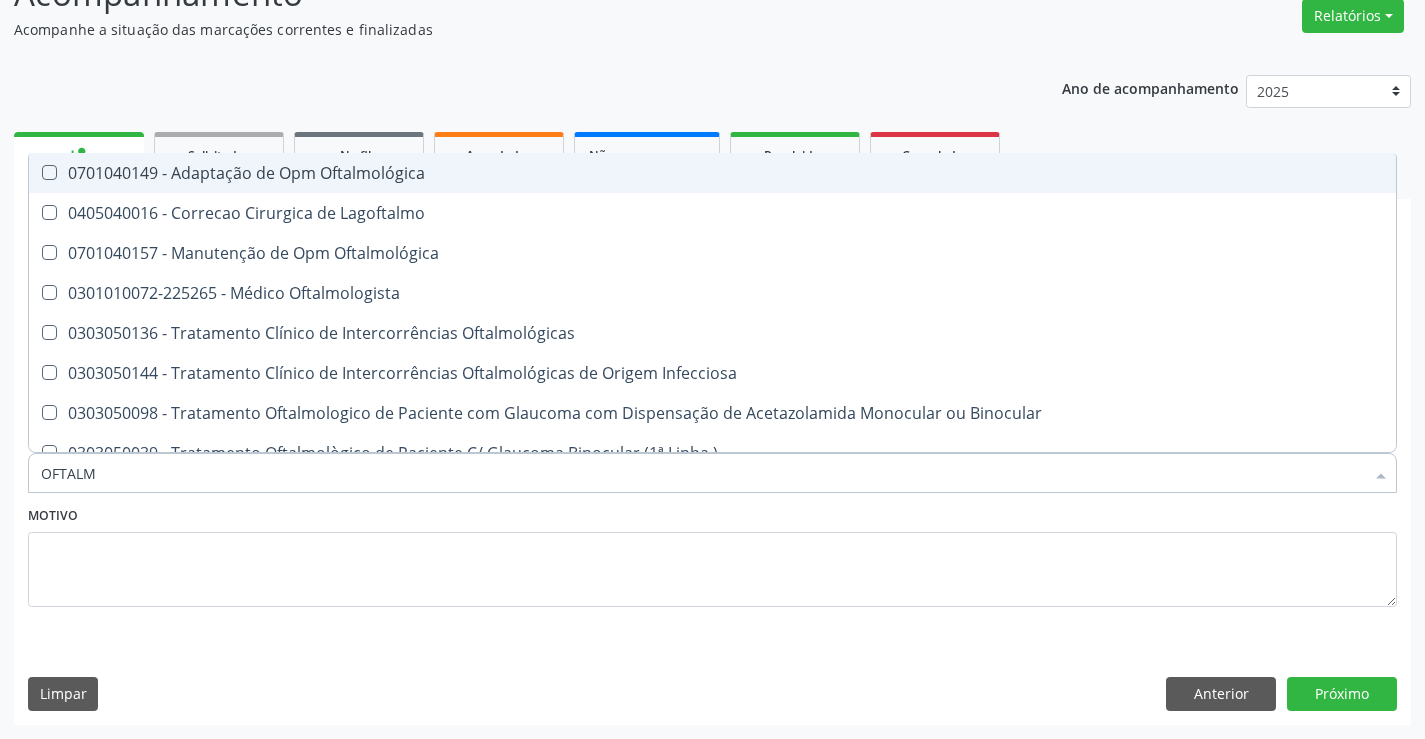 type on "OFTALMO" 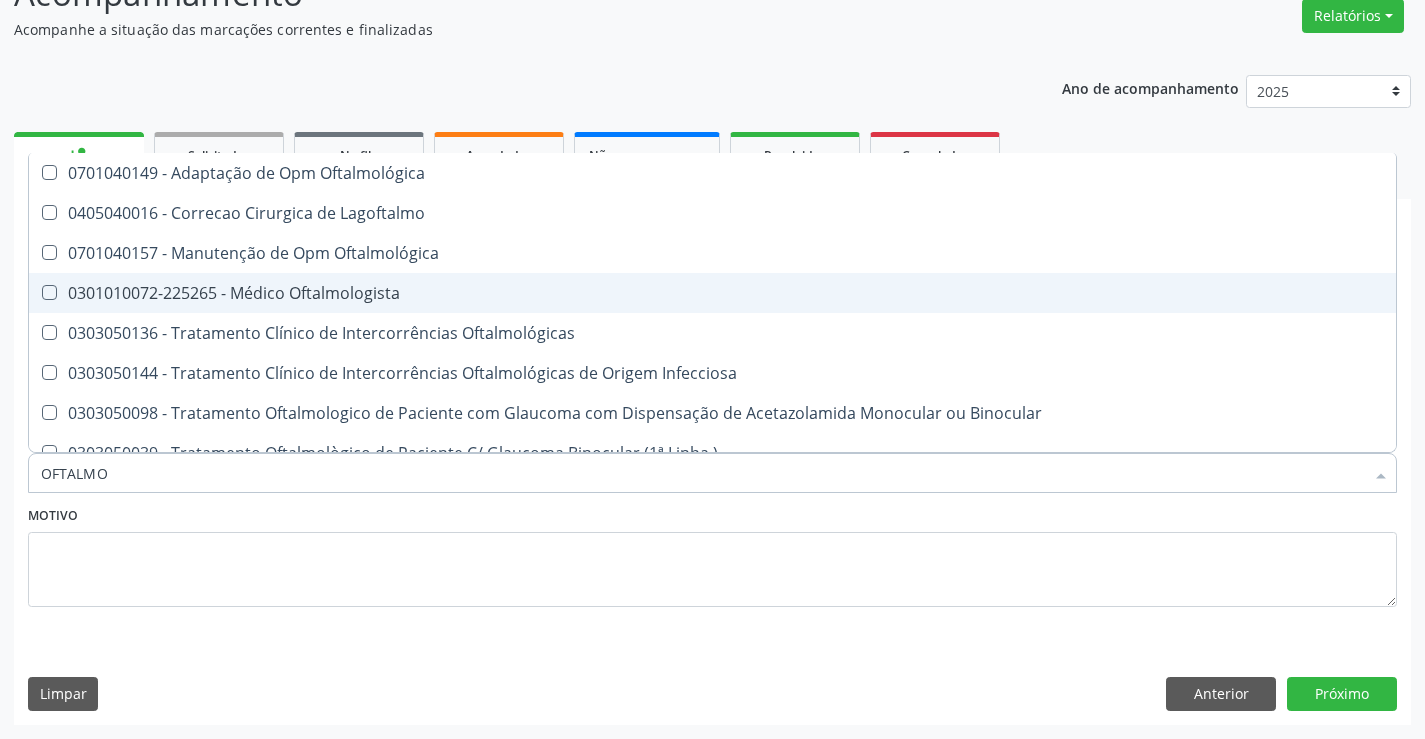 click on "0301010072-225265 - Médico Oftalmologista" at bounding box center [712, 293] 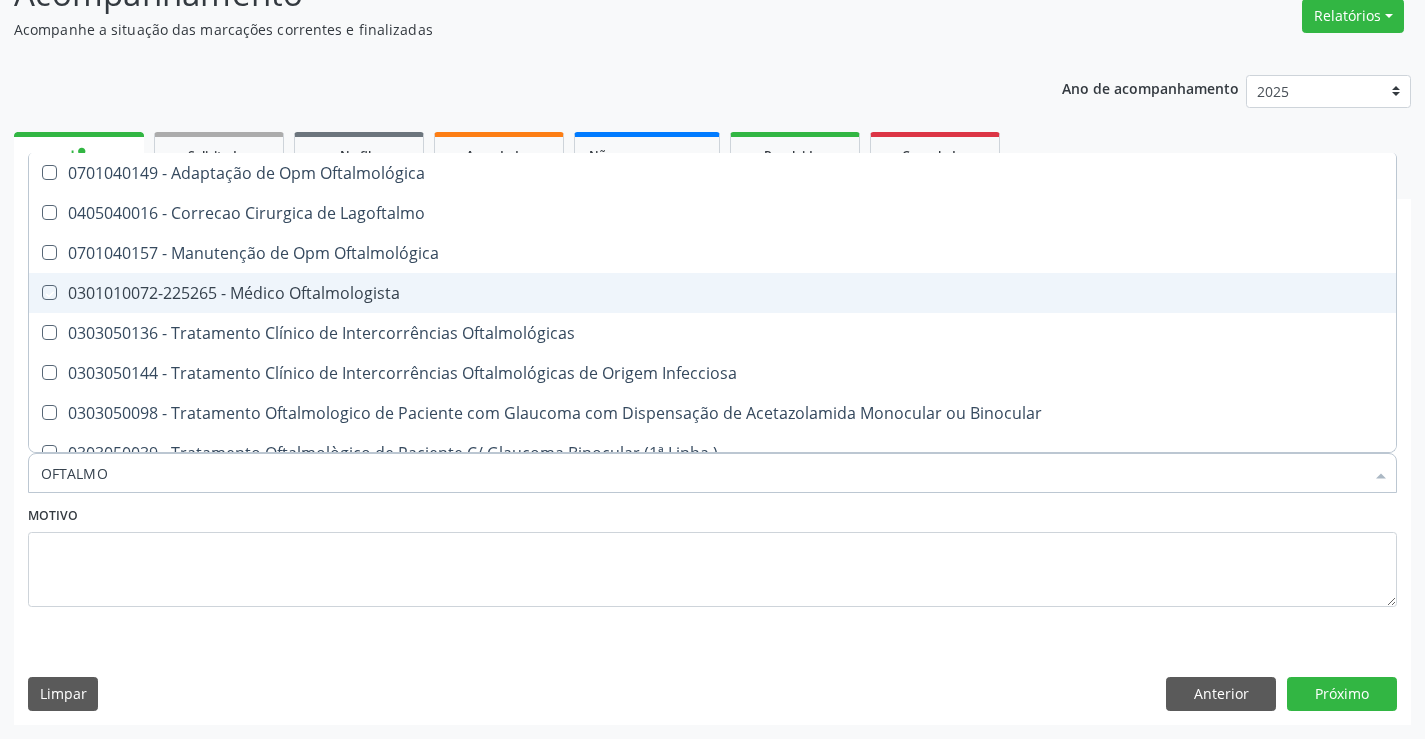 checkbox on "true" 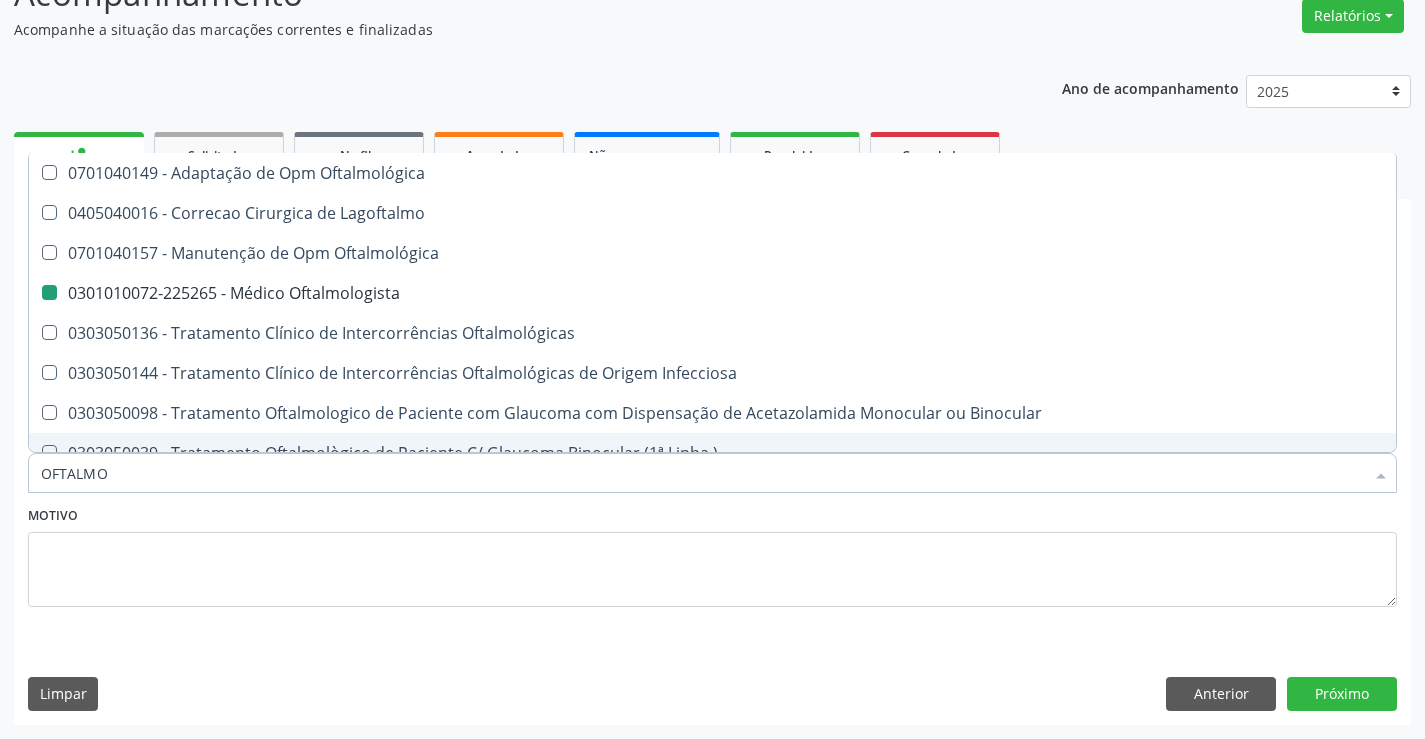 click on "Motivo" at bounding box center [712, 554] 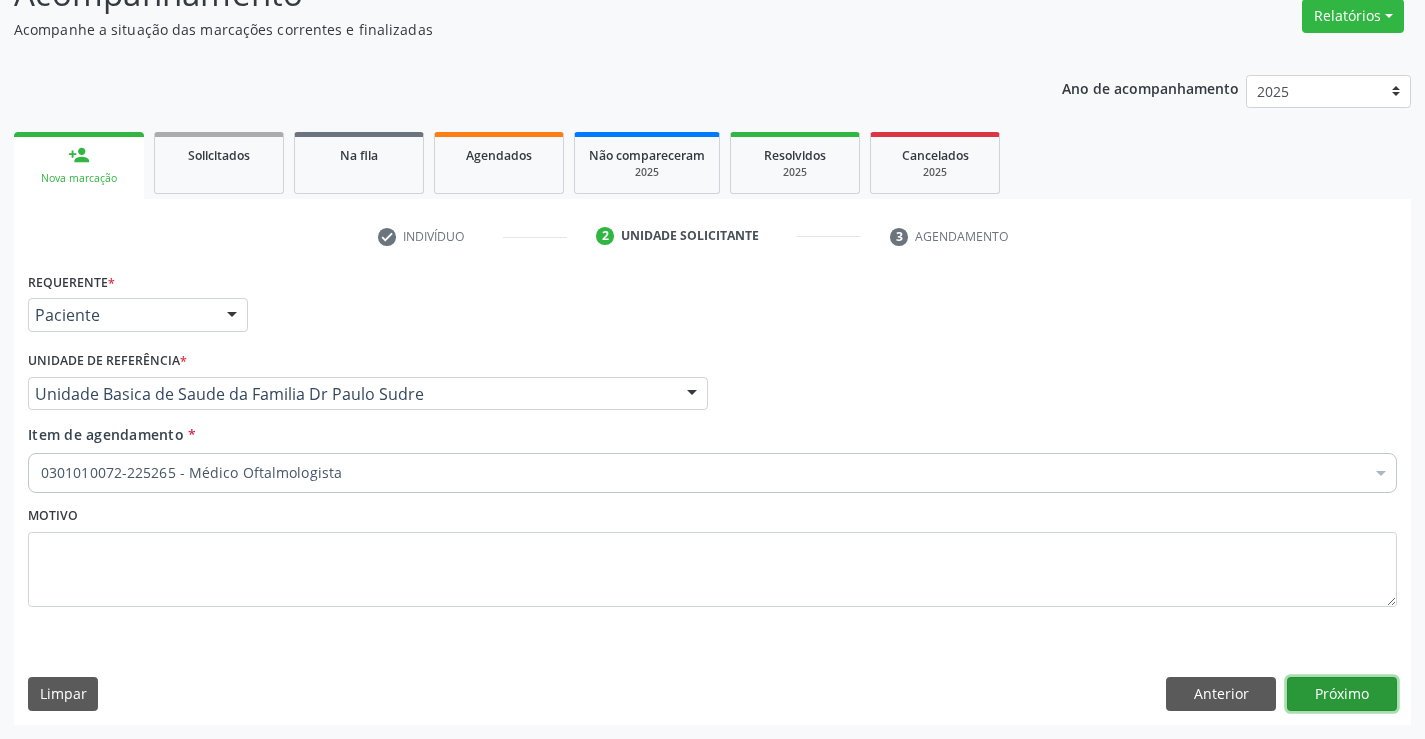 click on "Próximo" at bounding box center [1342, 694] 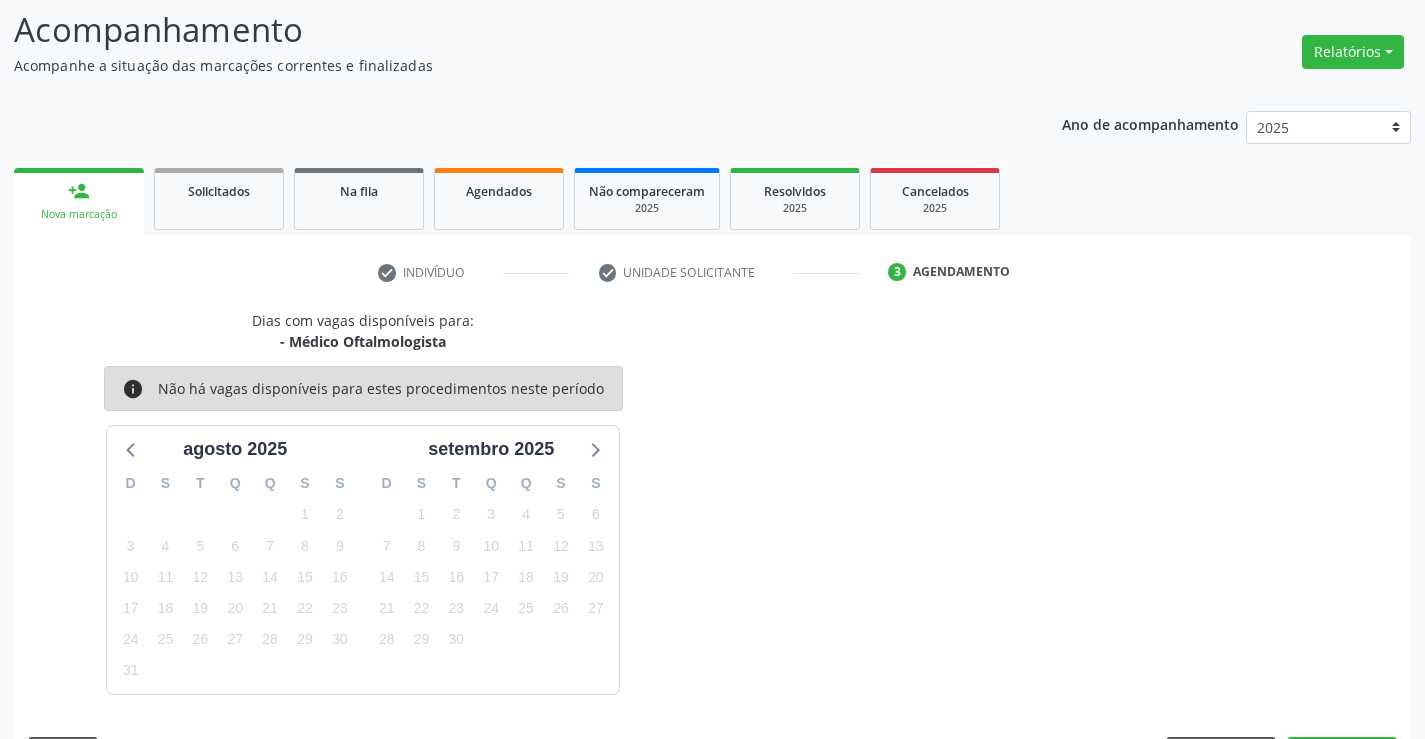 scroll, scrollTop: 167, scrollLeft: 0, axis: vertical 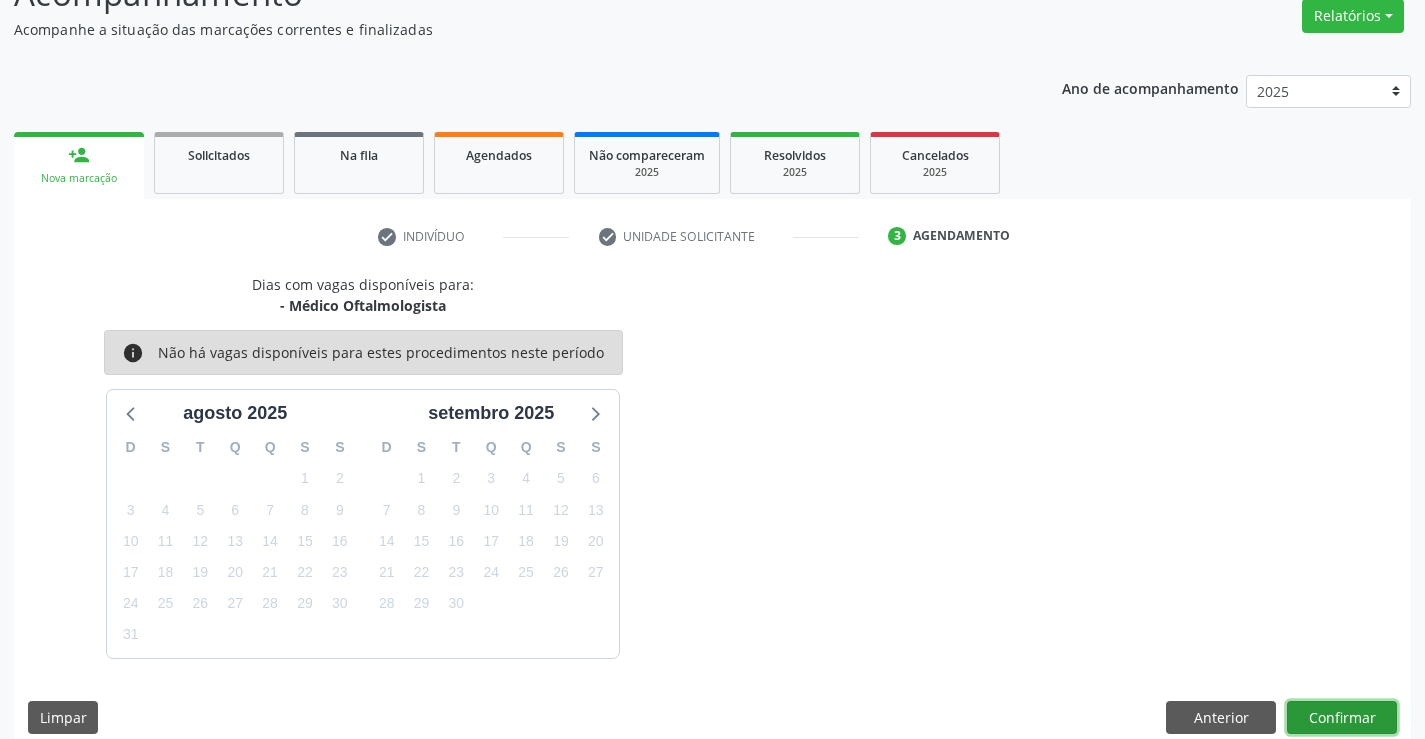 click on "Confirmar" at bounding box center (1342, 718) 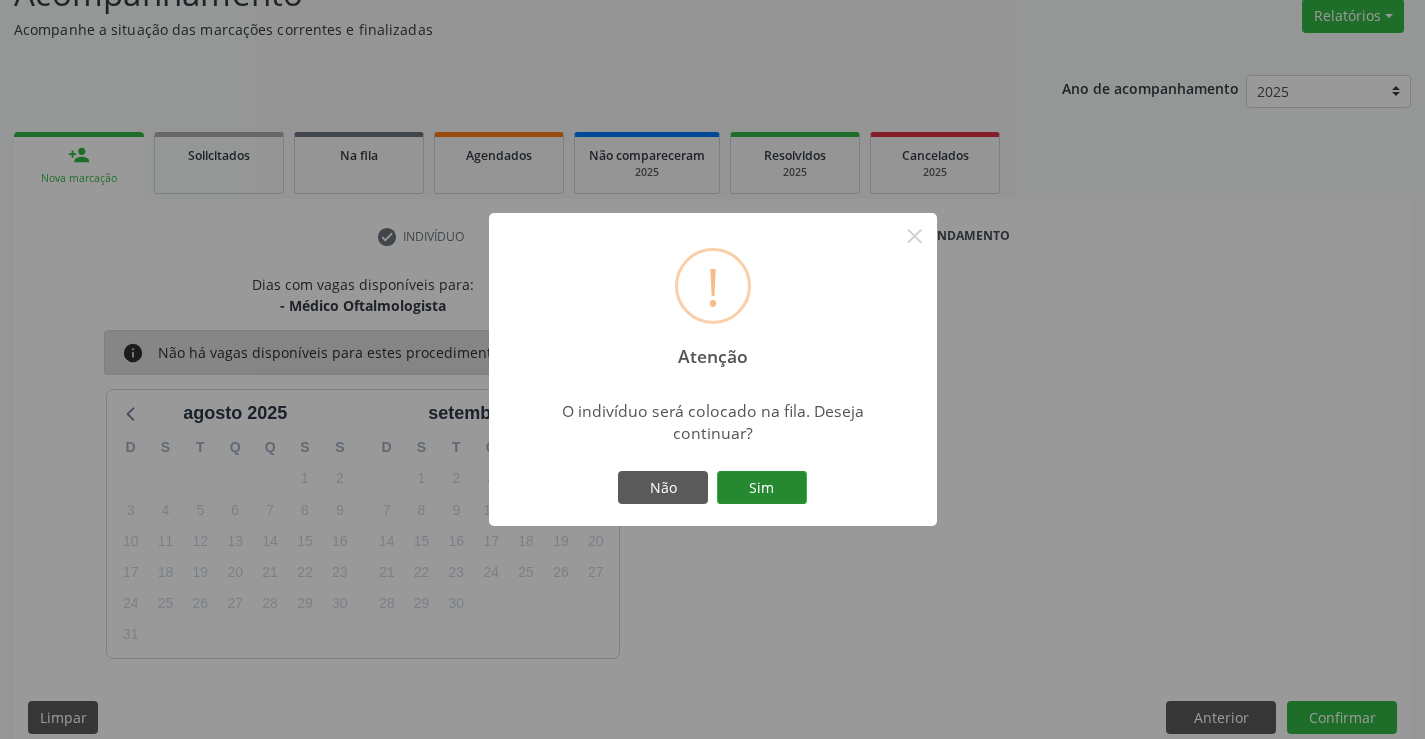 click on "Sim" at bounding box center (762, 488) 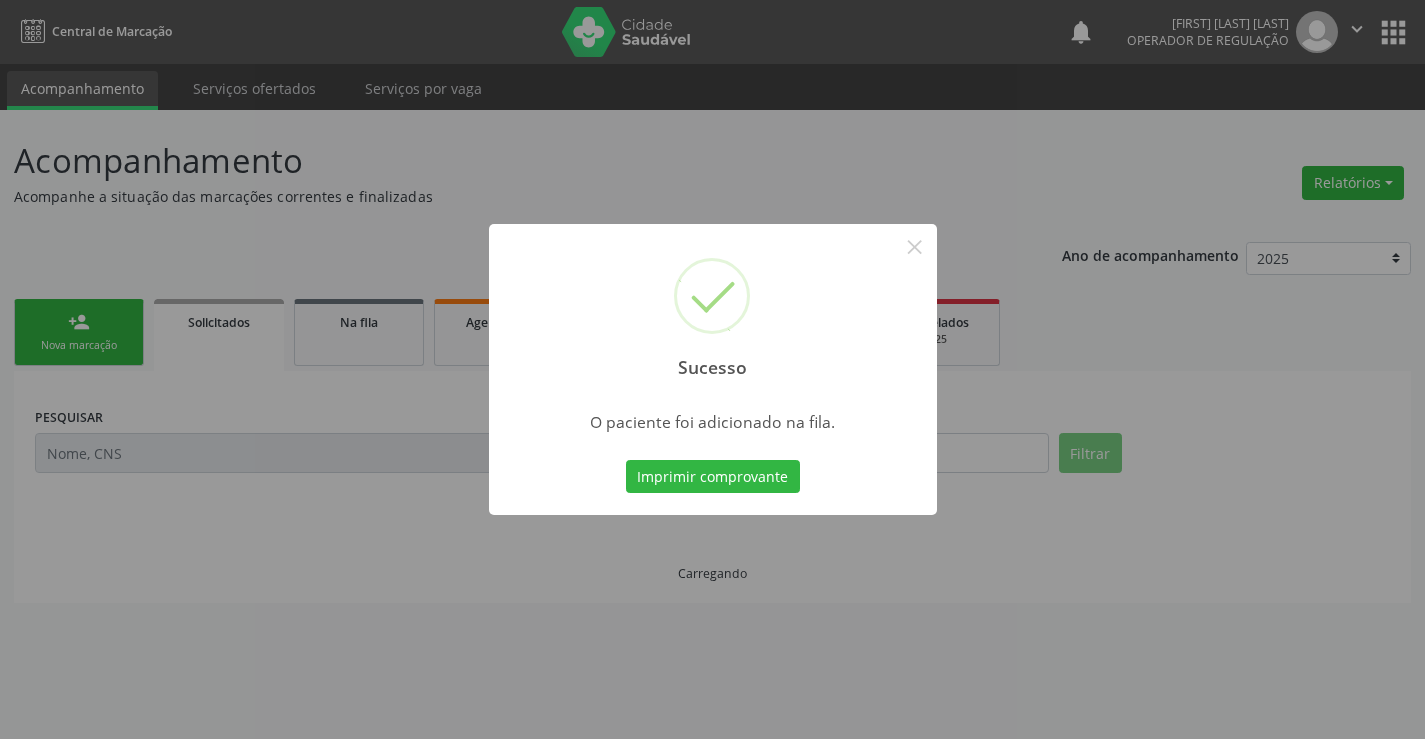 scroll, scrollTop: 0, scrollLeft: 0, axis: both 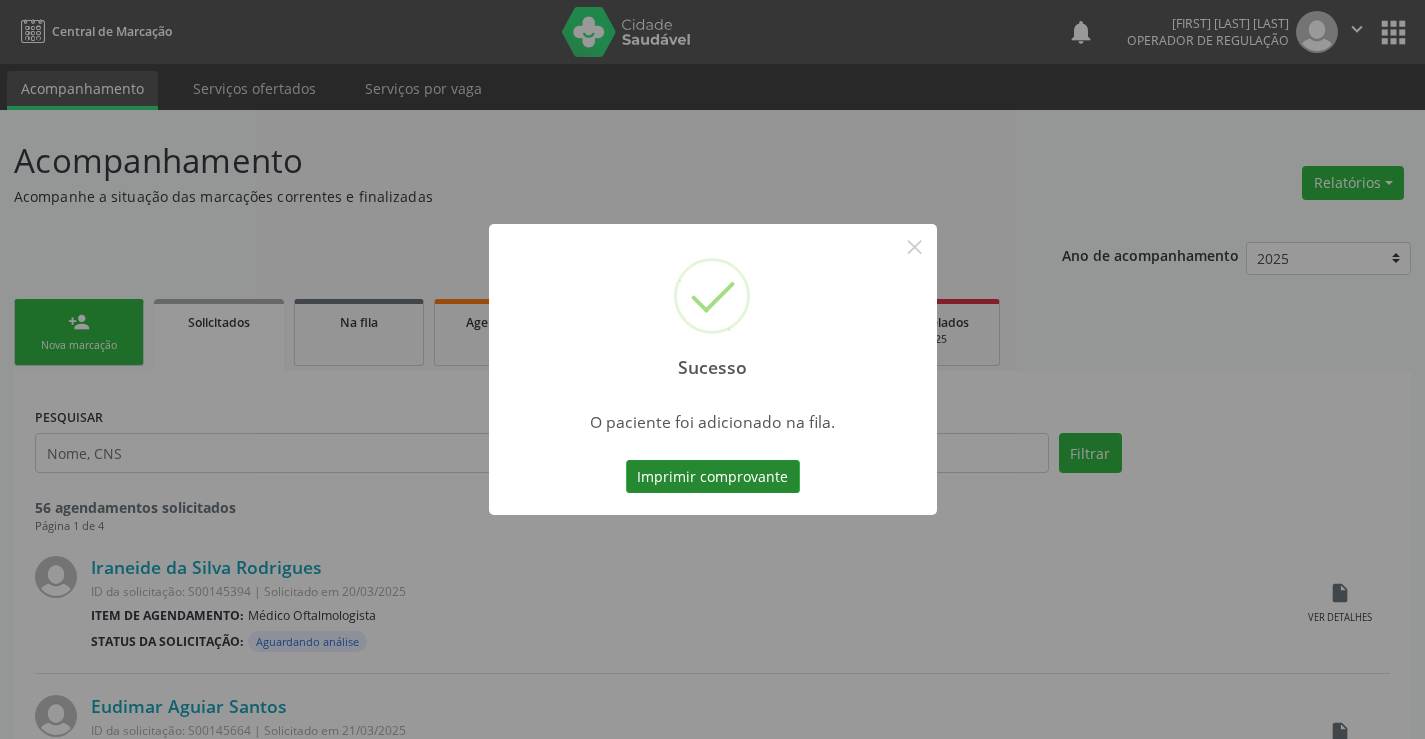 click on "Imprimir comprovante" at bounding box center (713, 477) 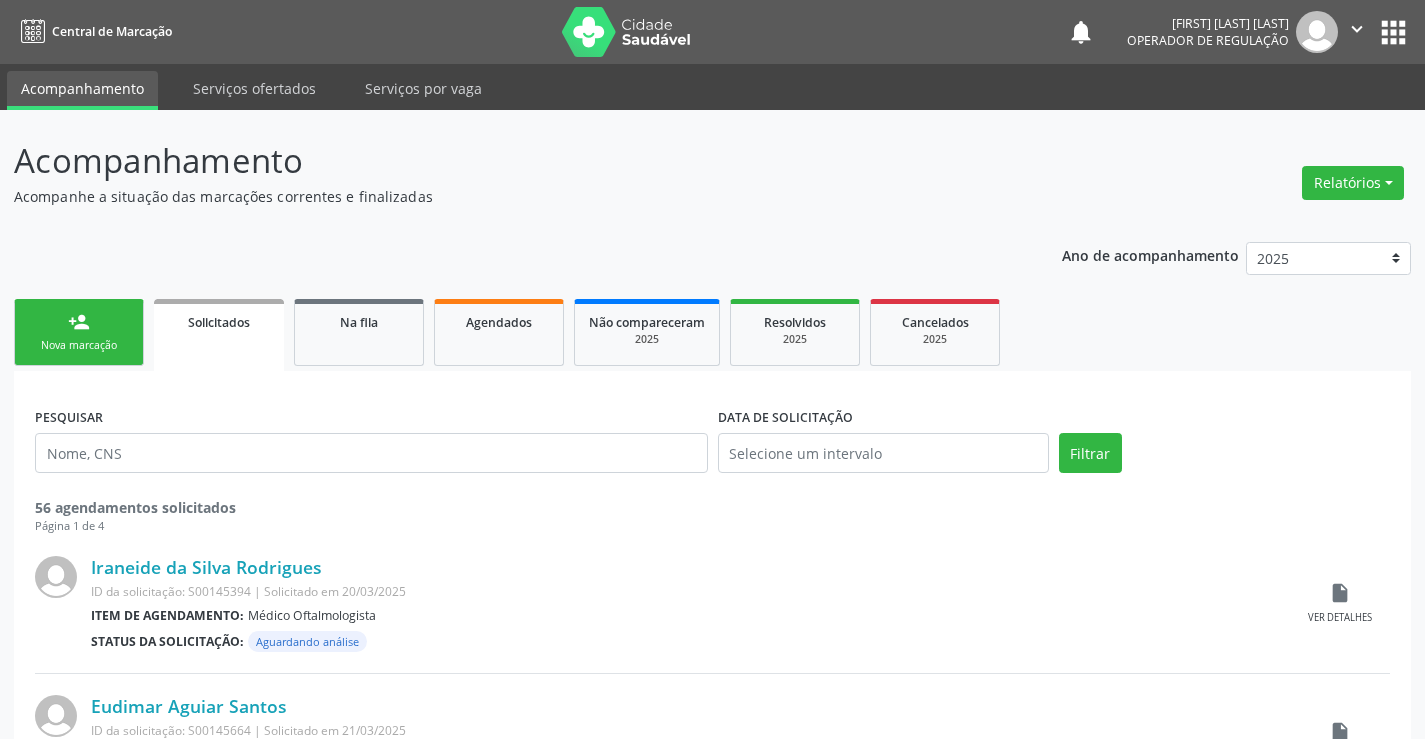 click on "Nova marcação" at bounding box center [79, 345] 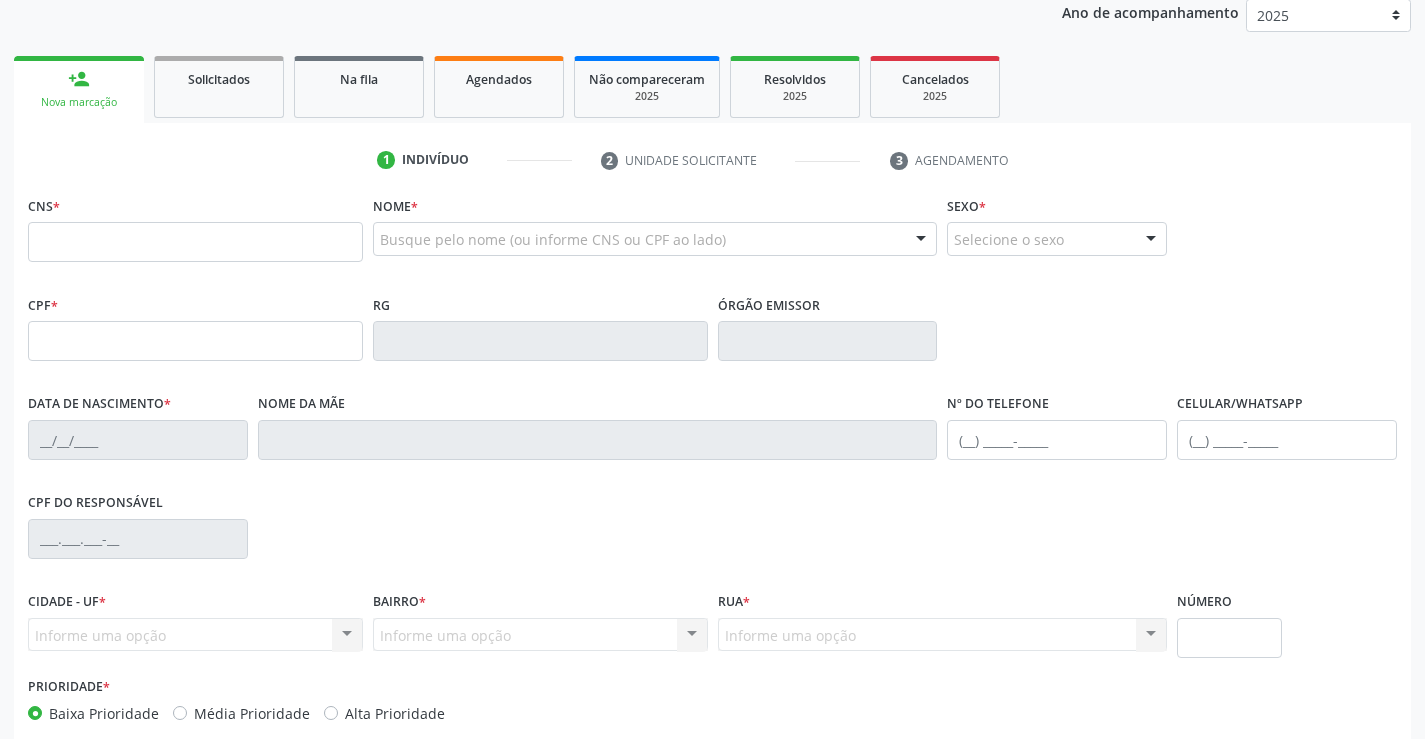 scroll, scrollTop: 300, scrollLeft: 0, axis: vertical 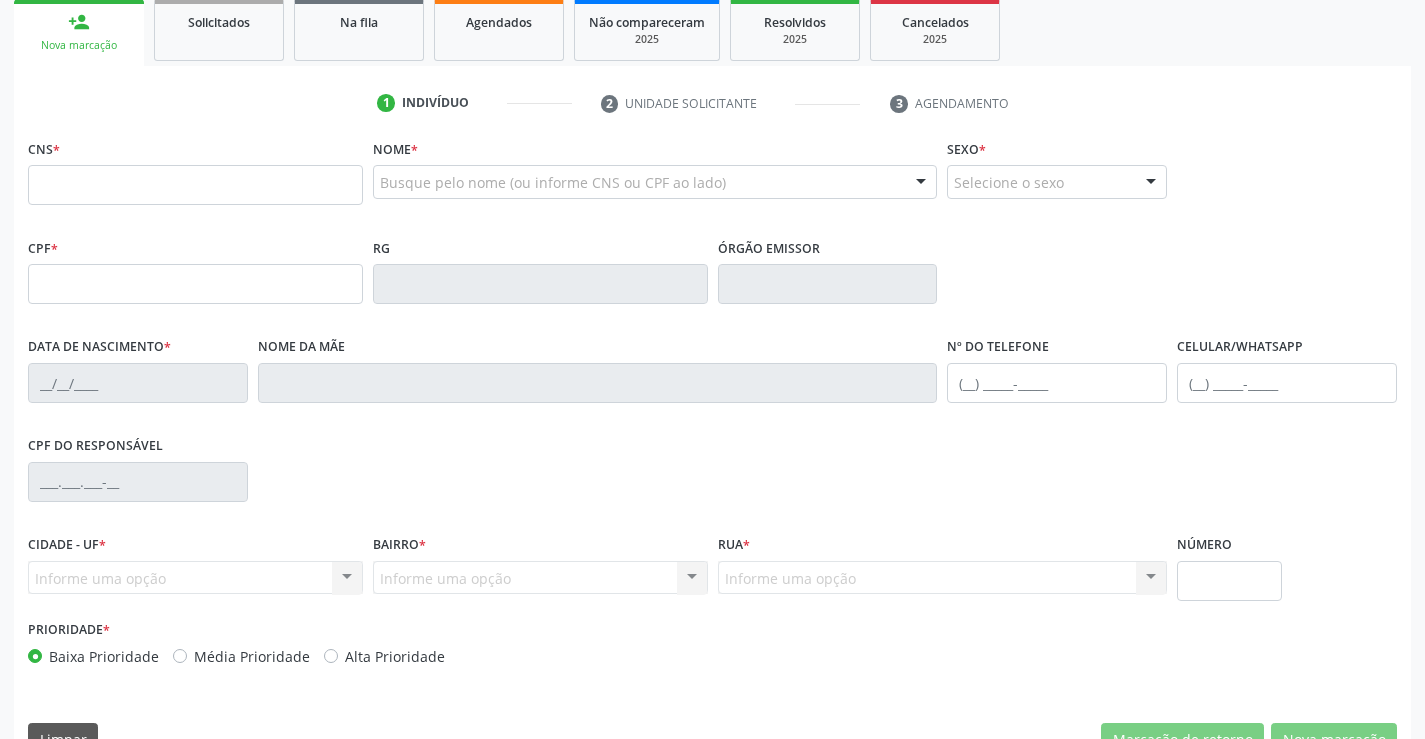 click on "CNS
*" at bounding box center [195, 169] 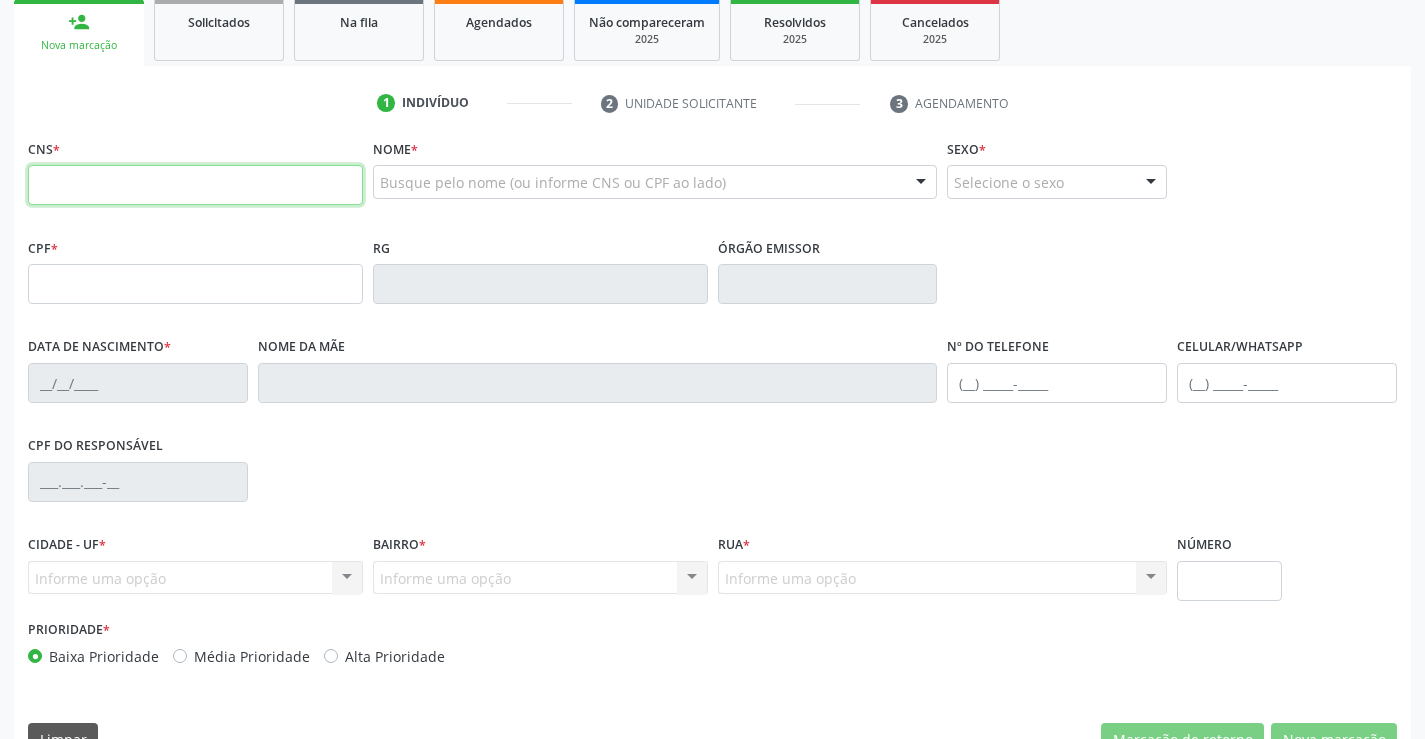 click at bounding box center (195, 185) 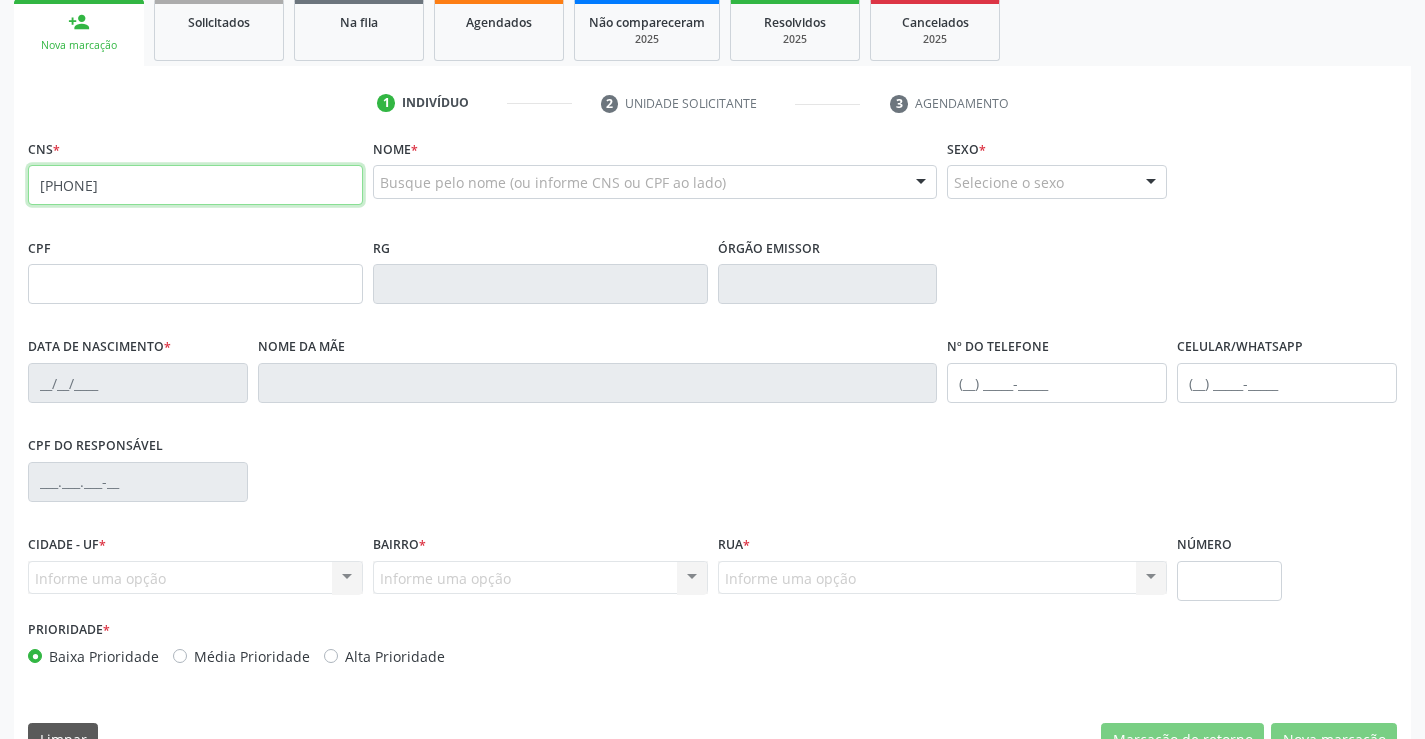 type on "[PHONE]" 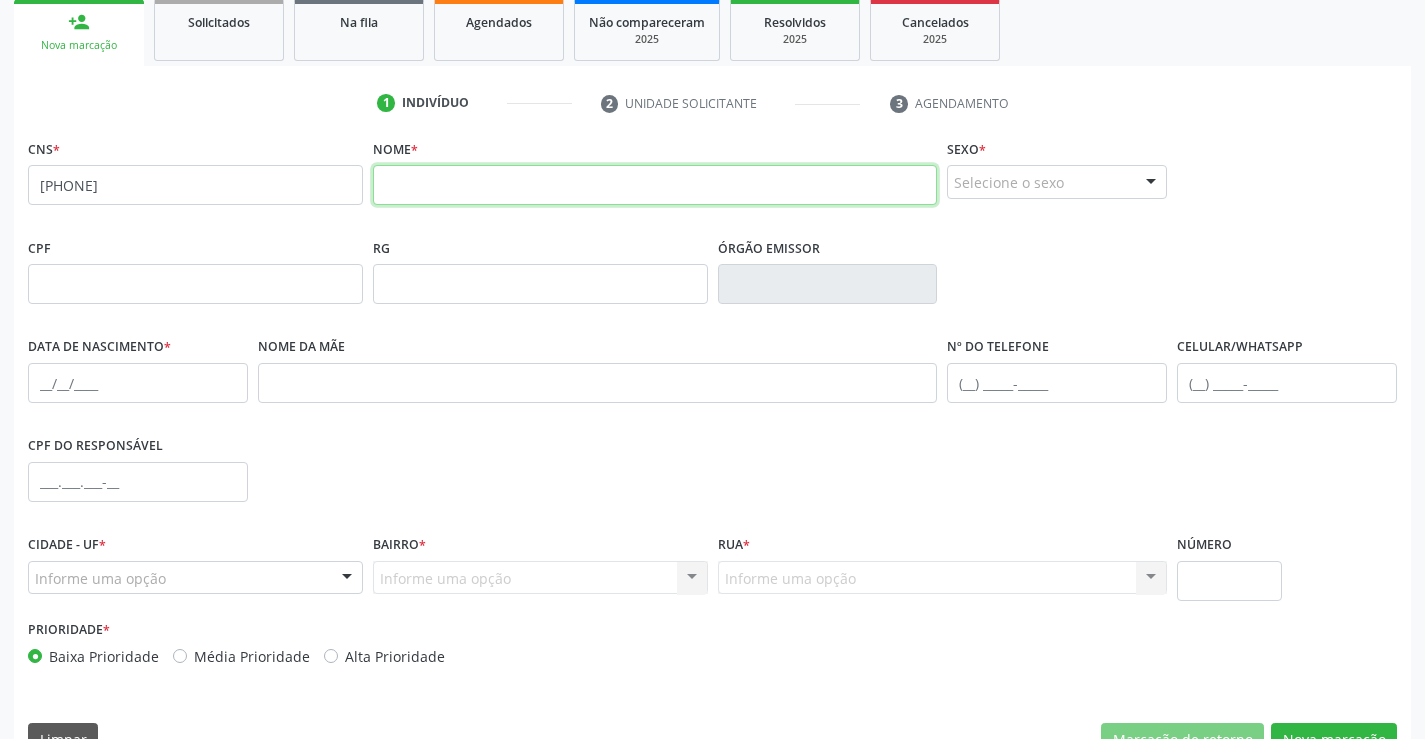 click at bounding box center (655, 185) 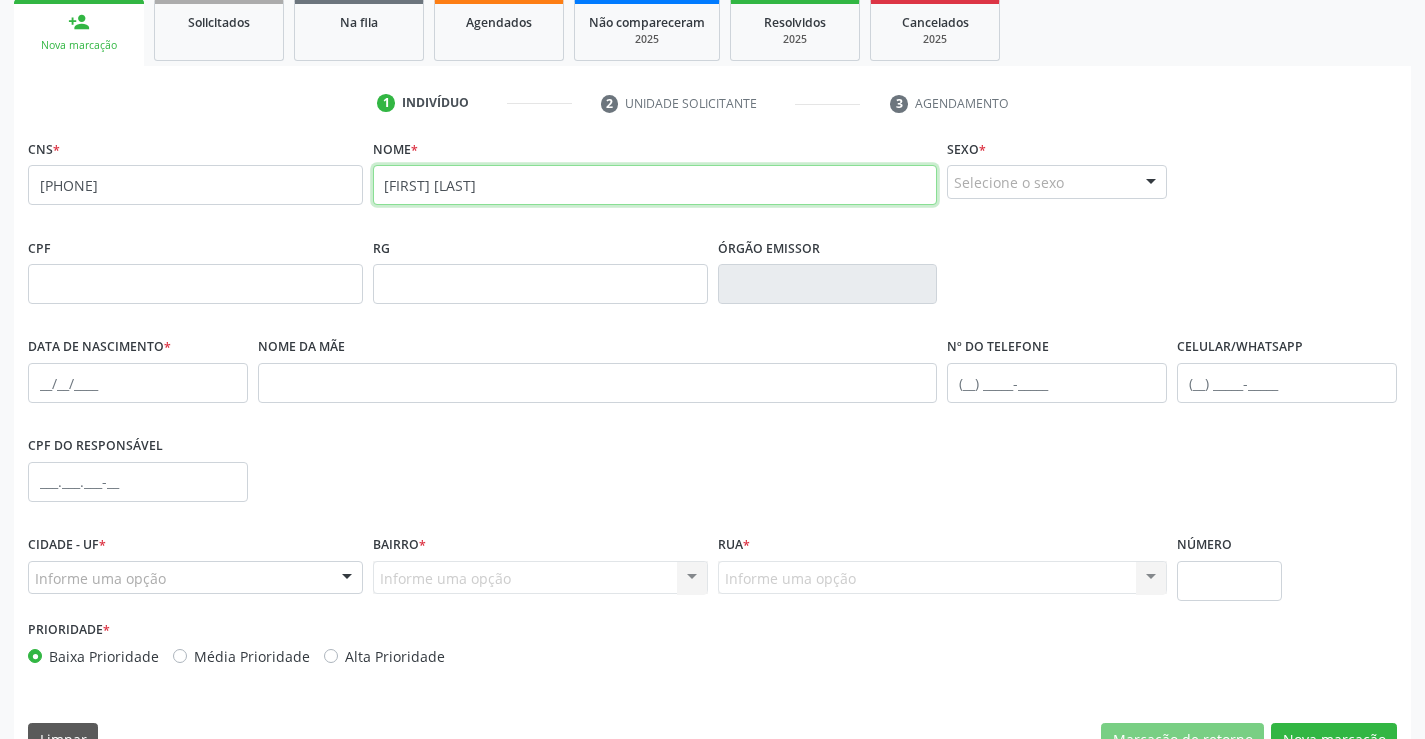type on "[FIRST] [LAST]" 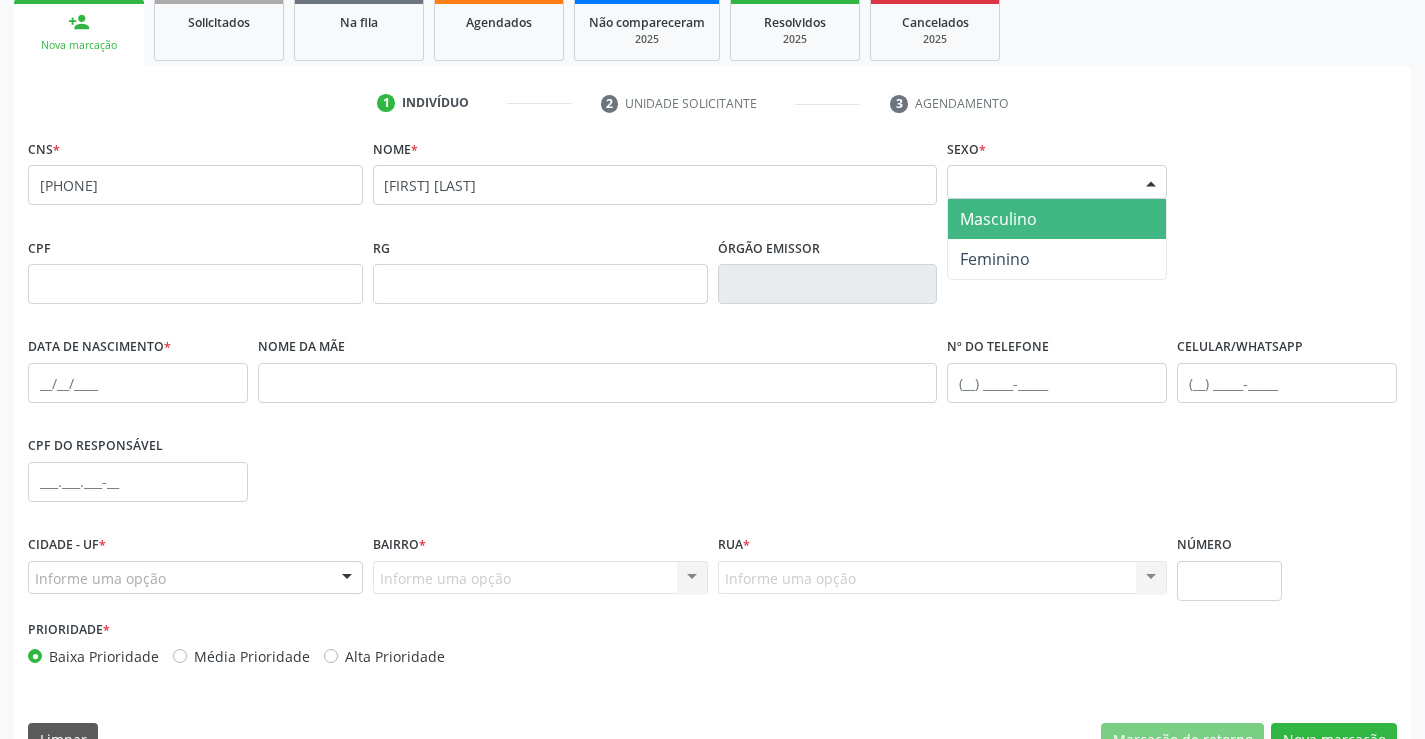 click at bounding box center (1151, 183) 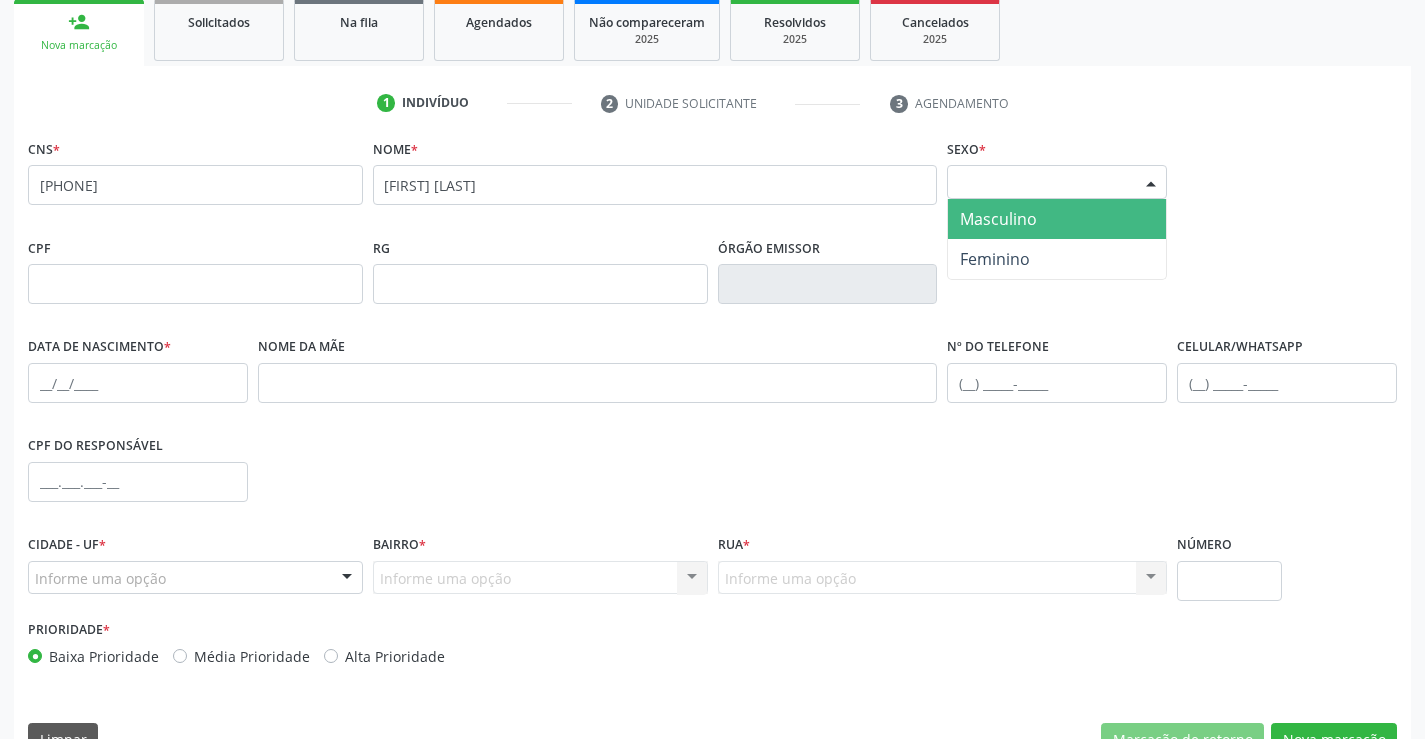 click on "Masculino" at bounding box center [1057, 219] 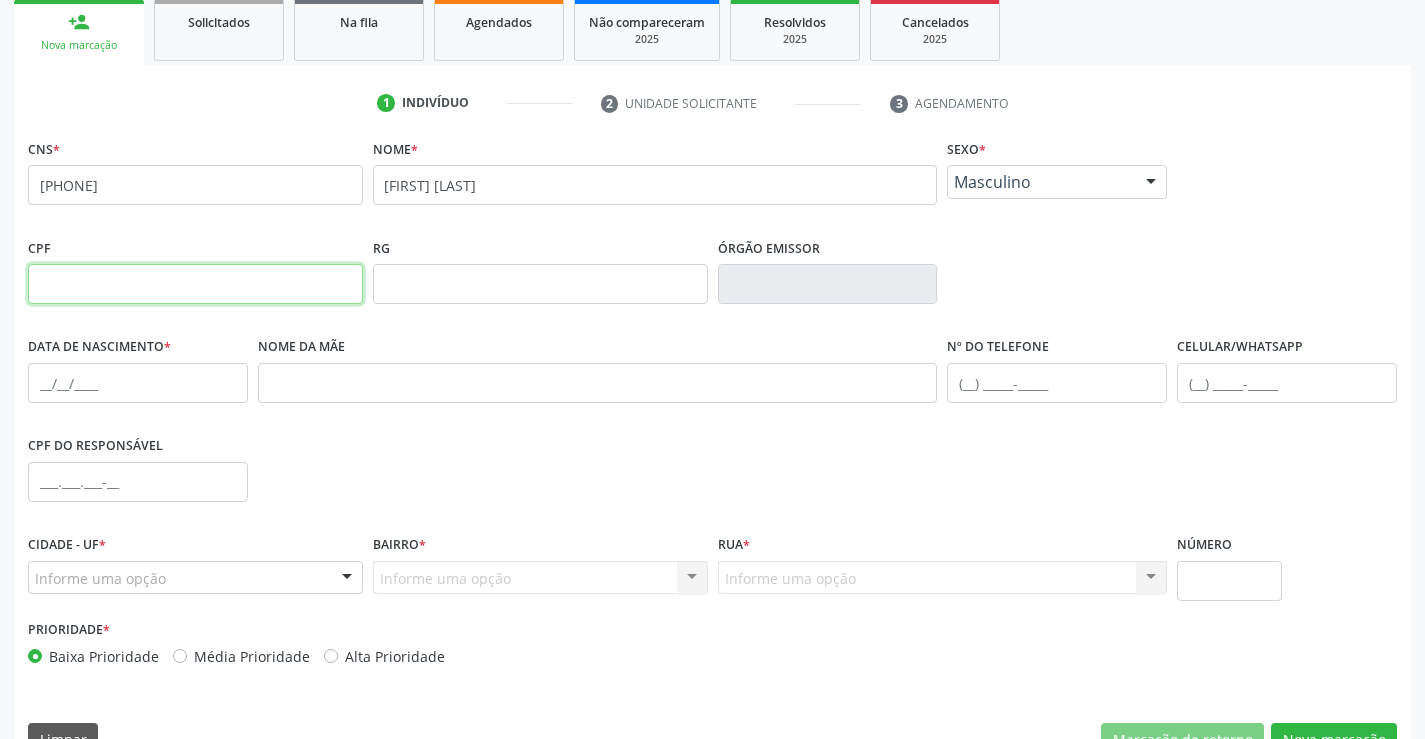 click at bounding box center [195, 284] 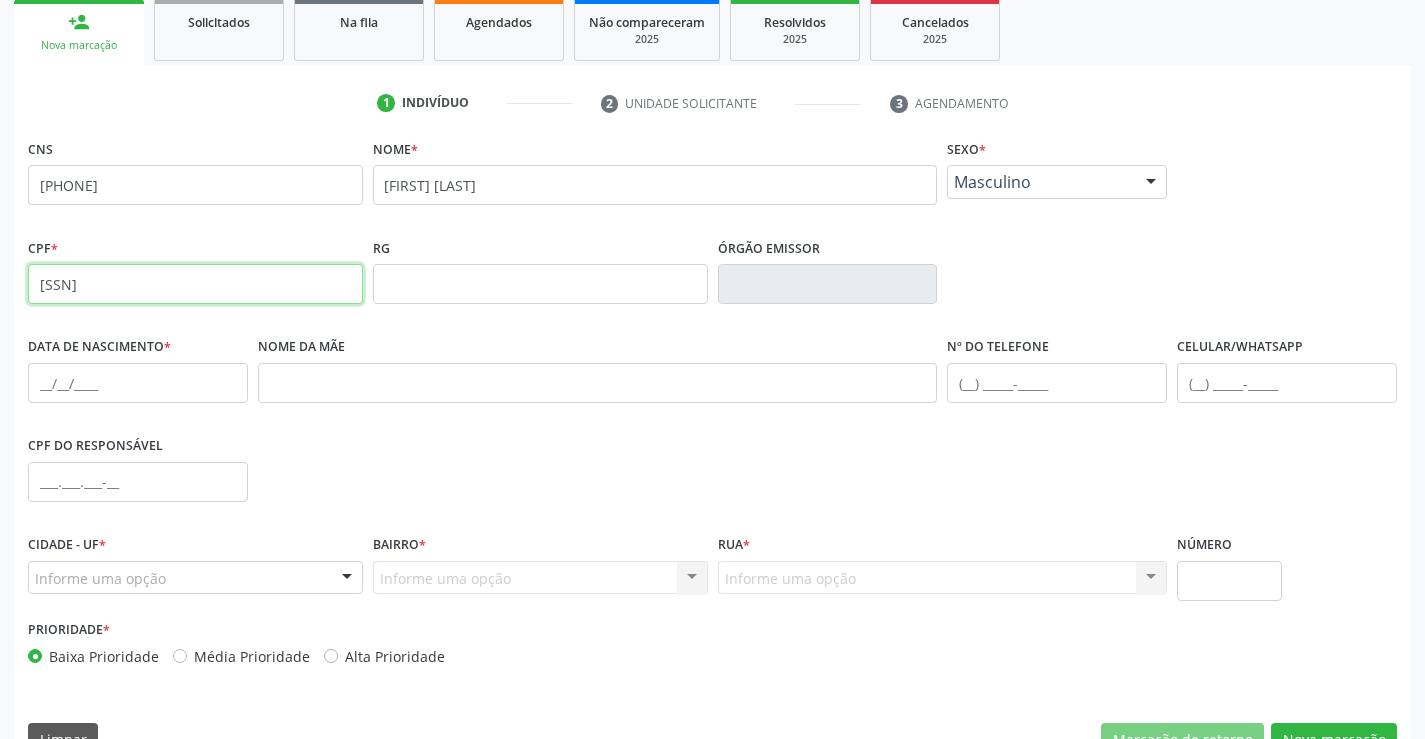 type on "[SSN]" 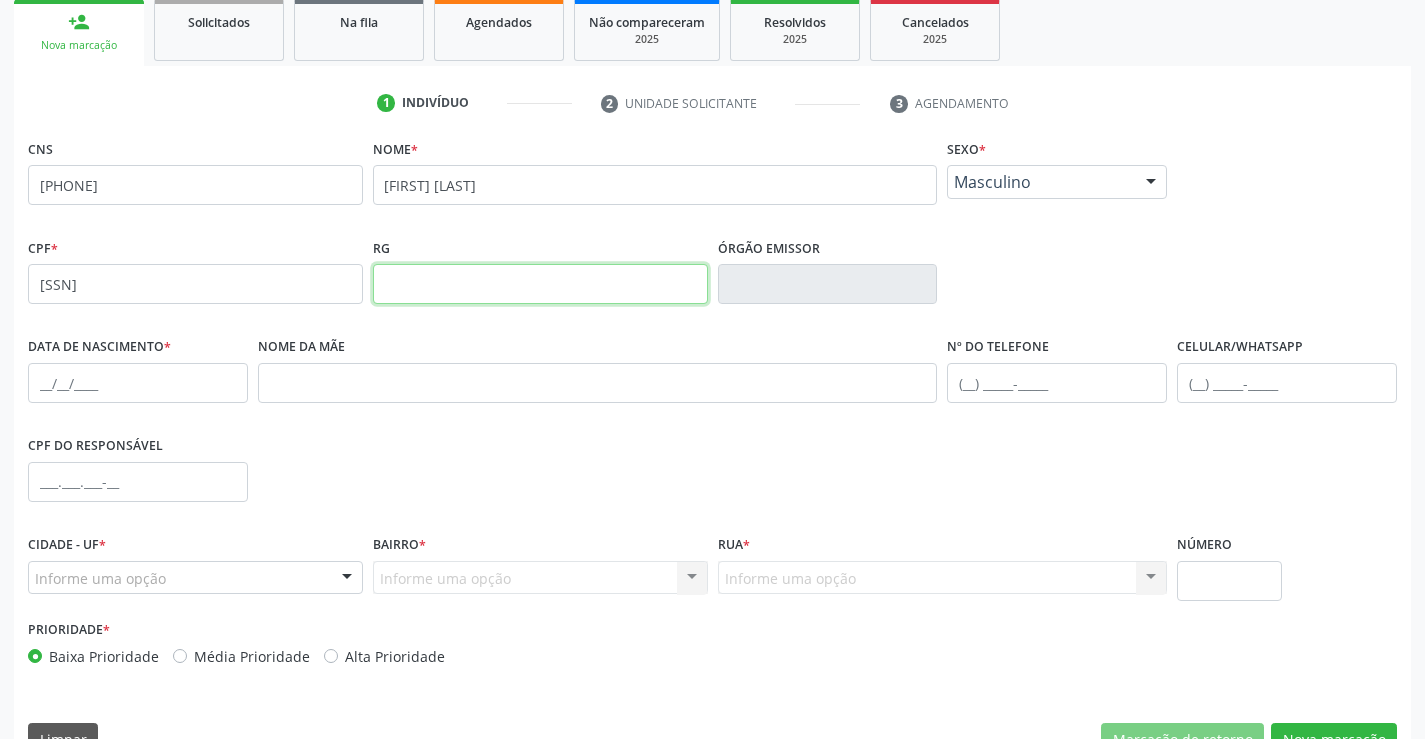 click at bounding box center [540, 284] 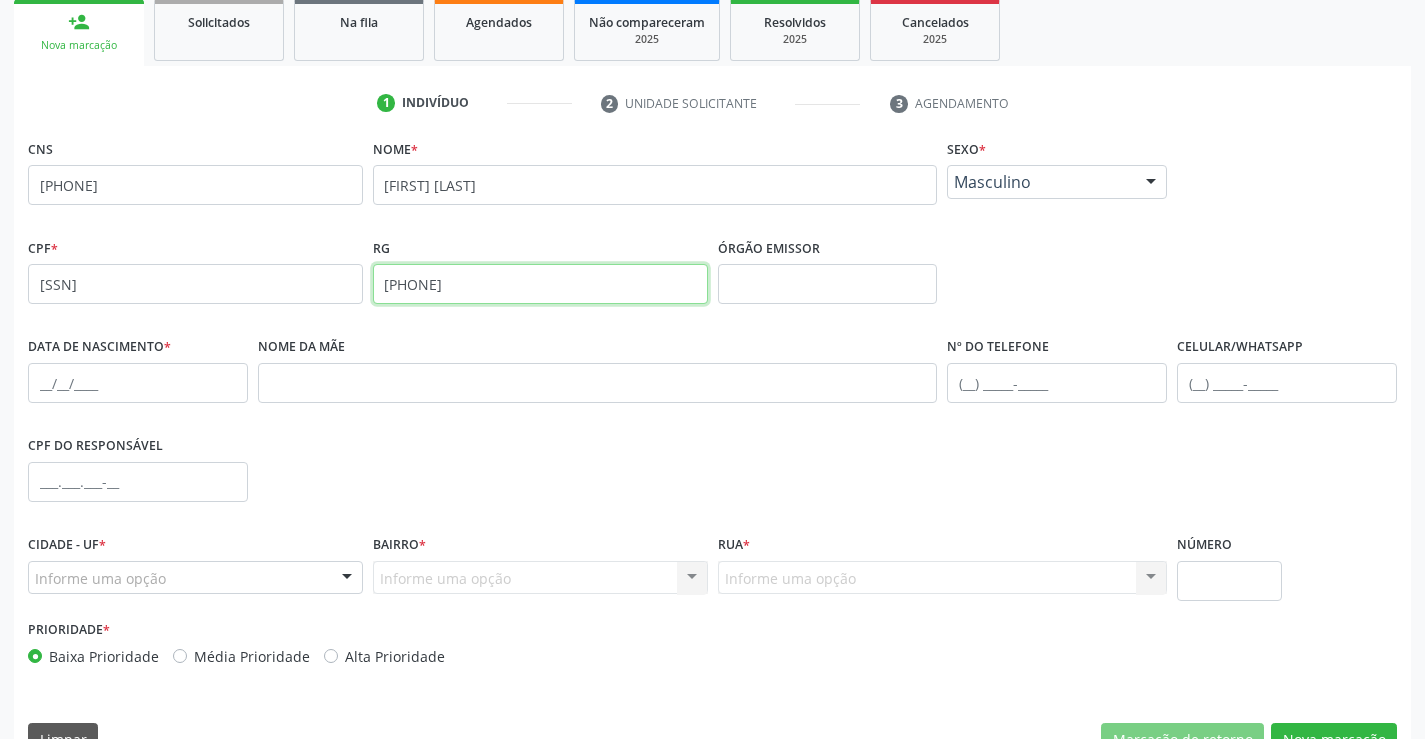 type on "[PHONE]" 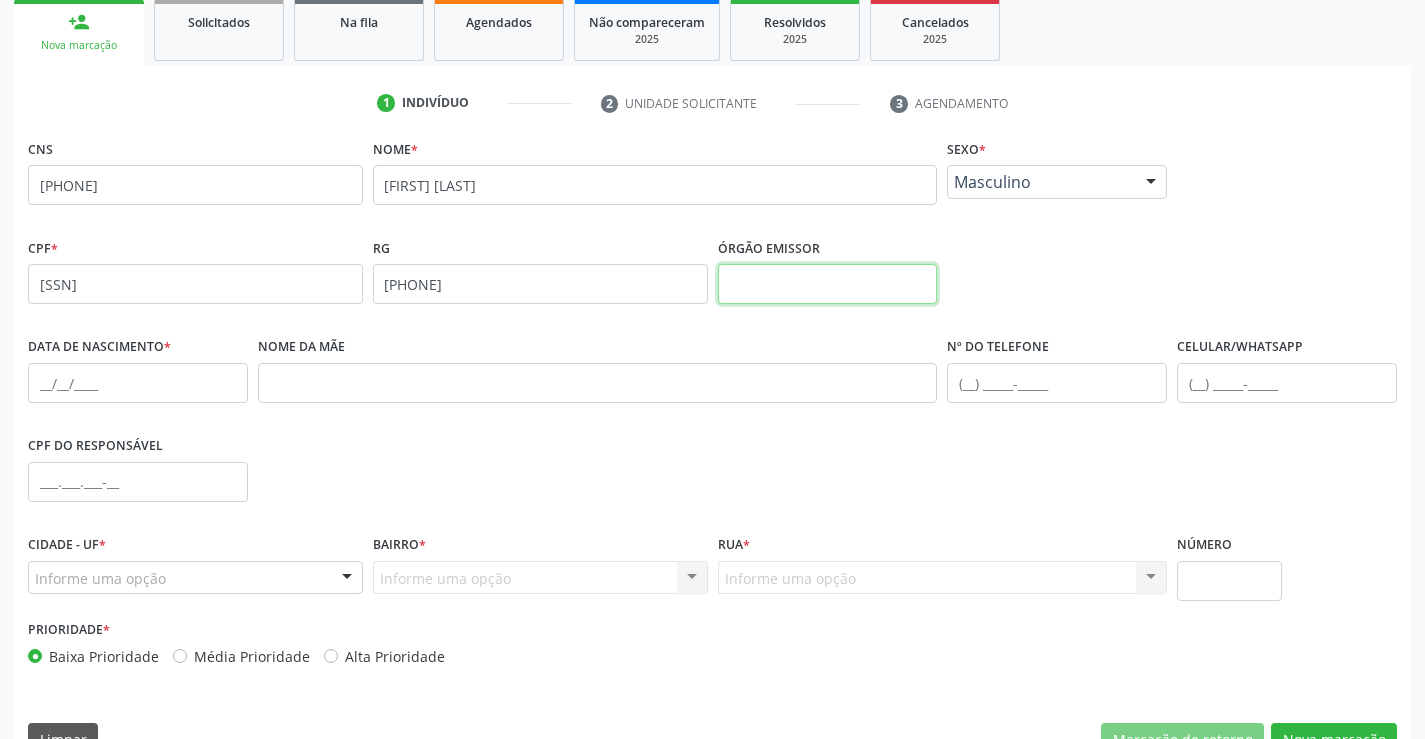 click at bounding box center [828, 284] 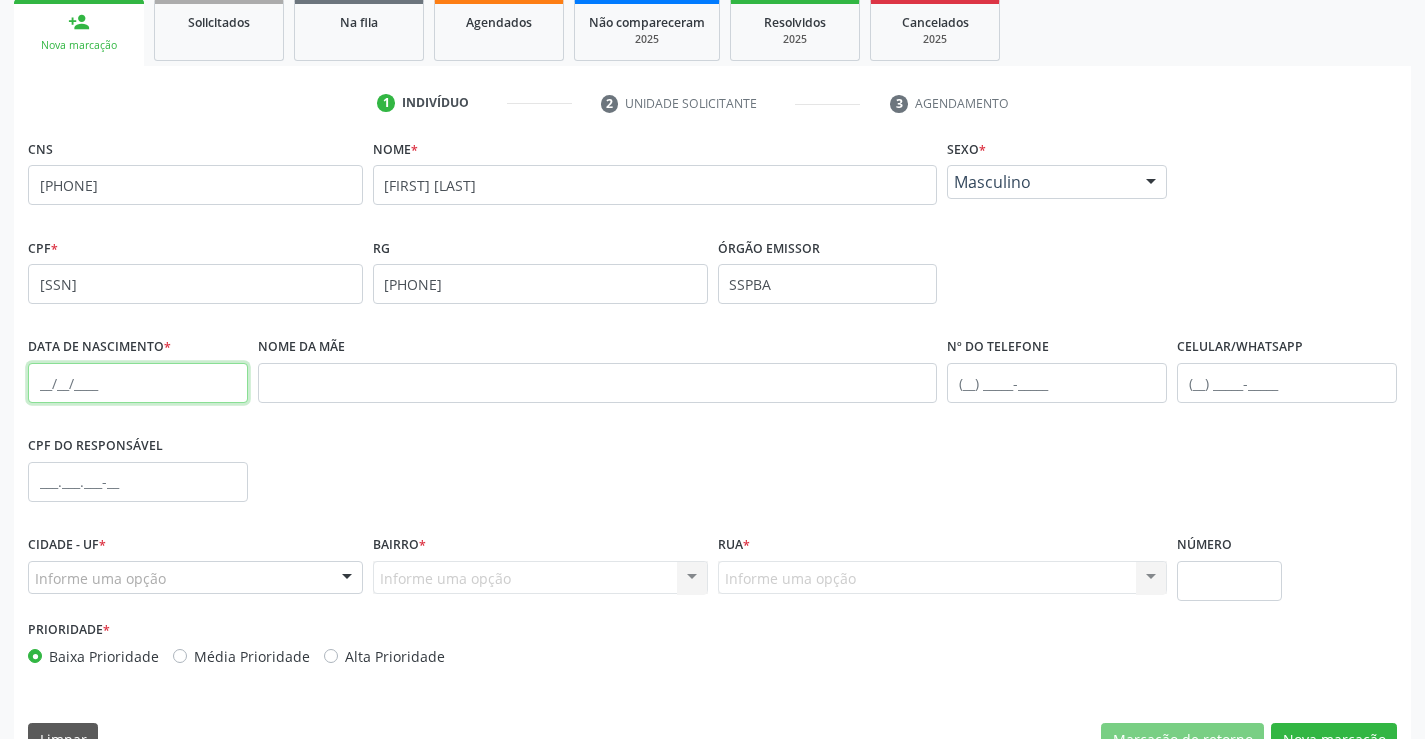 click at bounding box center (138, 383) 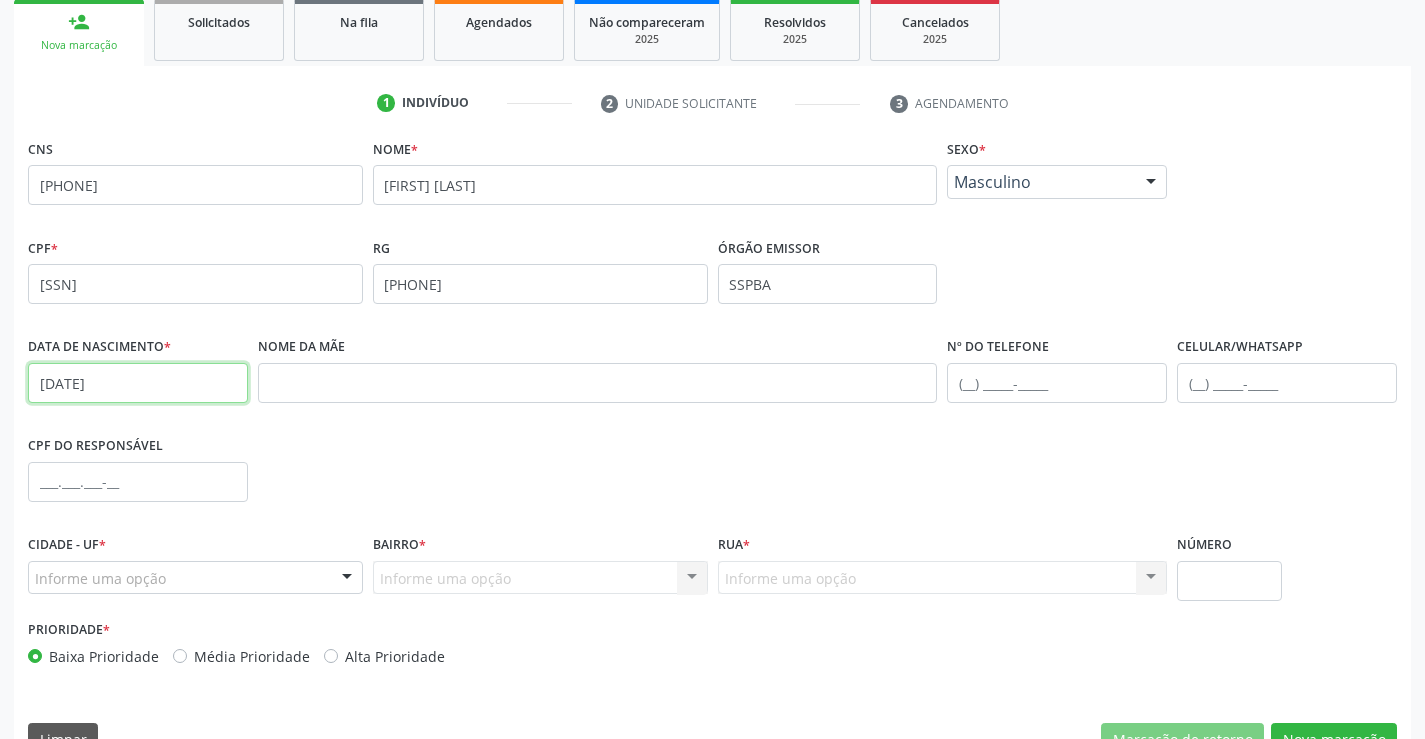 type on "[DATE]" 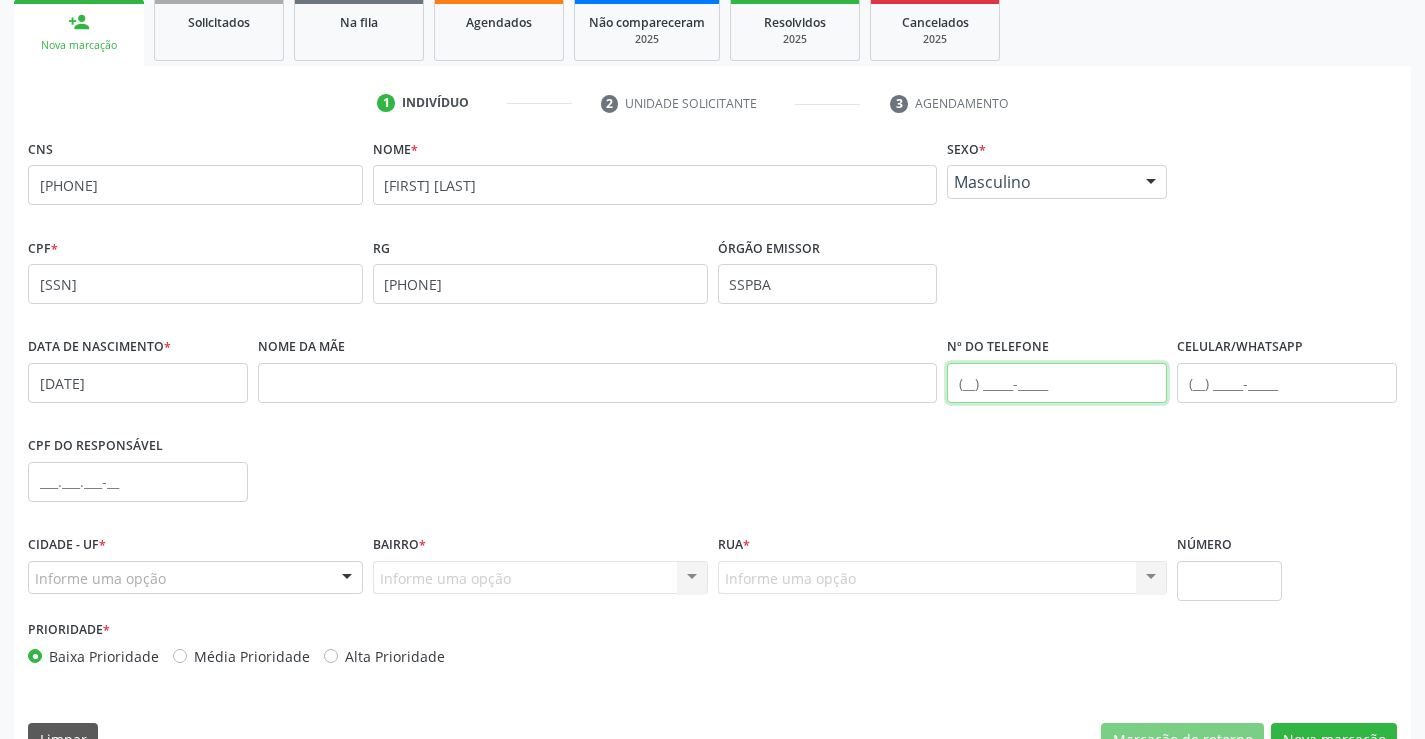 click at bounding box center [1057, 383] 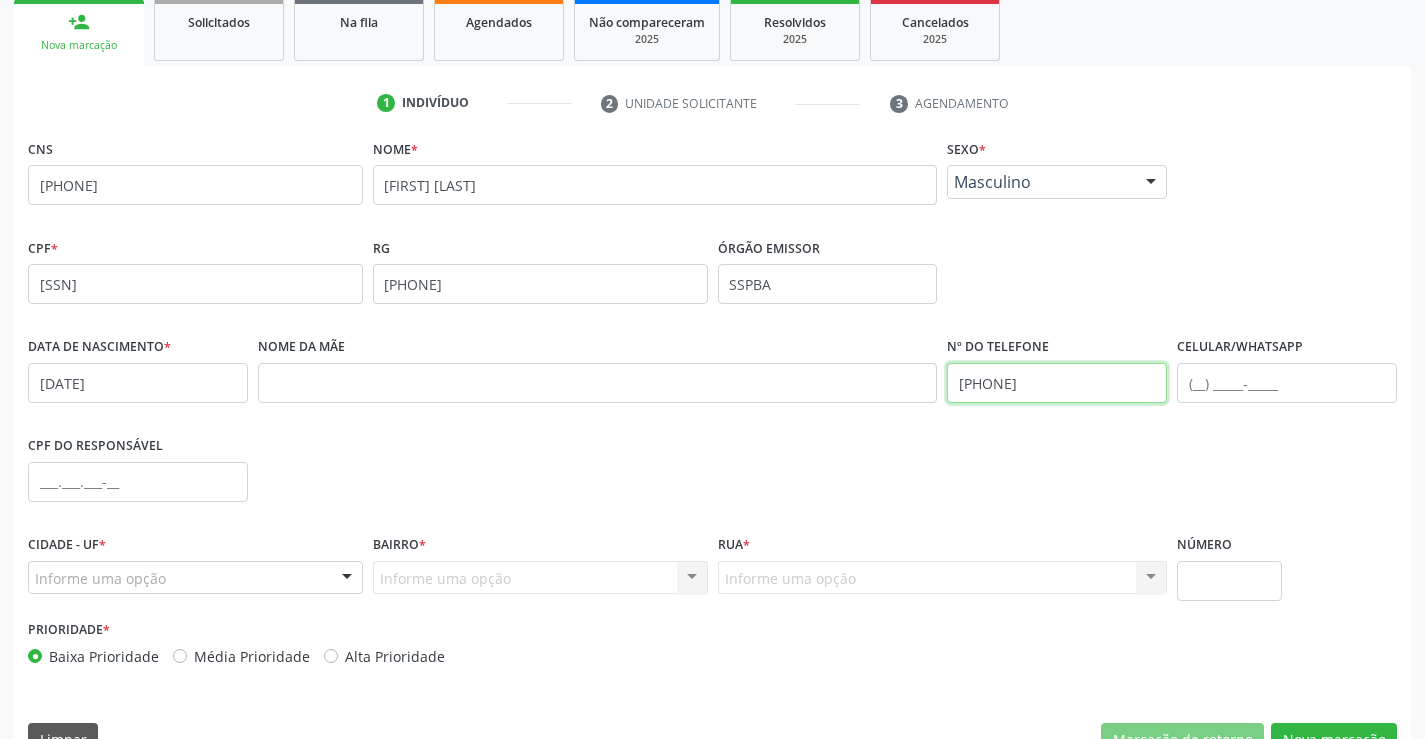 type on "[PHONE]" 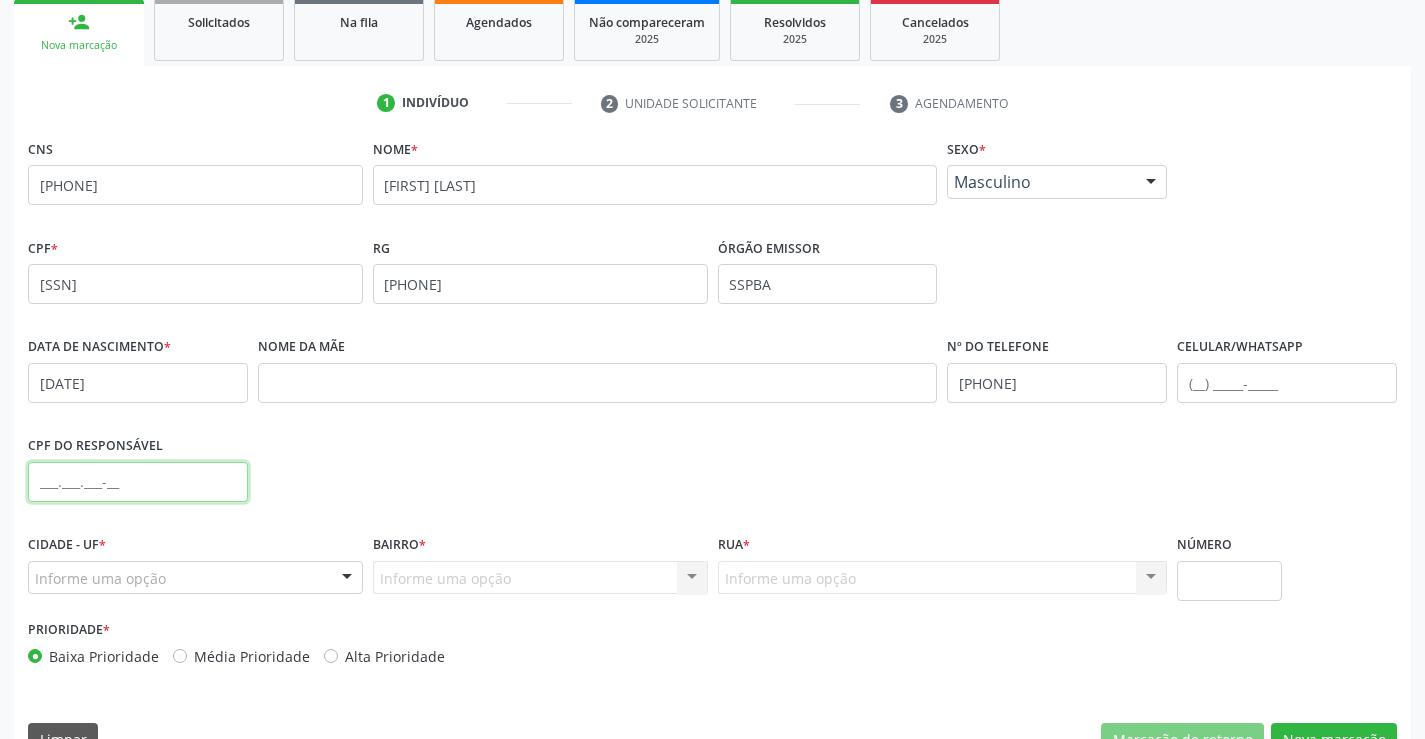 click at bounding box center [138, 482] 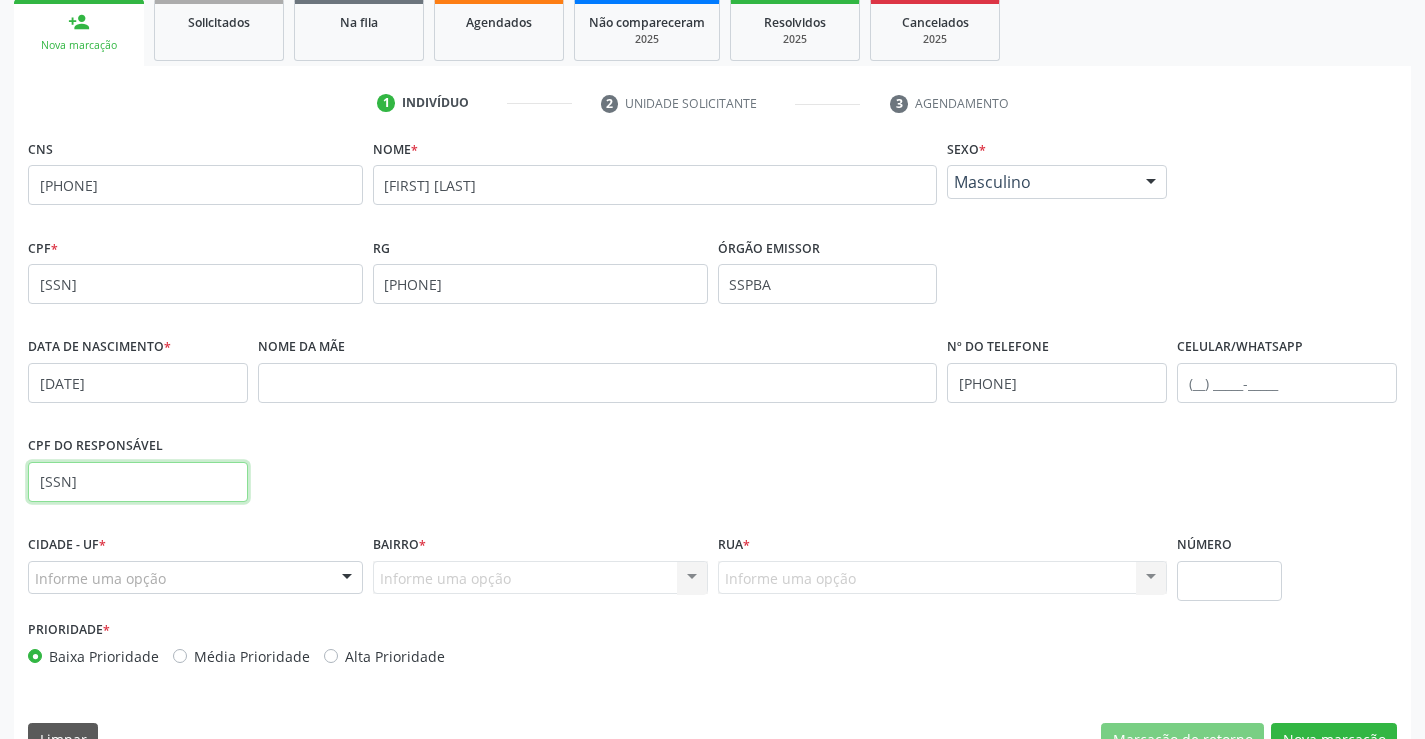 scroll, scrollTop: 345, scrollLeft: 0, axis: vertical 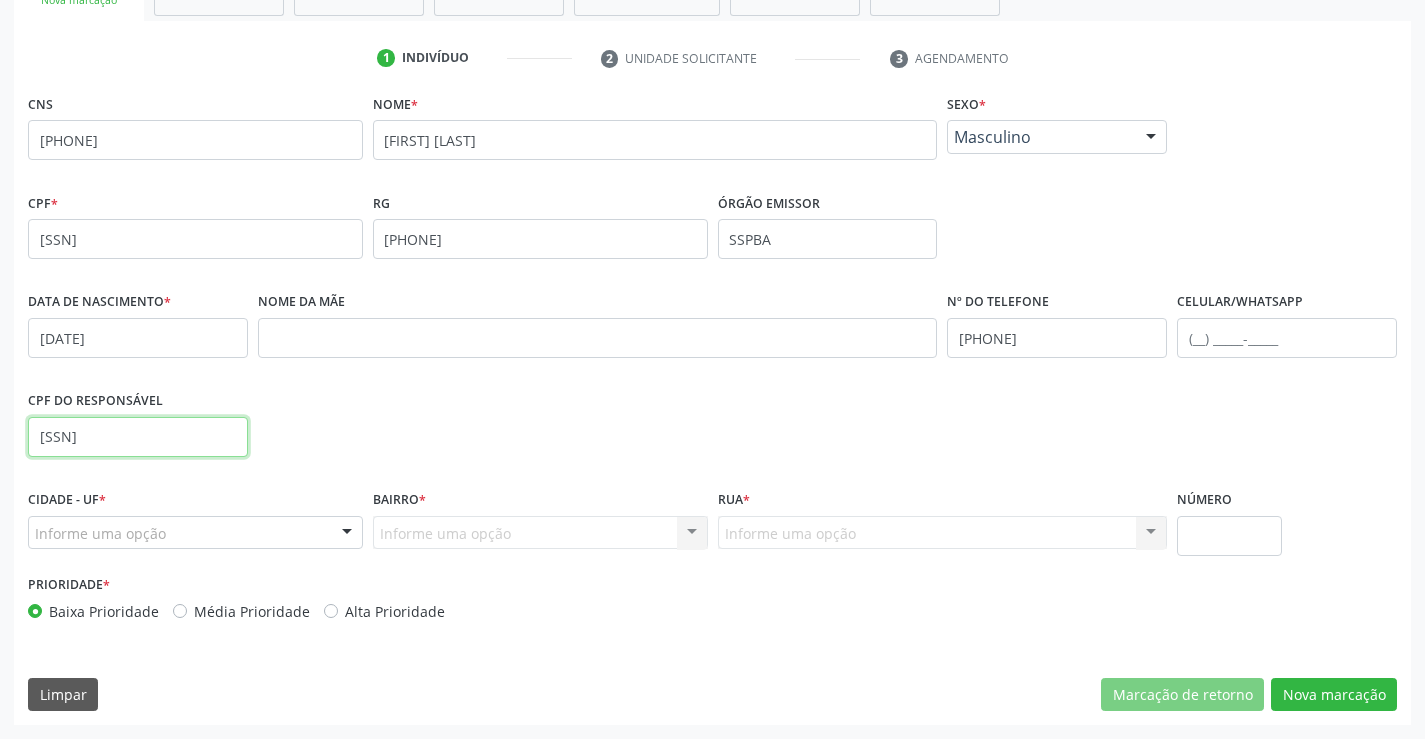 type on "[SSN]" 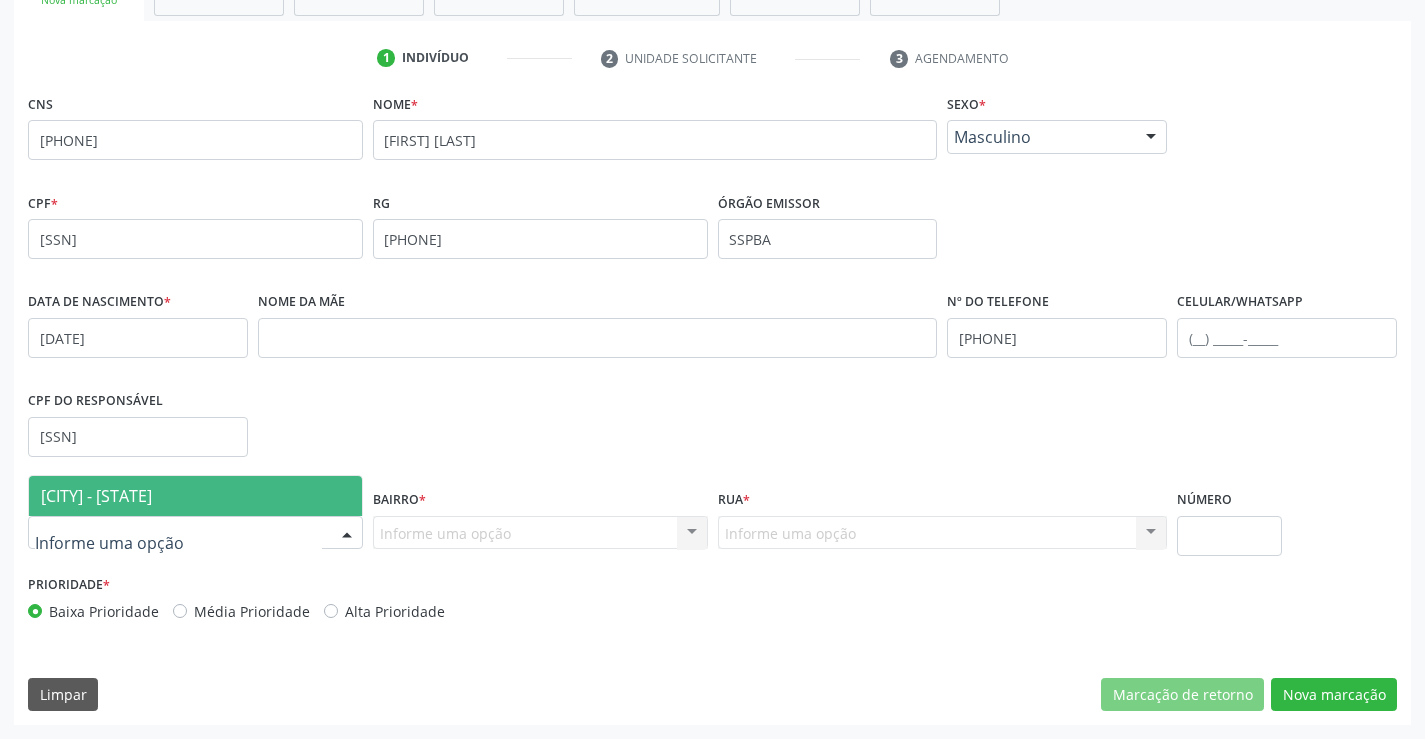 click at bounding box center (347, 534) 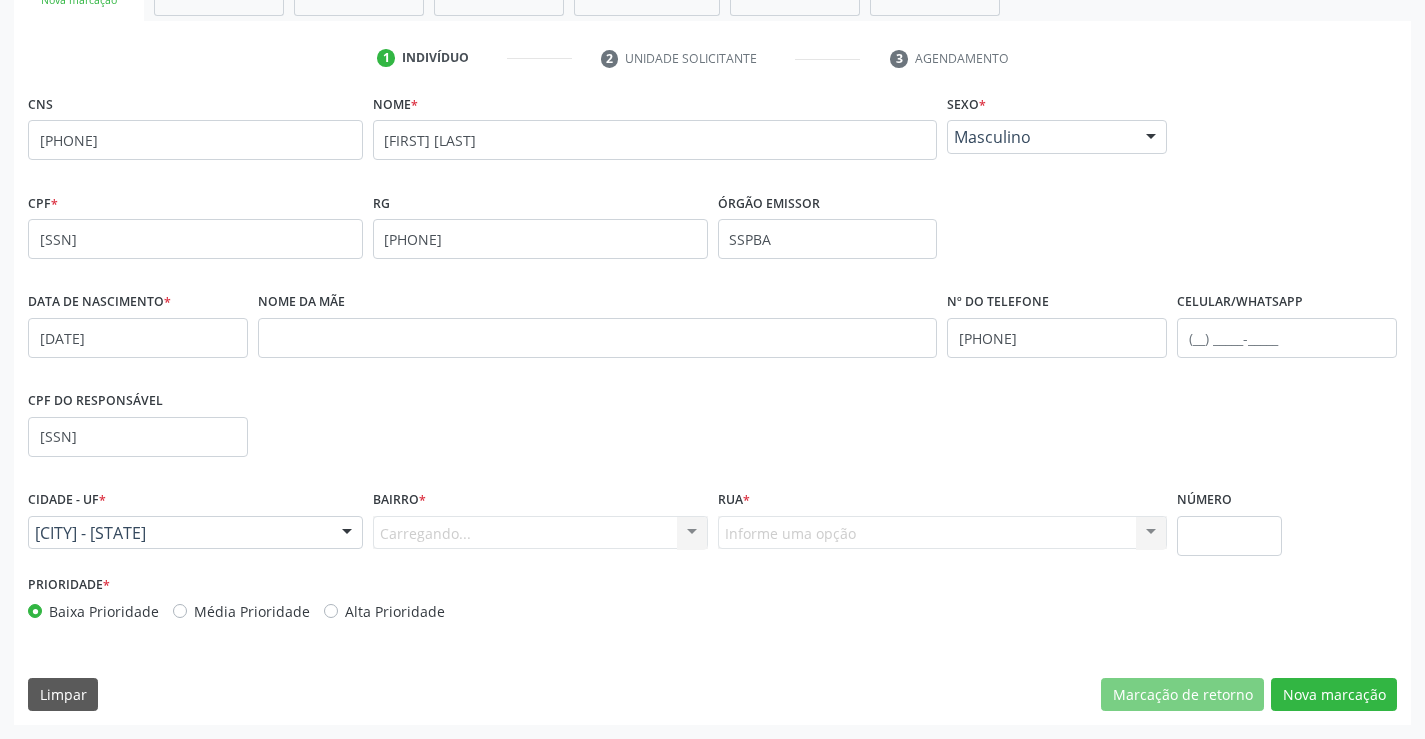 click on "Carregando...
Nenhum resultado encontrado para: "   "
Nenhuma opção encontrada. Digite para adicionar." at bounding box center (540, 533) 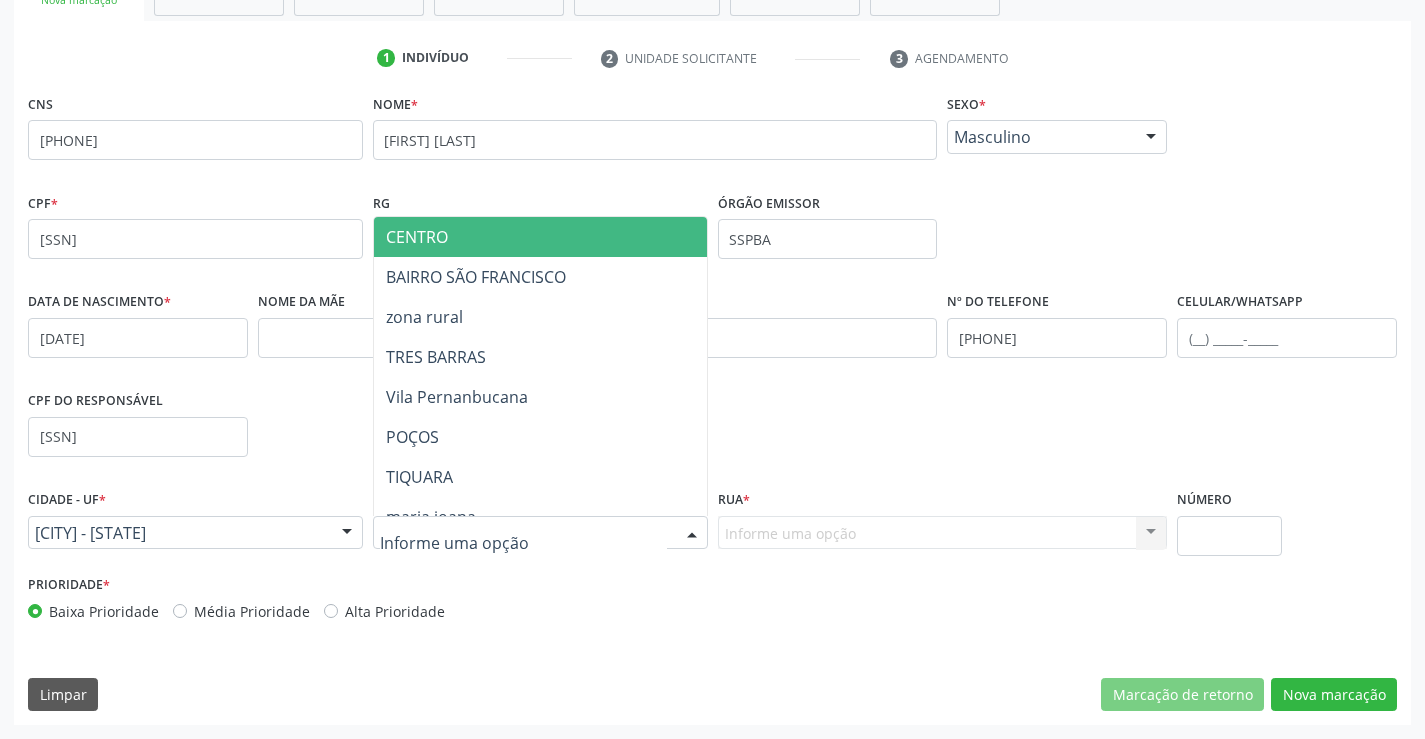 click at bounding box center (692, 534) 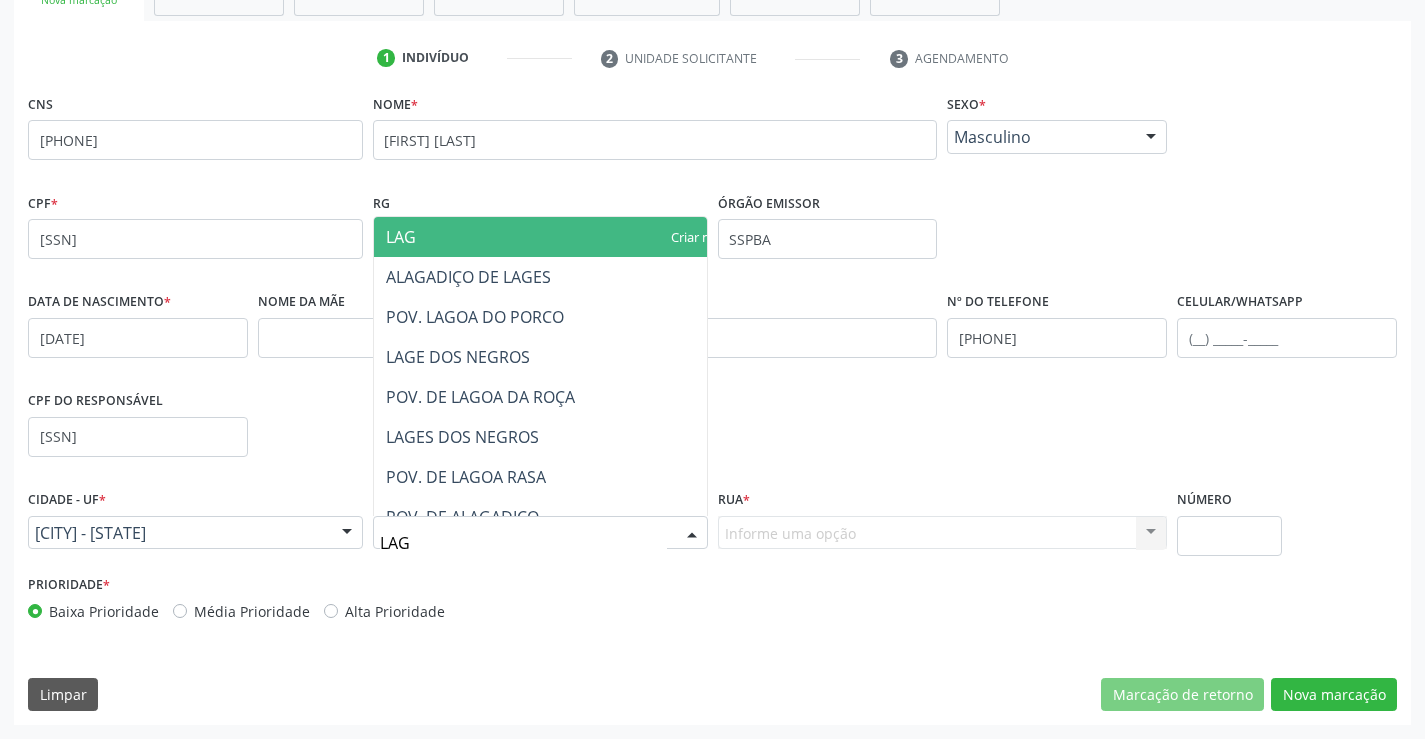 type on "LAGE" 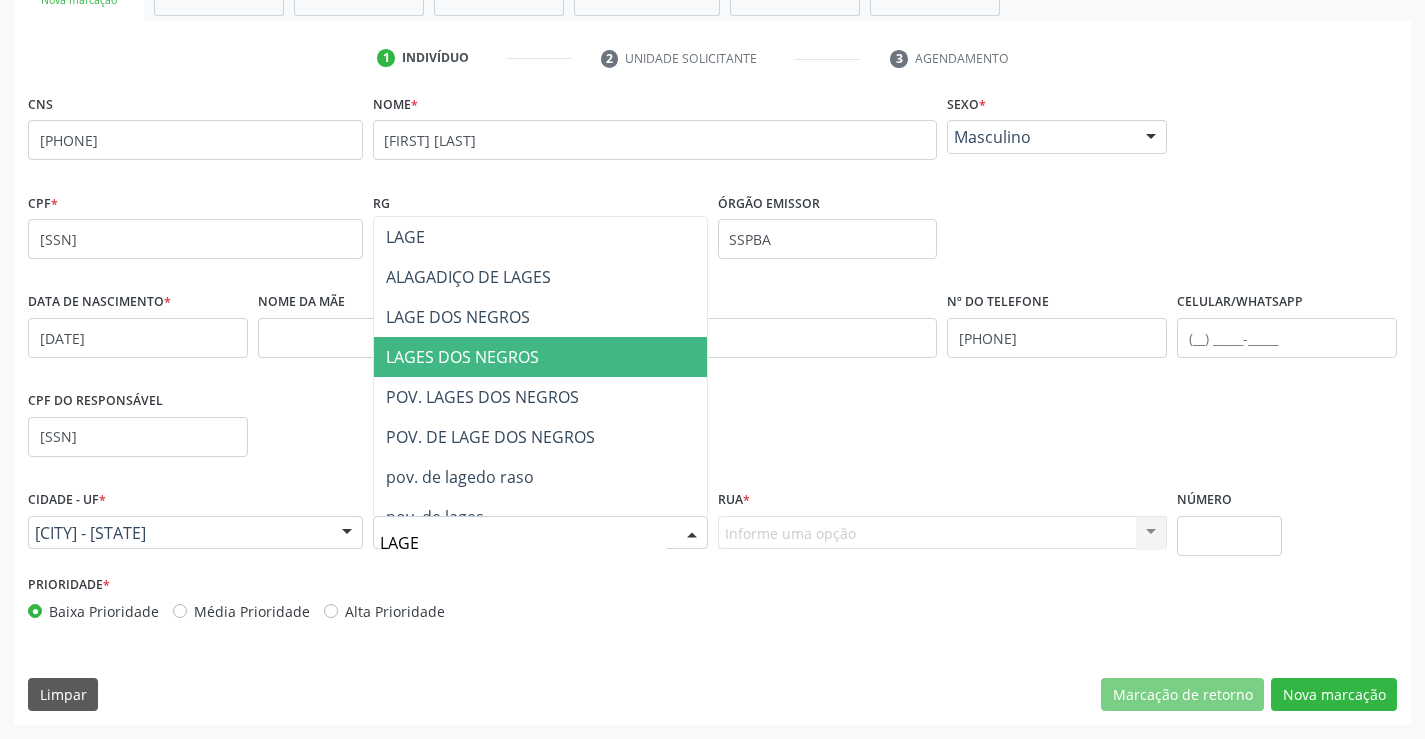 drag, startPoint x: 580, startPoint y: 360, endPoint x: 688, endPoint y: 466, distance: 151.32745 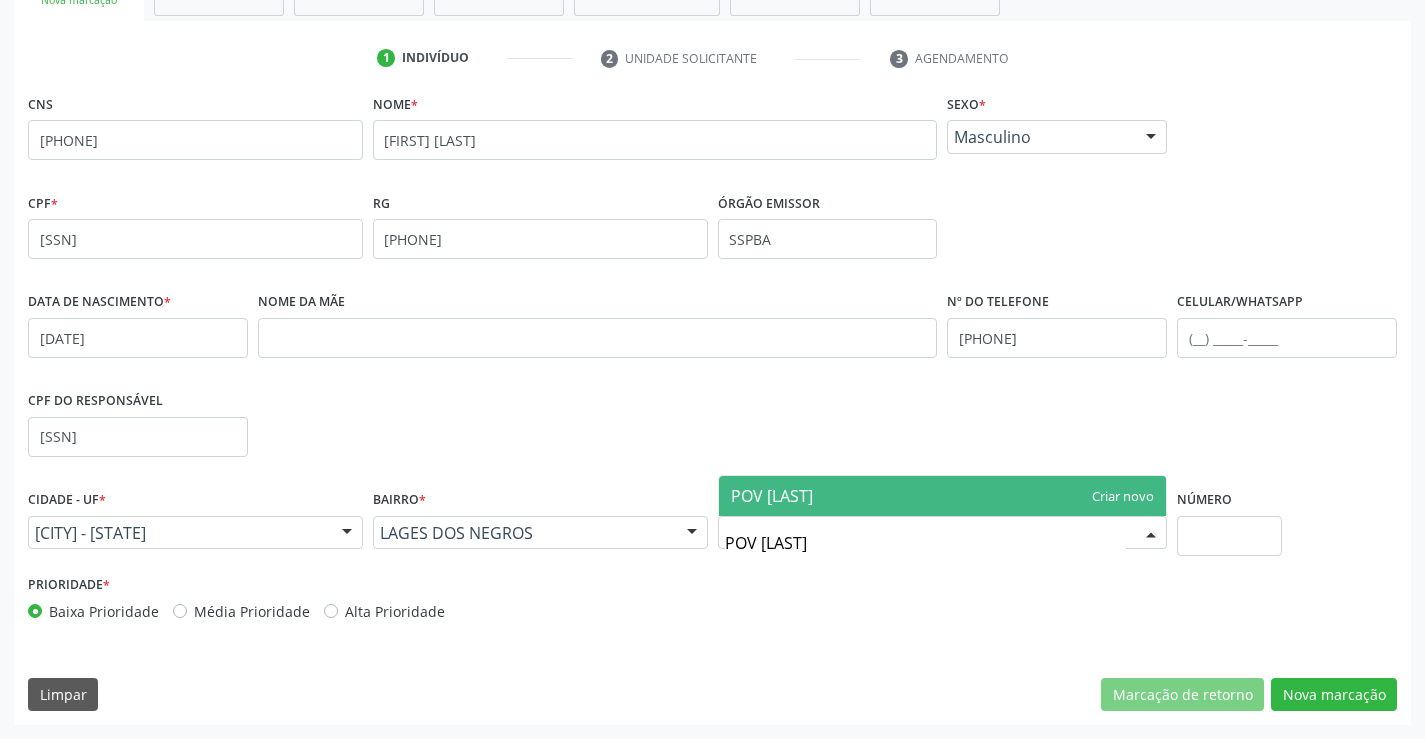 type on "POV SANGRADOURO" 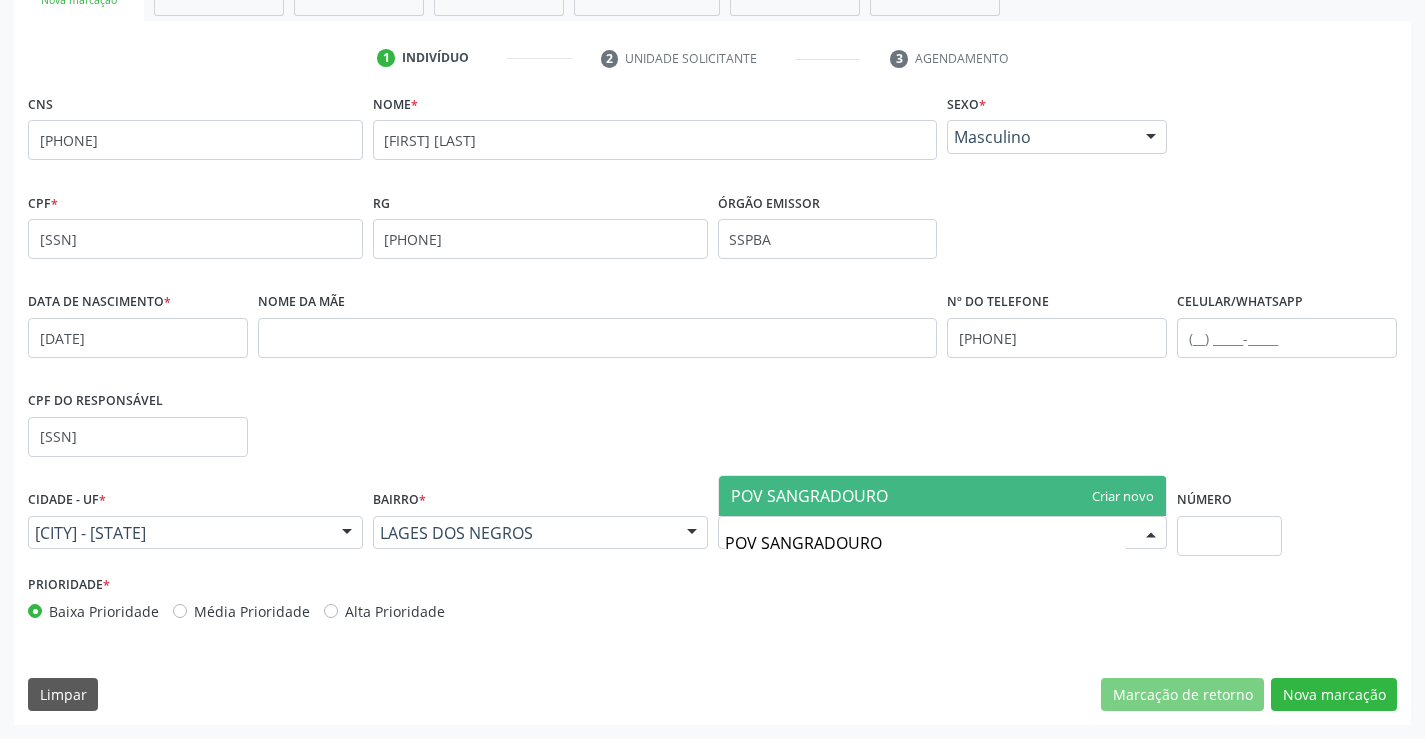 click on "POV SANGRADOURO" at bounding box center [809, 496] 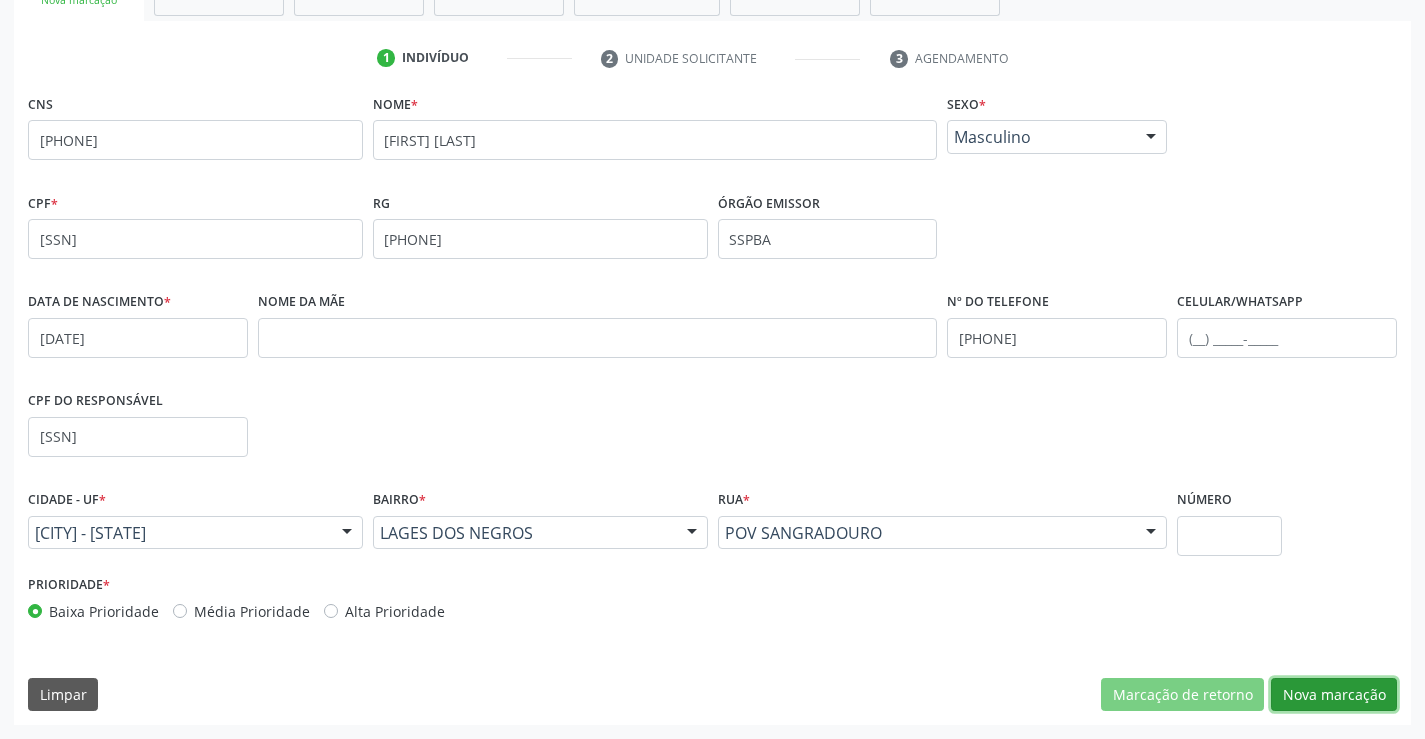 drag, startPoint x: 1315, startPoint y: 693, endPoint x: 1368, endPoint y: 663, distance: 60.90156 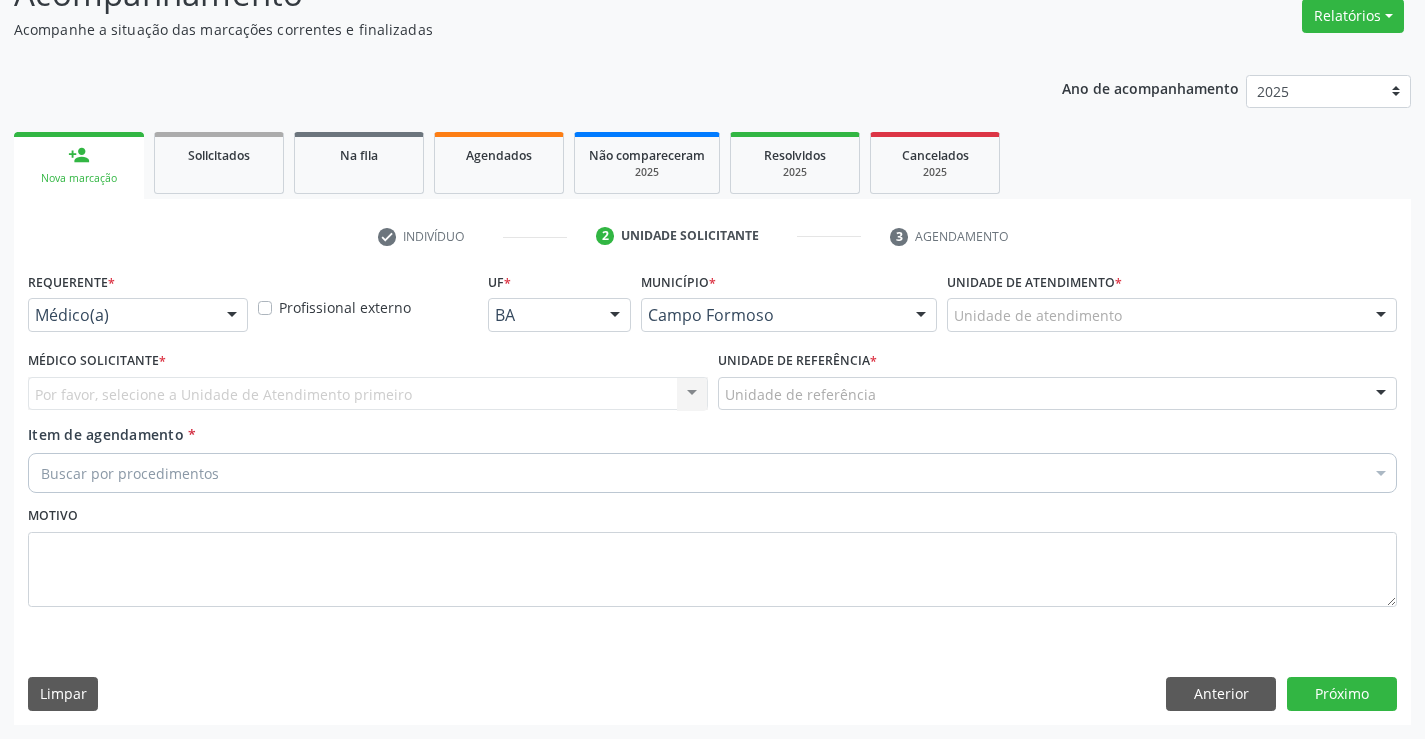 scroll, scrollTop: 167, scrollLeft: 0, axis: vertical 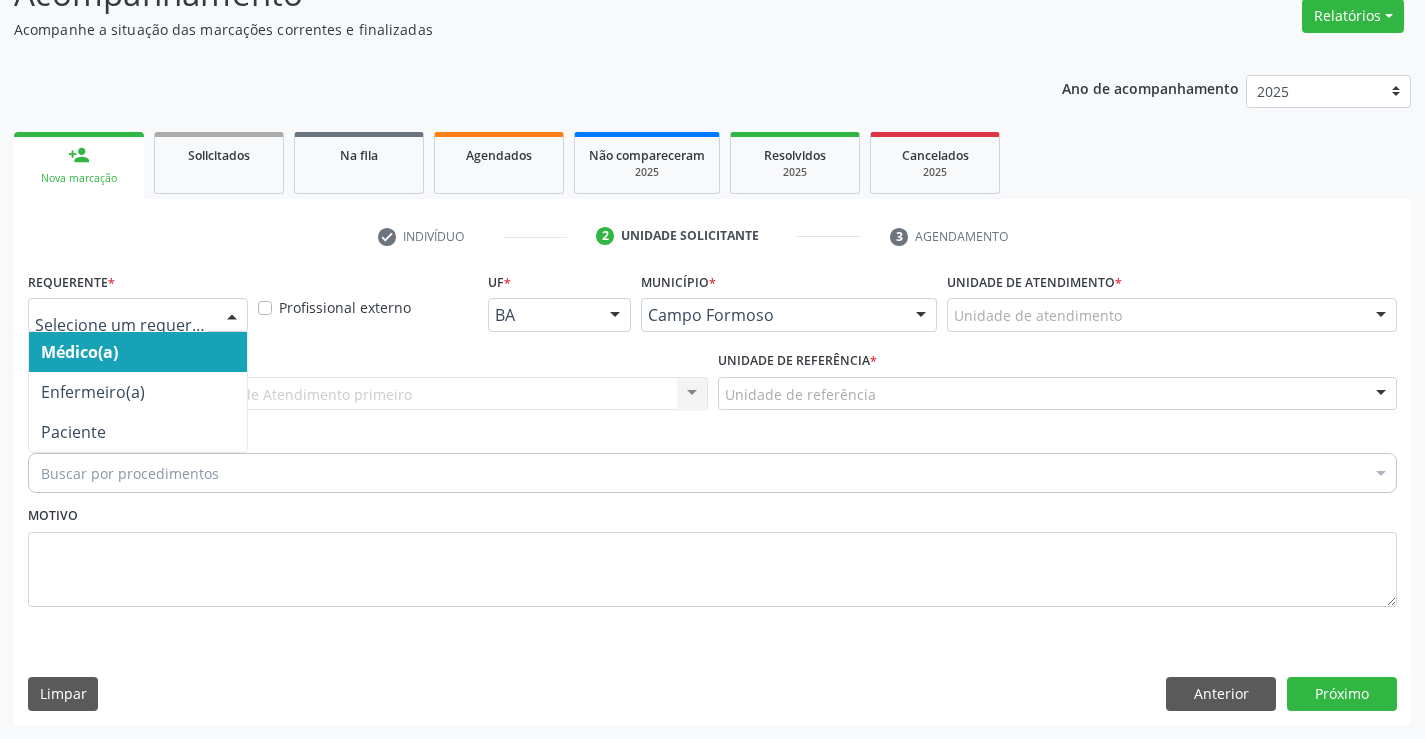 drag, startPoint x: 233, startPoint y: 312, endPoint x: 240, endPoint y: 340, distance: 28.86174 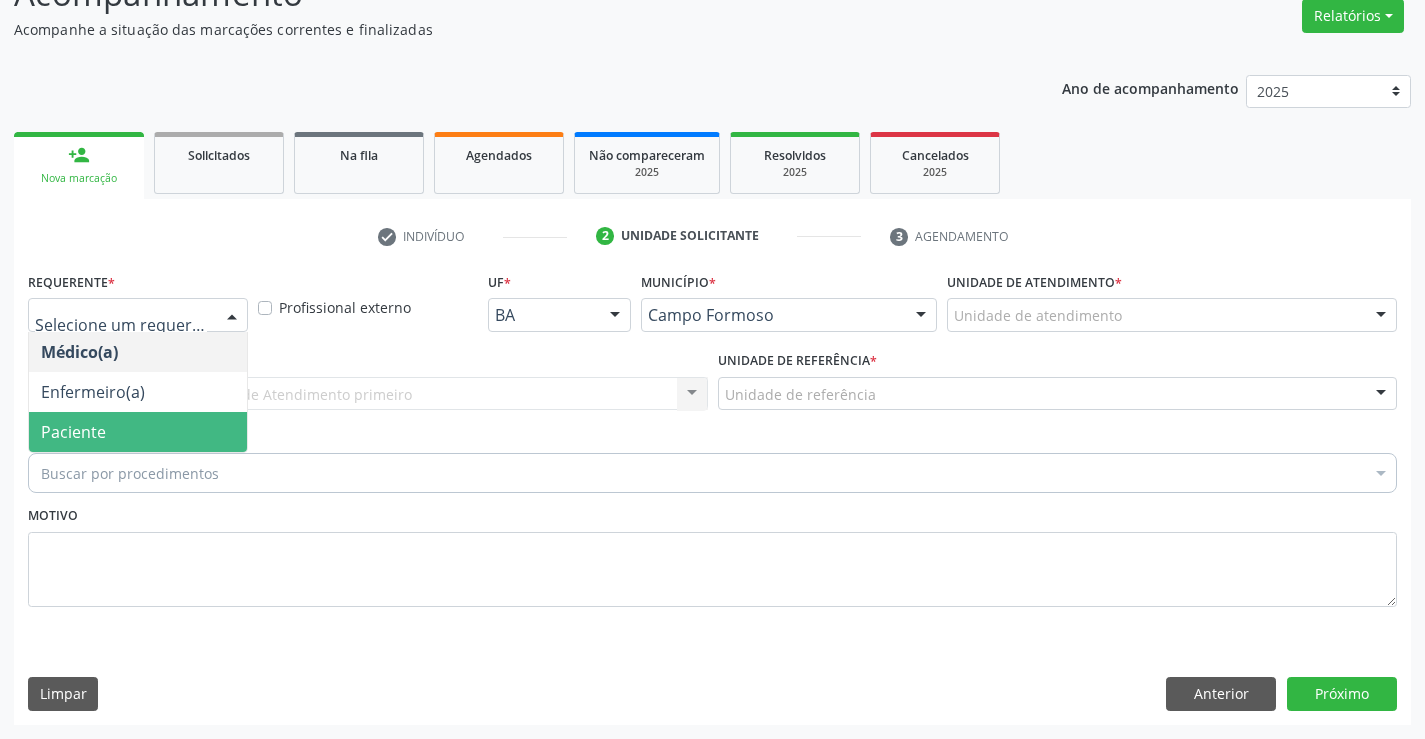 click on "Paciente" at bounding box center [138, 432] 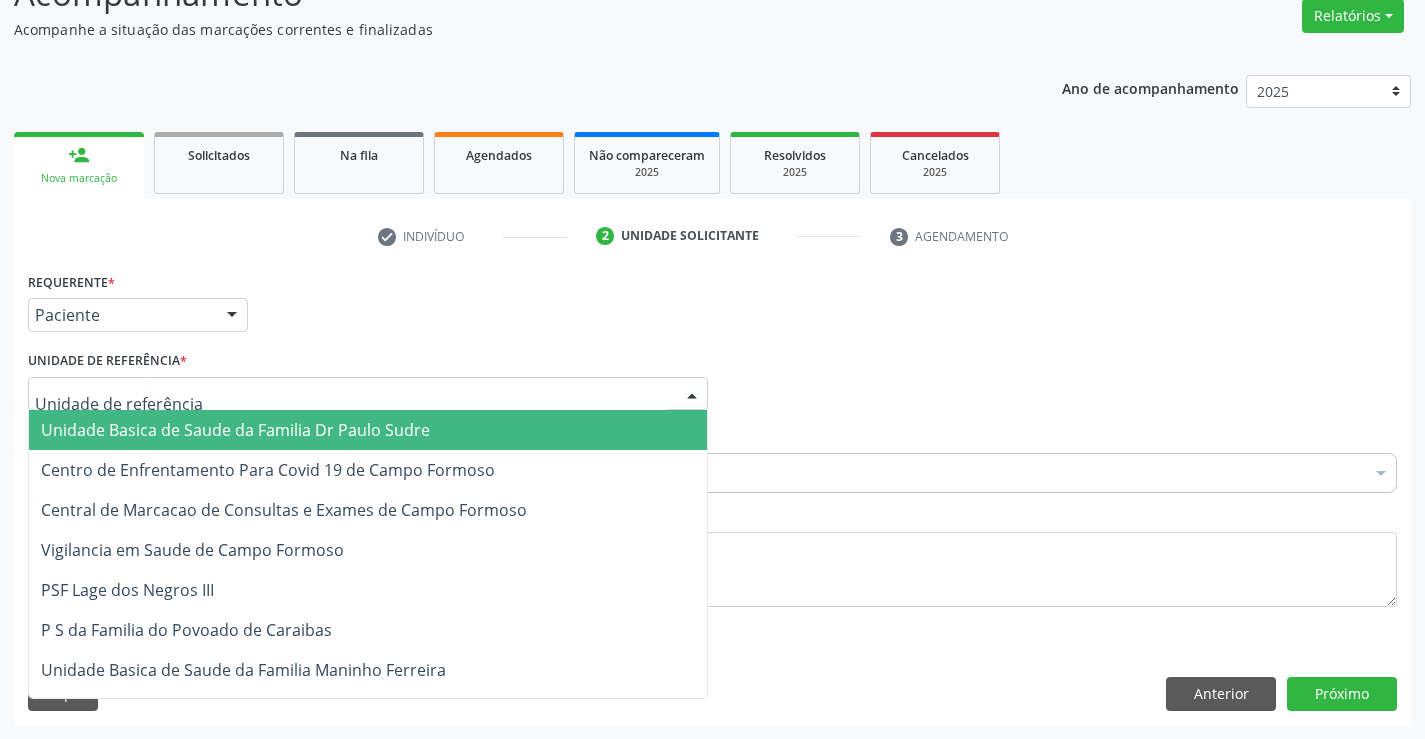 click at bounding box center (368, 394) 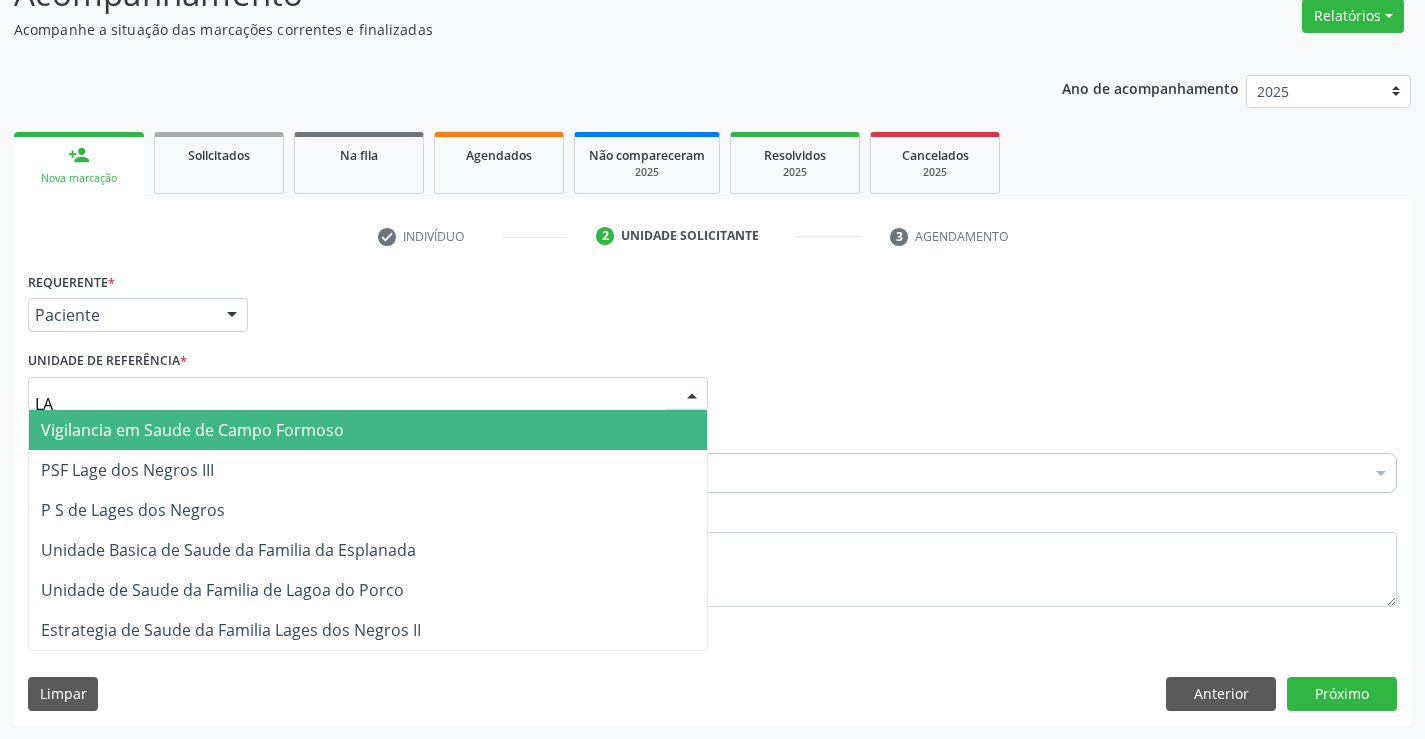 type on "LAG" 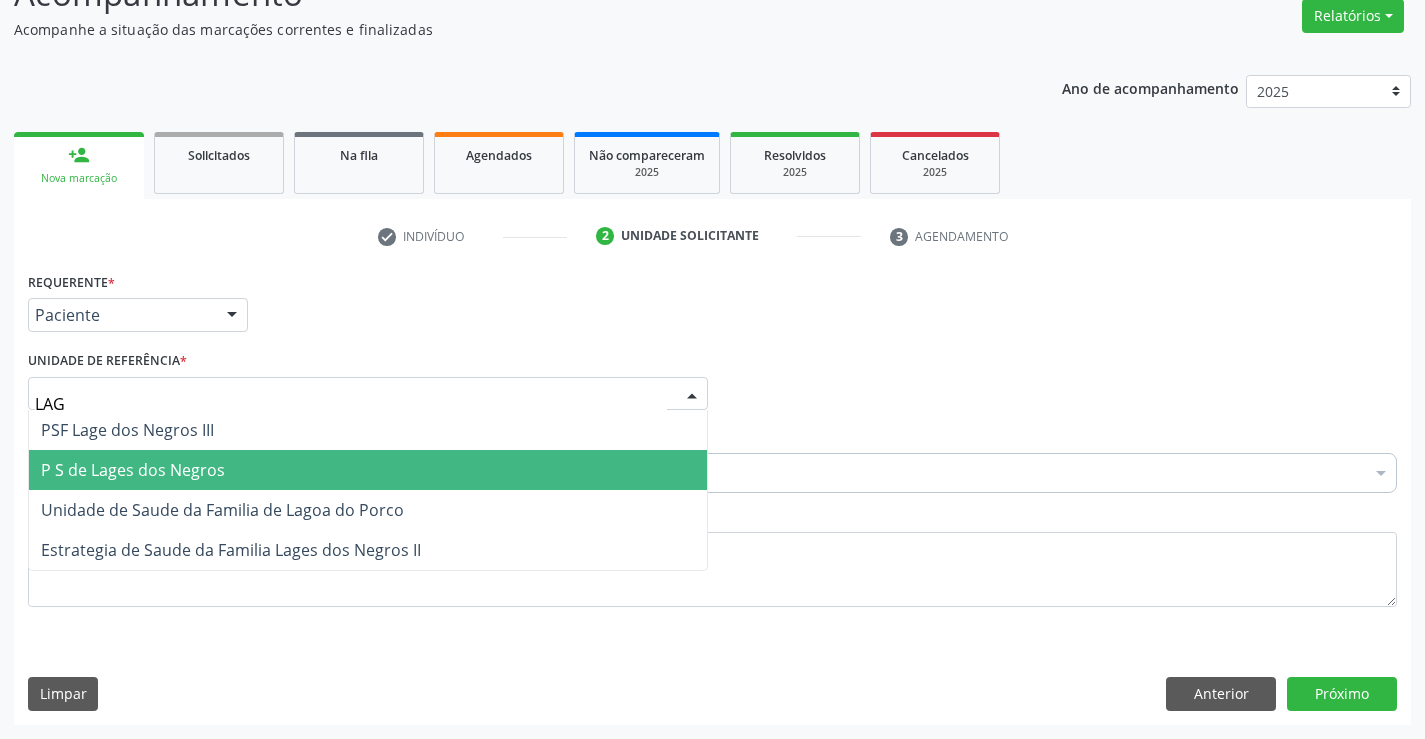 click on "P S de Lages dos Negros" at bounding box center [133, 470] 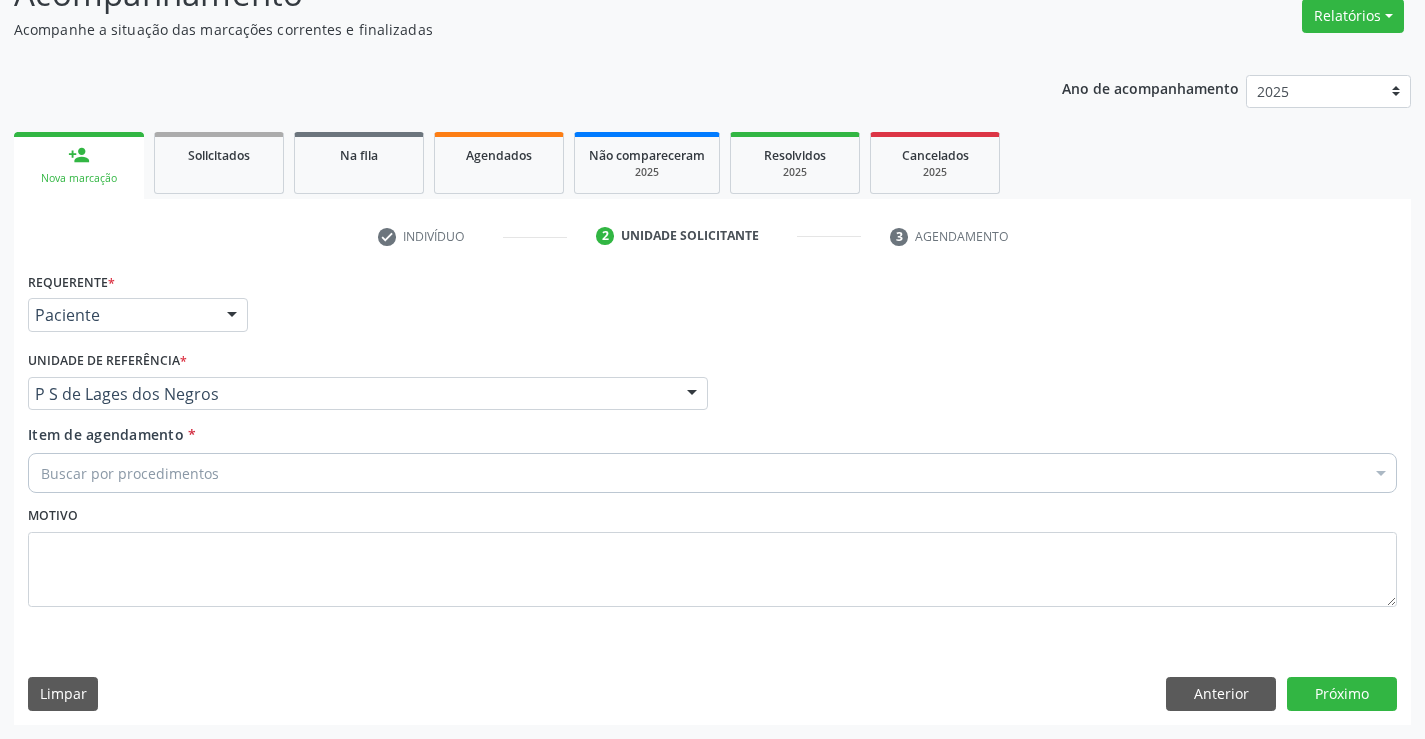 click on "Buscar por procedimentos" at bounding box center (712, 473) 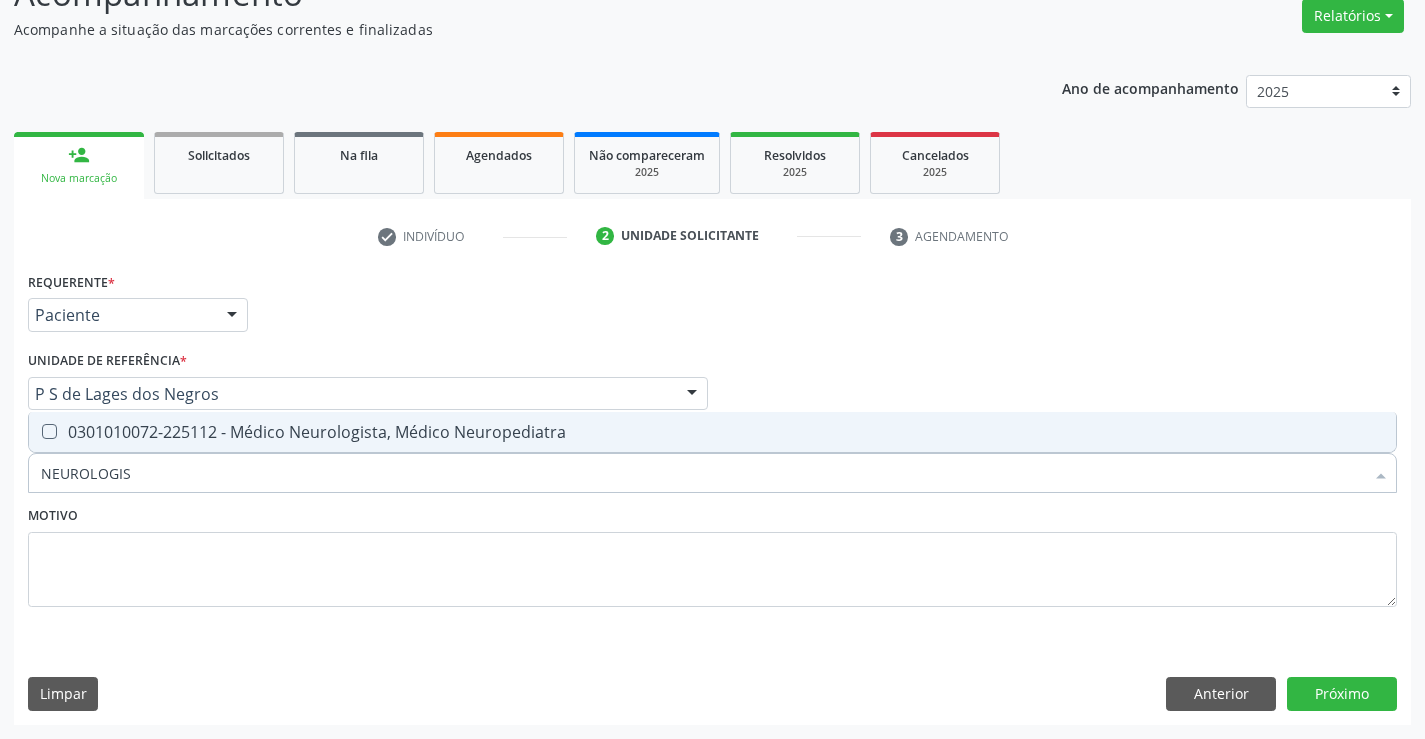 type on "NEUROLOGIST" 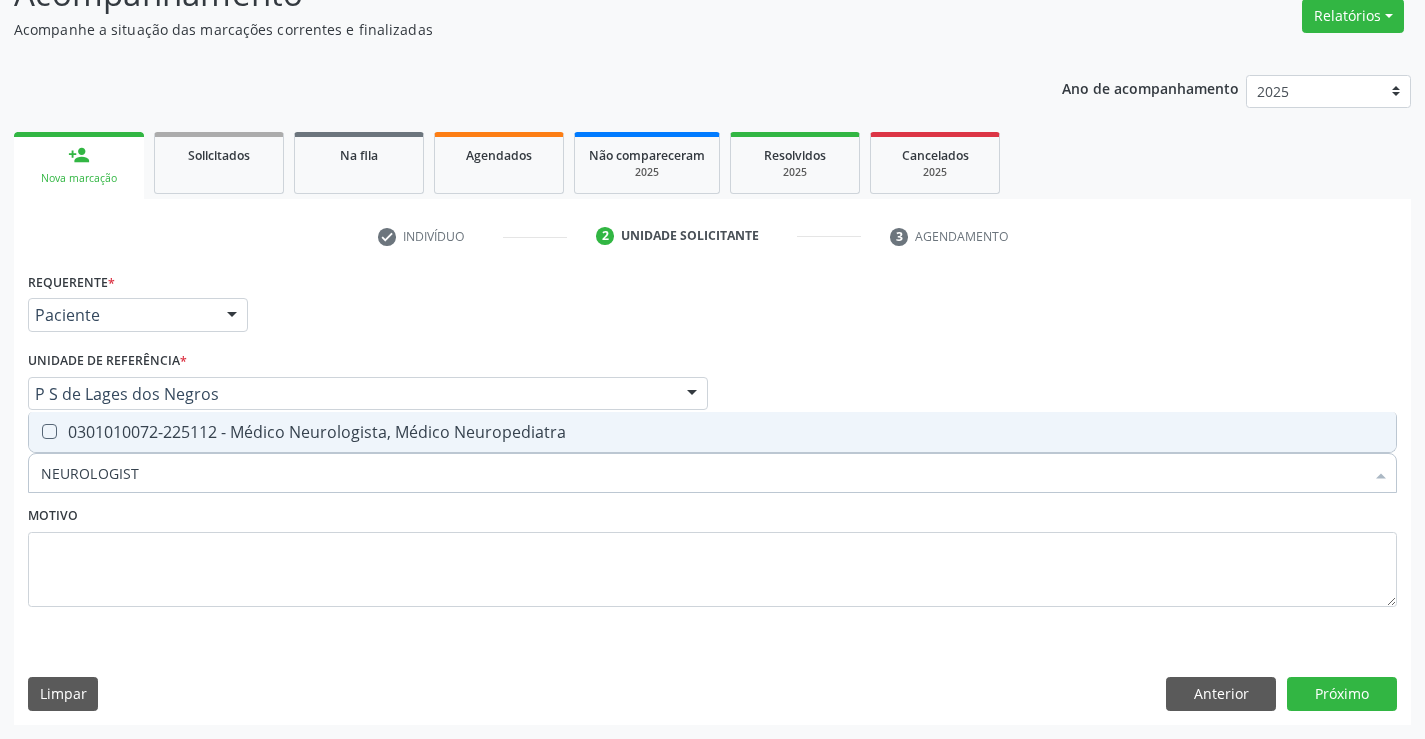click on "0301010072-225112 - Médico Neurologista, Médico Neuropediatra" at bounding box center [712, 432] 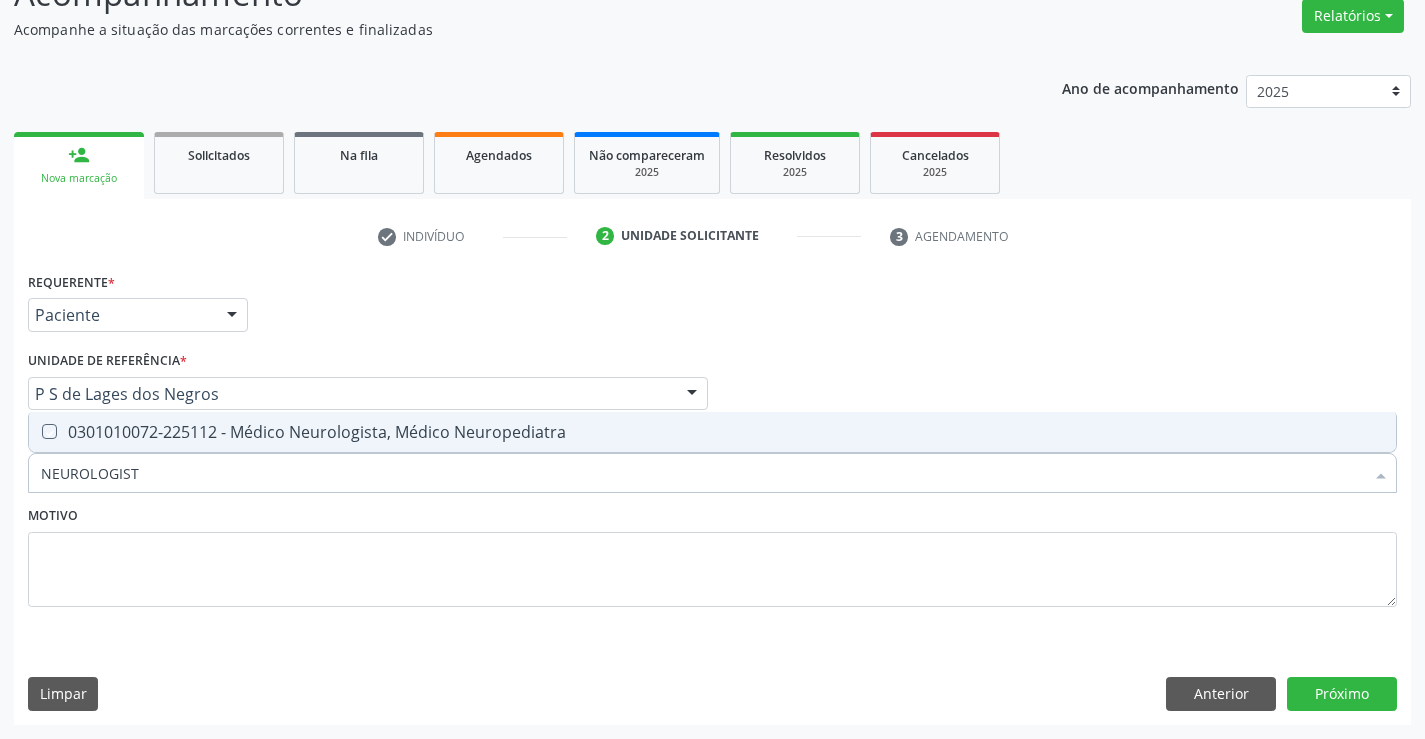 checkbox on "true" 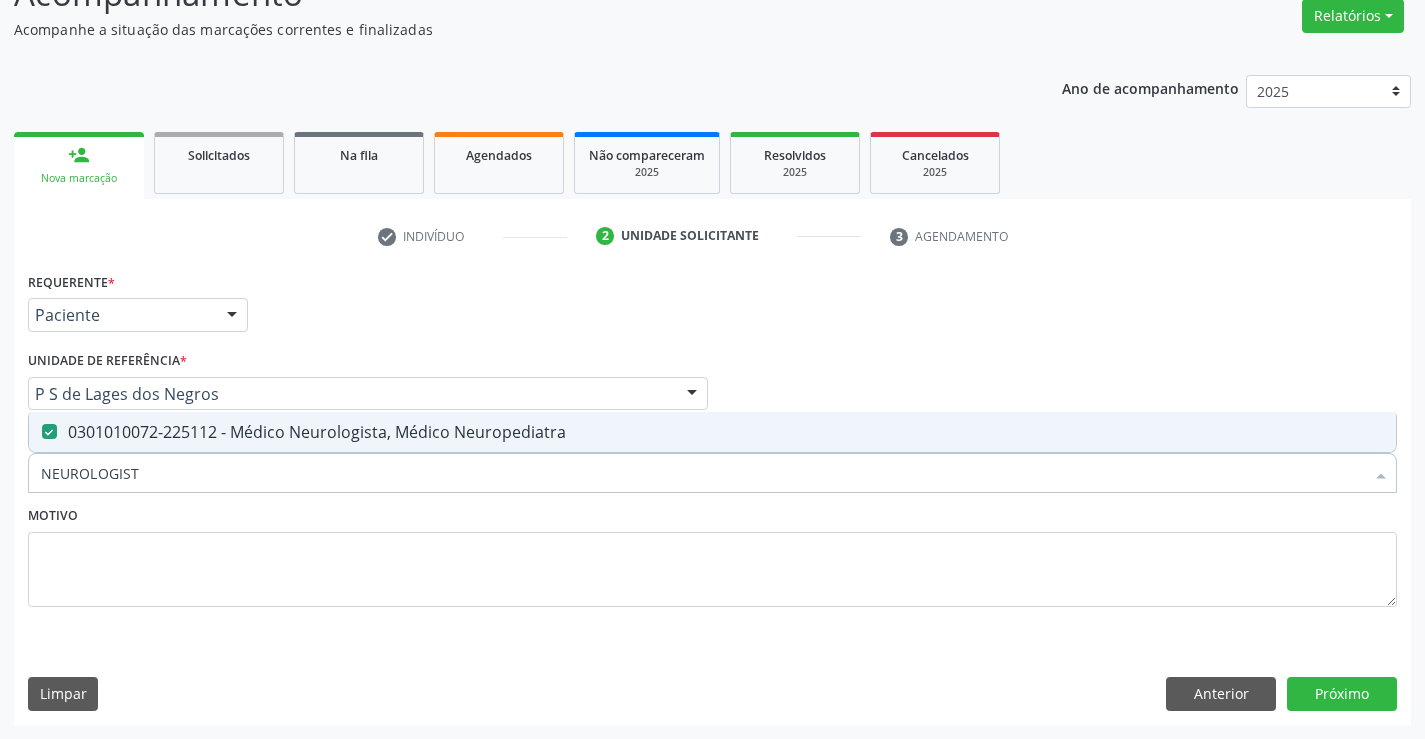 click on "Motivo" at bounding box center (712, 554) 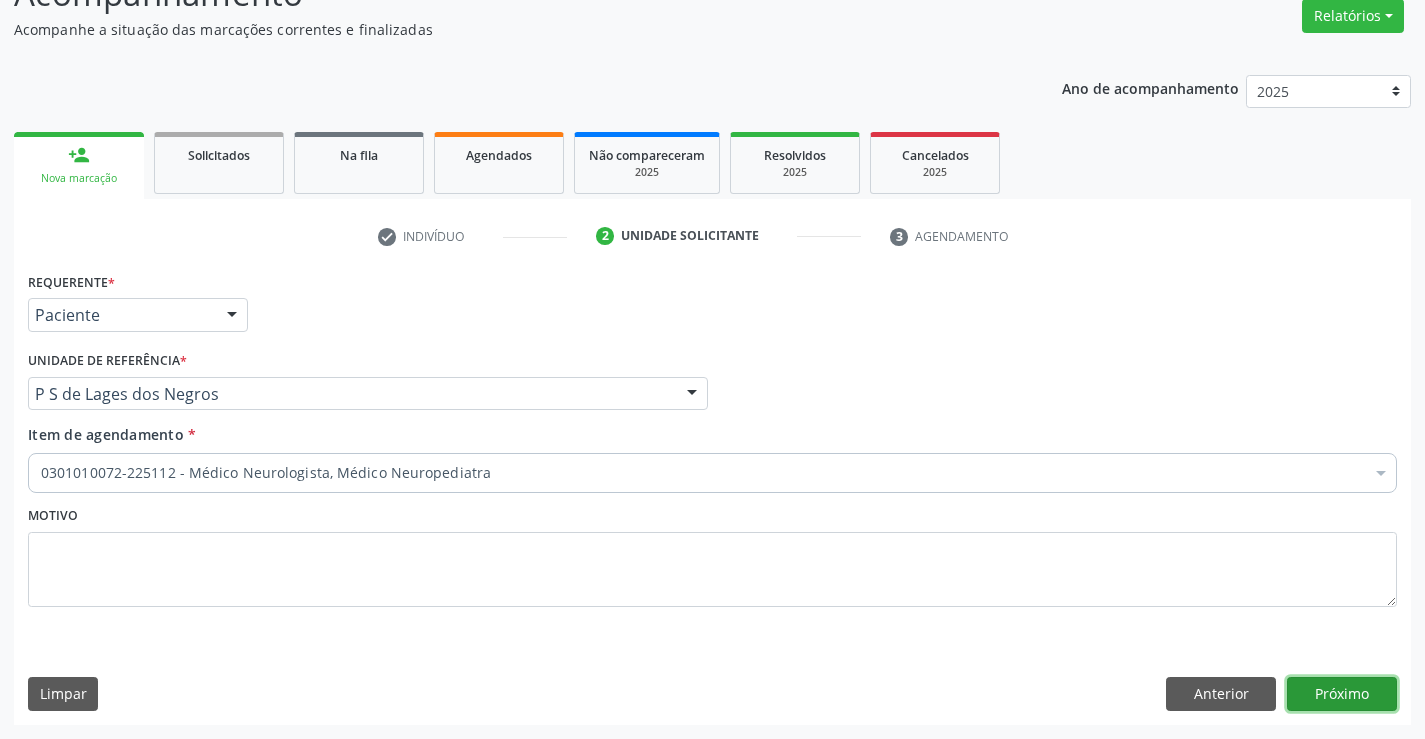 click on "Próximo" at bounding box center [1342, 694] 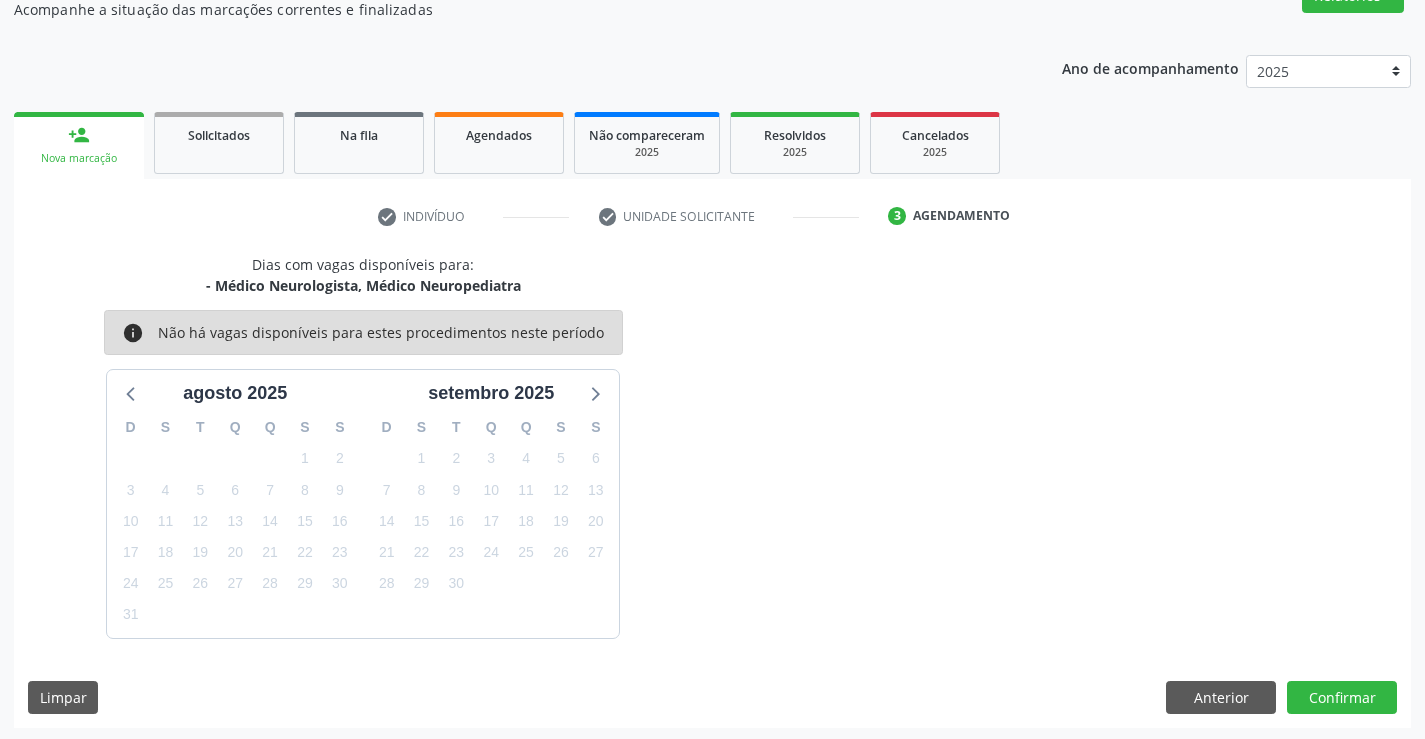scroll, scrollTop: 190, scrollLeft: 0, axis: vertical 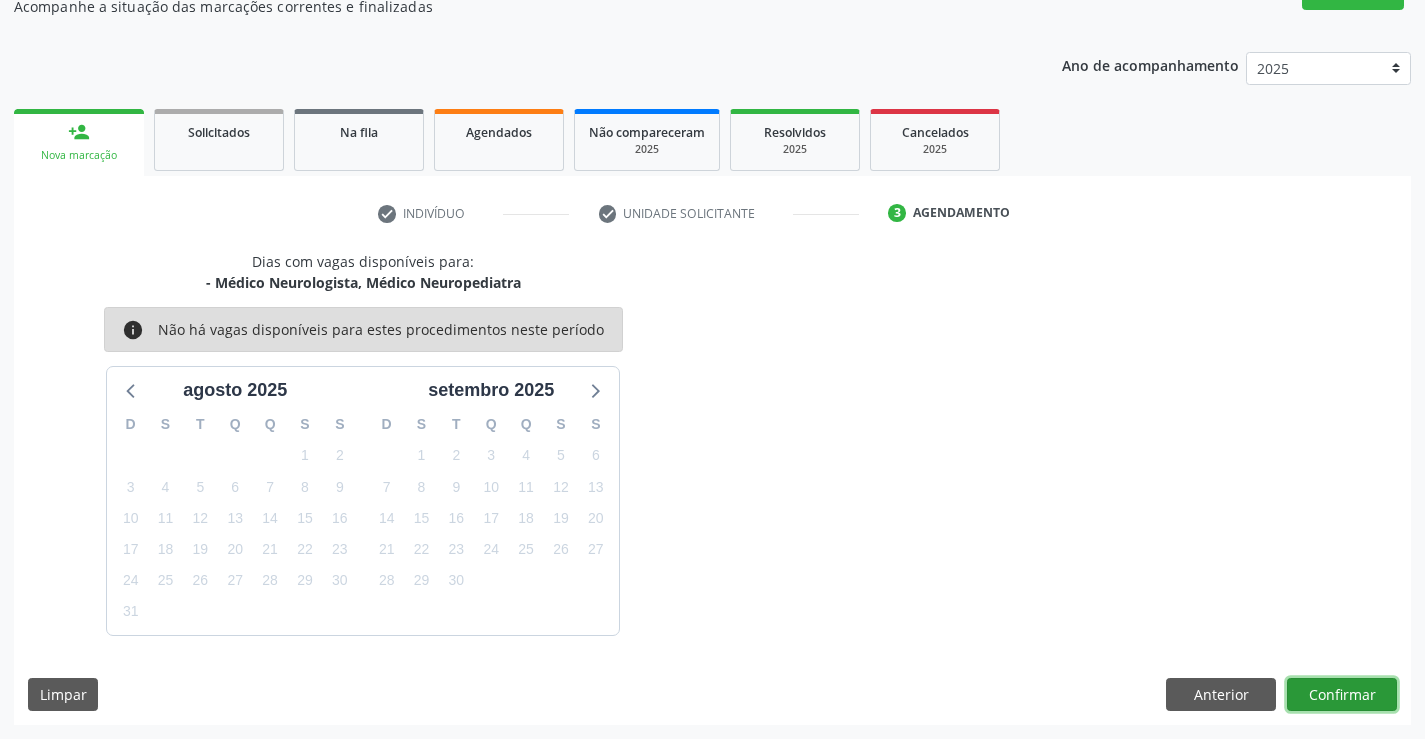 click on "Confirmar" at bounding box center (1342, 695) 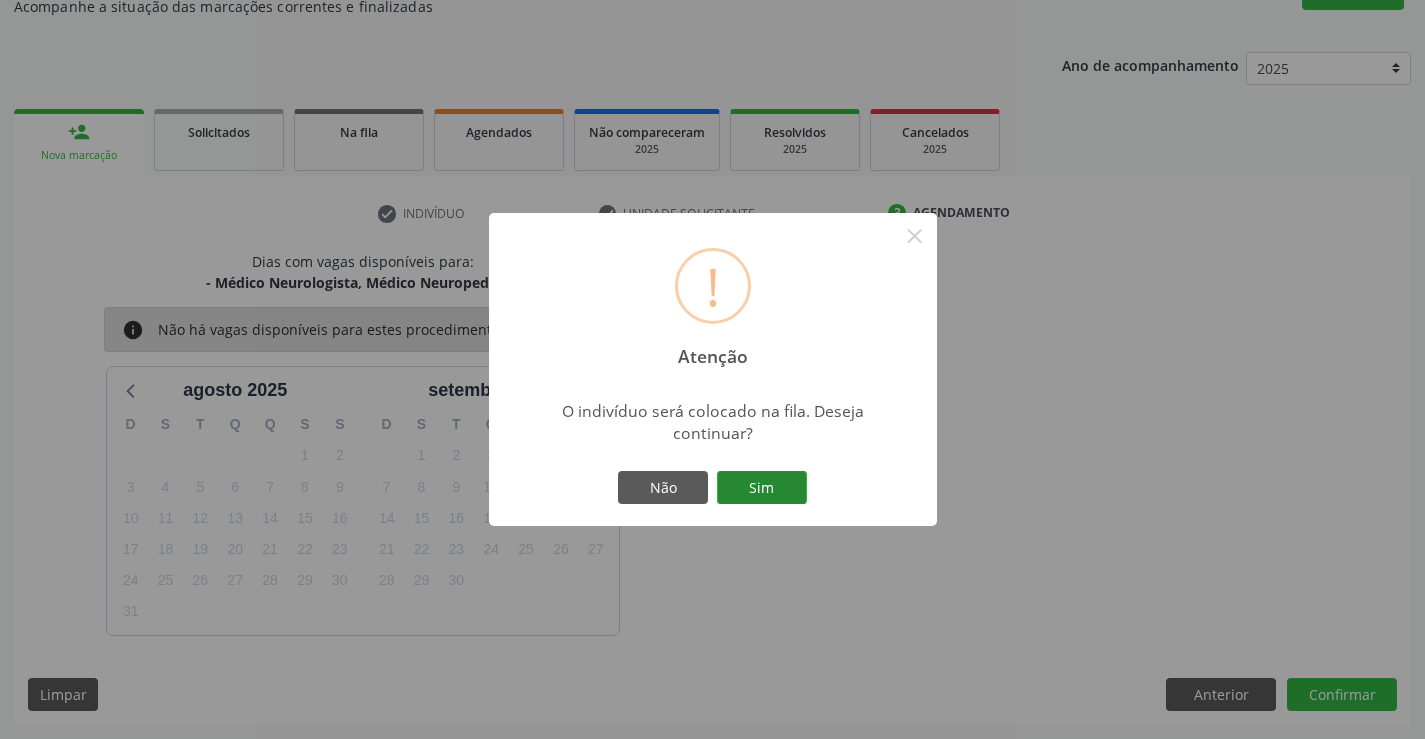 click on "Sim" at bounding box center (762, 488) 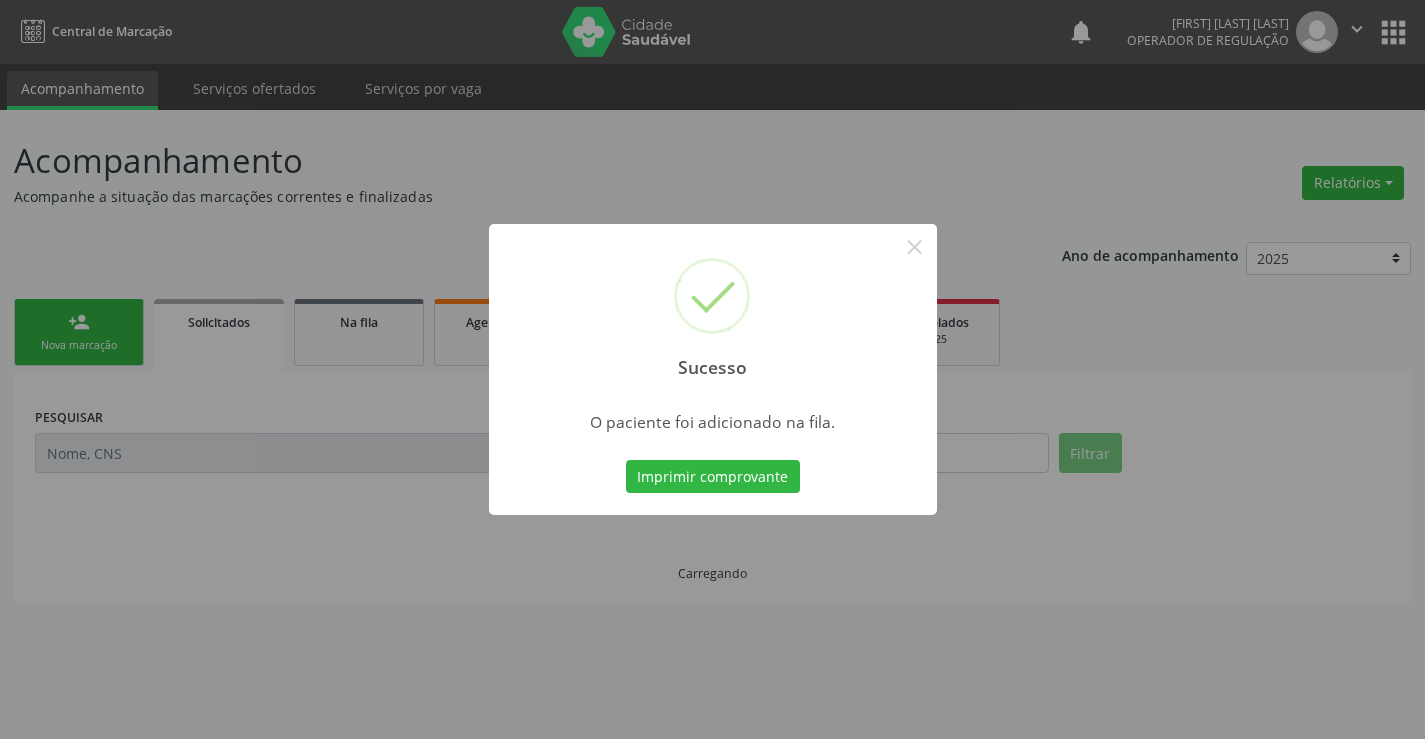 scroll, scrollTop: 0, scrollLeft: 0, axis: both 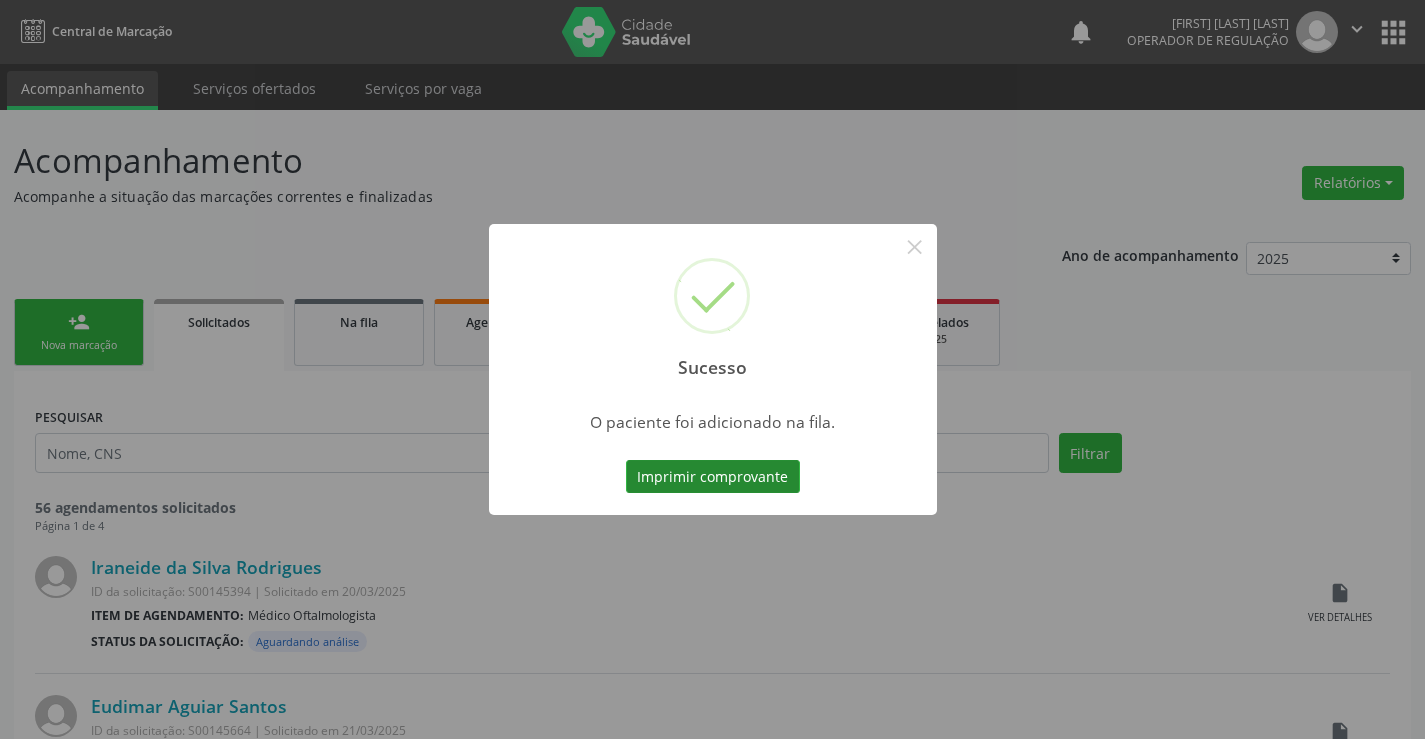 click on "Imprimir comprovante" at bounding box center [713, 477] 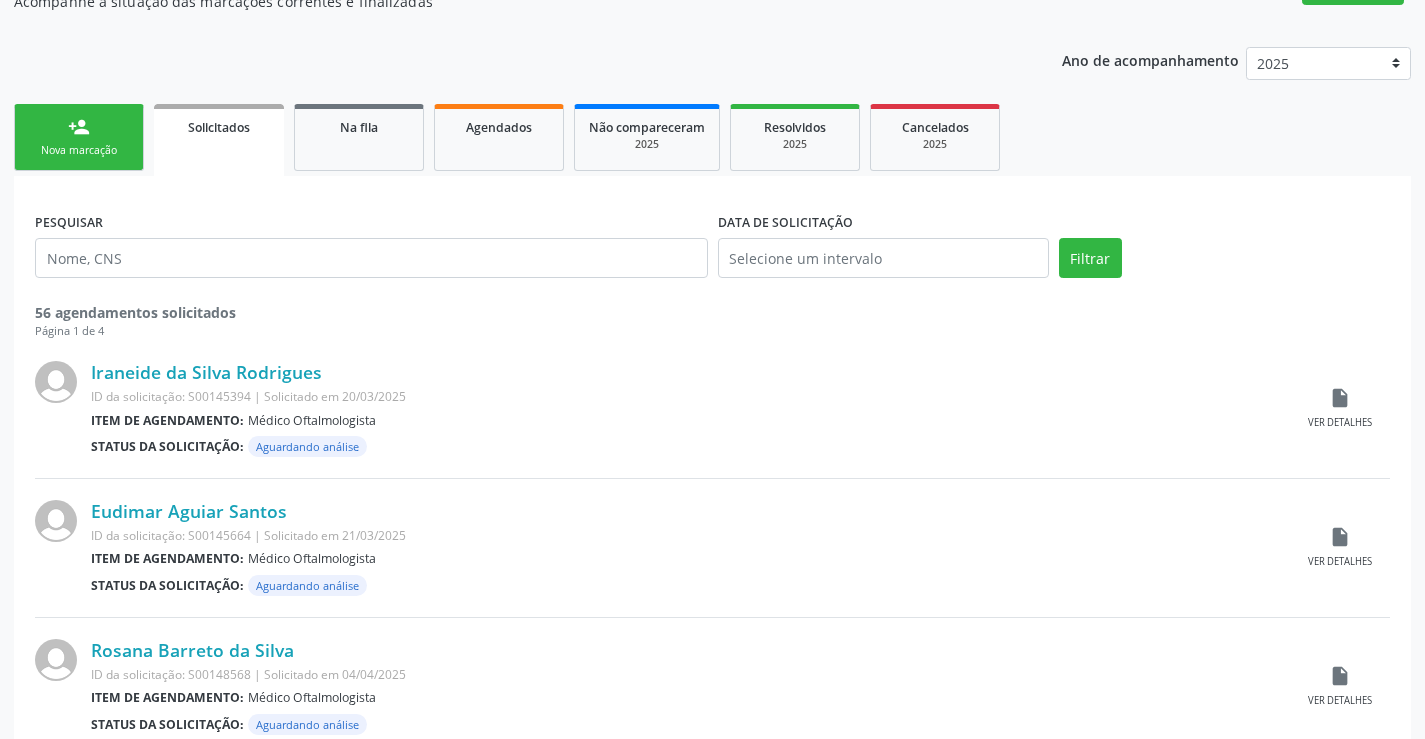 scroll, scrollTop: 200, scrollLeft: 0, axis: vertical 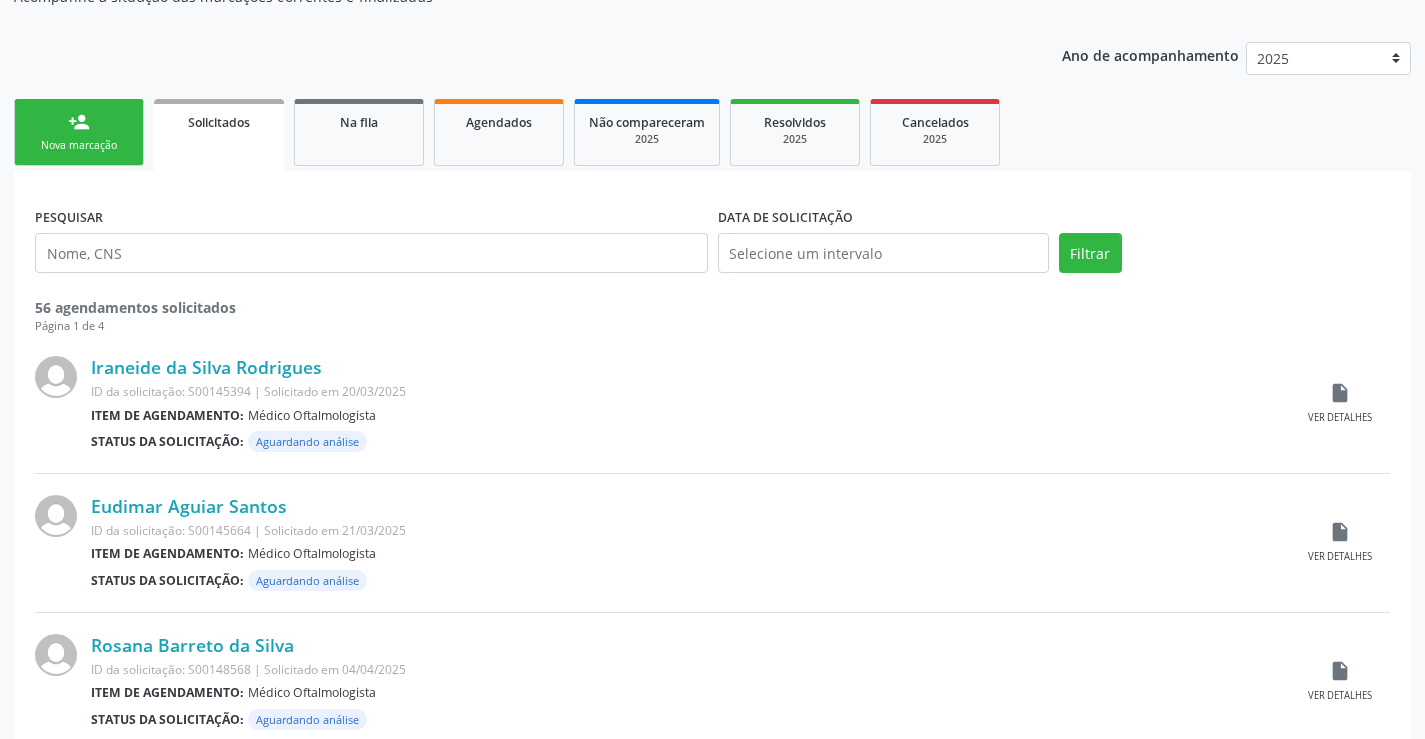 click on "Nova marcação" at bounding box center (79, 145) 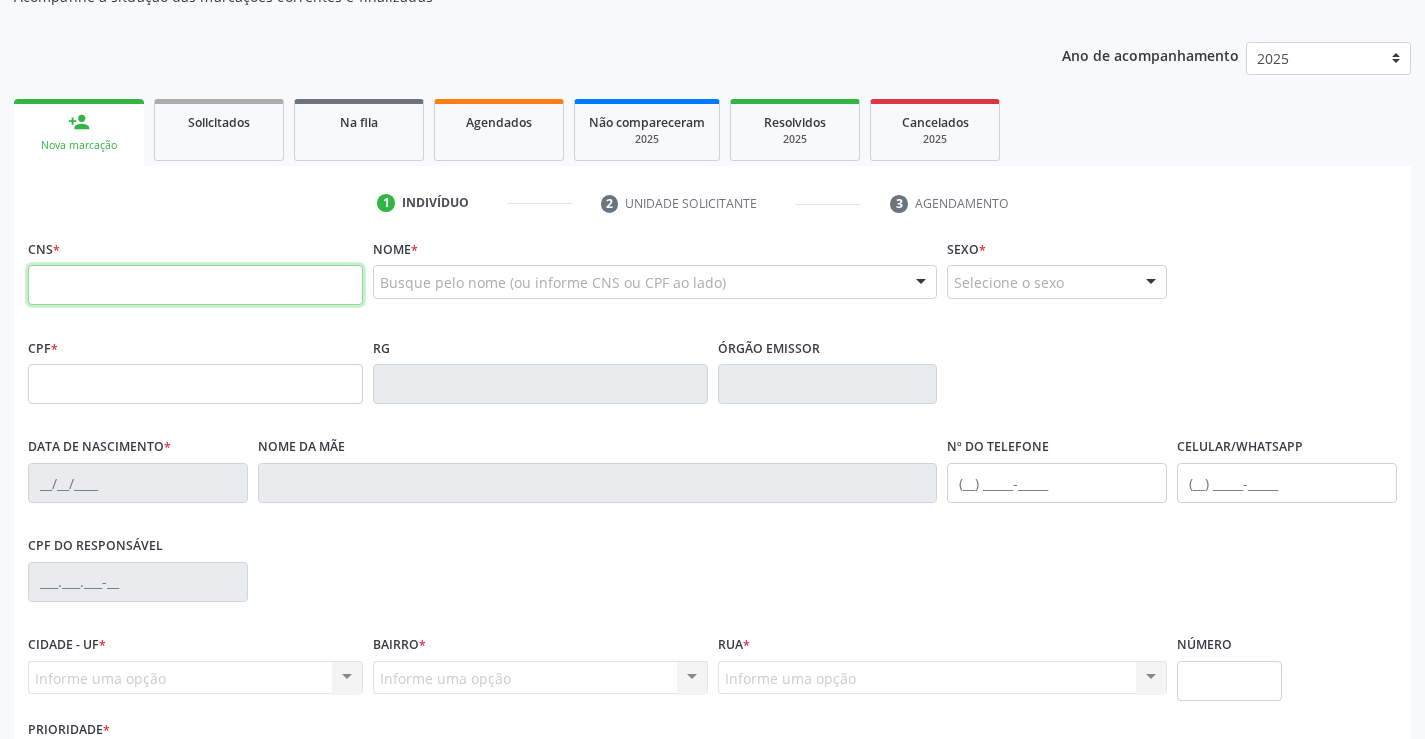 click at bounding box center (195, 285) 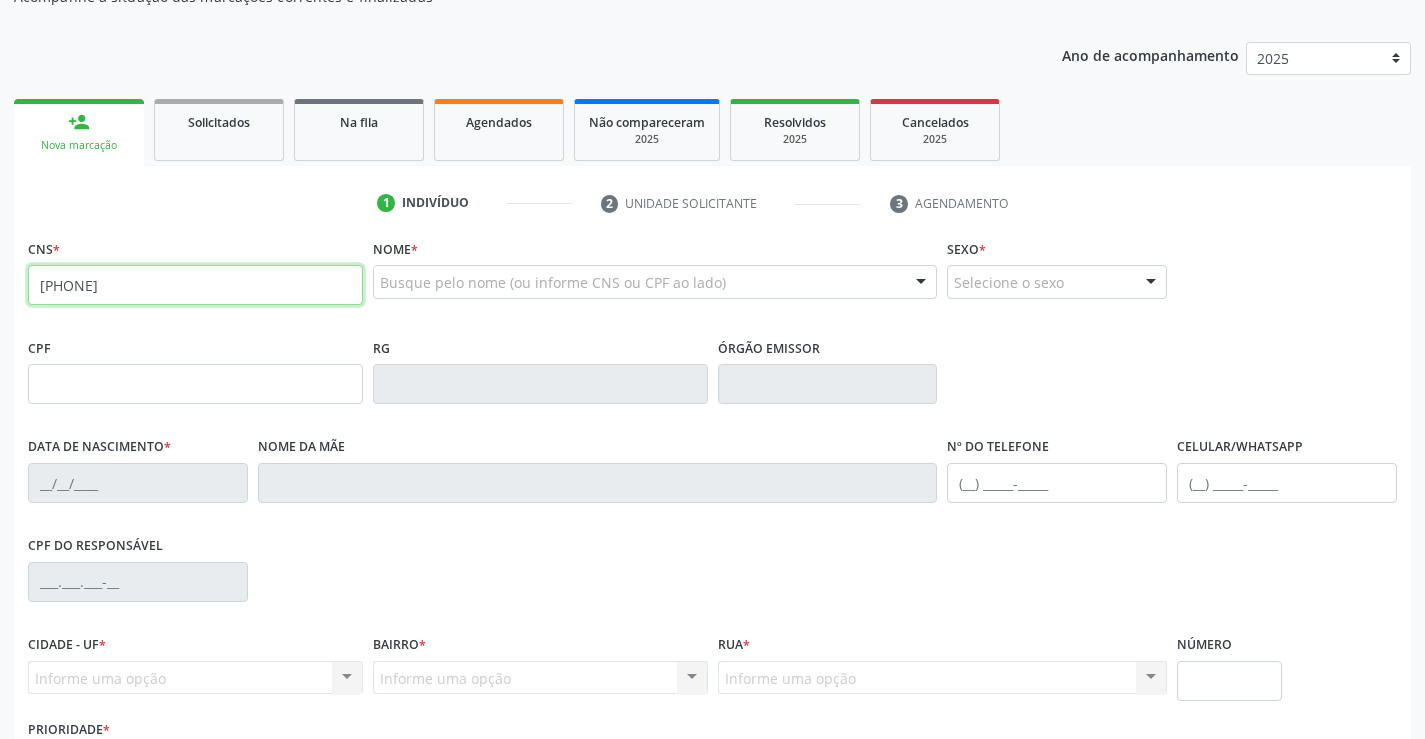 type on "[PHONE]" 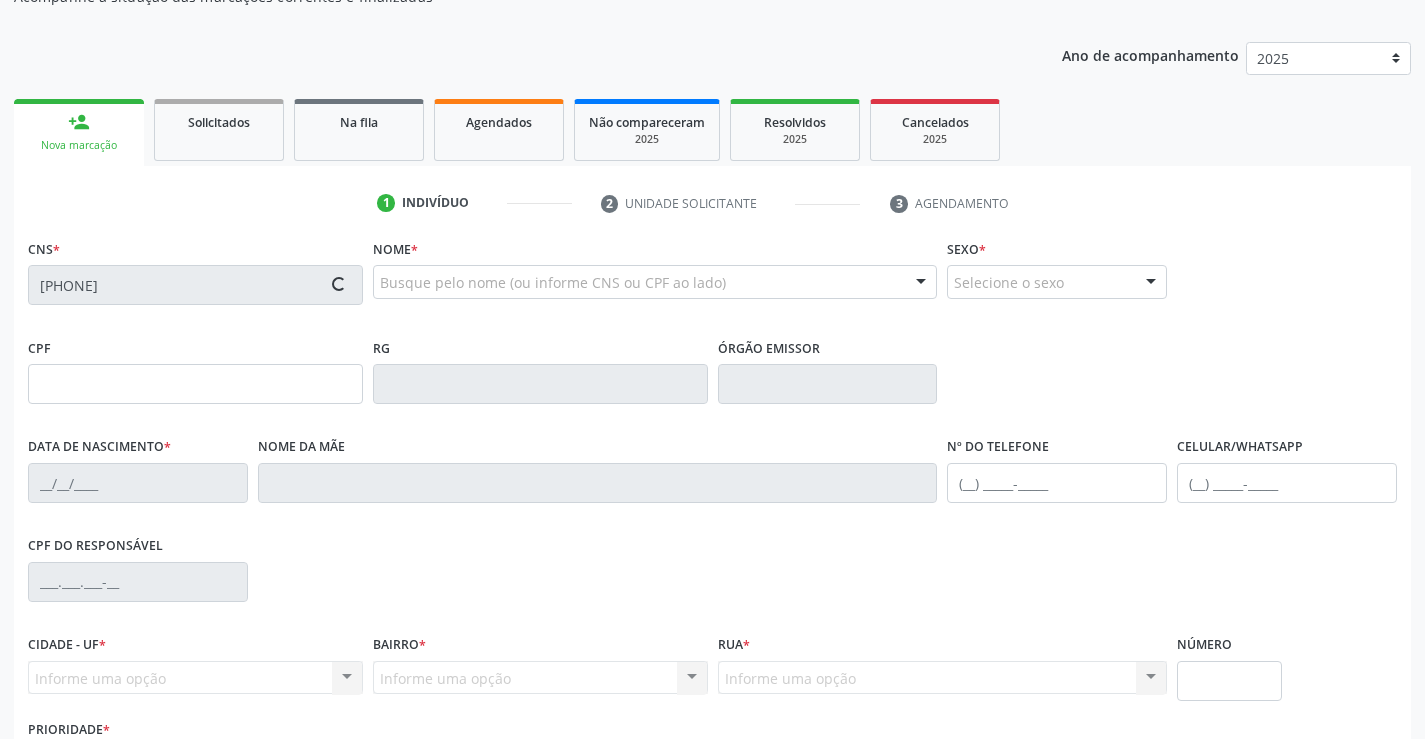 type on "[SSN]" 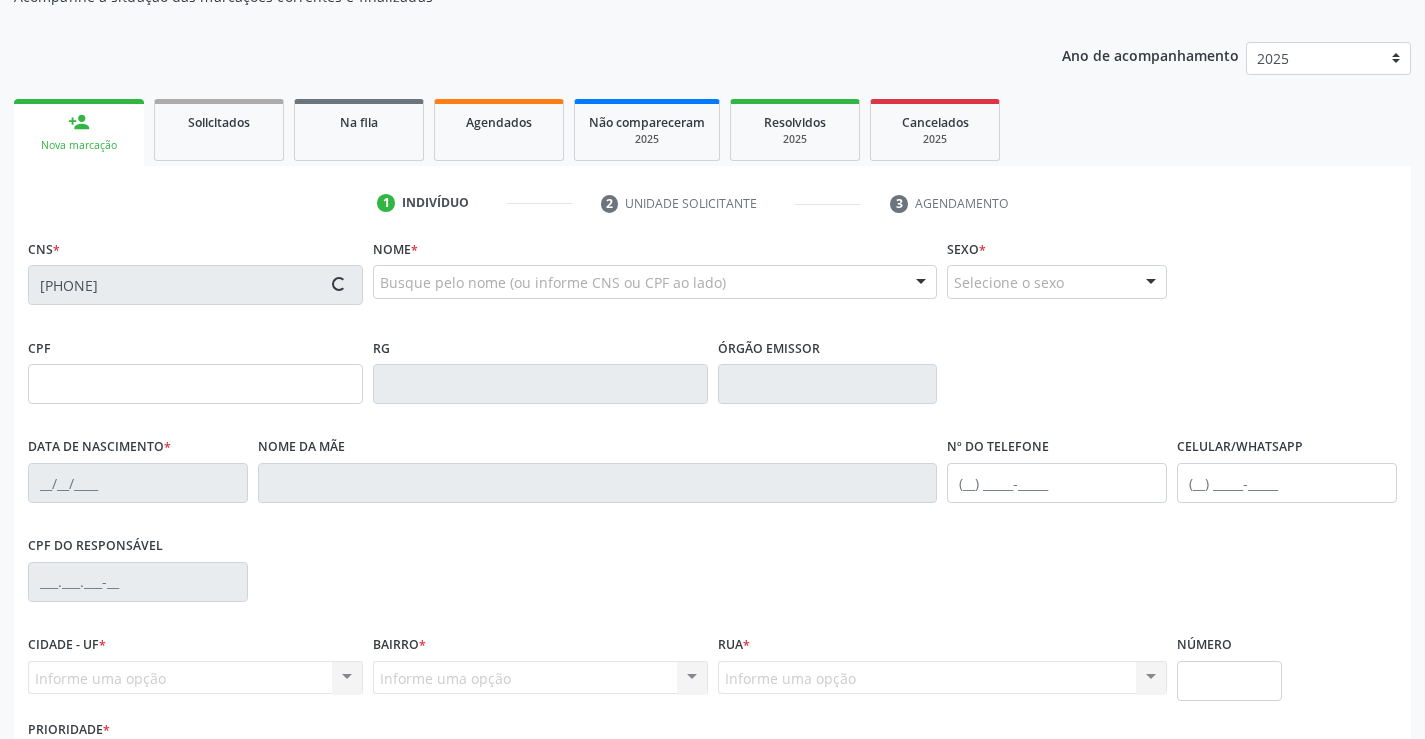 type on "[SSN]" 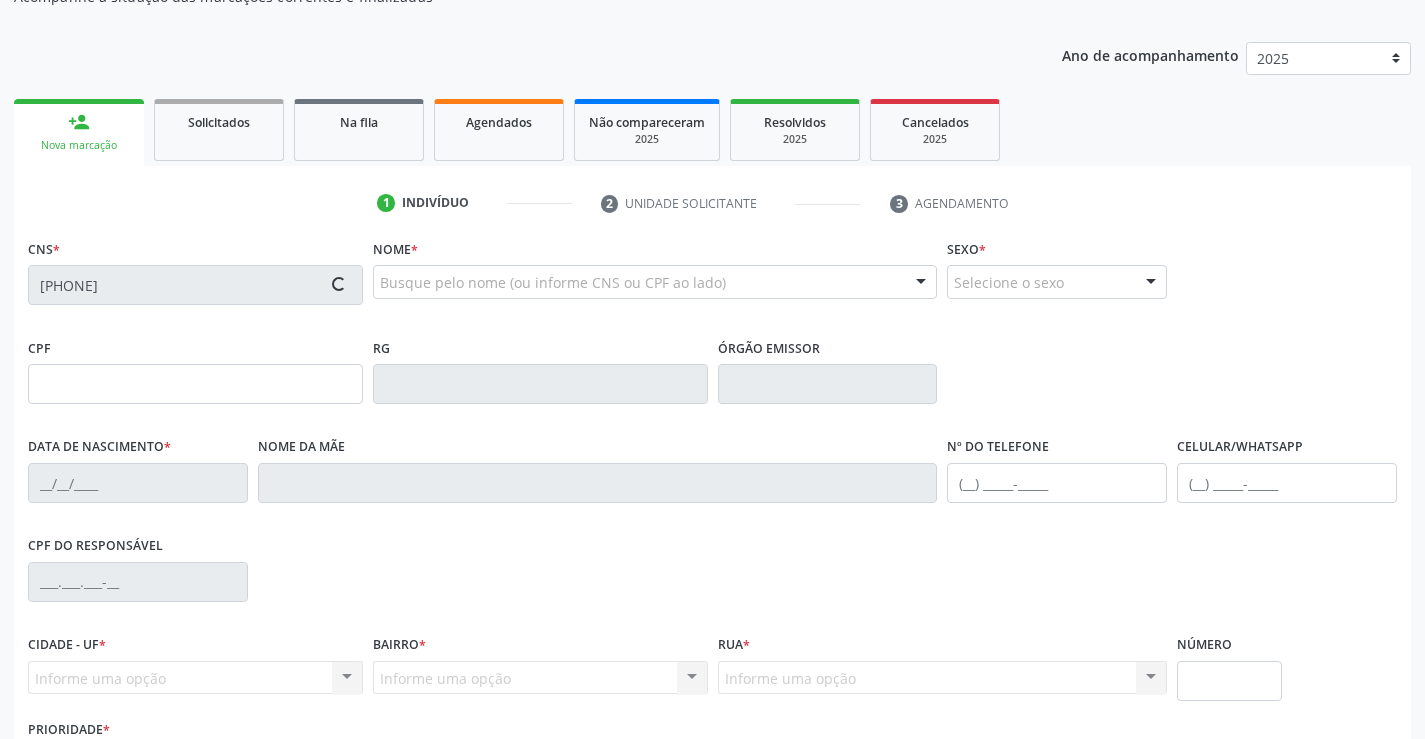 type on "[PHONE]" 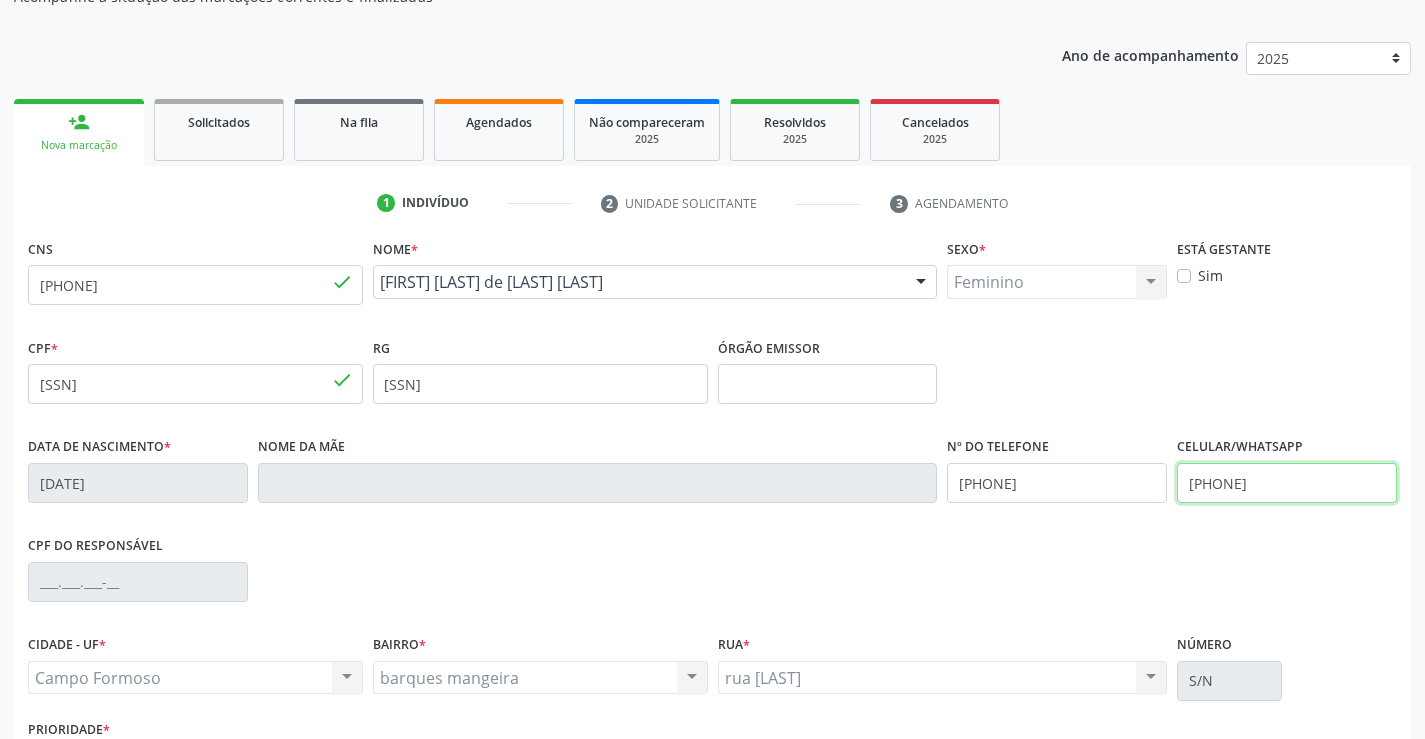 click on "[PHONE]" at bounding box center [1287, 483] 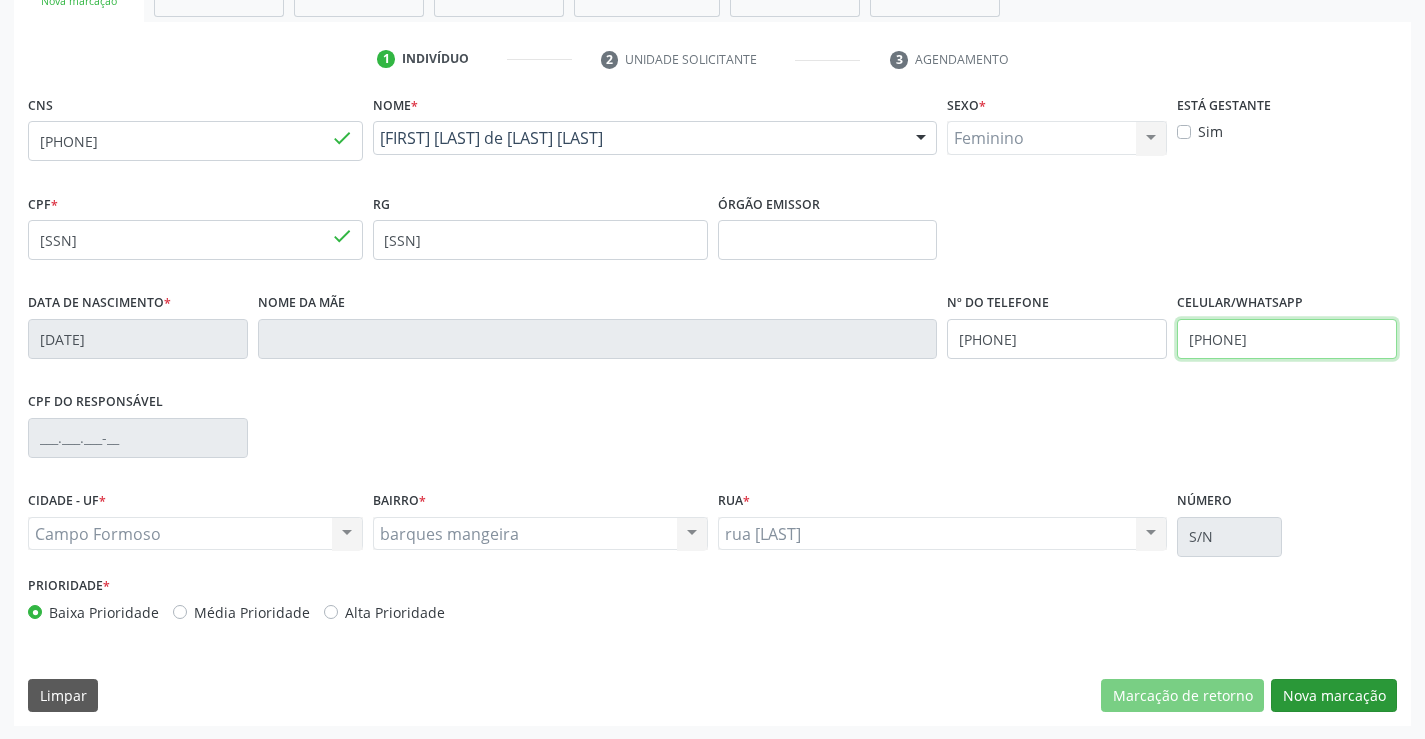 scroll, scrollTop: 345, scrollLeft: 0, axis: vertical 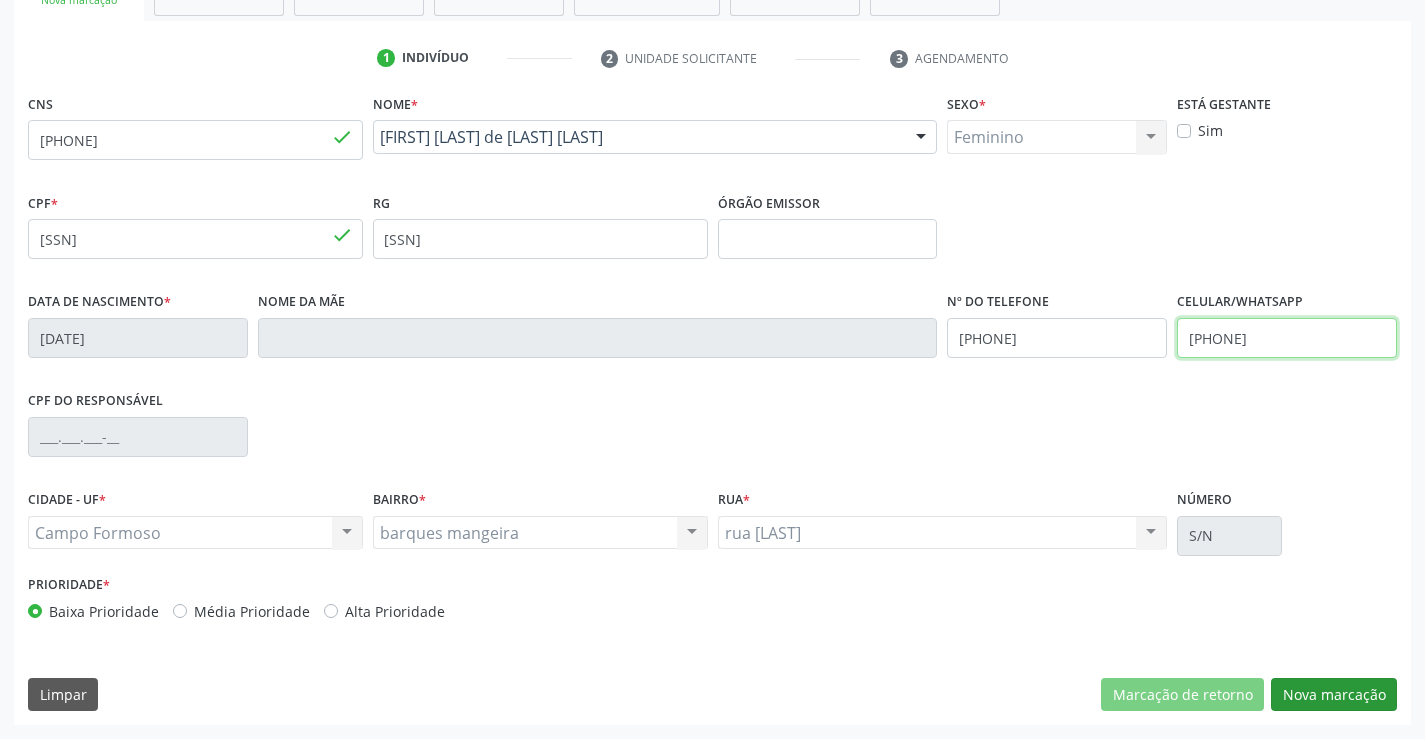 type on "[PHONE]" 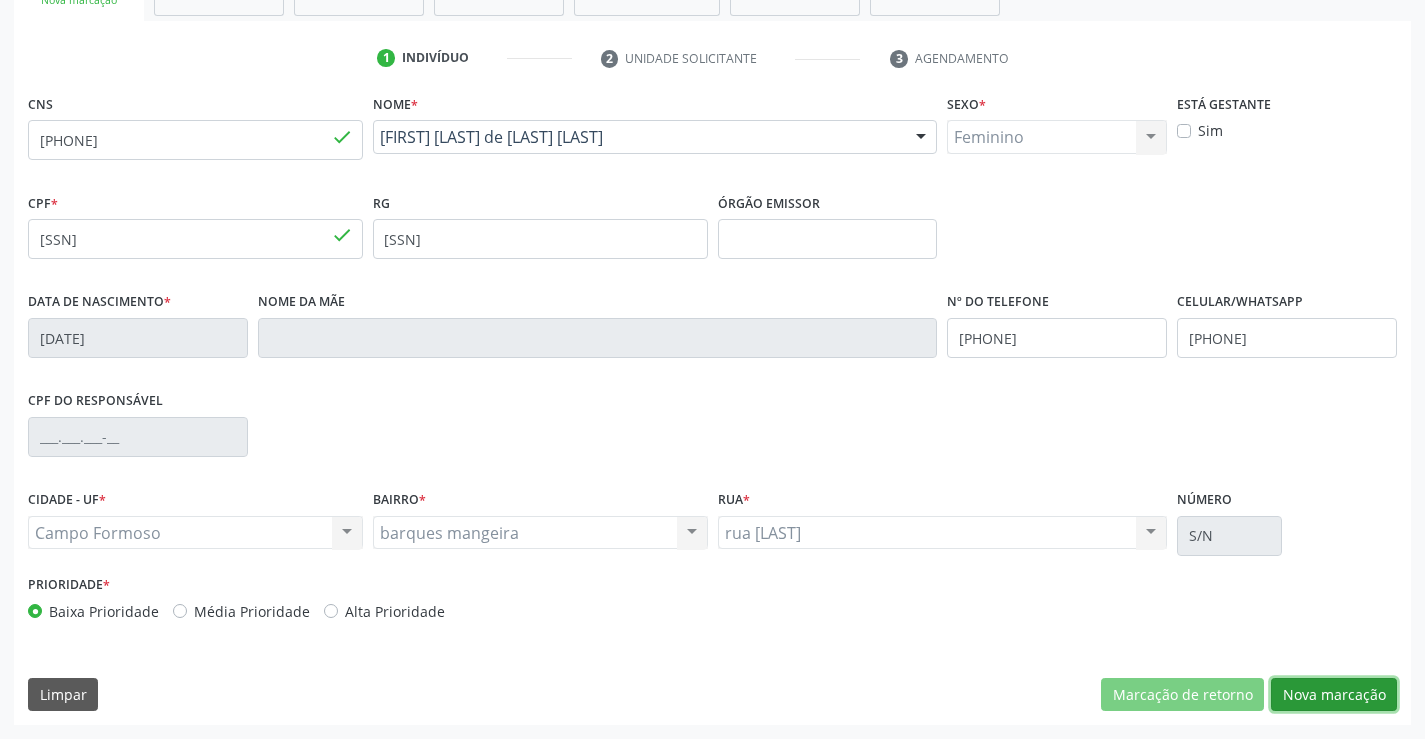 click on "Nova marcação" at bounding box center [1334, 695] 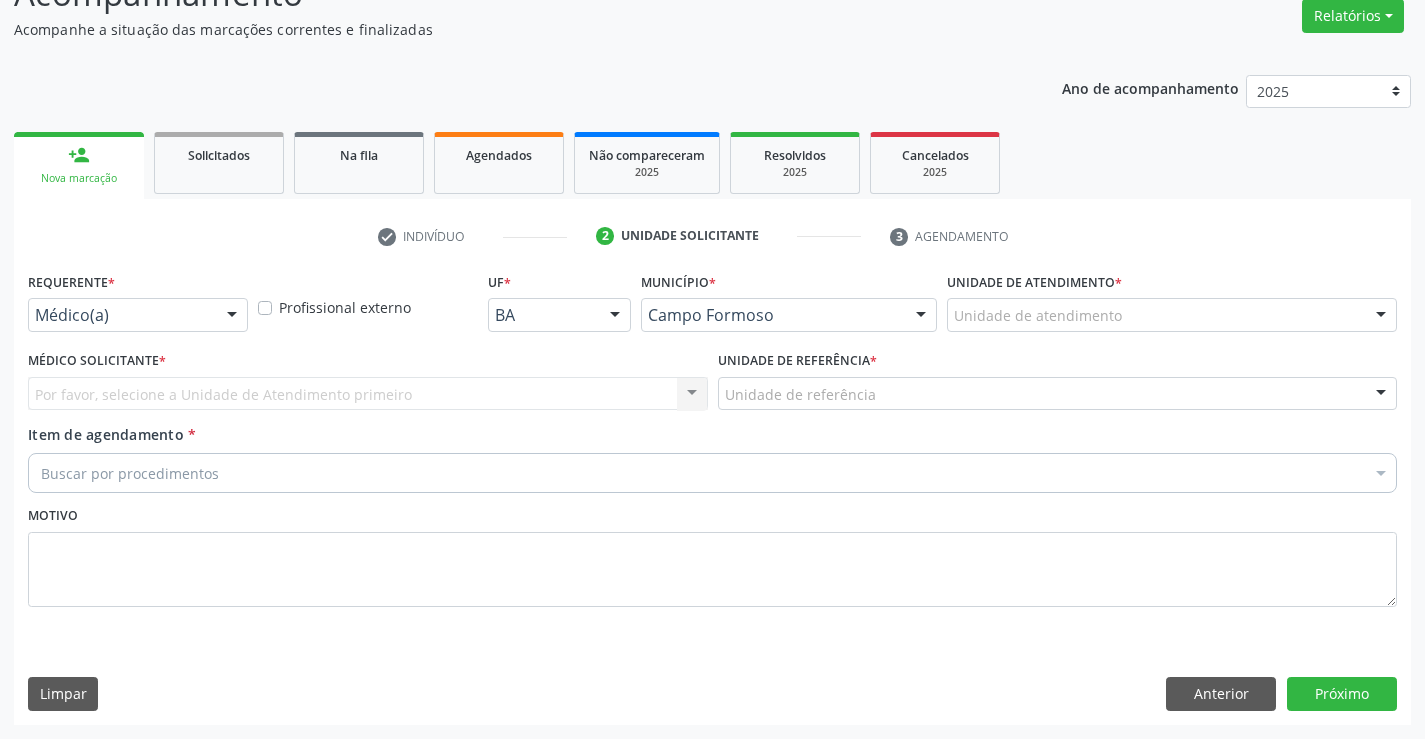 scroll, scrollTop: 167, scrollLeft: 0, axis: vertical 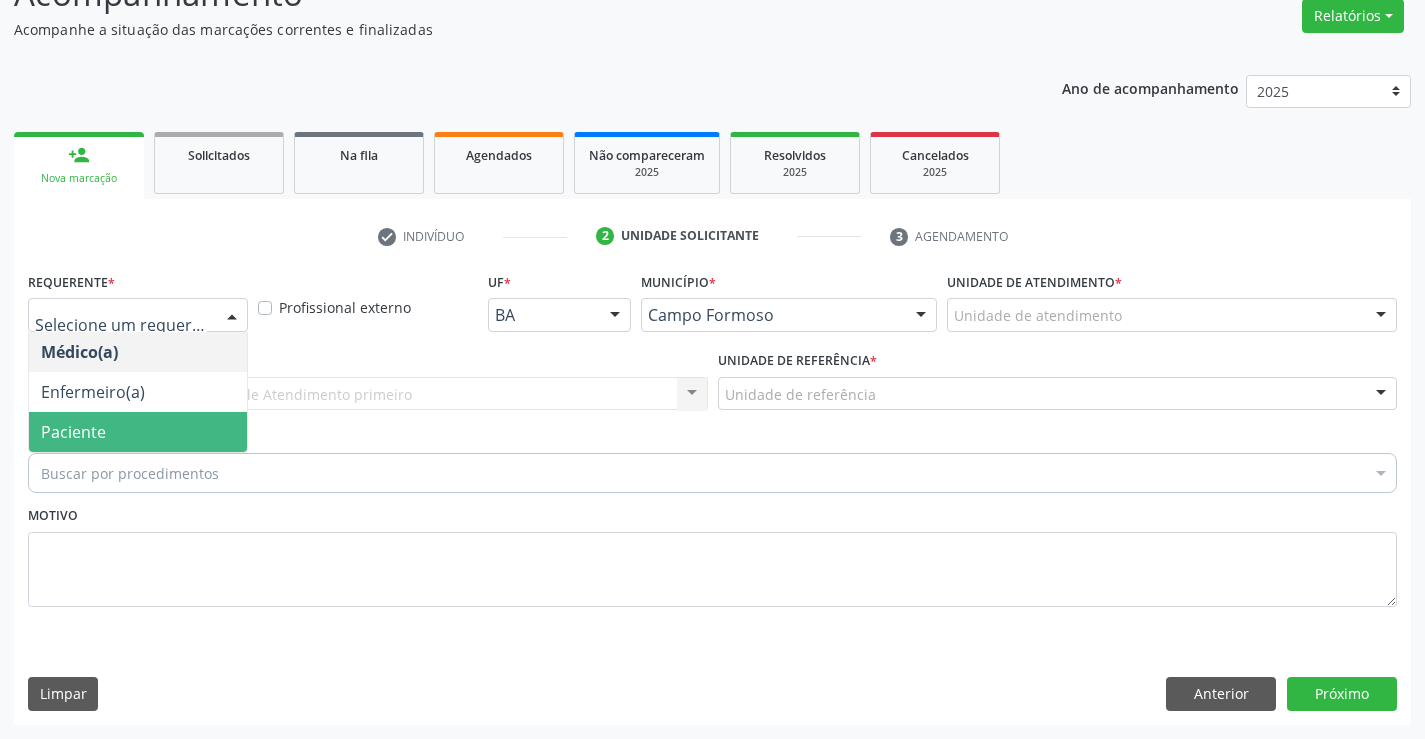 click on "Paciente" at bounding box center [138, 432] 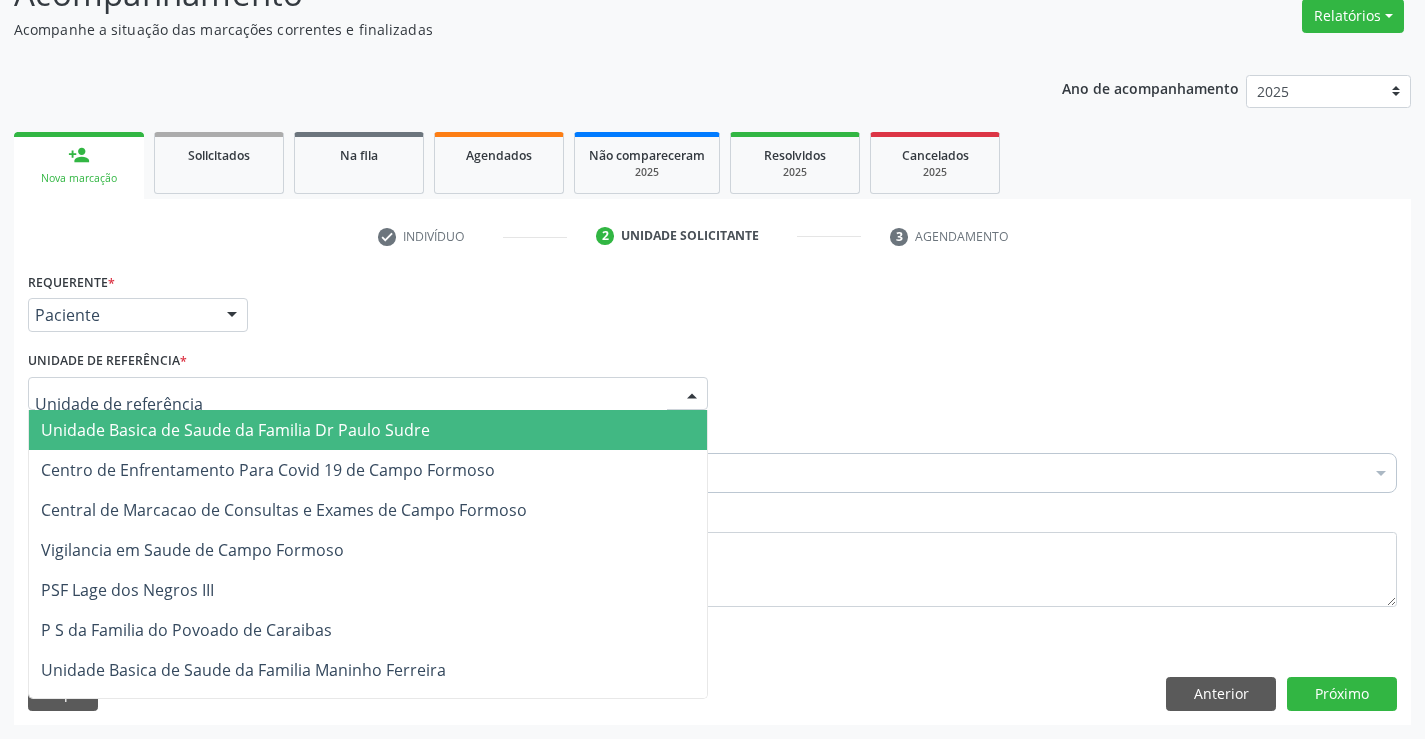 click on "Unidade Basica de Saude da Familia Dr Paulo Sudre" at bounding box center (235, 430) 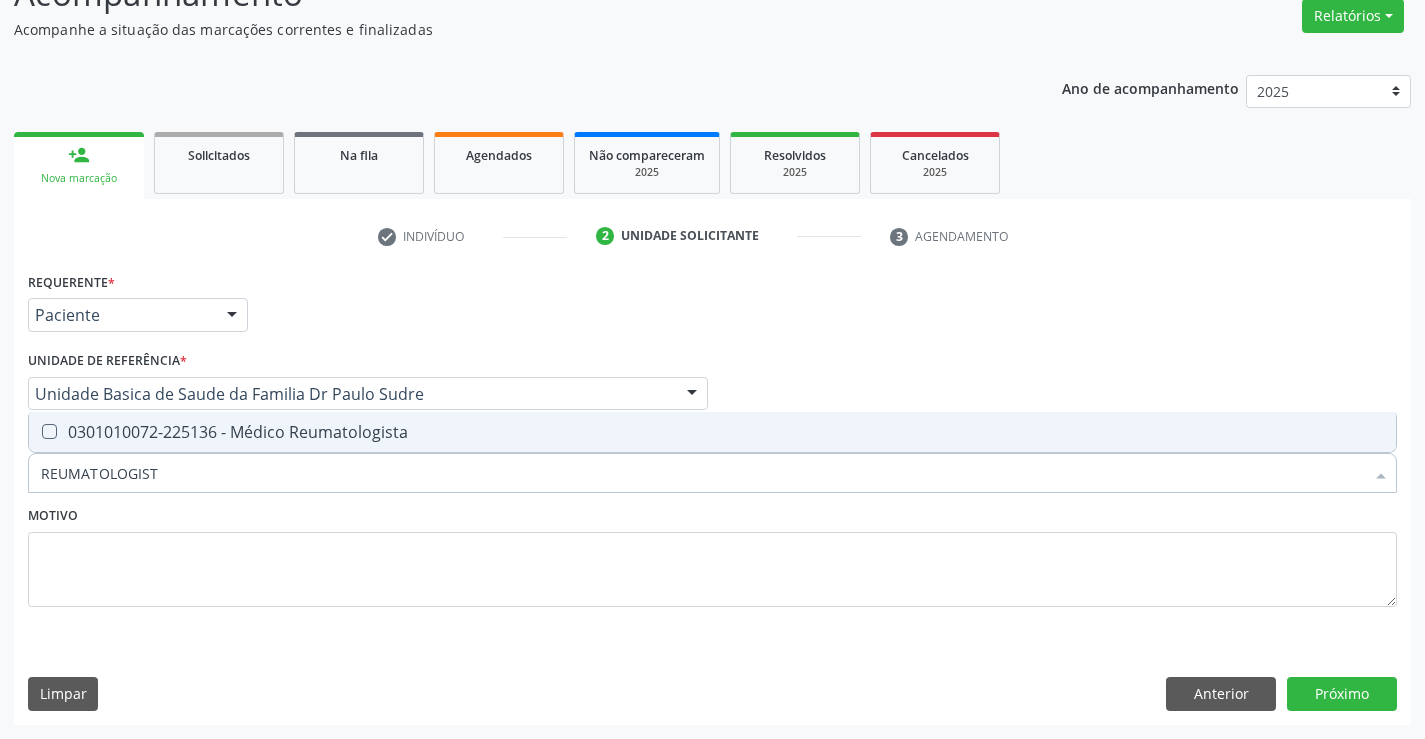 type on "REUMATOLOGISTA" 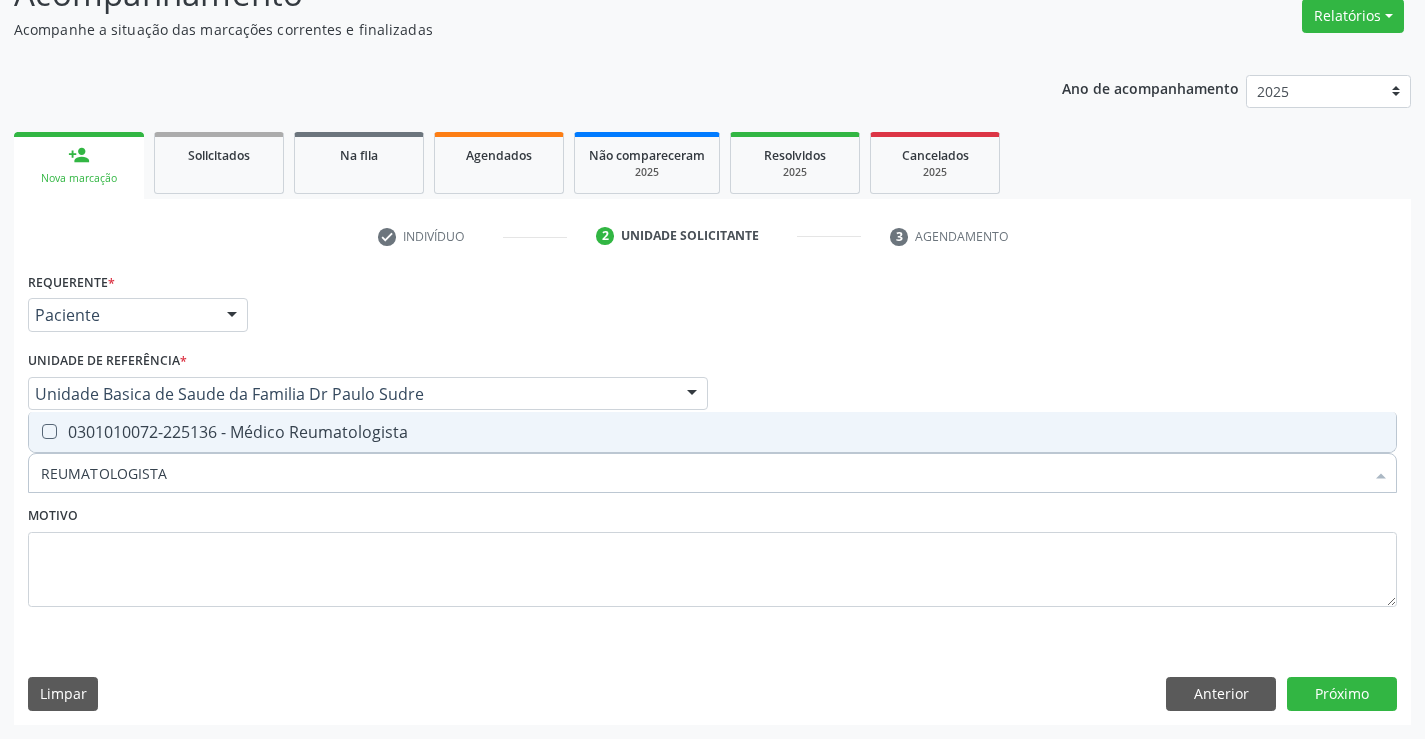click on "0301010072-225136 - Médico Reumatologista" at bounding box center [712, 432] 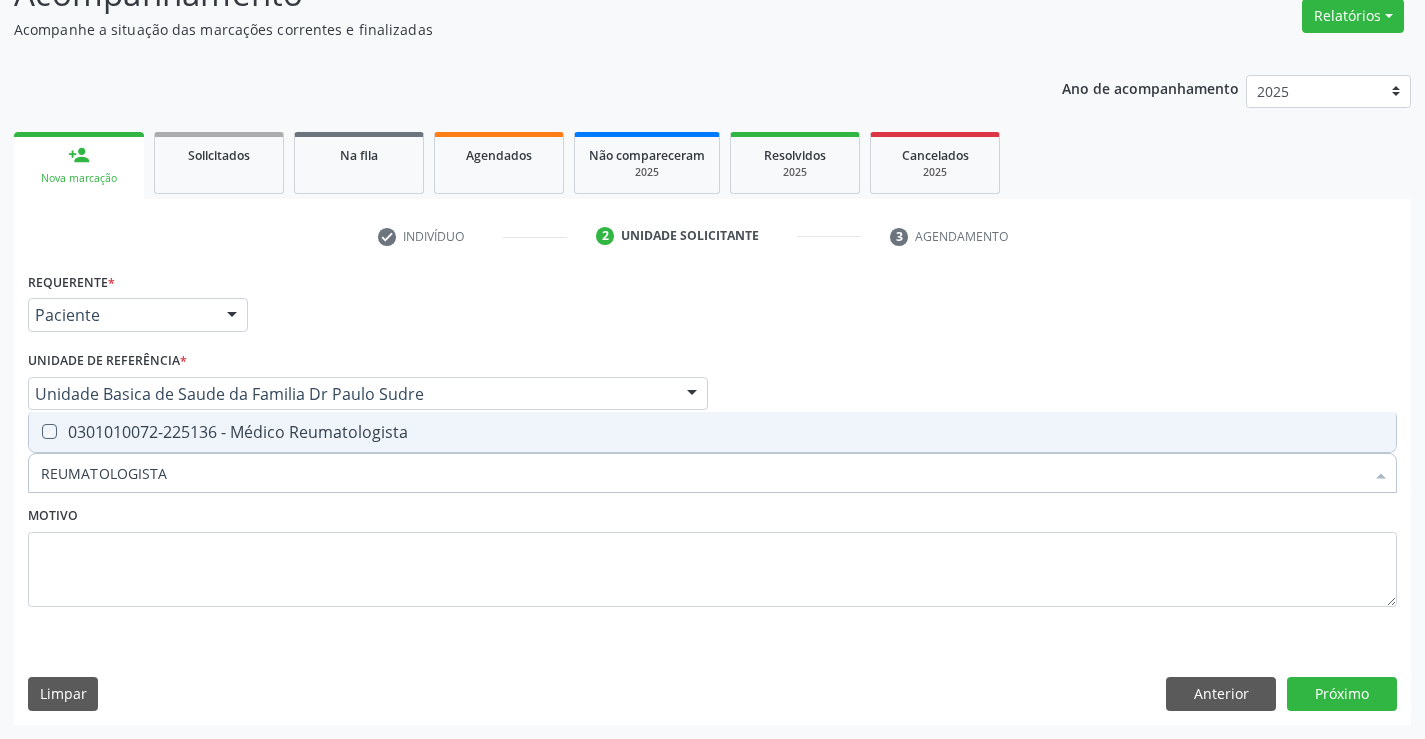 checkbox on "true" 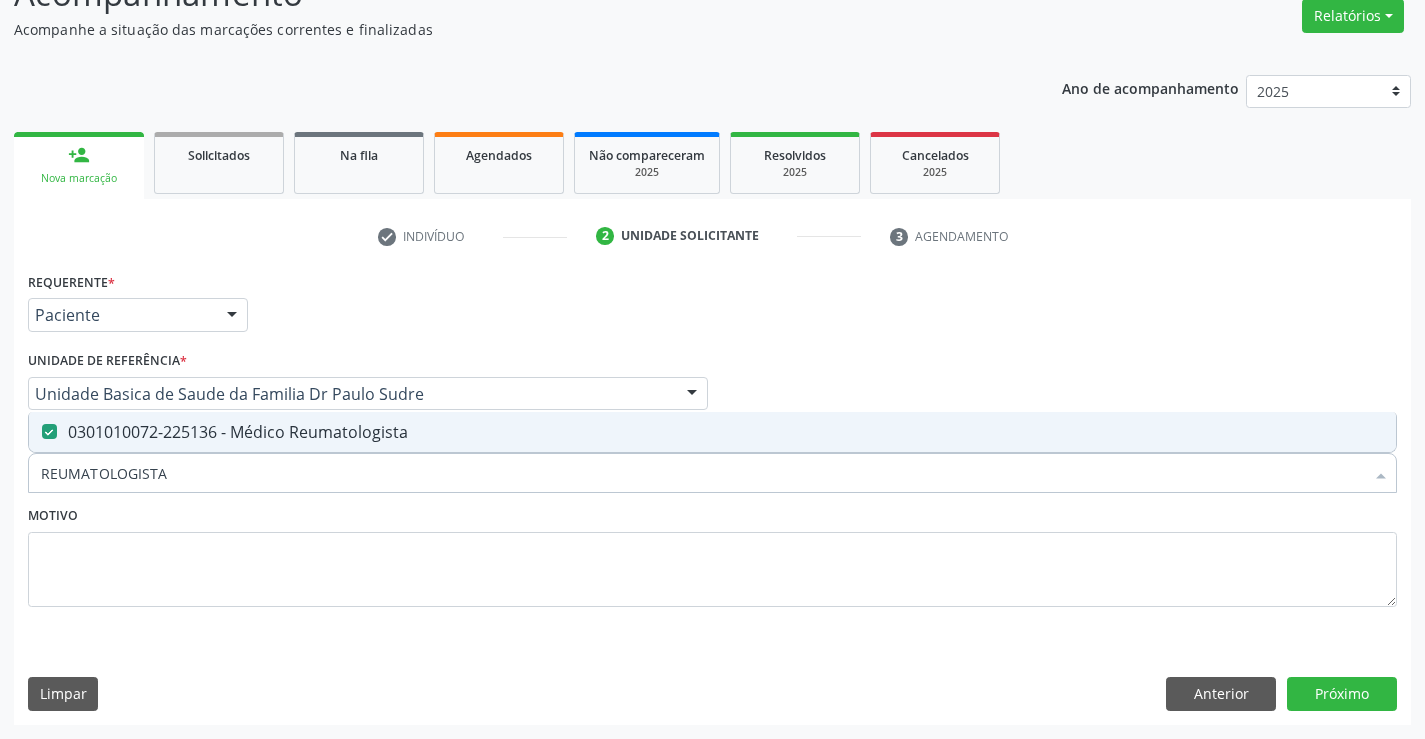 click on "Motivo" at bounding box center [712, 554] 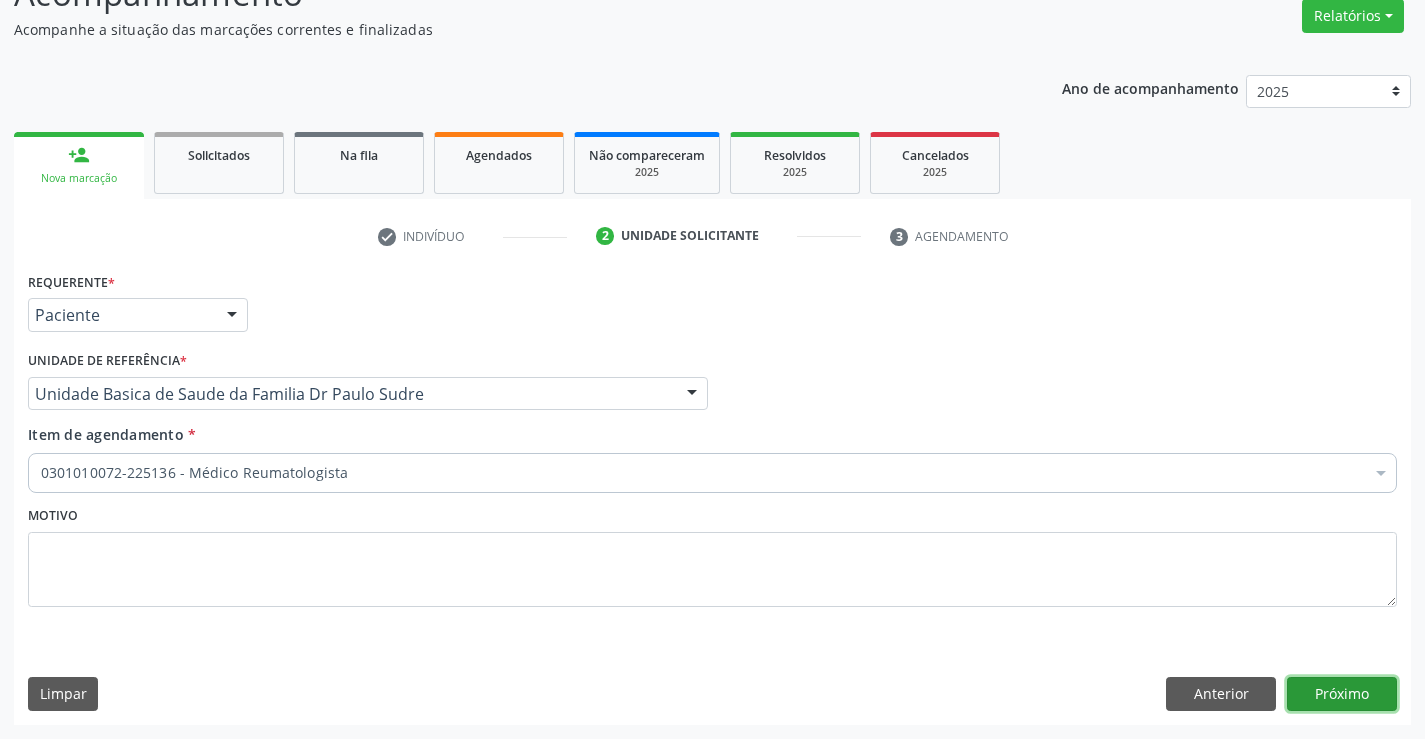 click on "Próximo" at bounding box center [1342, 694] 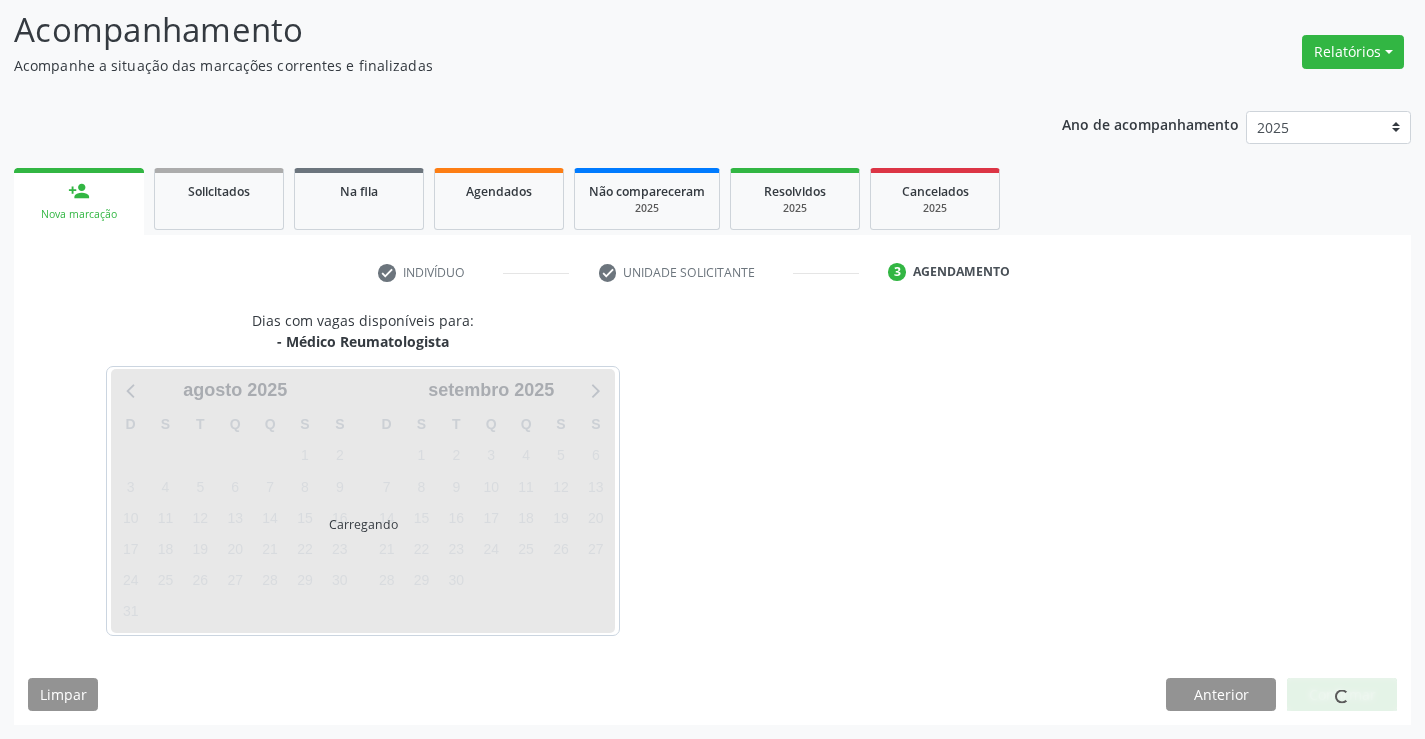 scroll, scrollTop: 167, scrollLeft: 0, axis: vertical 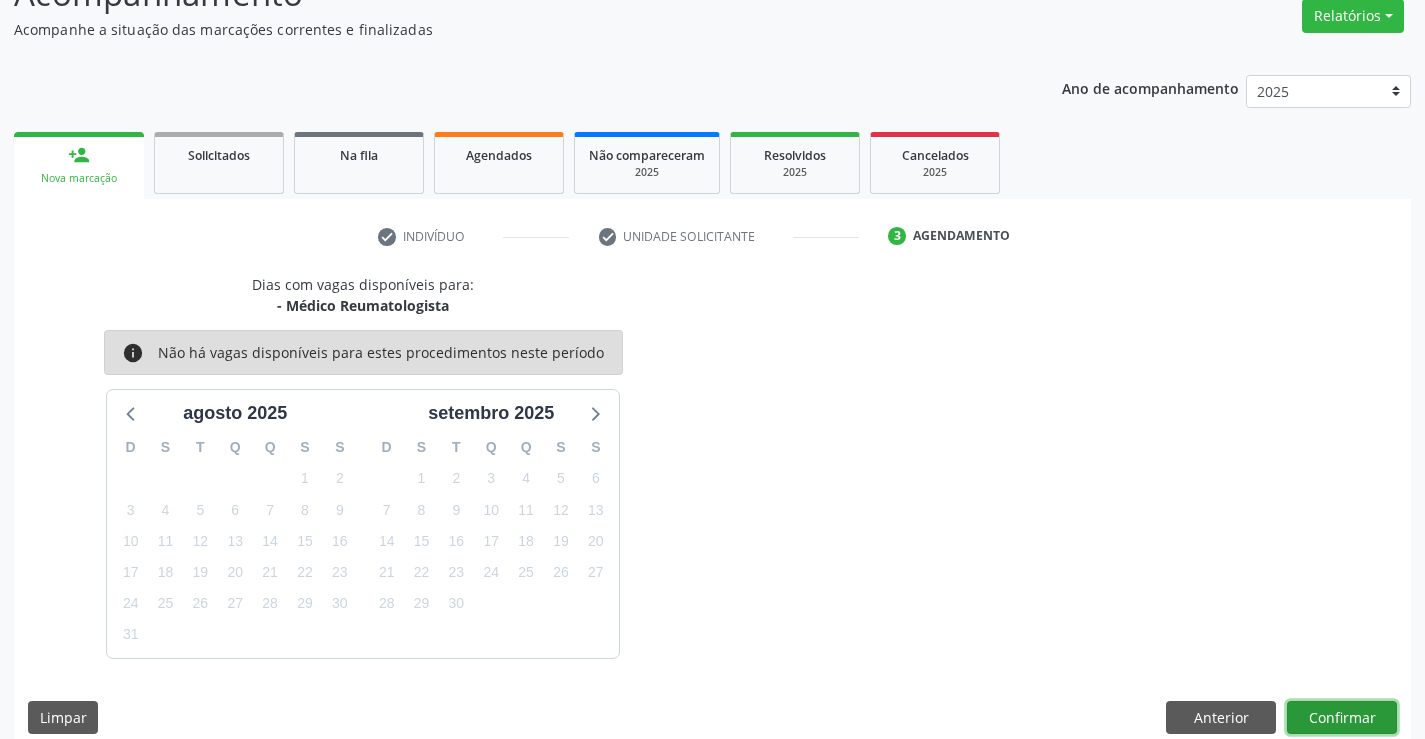 click on "Confirmar" at bounding box center (1342, 718) 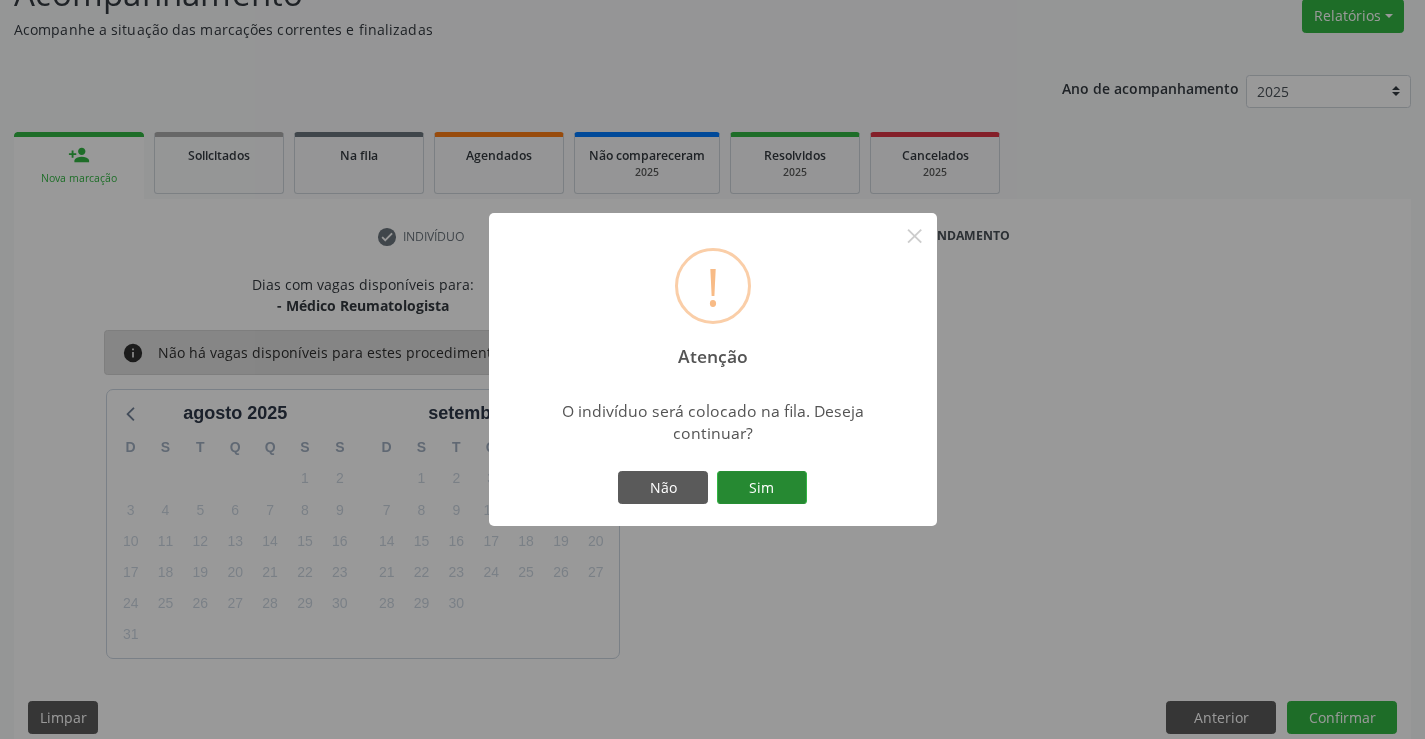 click on "Sim" at bounding box center [762, 488] 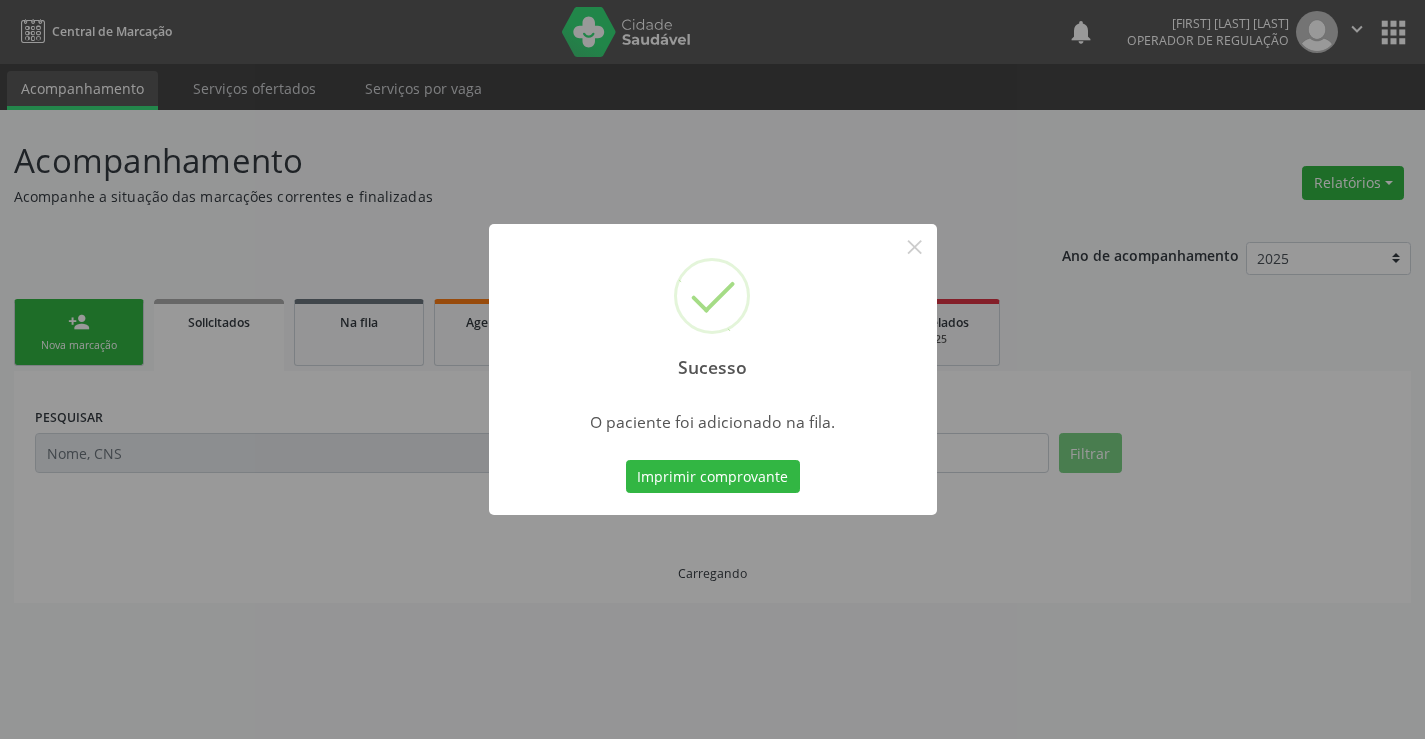scroll, scrollTop: 0, scrollLeft: 0, axis: both 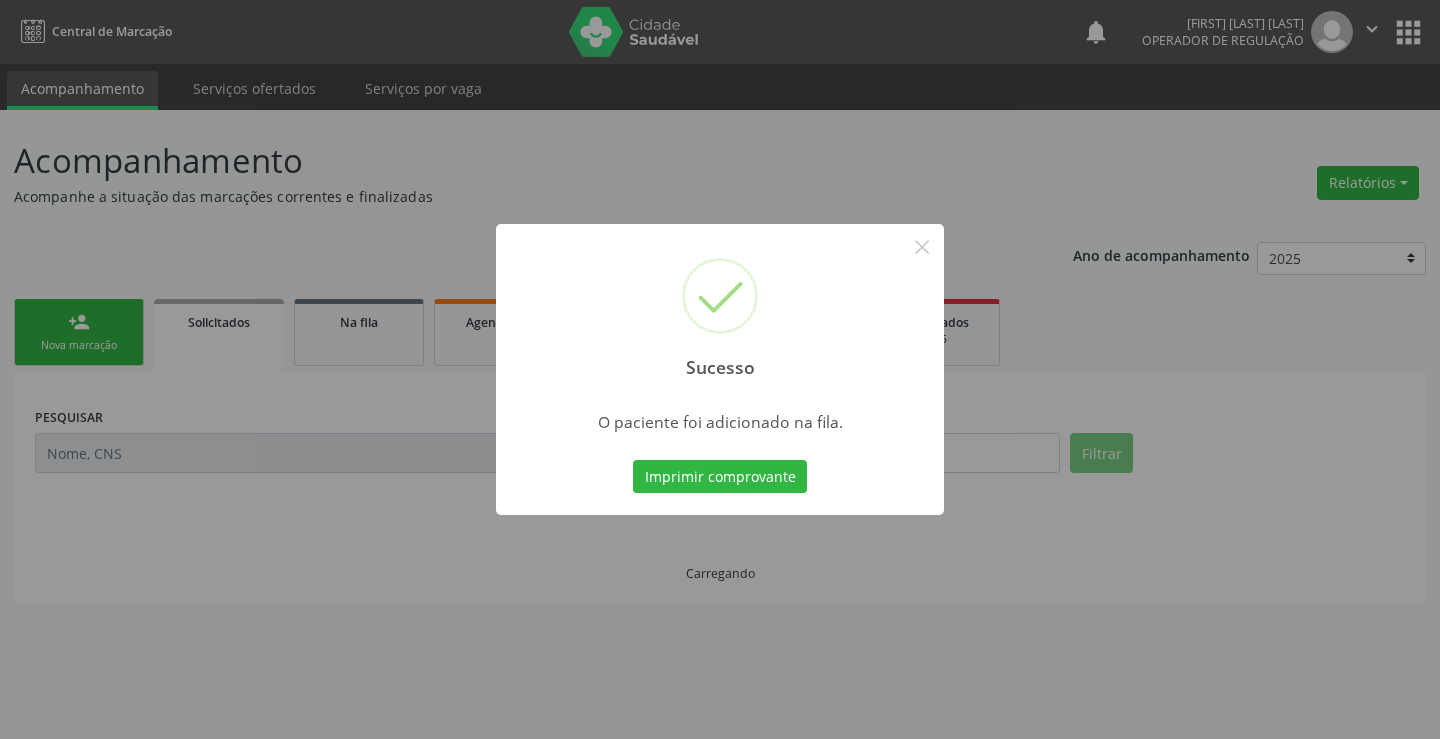 click on "Imprimir comprovante" at bounding box center (720, 477) 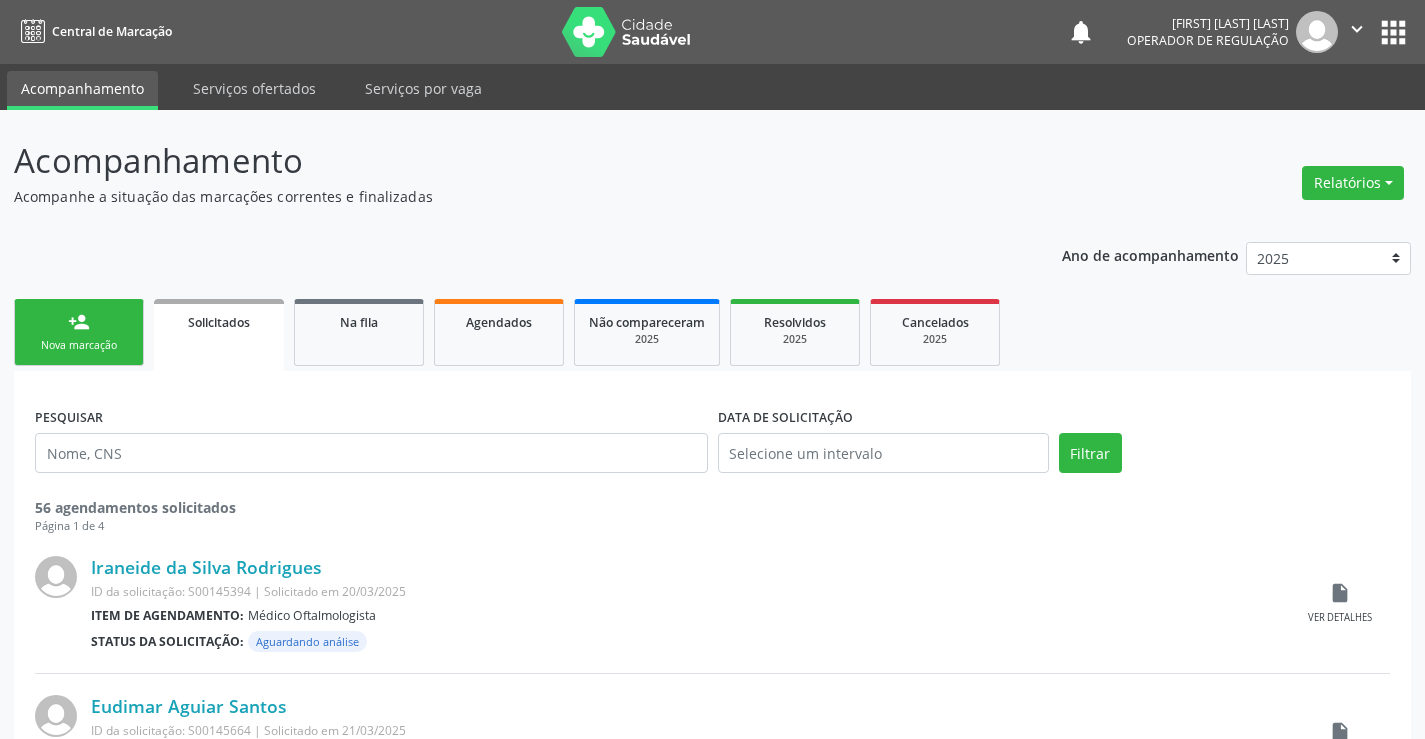 click on "person_add
Nova marcação" at bounding box center [79, 332] 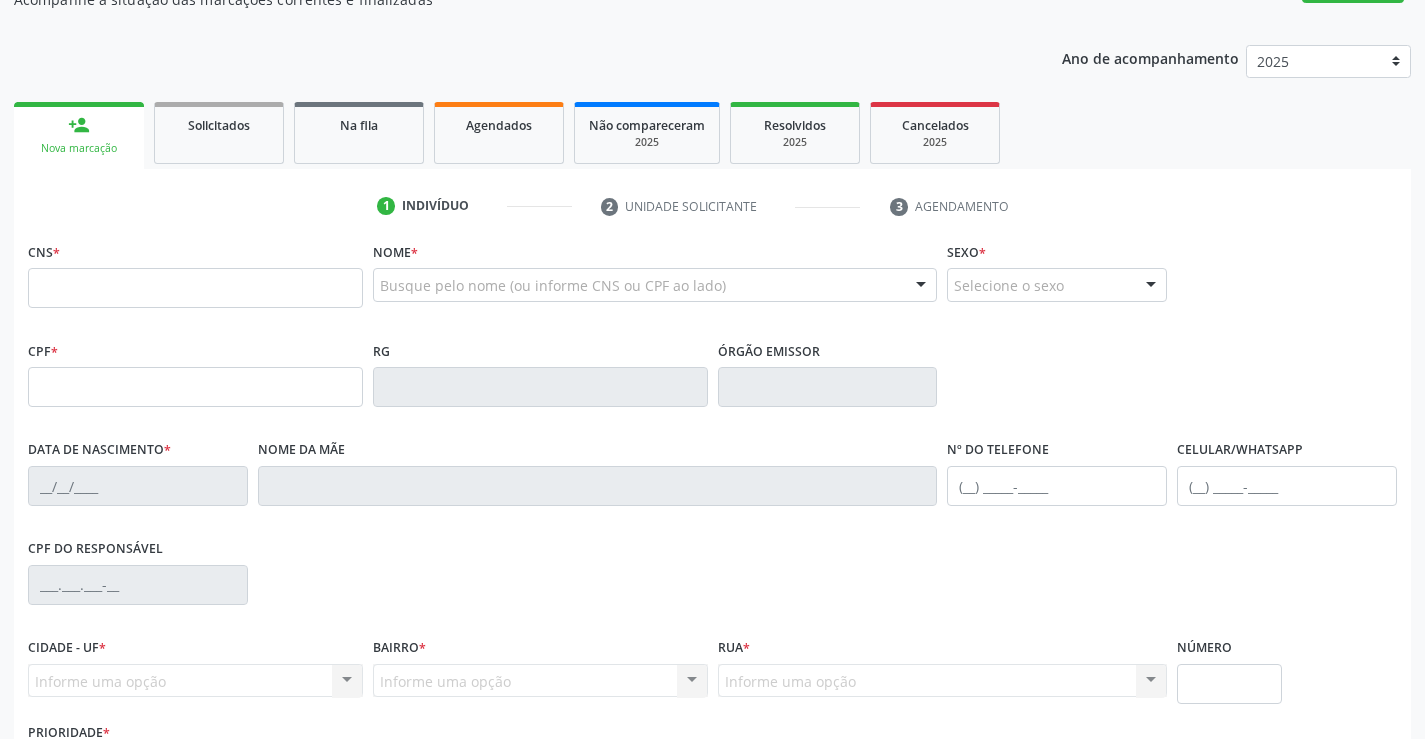 scroll, scrollTop: 200, scrollLeft: 0, axis: vertical 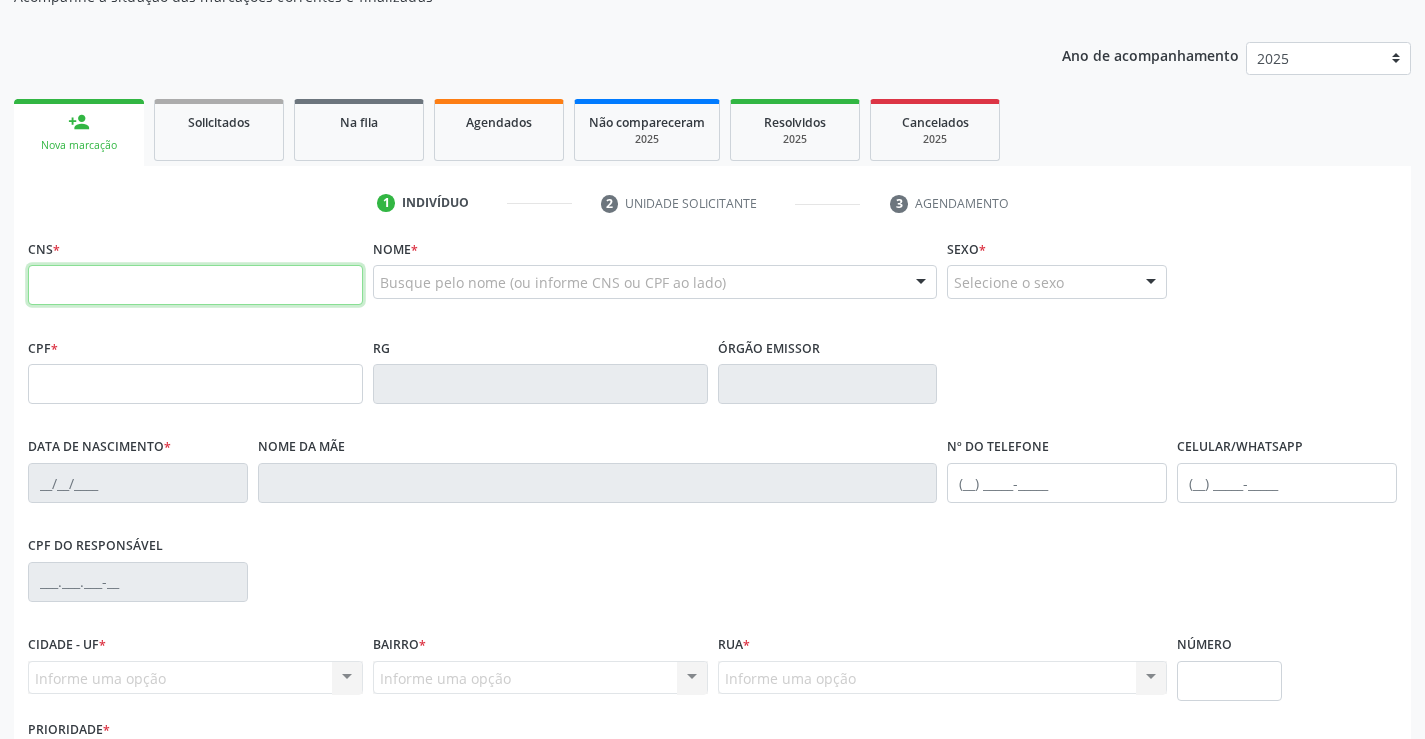 drag, startPoint x: 112, startPoint y: 276, endPoint x: 111, endPoint y: 298, distance: 22.022715 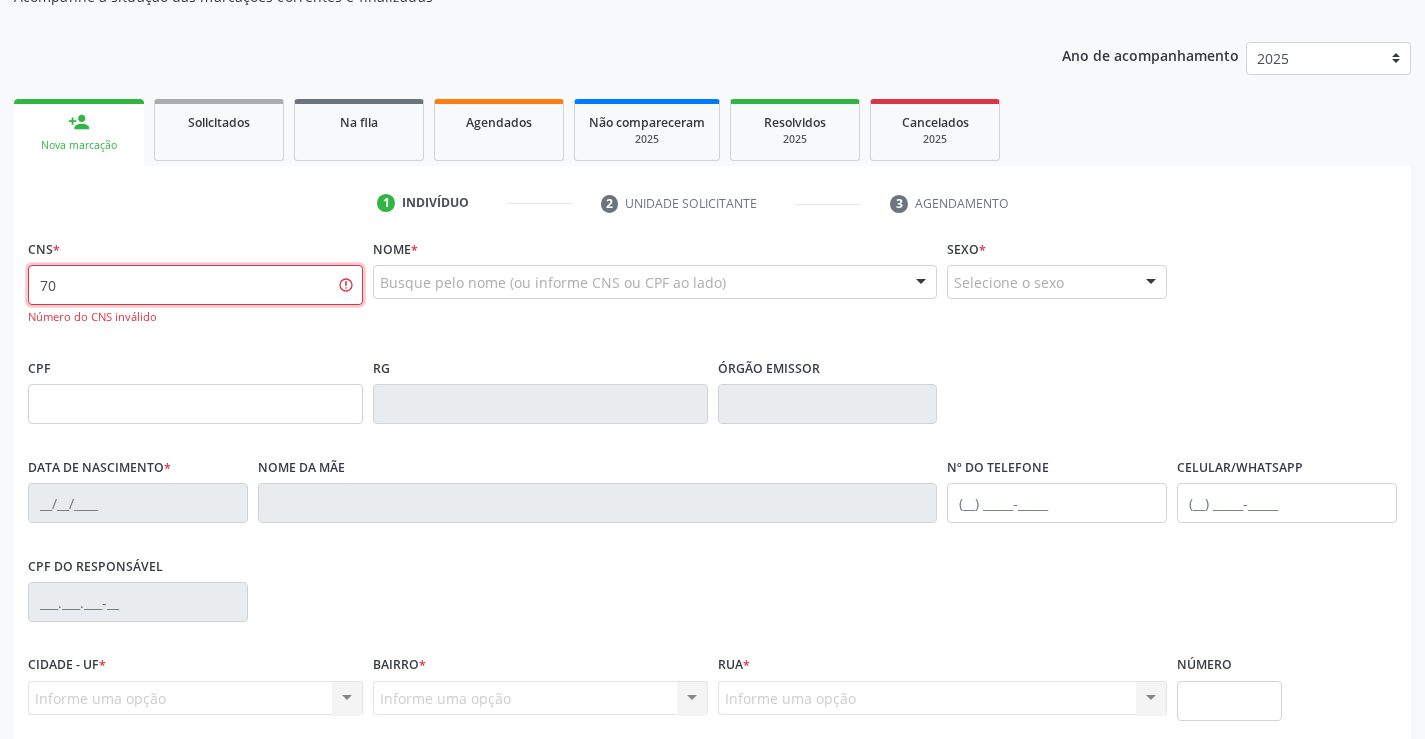 type on "7" 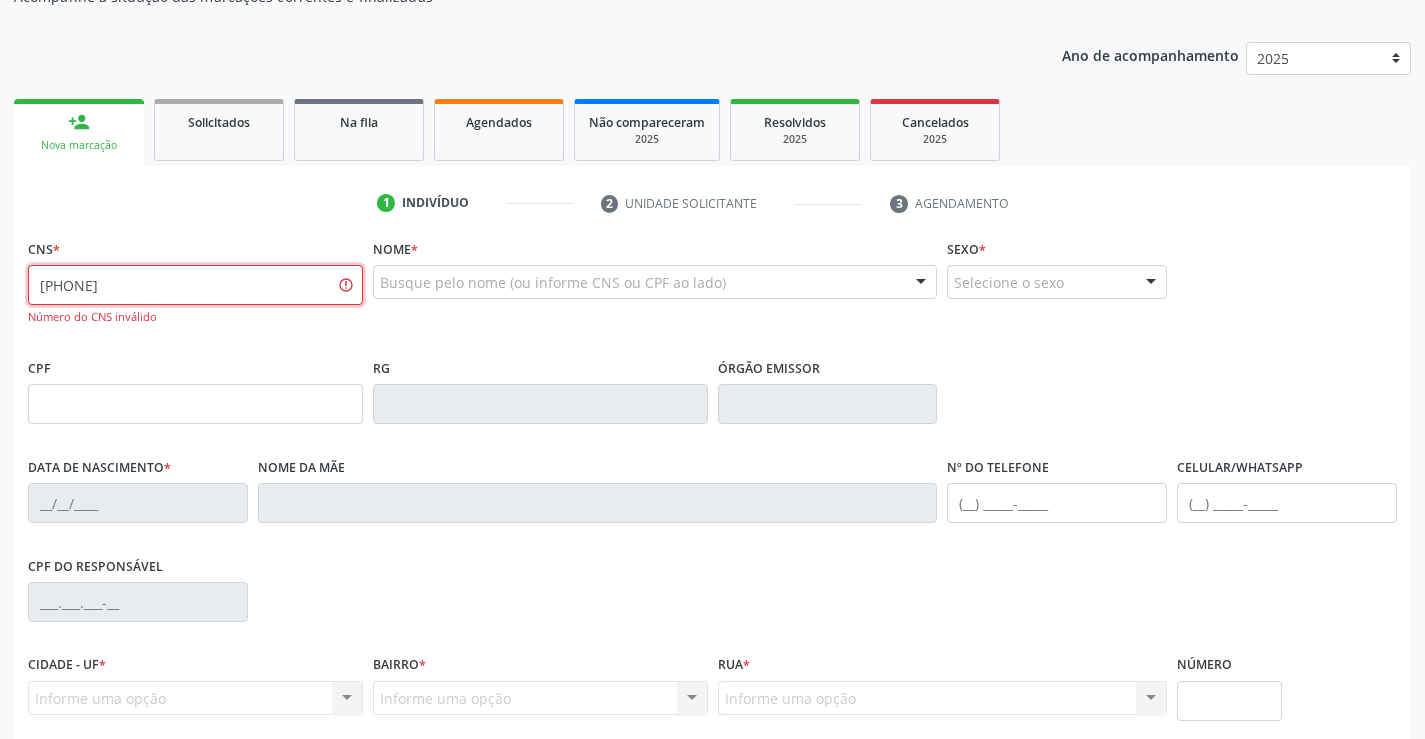 type on "[PHONE]" 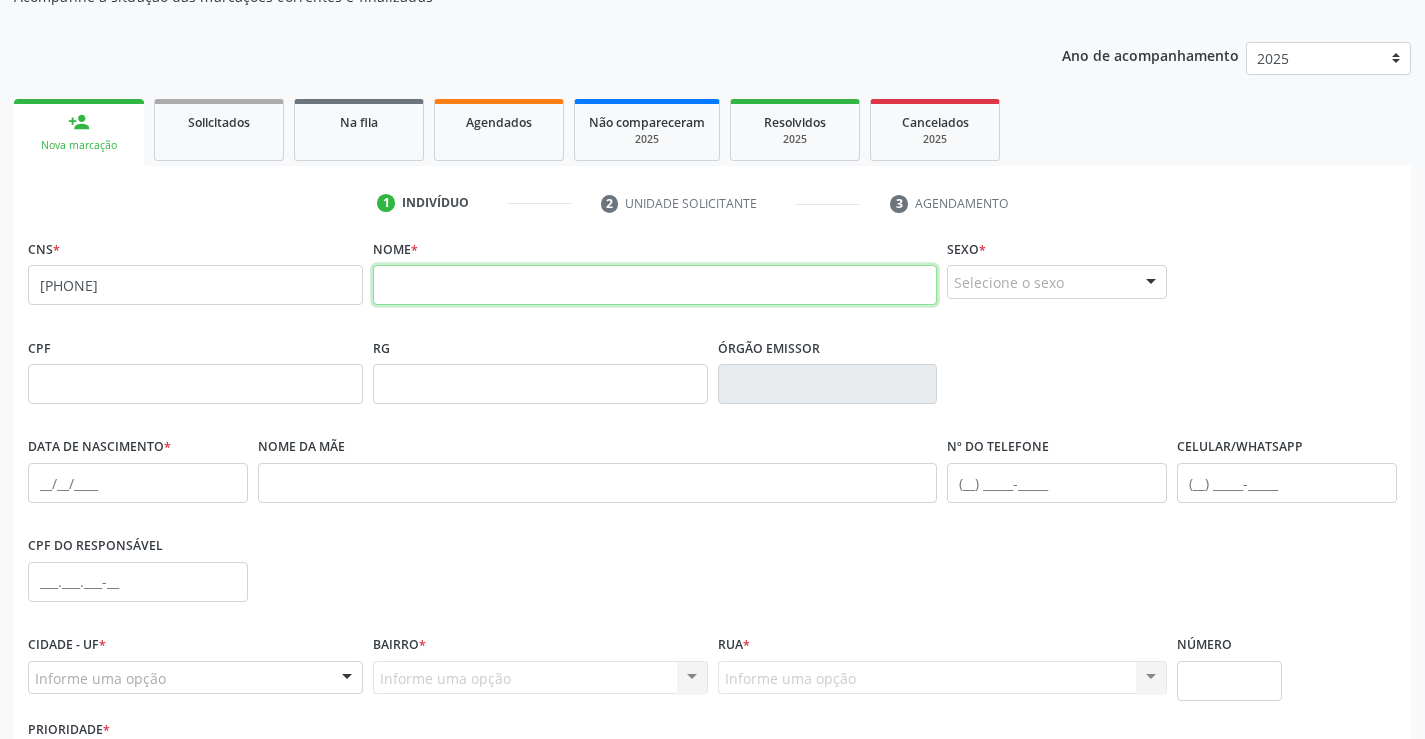 click at bounding box center [655, 285] 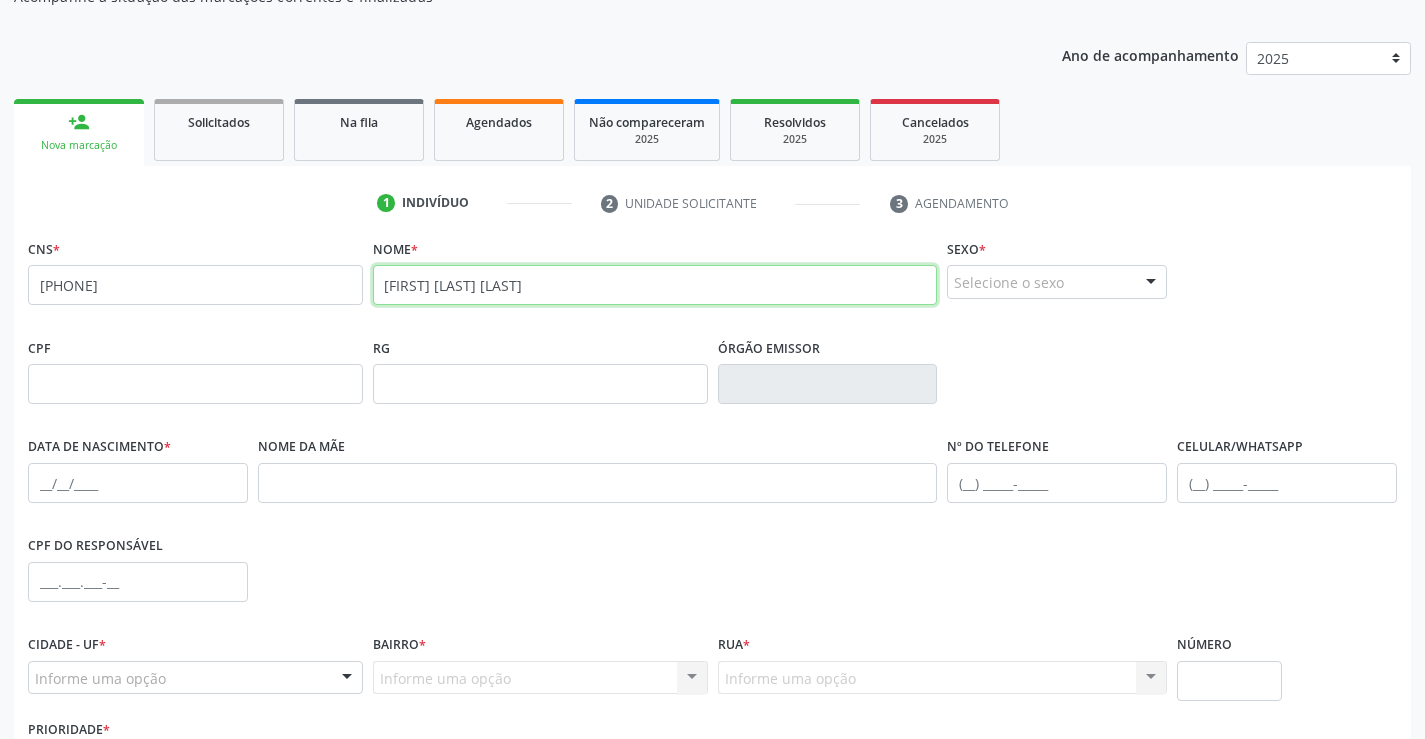 type on "[FIRST] [LAST] [LAST]" 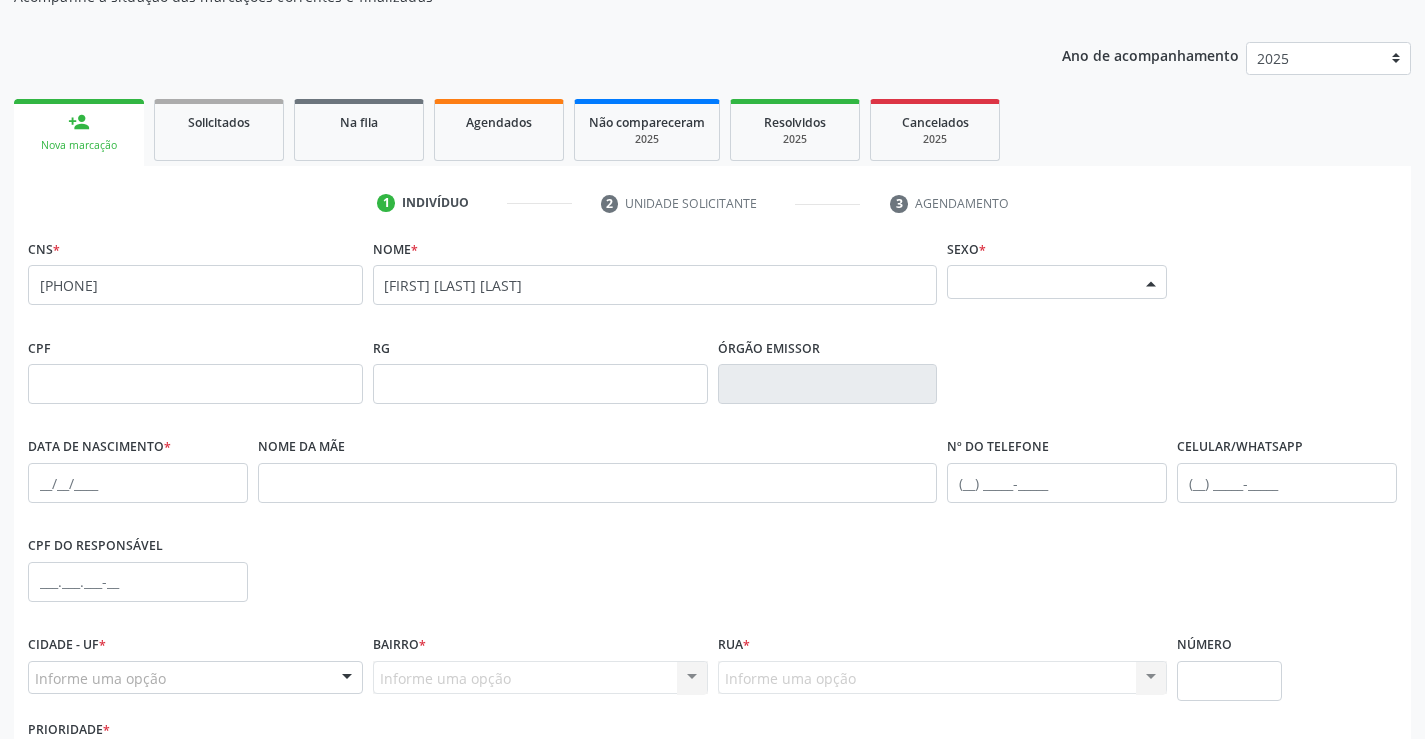click at bounding box center (1151, 283) 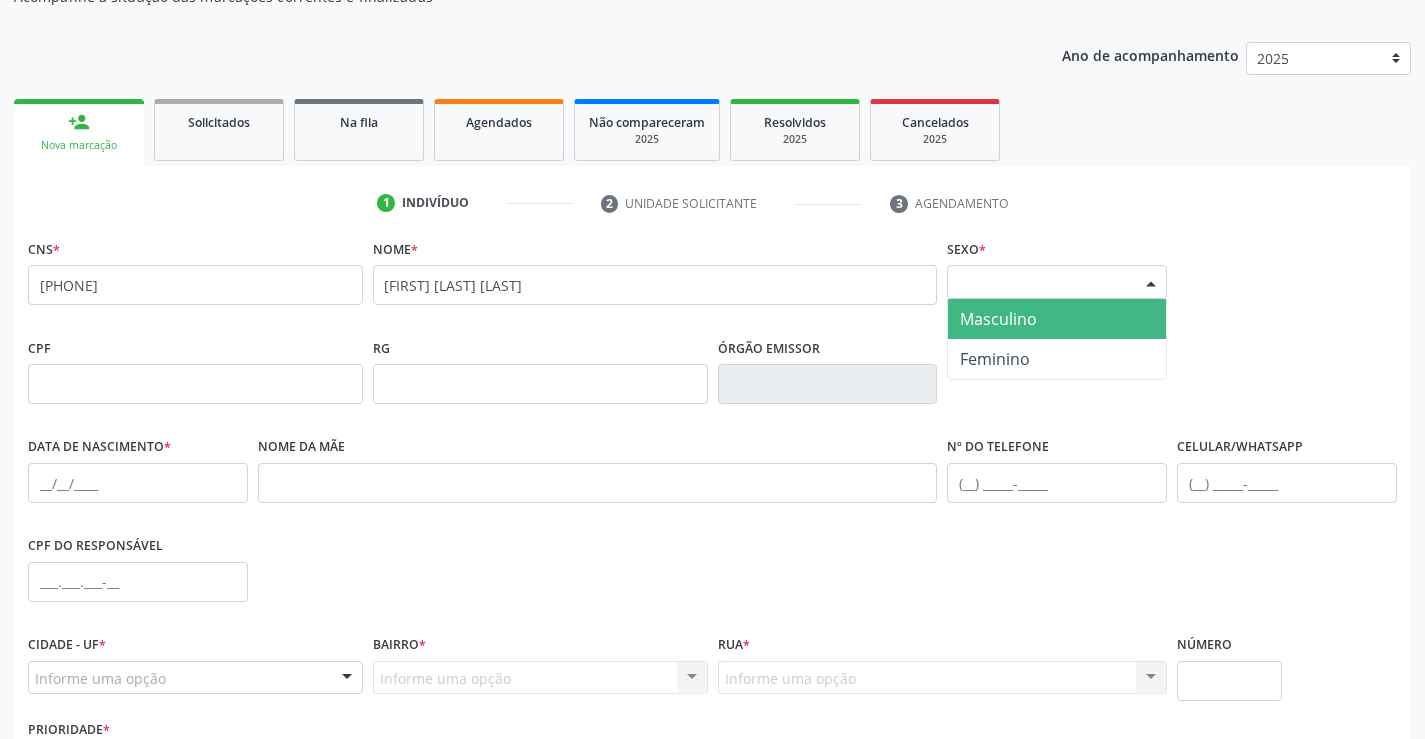 click on "Masculino" at bounding box center [1057, 319] 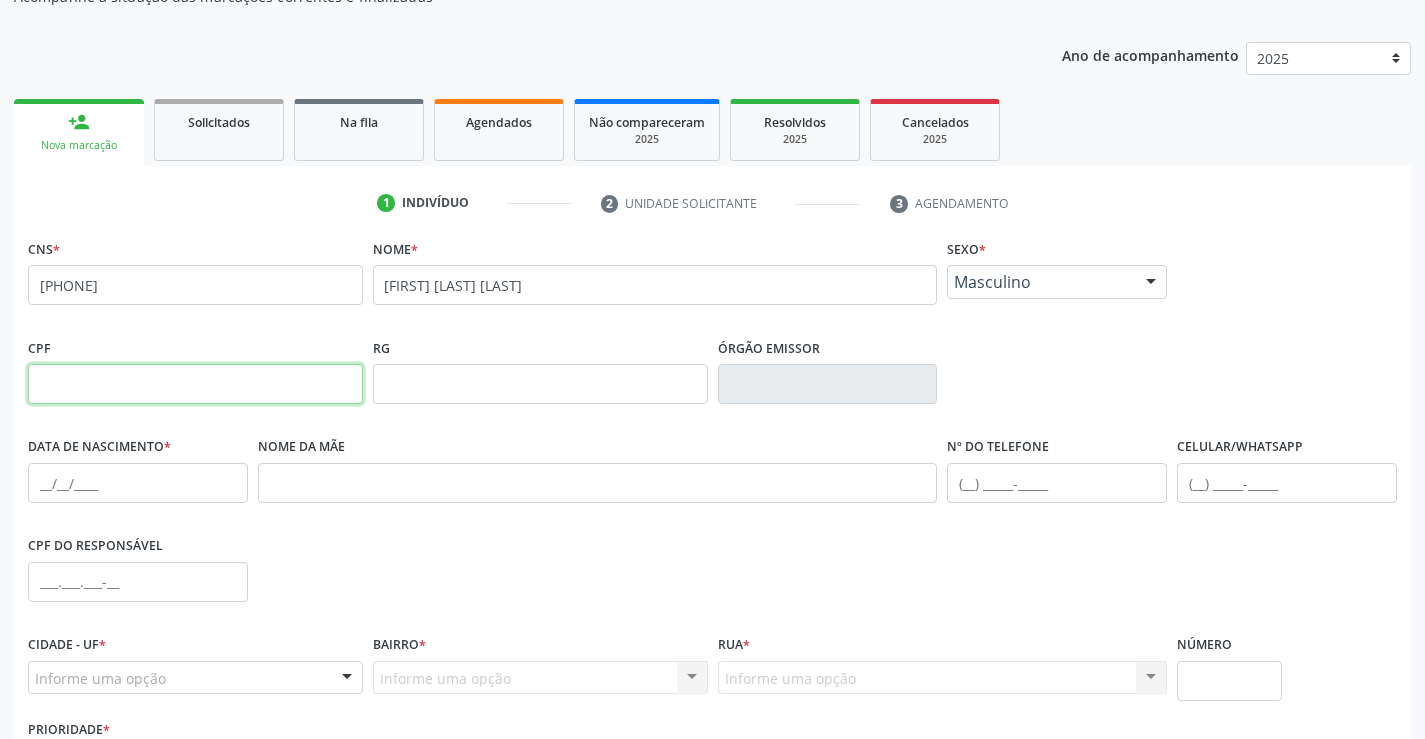 click at bounding box center (195, 384) 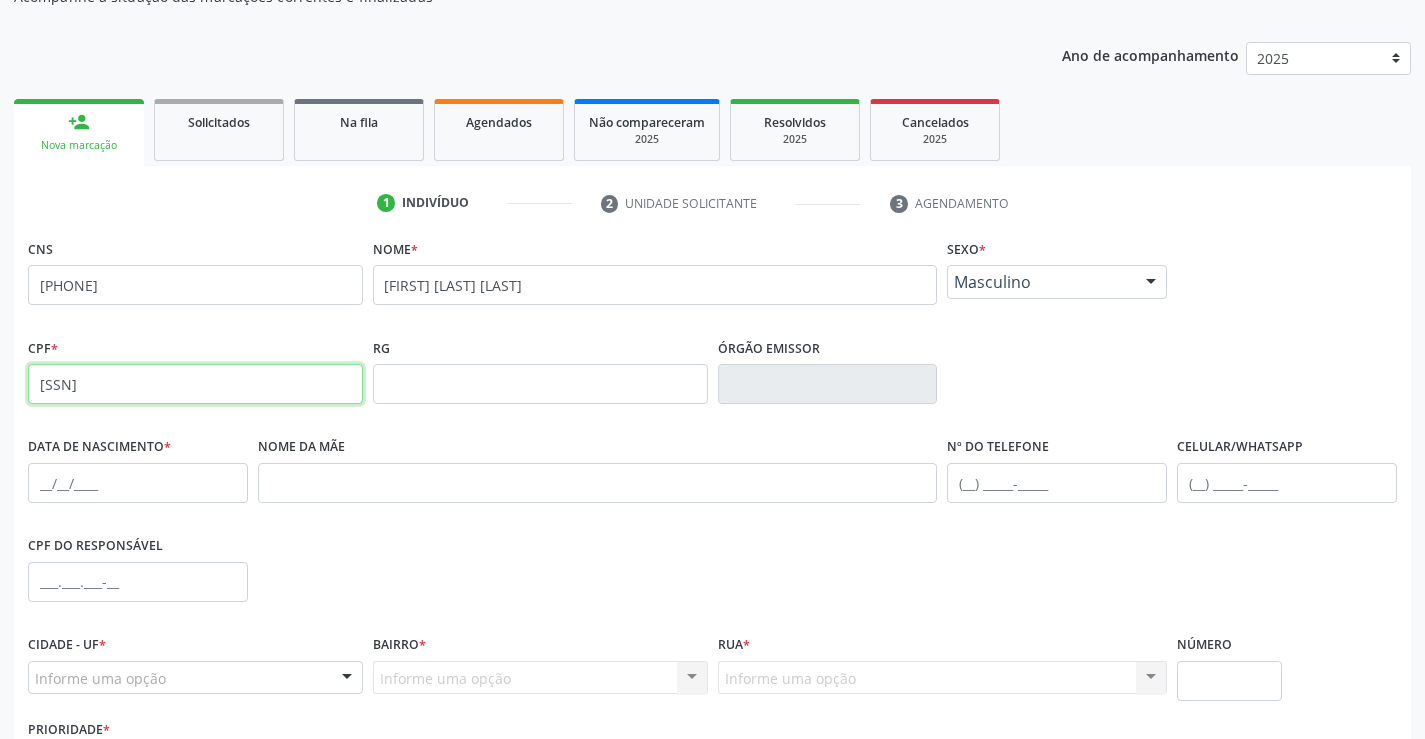 type on "[SSN]" 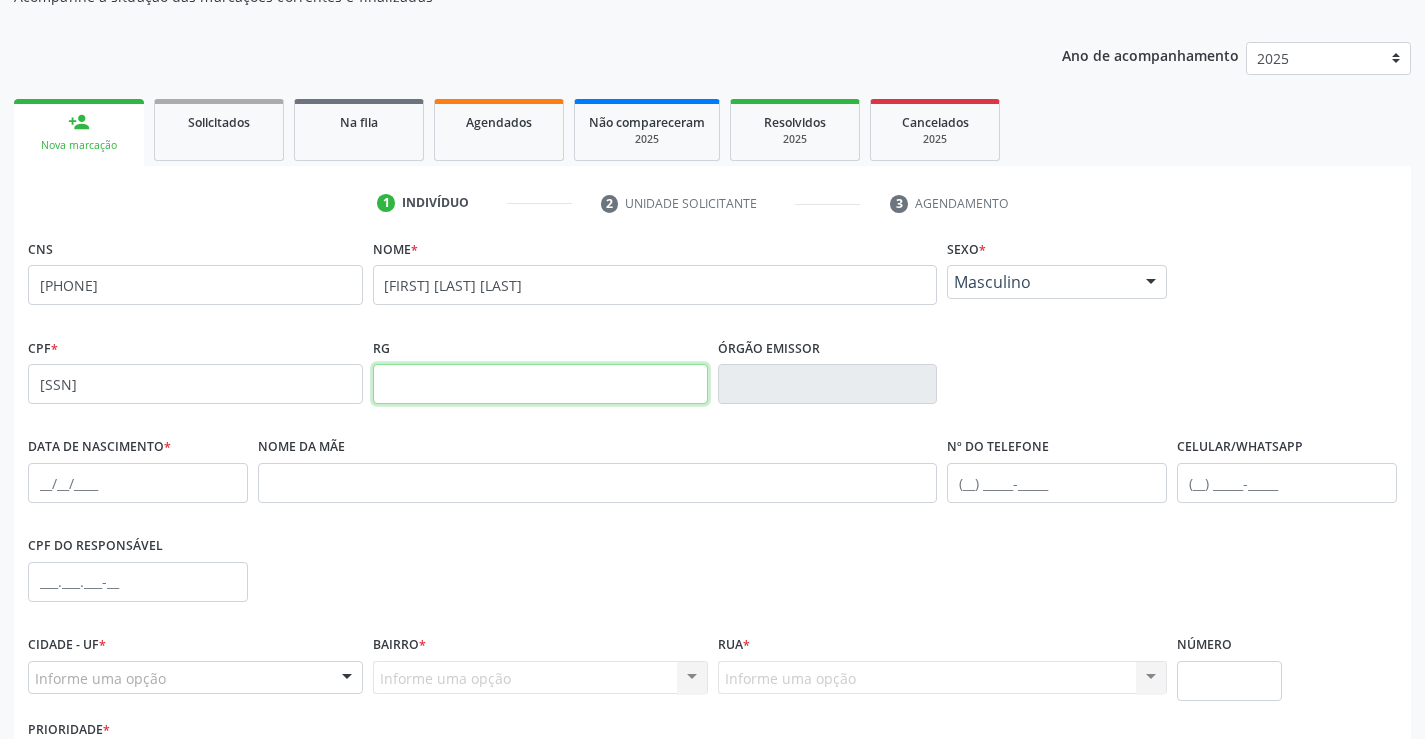 click at bounding box center (540, 384) 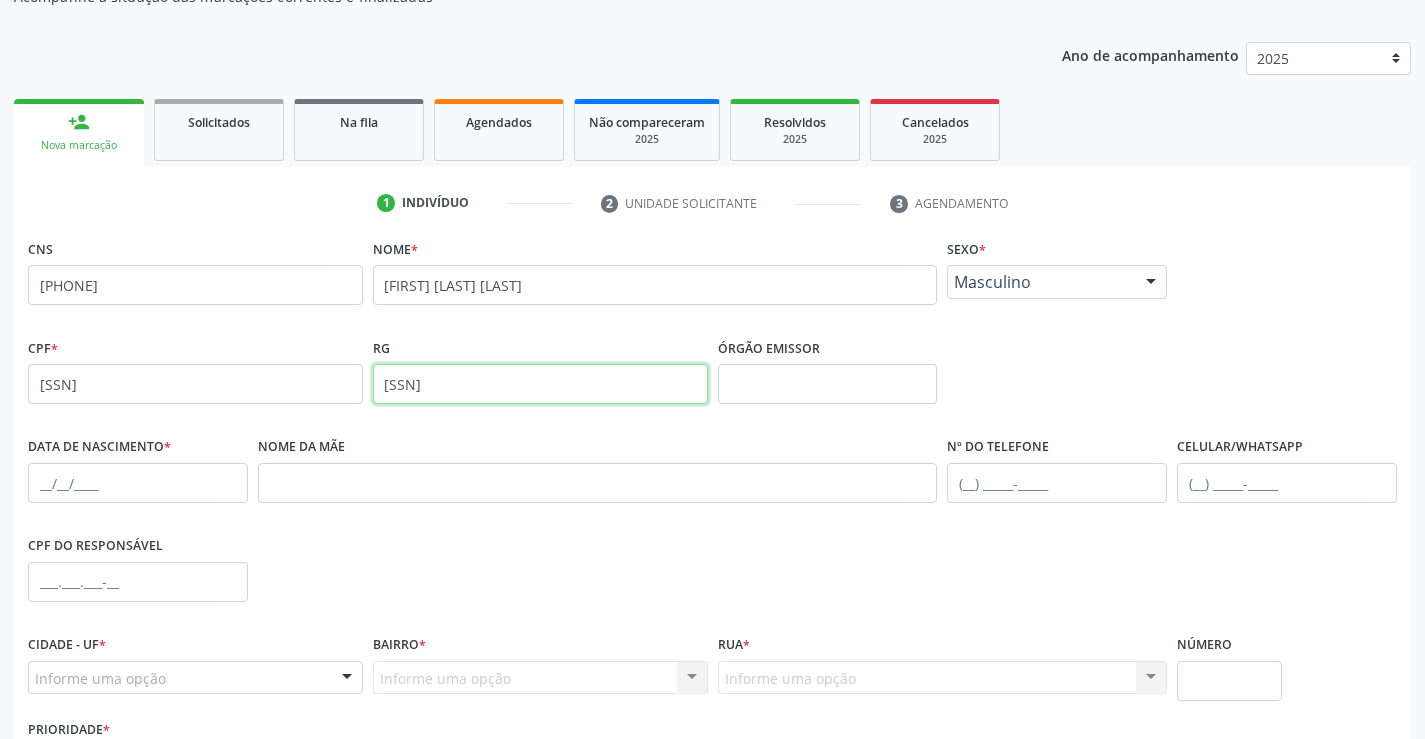type on "[SSN]" 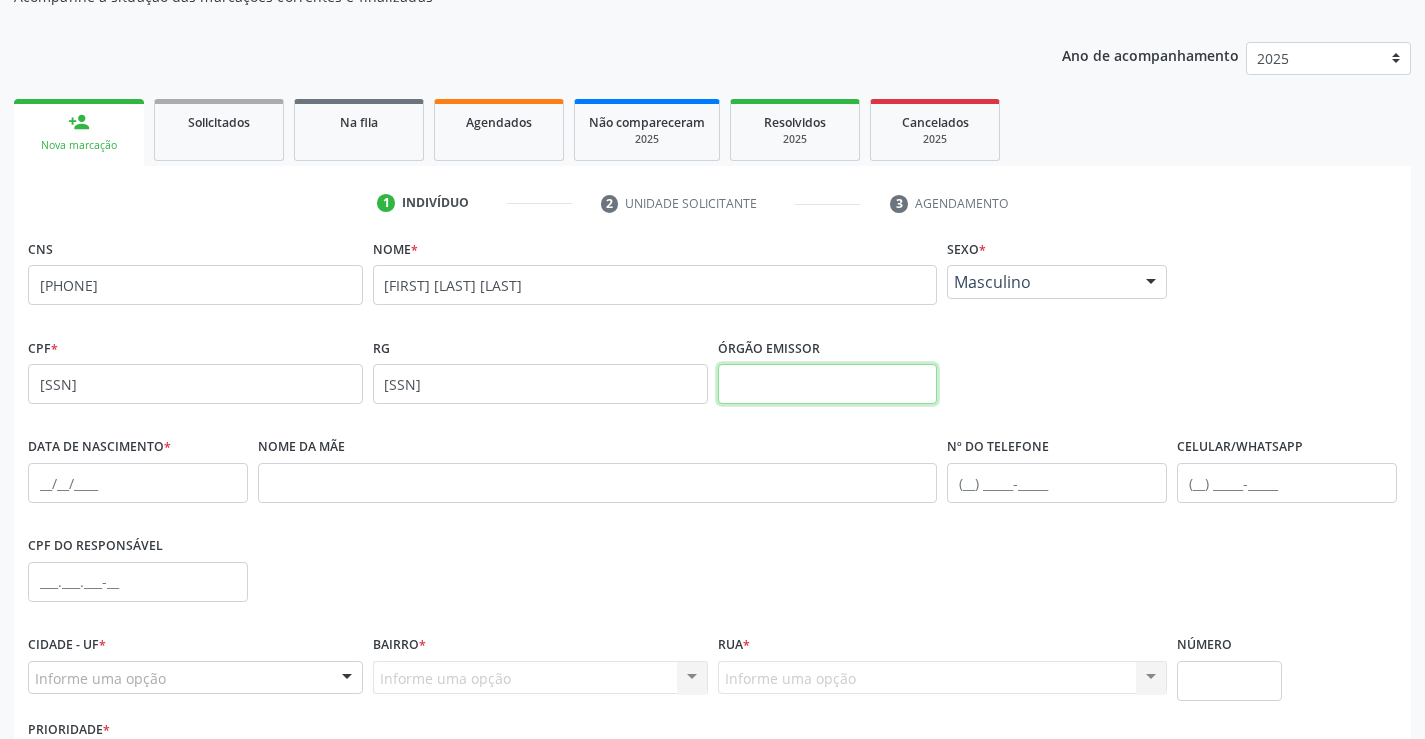 click at bounding box center [828, 384] 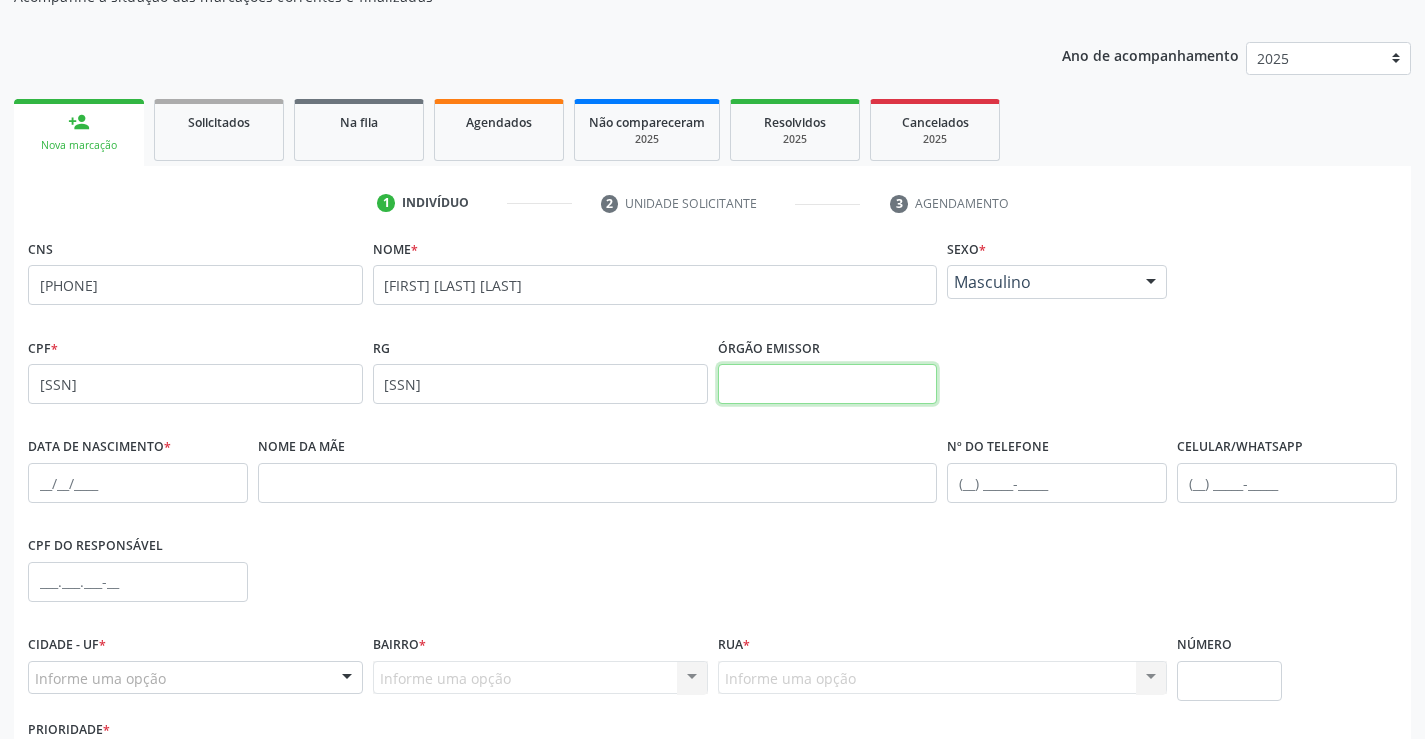 type on "SSPBA" 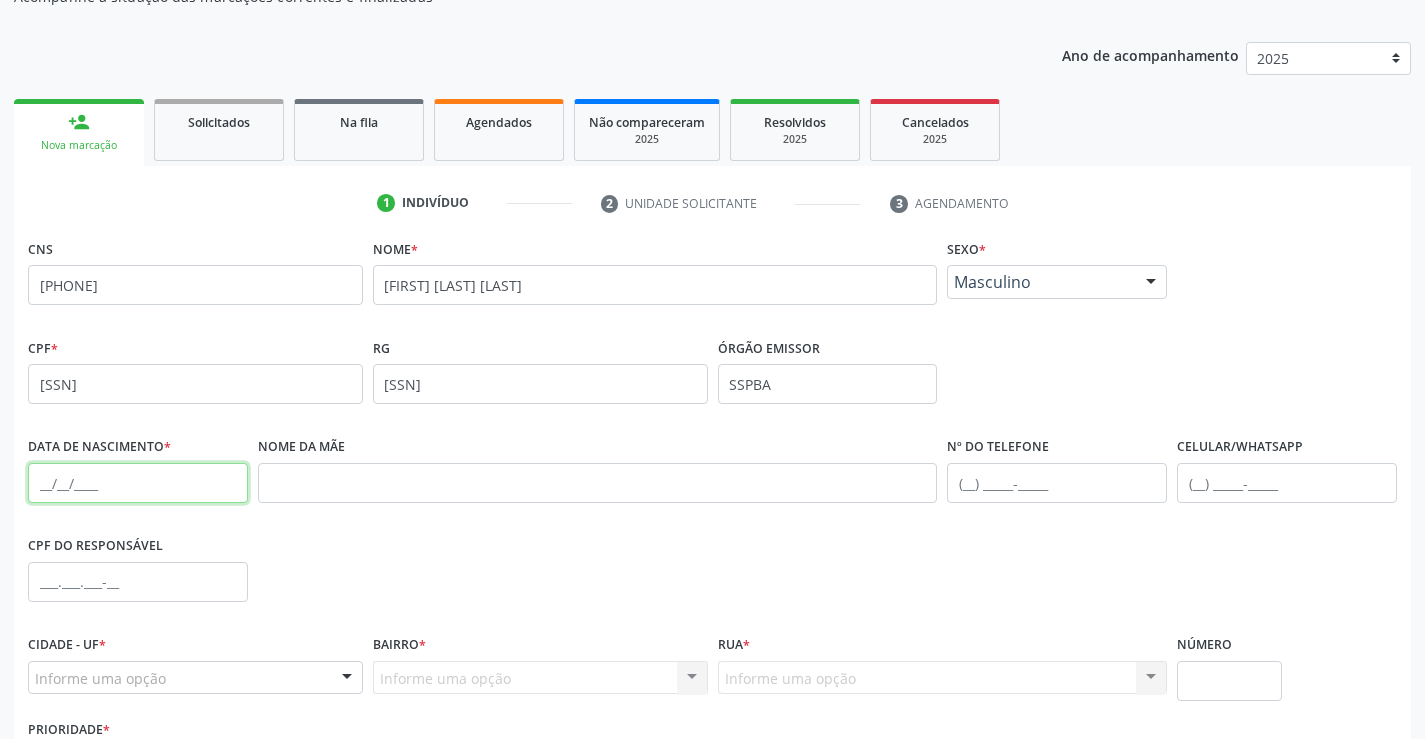 click at bounding box center (138, 483) 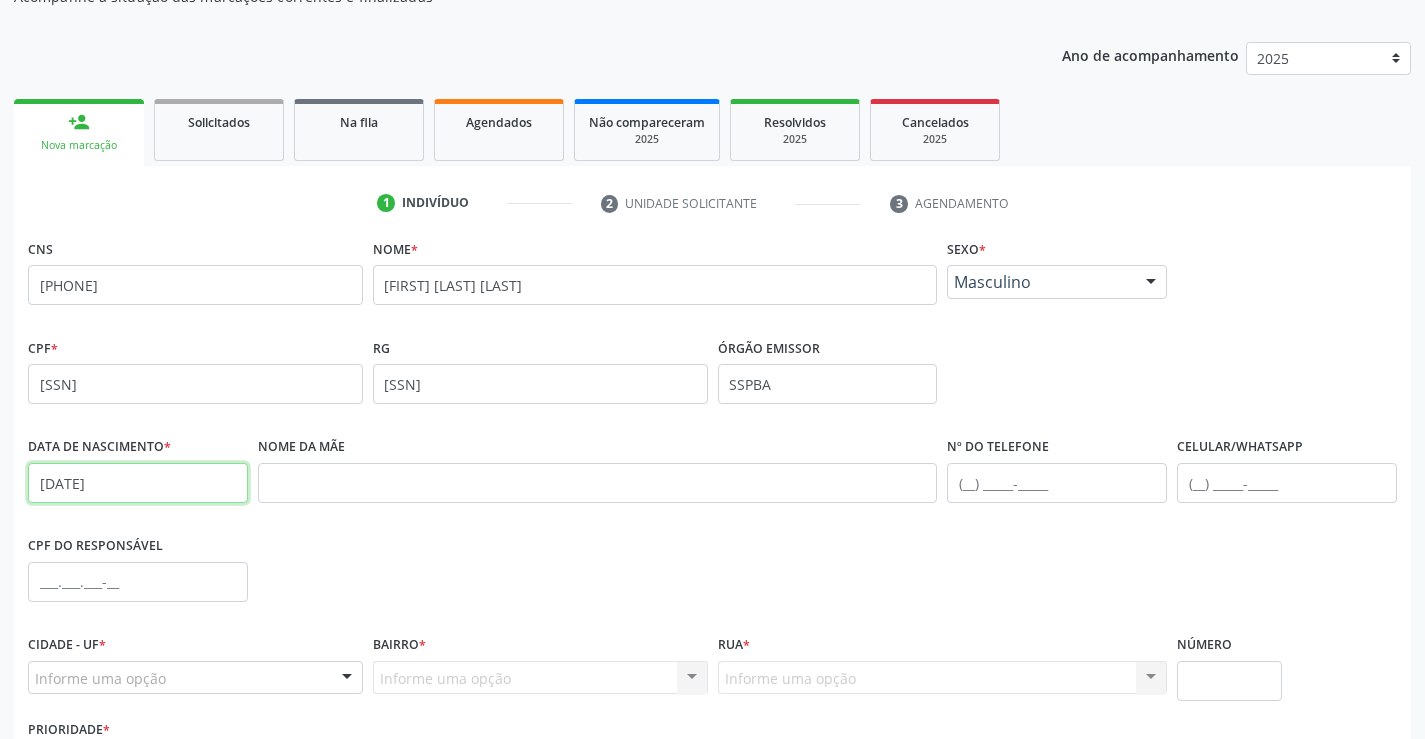 type on "[DATE]" 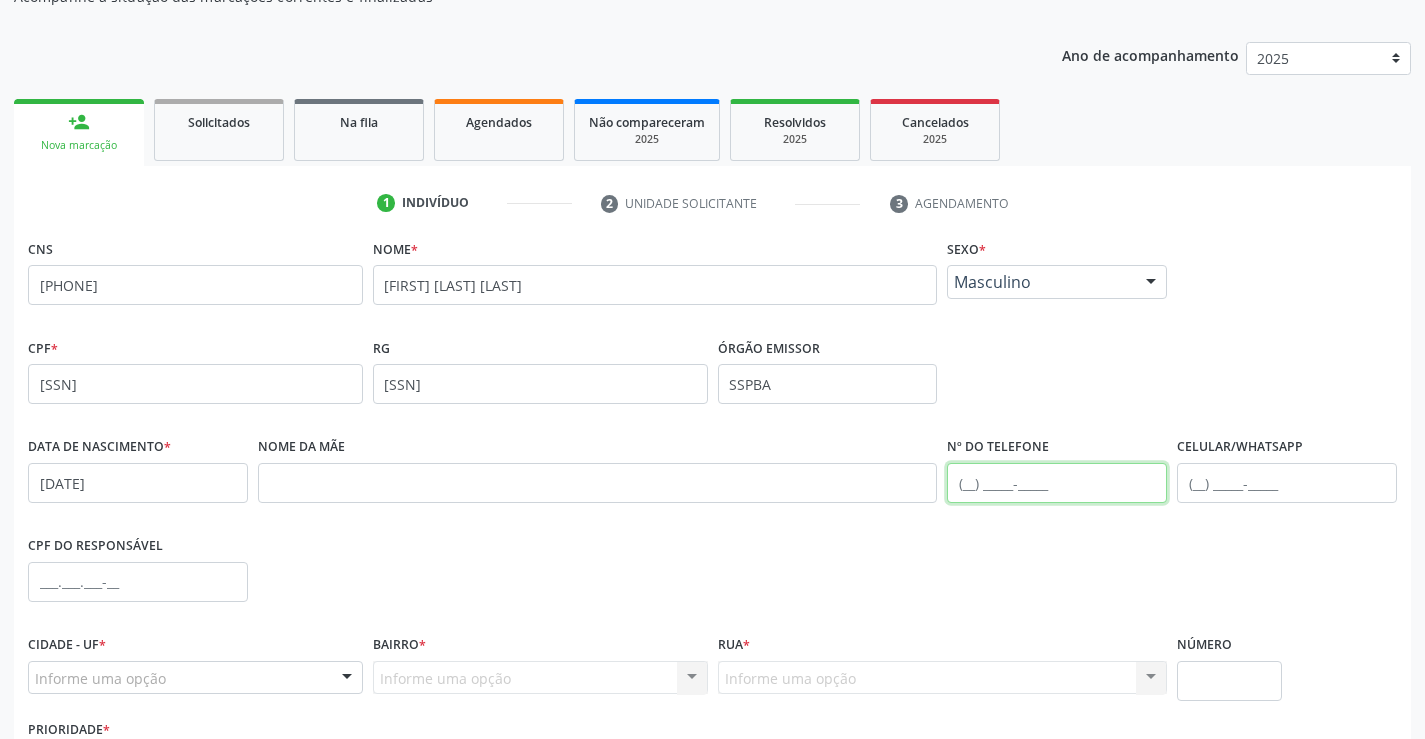click at bounding box center [1057, 483] 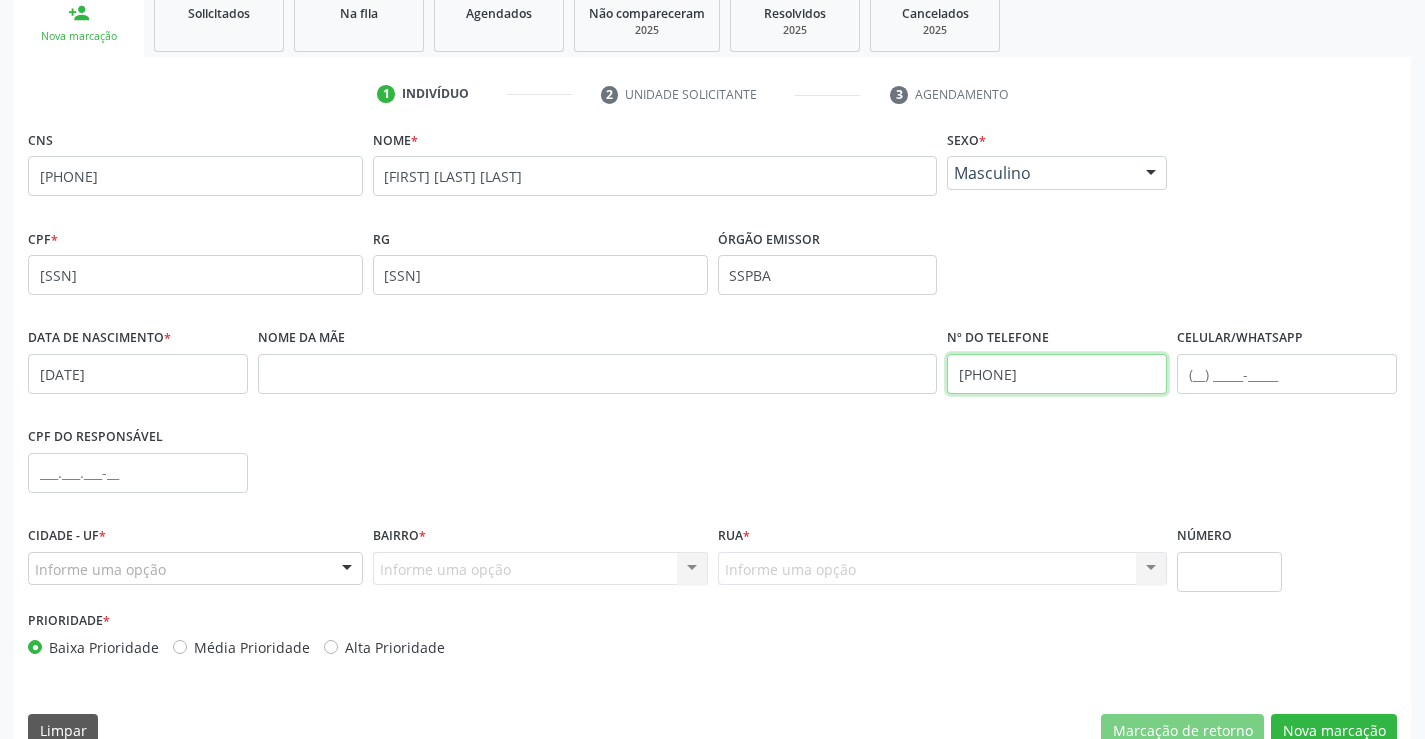 scroll, scrollTop: 345, scrollLeft: 0, axis: vertical 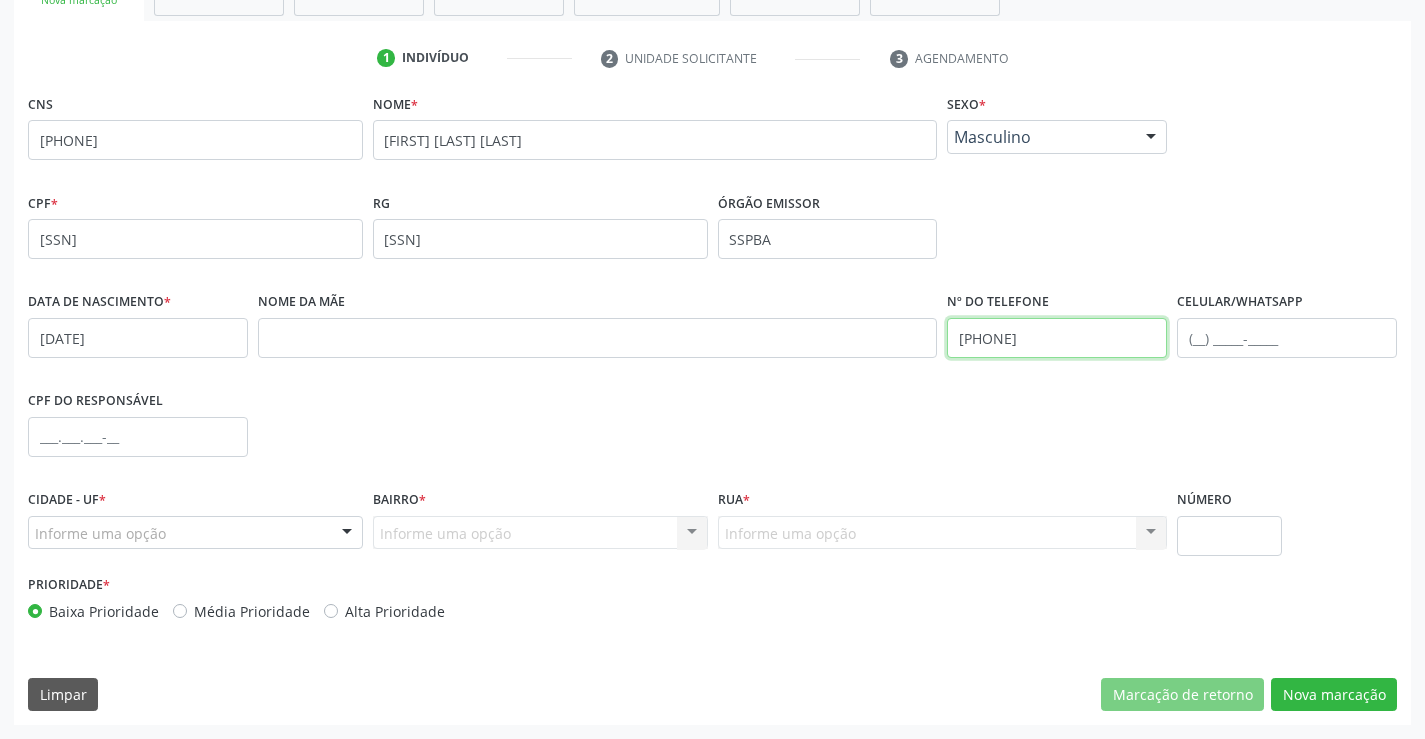 type on "[PHONE]" 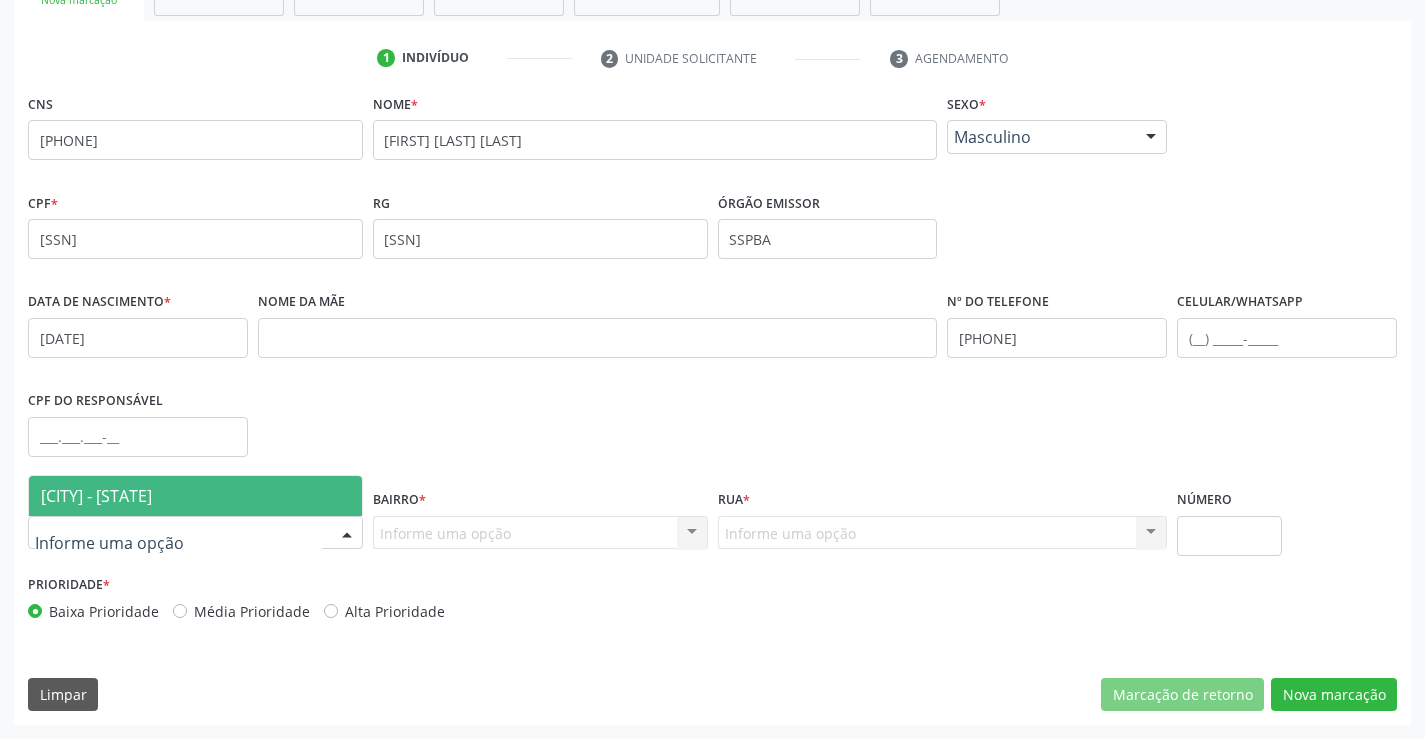 drag, startPoint x: 351, startPoint y: 525, endPoint x: 297, endPoint y: 526, distance: 54.00926 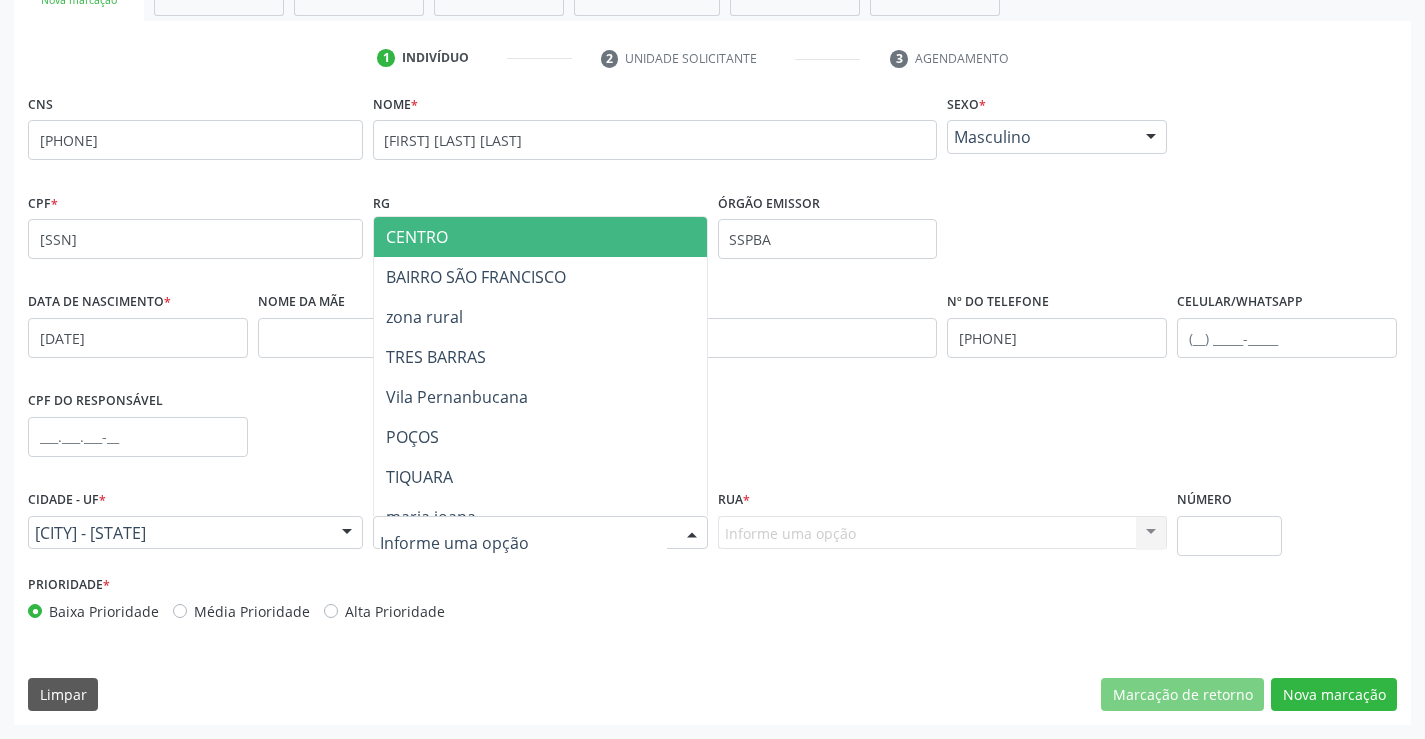 click at bounding box center (692, 534) 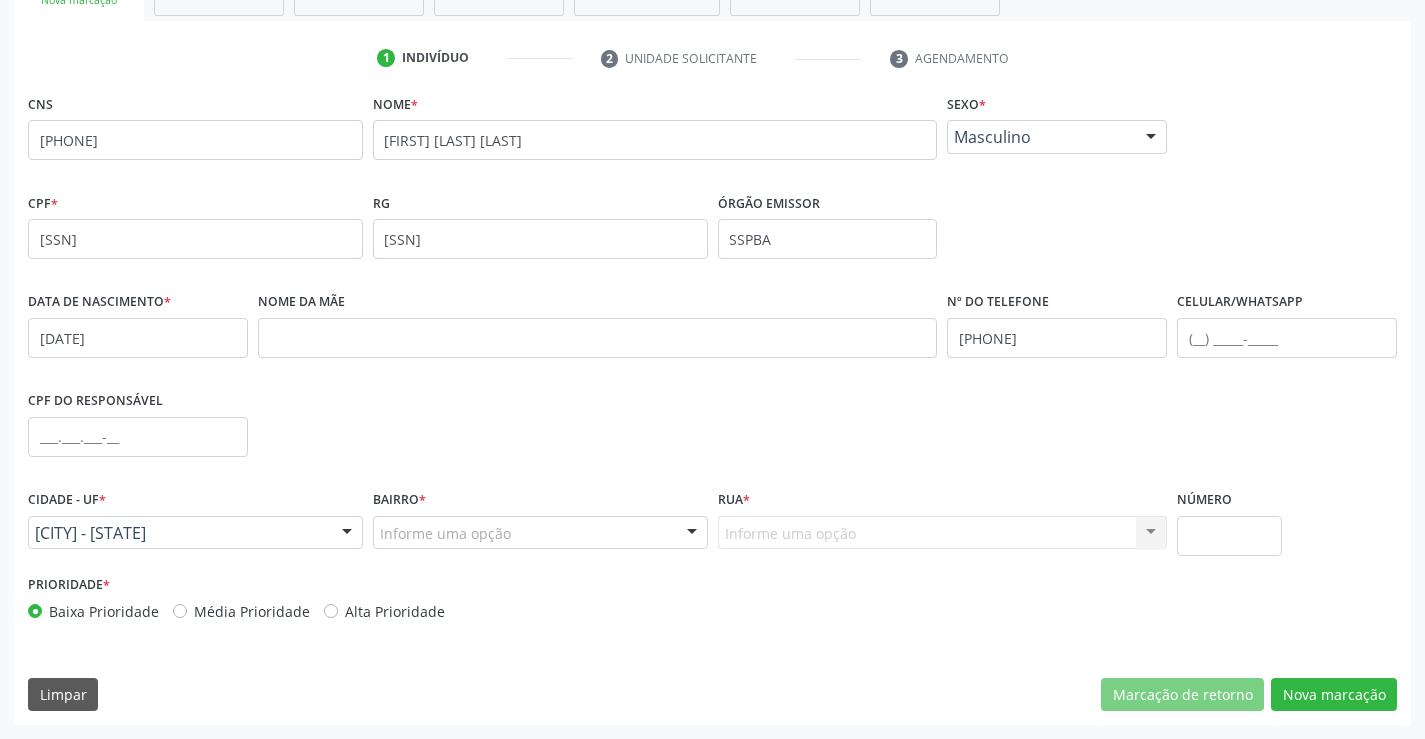 click on "CNS
[PHONE]       none
Nome
*
[FIRST] [LAST] [LAST]
Sexo
*
Masculino         Masculino   Feminino
Nenhum resultado encontrado para: "   "
CPF
*
[SSN]       none
RG
[SSN]
Órgão emissor
SSPBA
Data de nascimento
*
[DATE]
Nome da mãe
Nº do Telefone
[PHONE]
Celular/WhatsApp
CPF do responsável
Cidade - UF
*
[CITY] - [STATE]         [CITY] - [STATE]
Nenhum resultado encontrado para: "   "
Nenhuma opção encontrada
Bairro
*
Informe uma opção
[LAST]   [LAST]   zona rural   [LAST]   [LAST]" at bounding box center [712, 407] 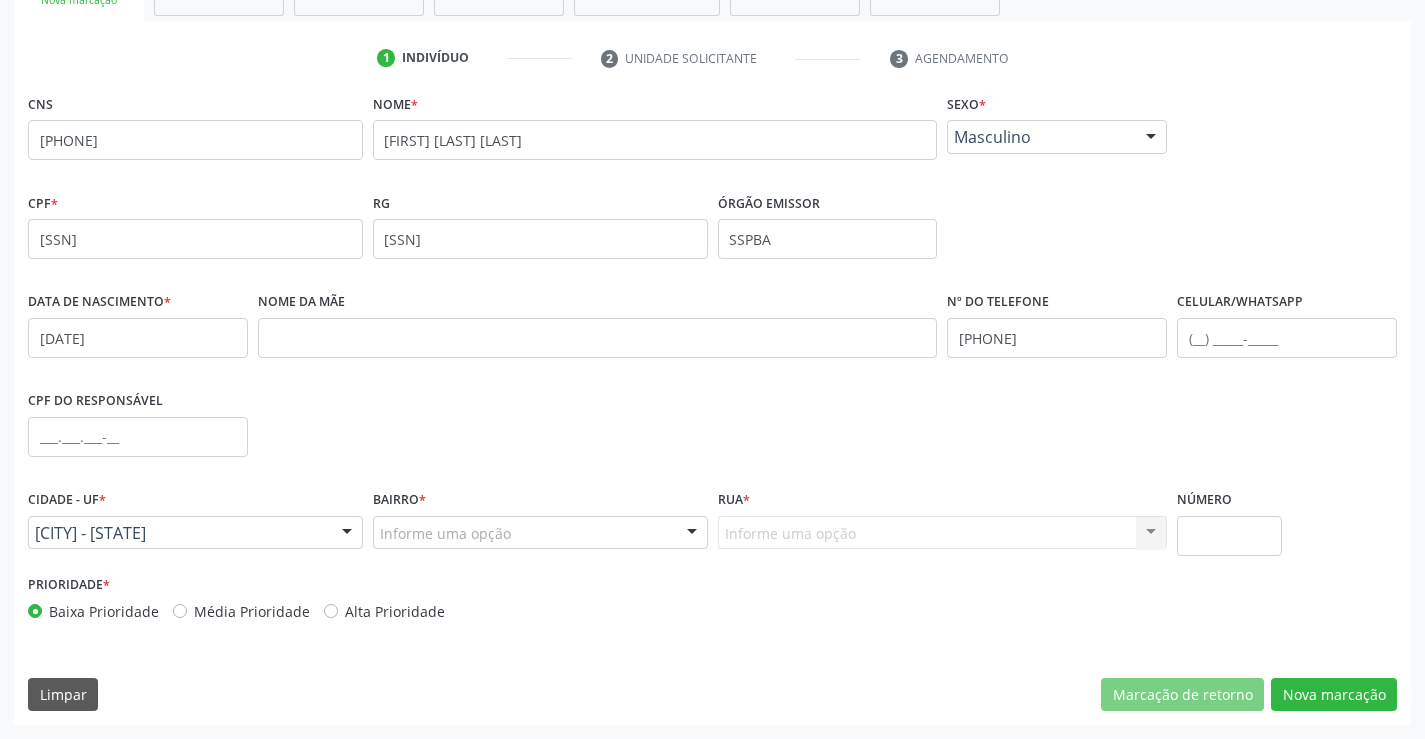click at bounding box center [692, 534] 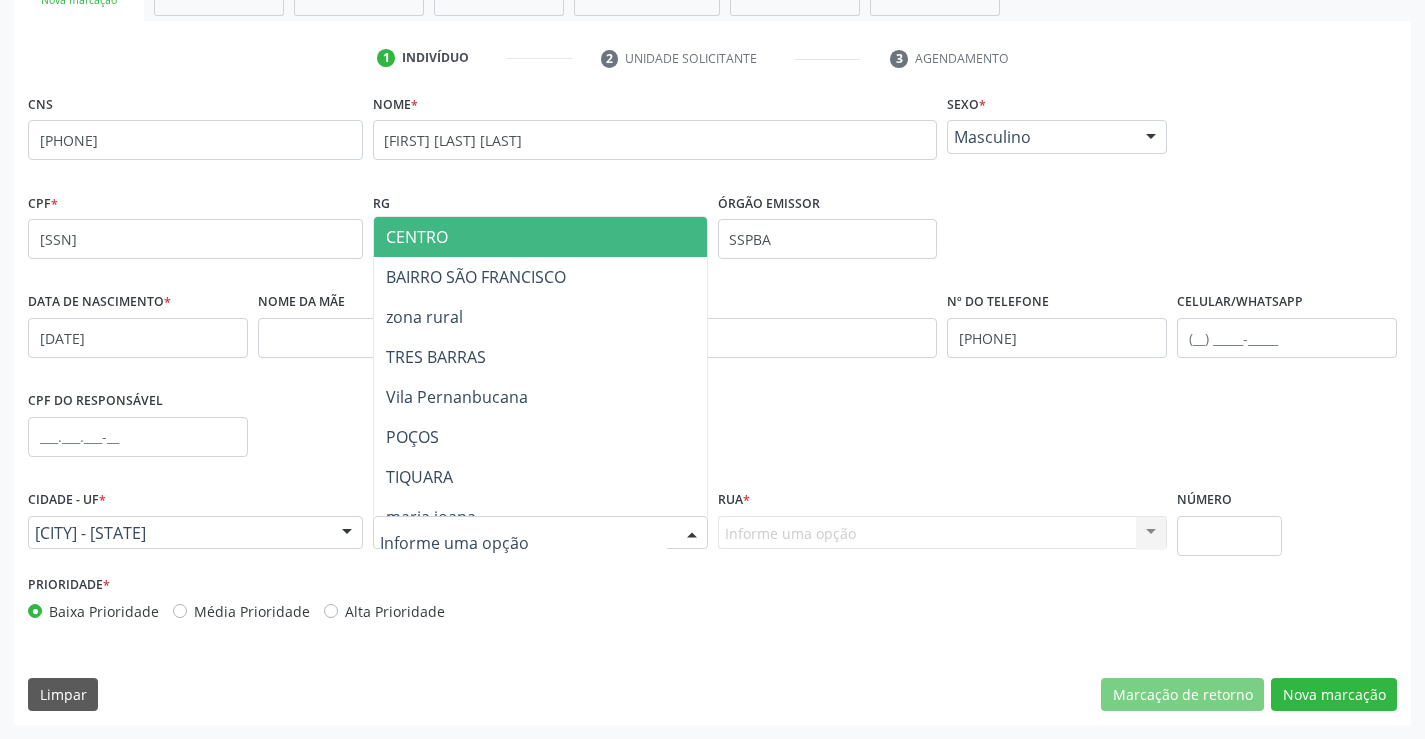 click on "CENTRO" at bounding box center [578, 237] 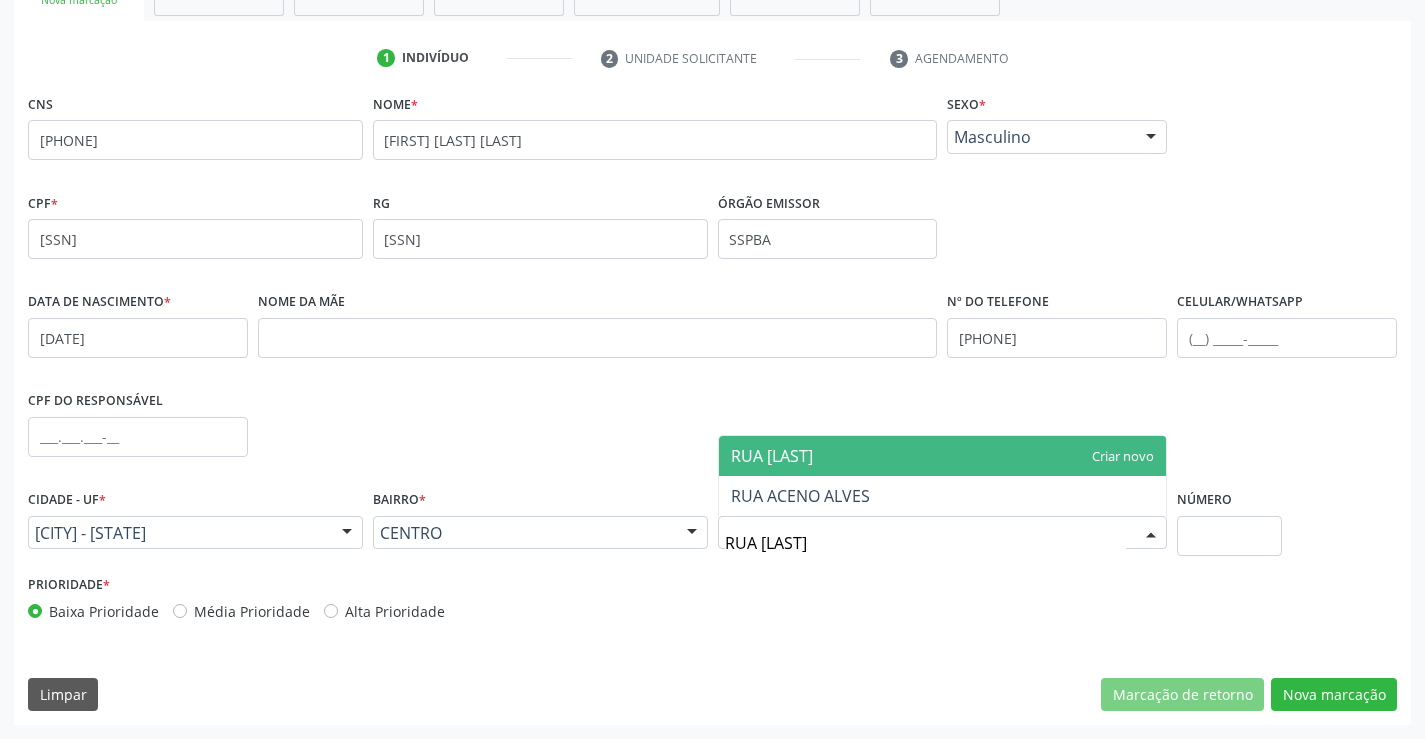 type on "RUA [LAST]" 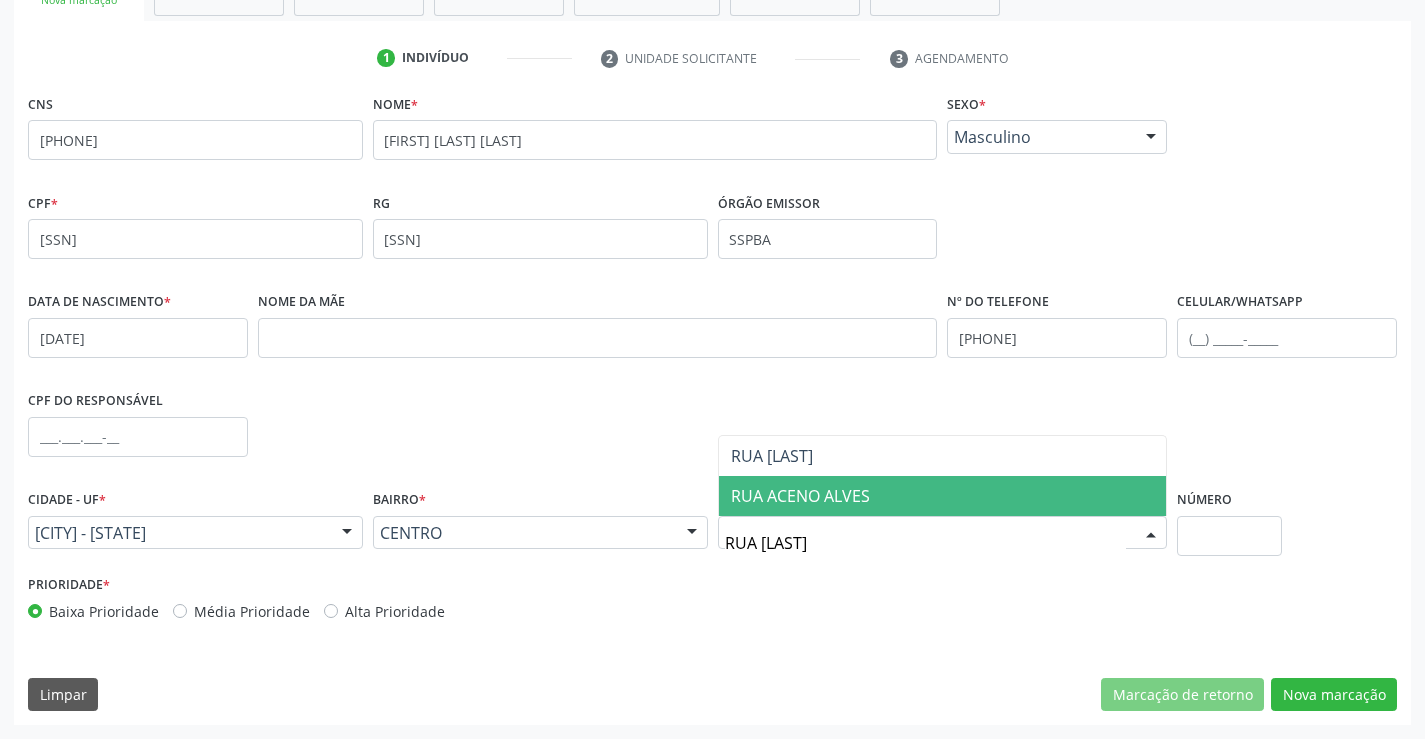click on "RUA ACENO ALVES" at bounding box center [800, 496] 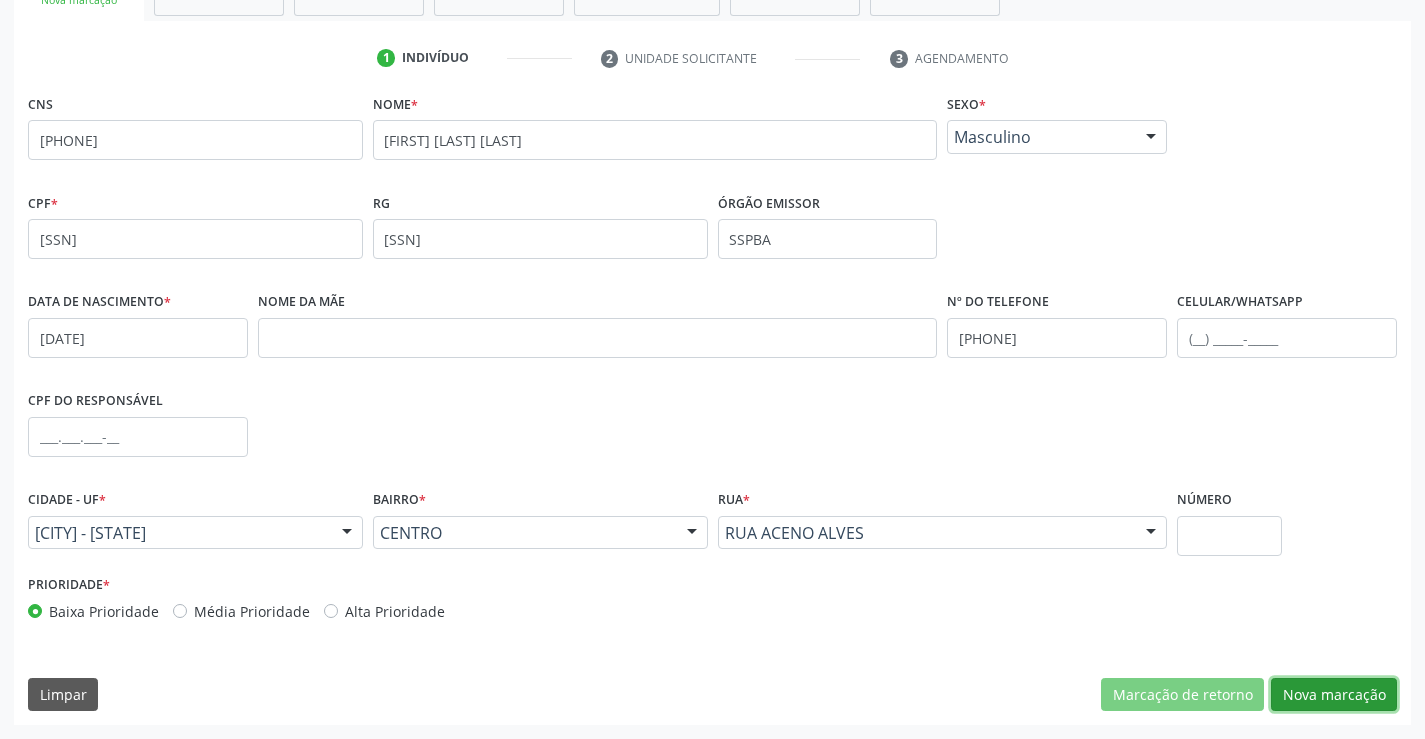 click on "Nova marcação" at bounding box center [1334, 695] 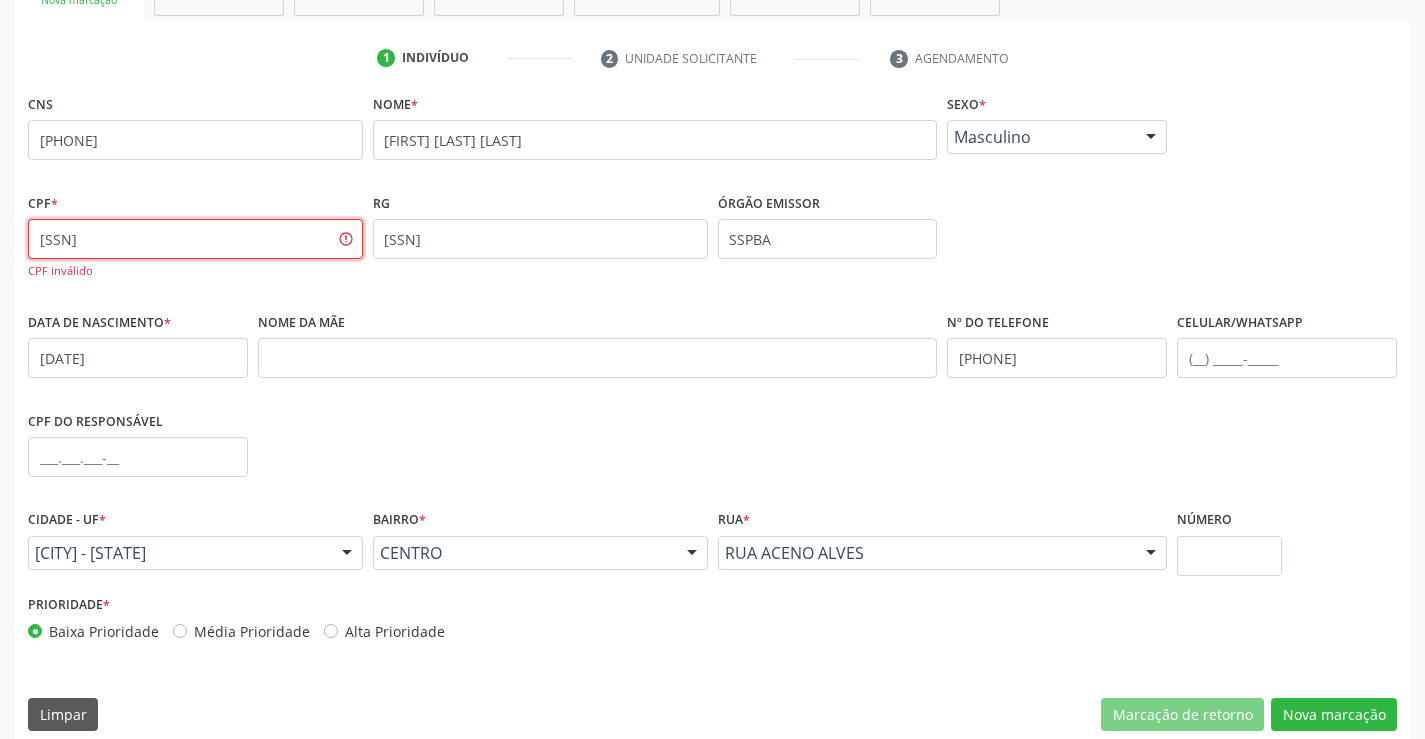 click on "[SSN]" at bounding box center [195, 239] 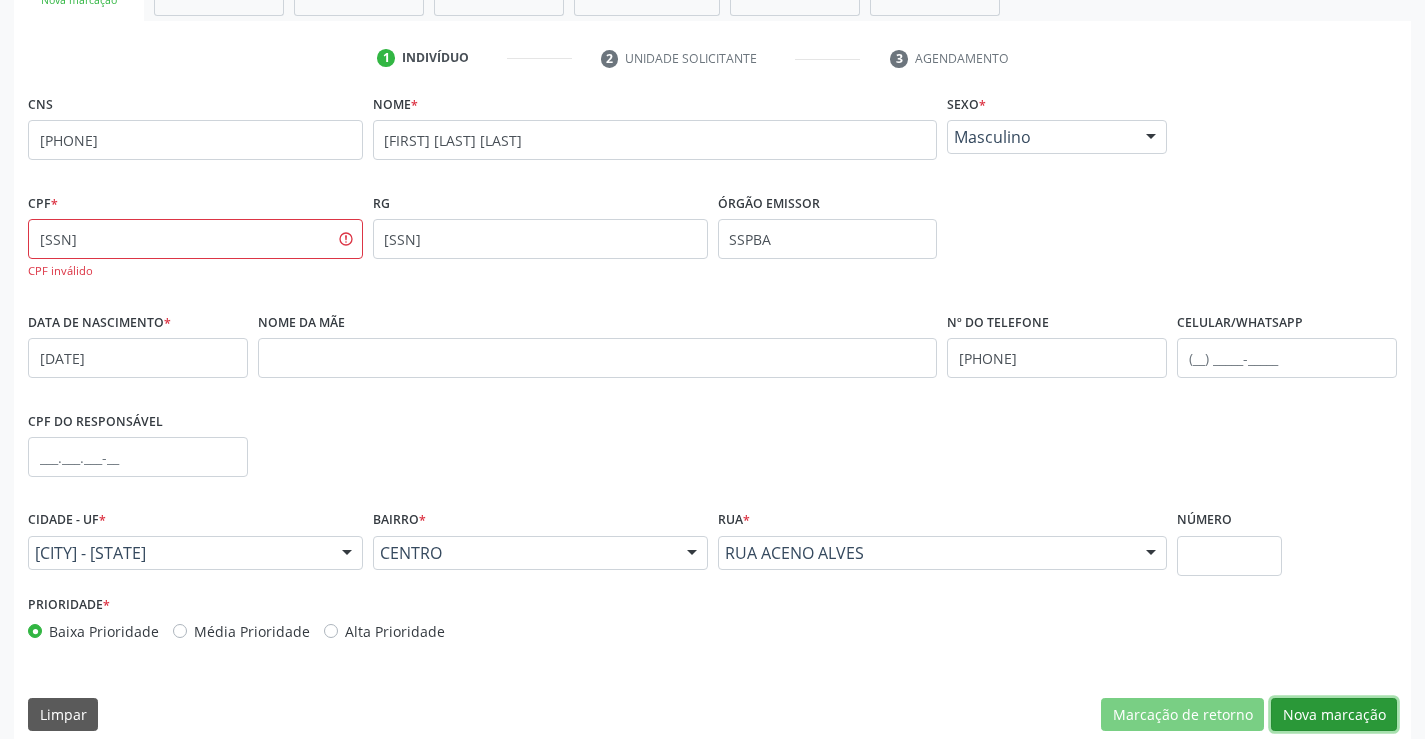 click on "Nova marcação" at bounding box center [1334, 715] 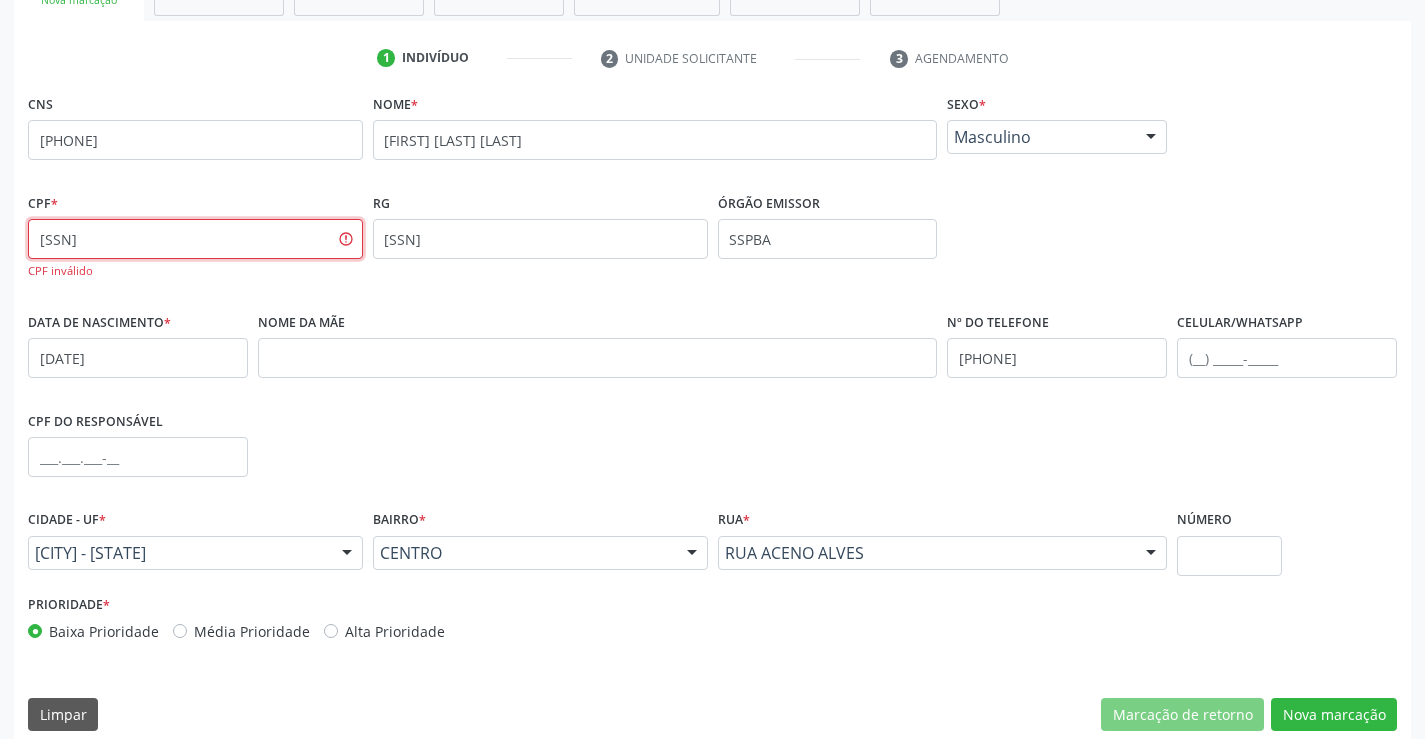 click on "[SSN]" at bounding box center [195, 239] 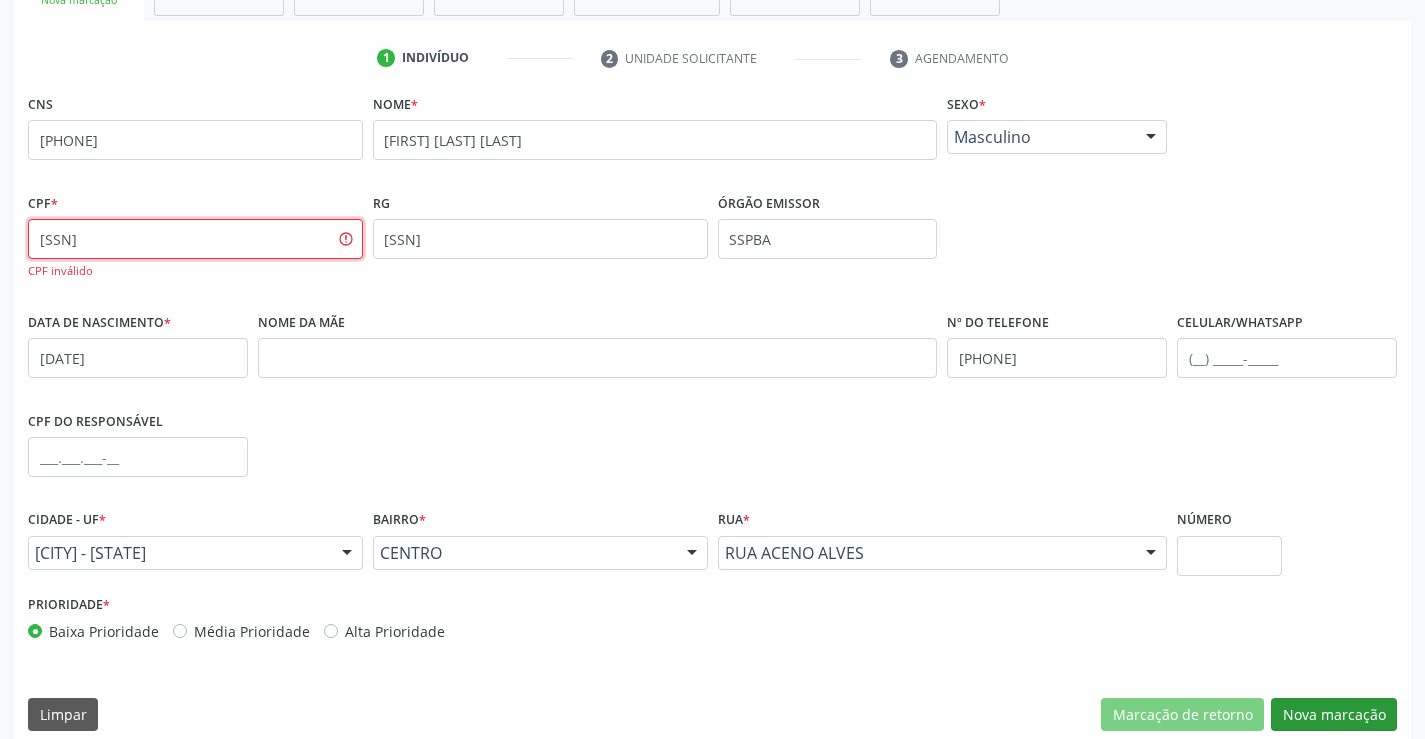 type on "[SSN]" 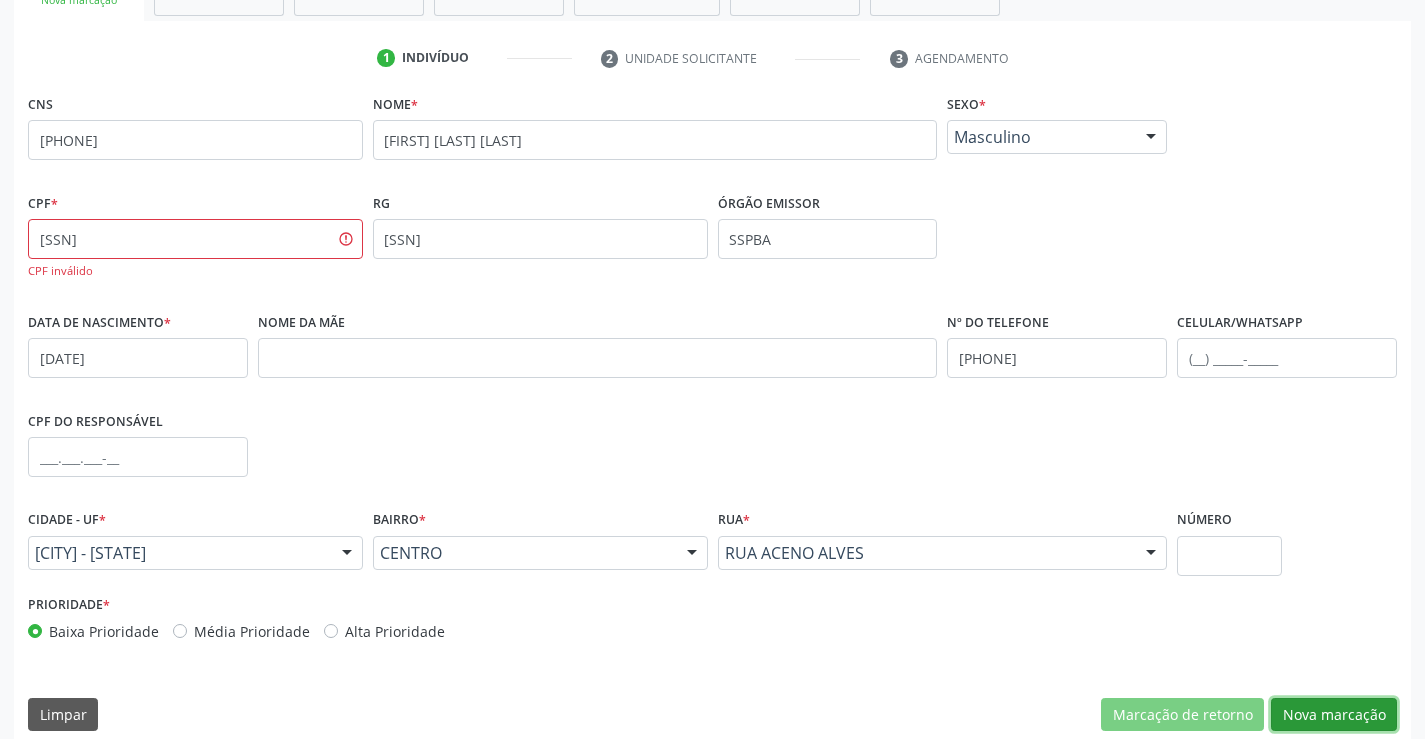 click on "Nova marcação" at bounding box center [1334, 715] 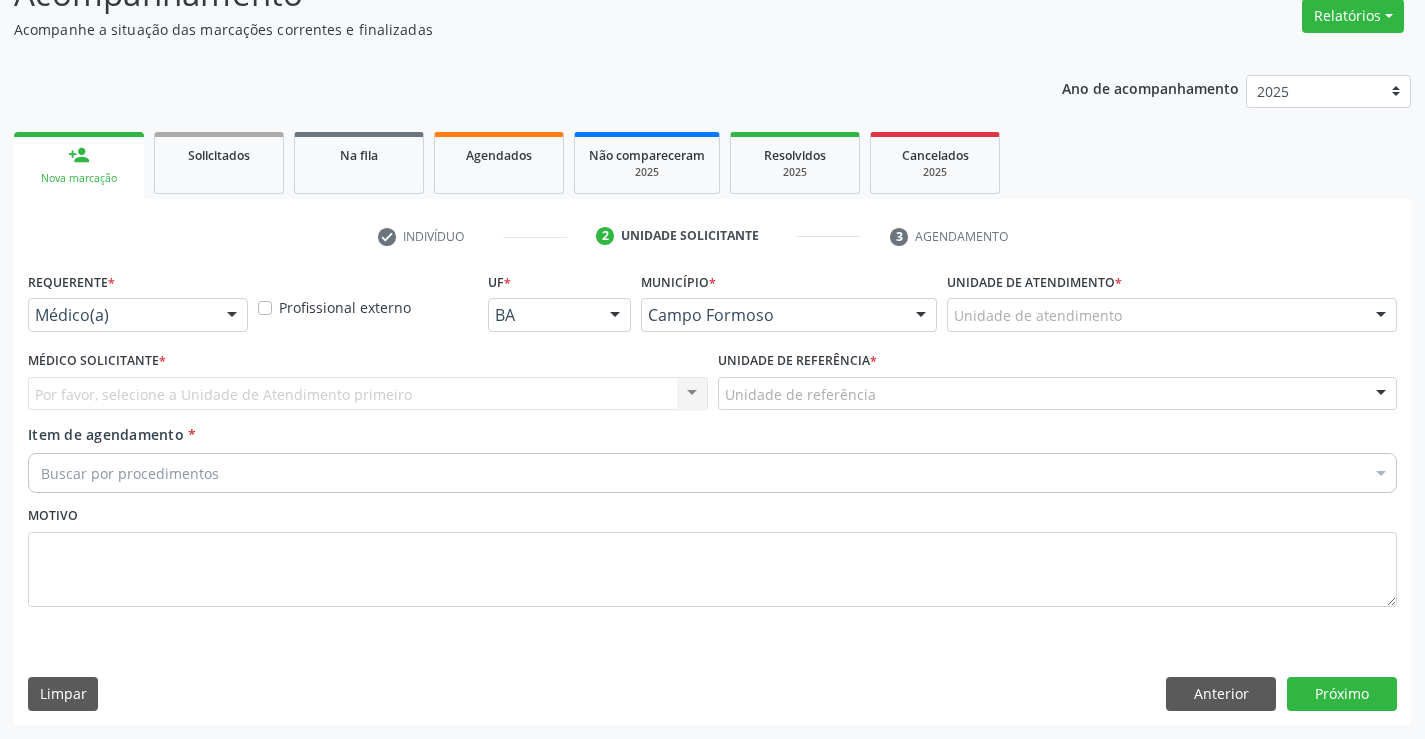 scroll, scrollTop: 167, scrollLeft: 0, axis: vertical 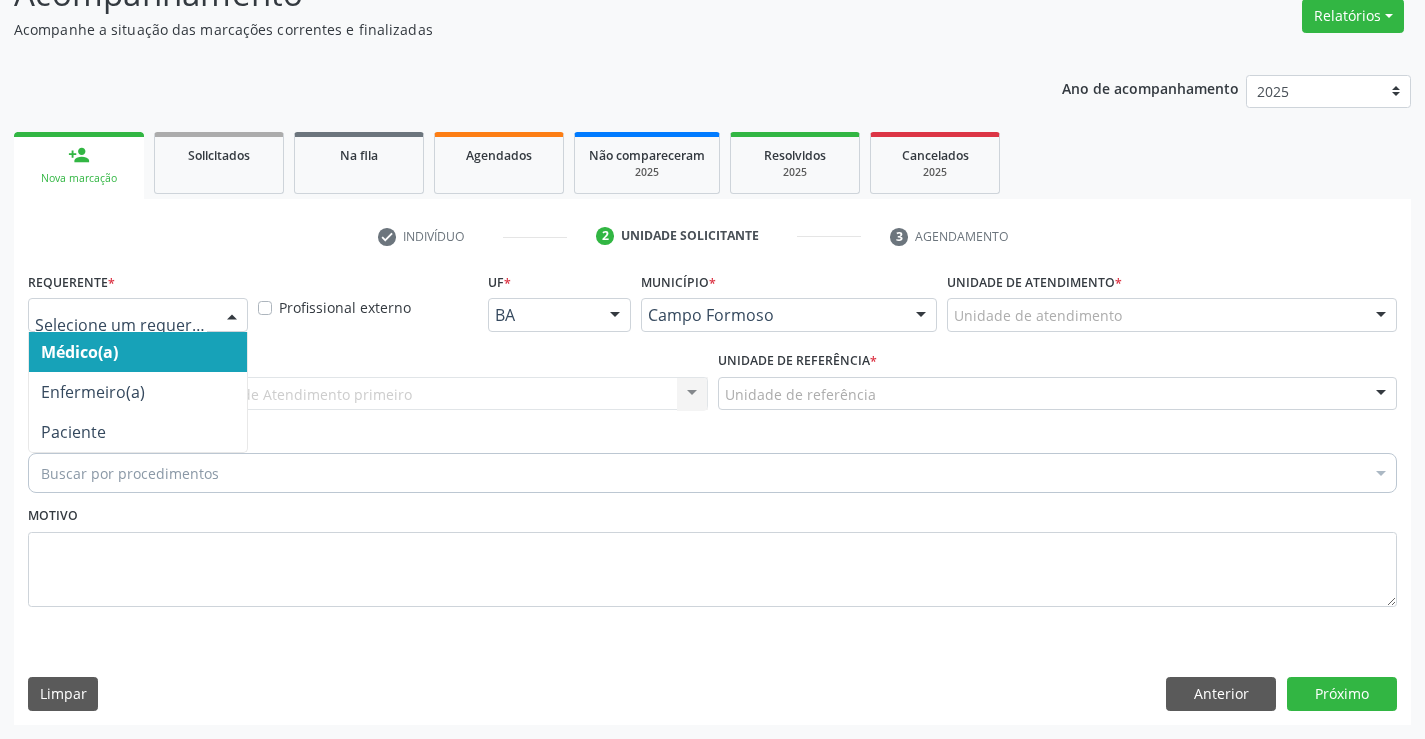 drag, startPoint x: 226, startPoint y: 305, endPoint x: 209, endPoint y: 352, distance: 49.979996 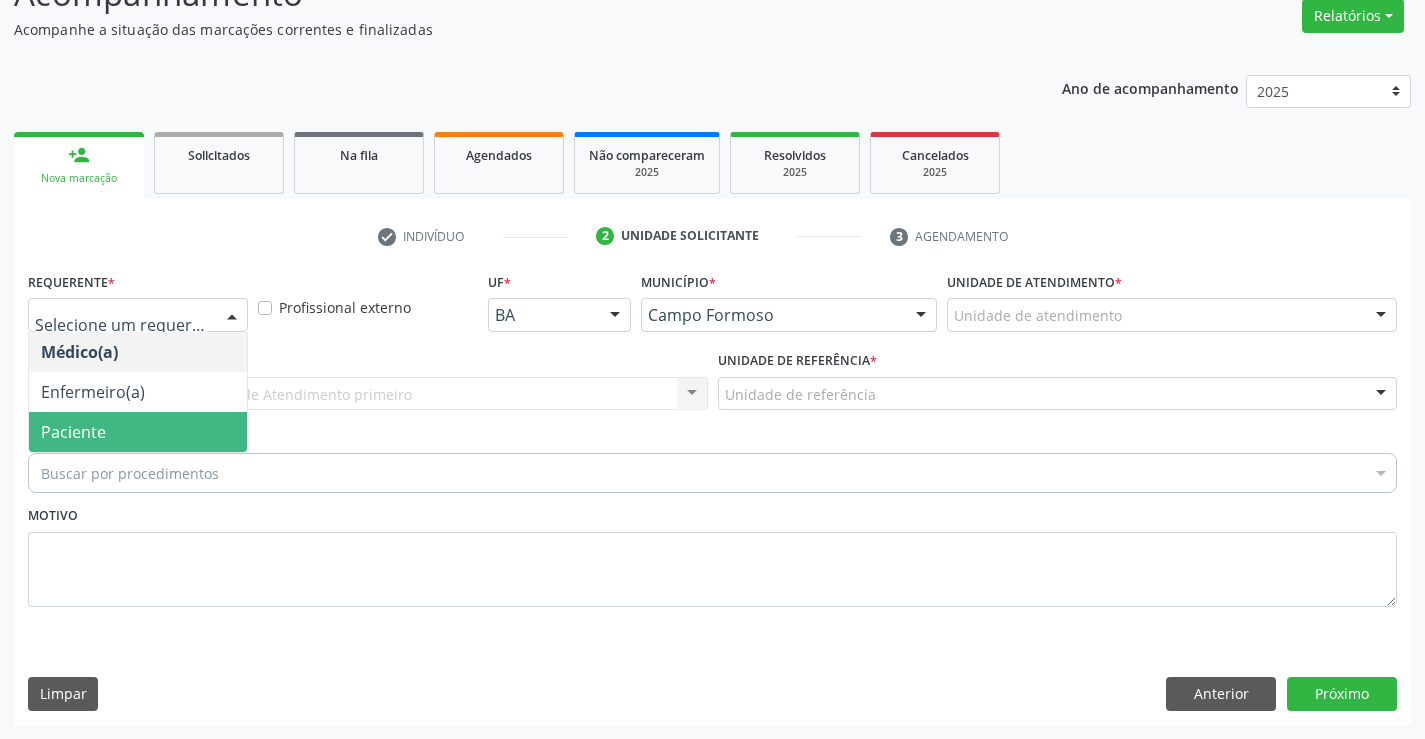 drag, startPoint x: 194, startPoint y: 425, endPoint x: 193, endPoint y: 379, distance: 46.010868 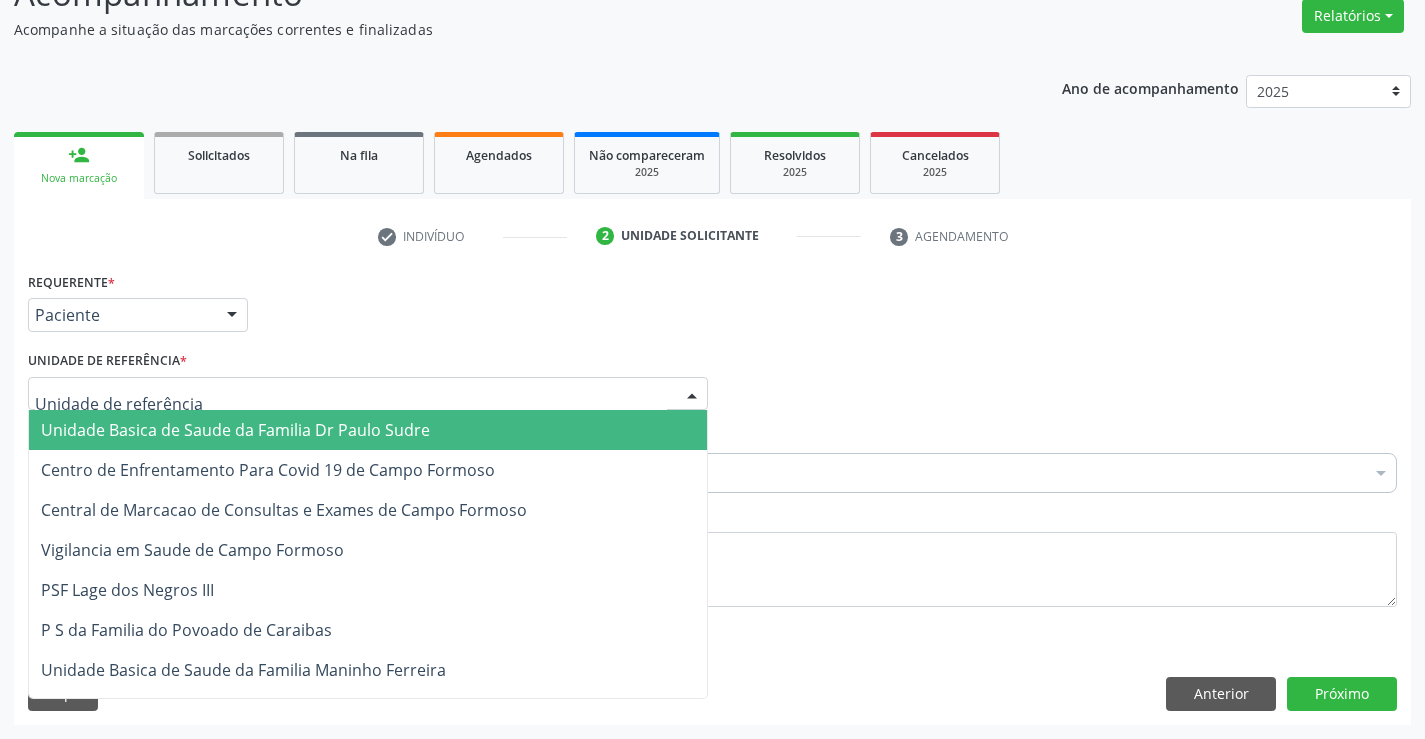 click at bounding box center (368, 394) 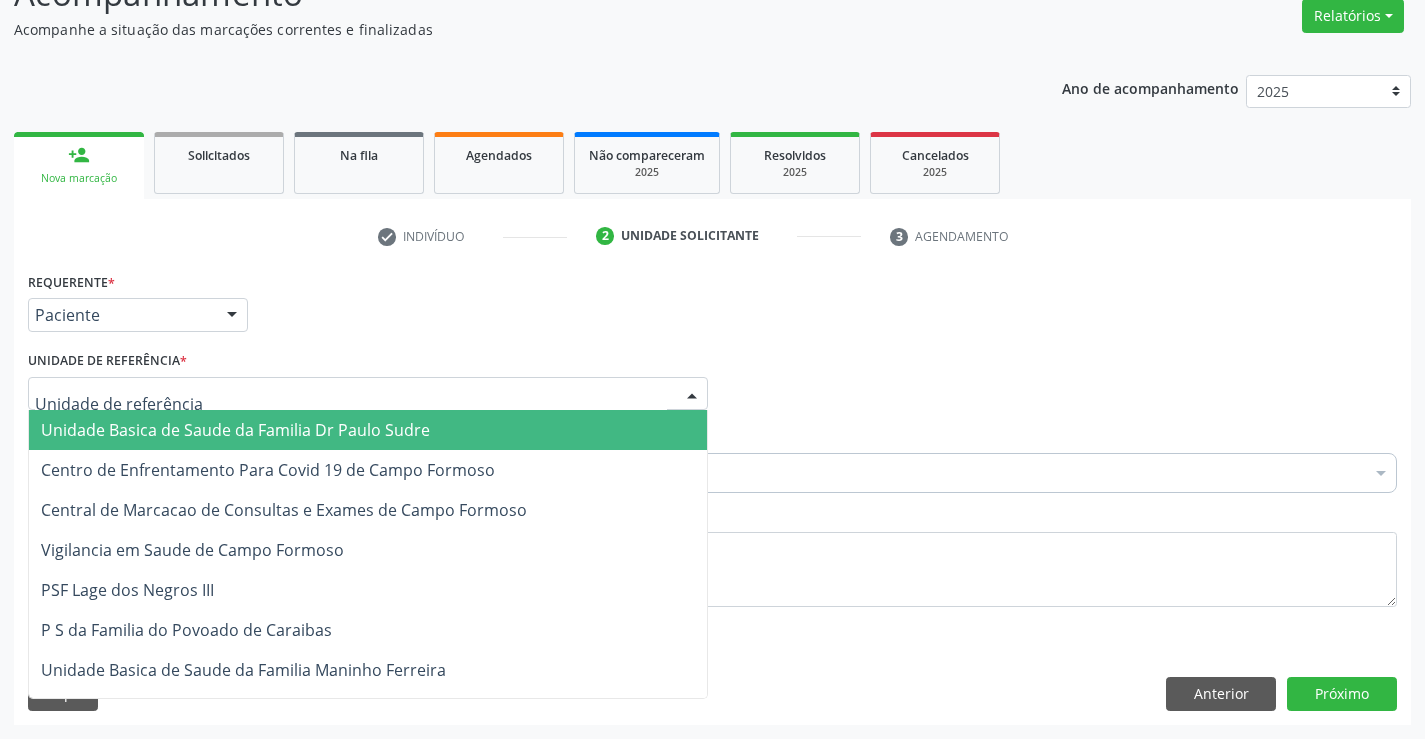 click on "Unidade Basica de Saude da Familia Dr Paulo Sudre" at bounding box center [235, 430] 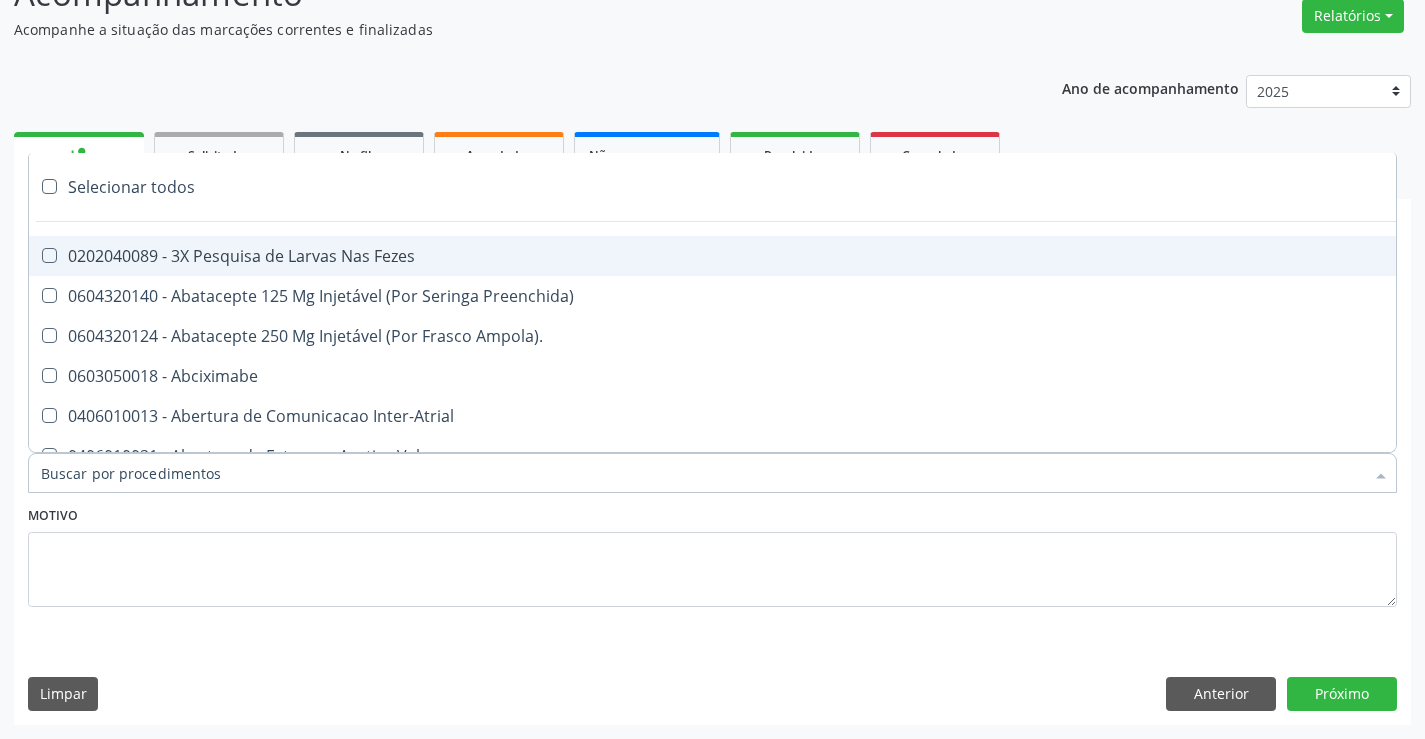 click at bounding box center [712, 473] 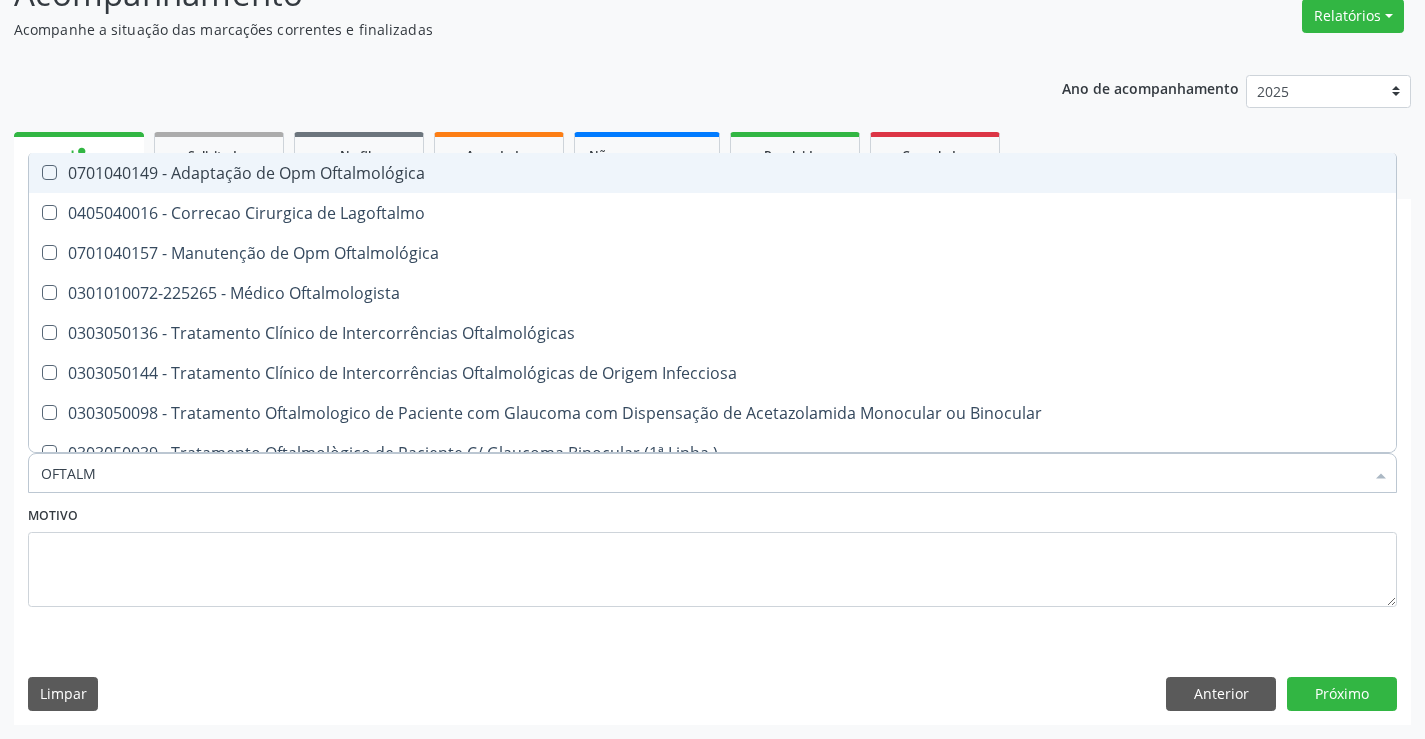 type on "OFTALMO" 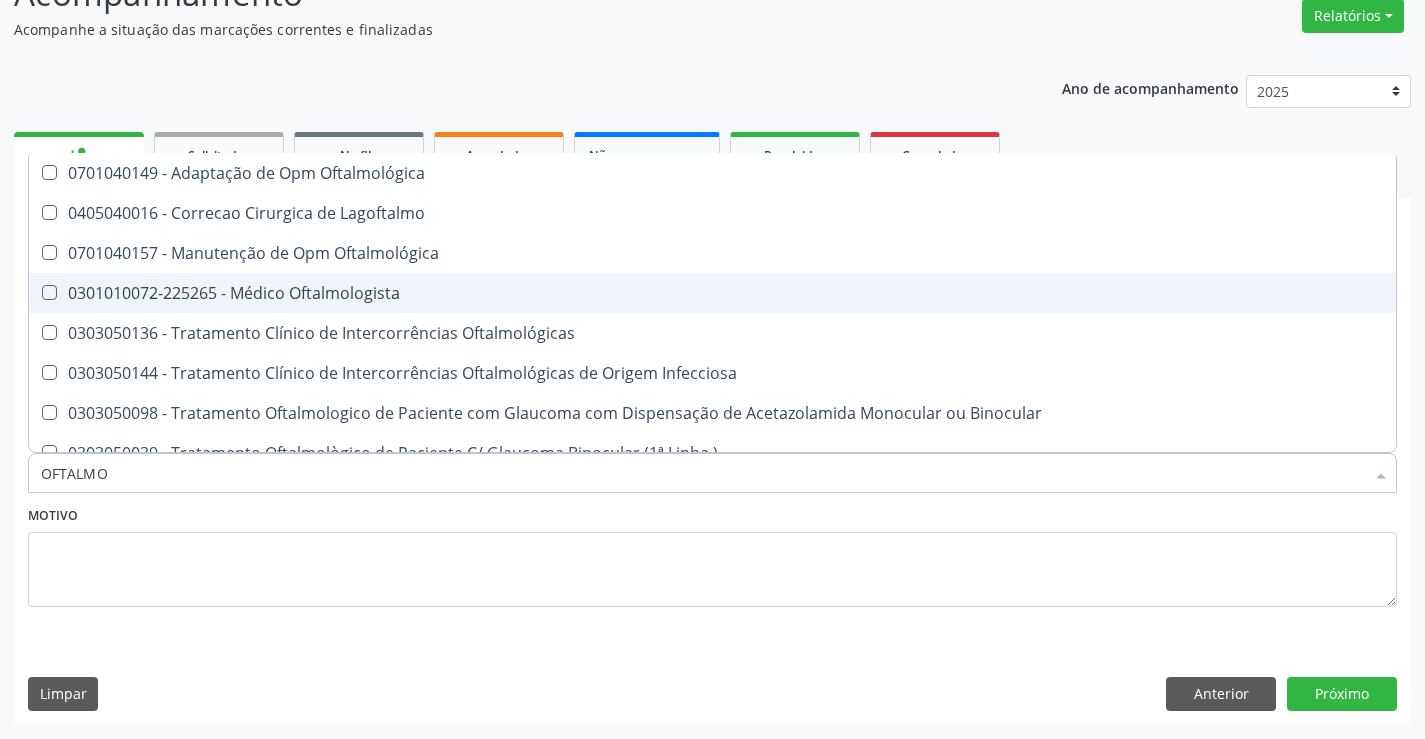 click on "0301010072-225265 - Médico Oftalmologista" at bounding box center (712, 293) 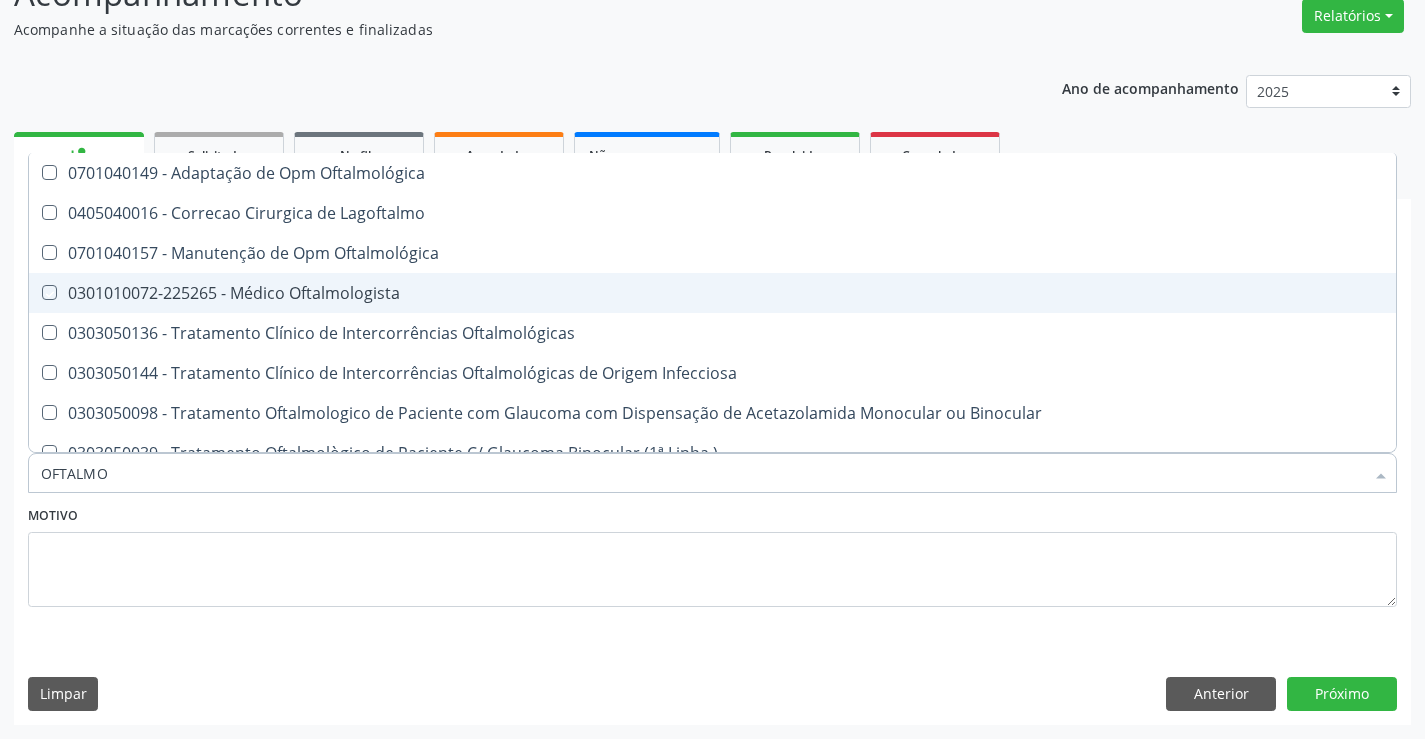 checkbox on "true" 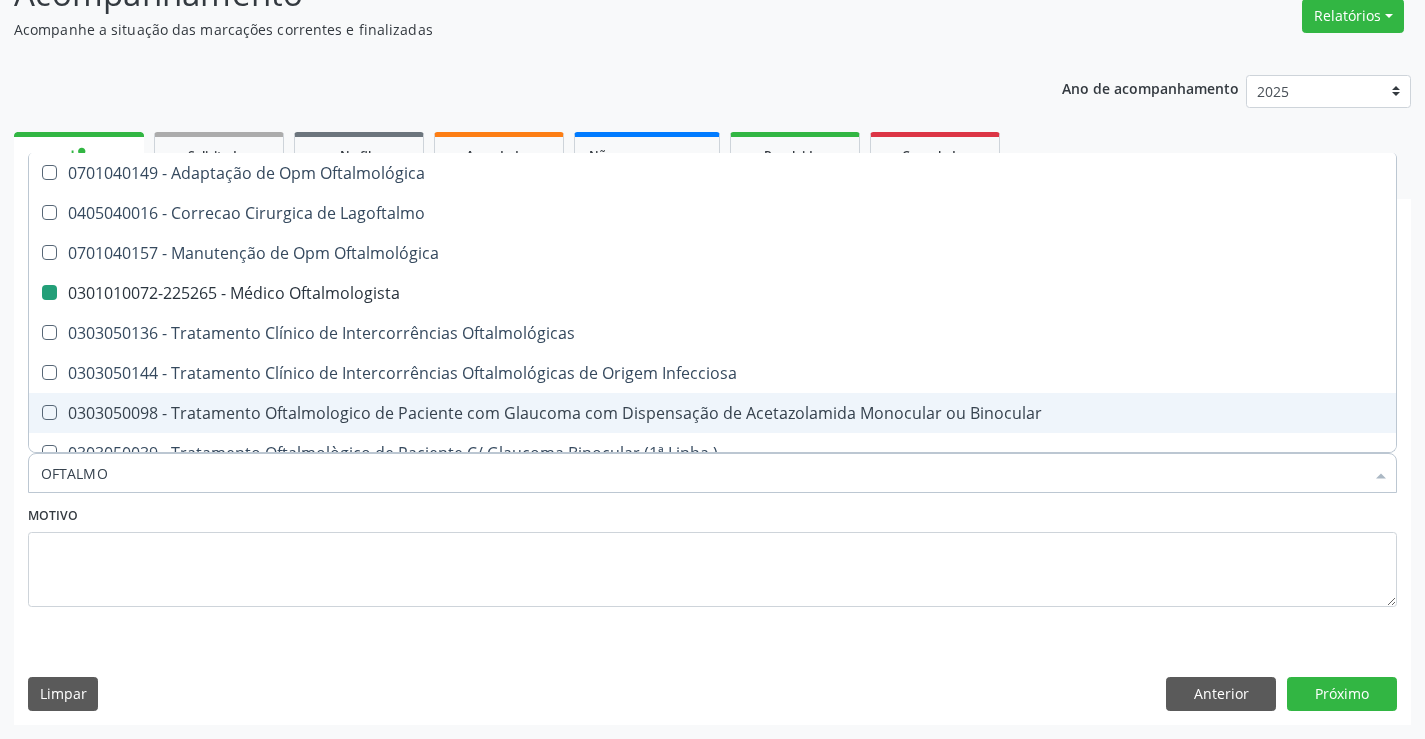 drag, startPoint x: 316, startPoint y: 499, endPoint x: 303, endPoint y: 516, distance: 21.400934 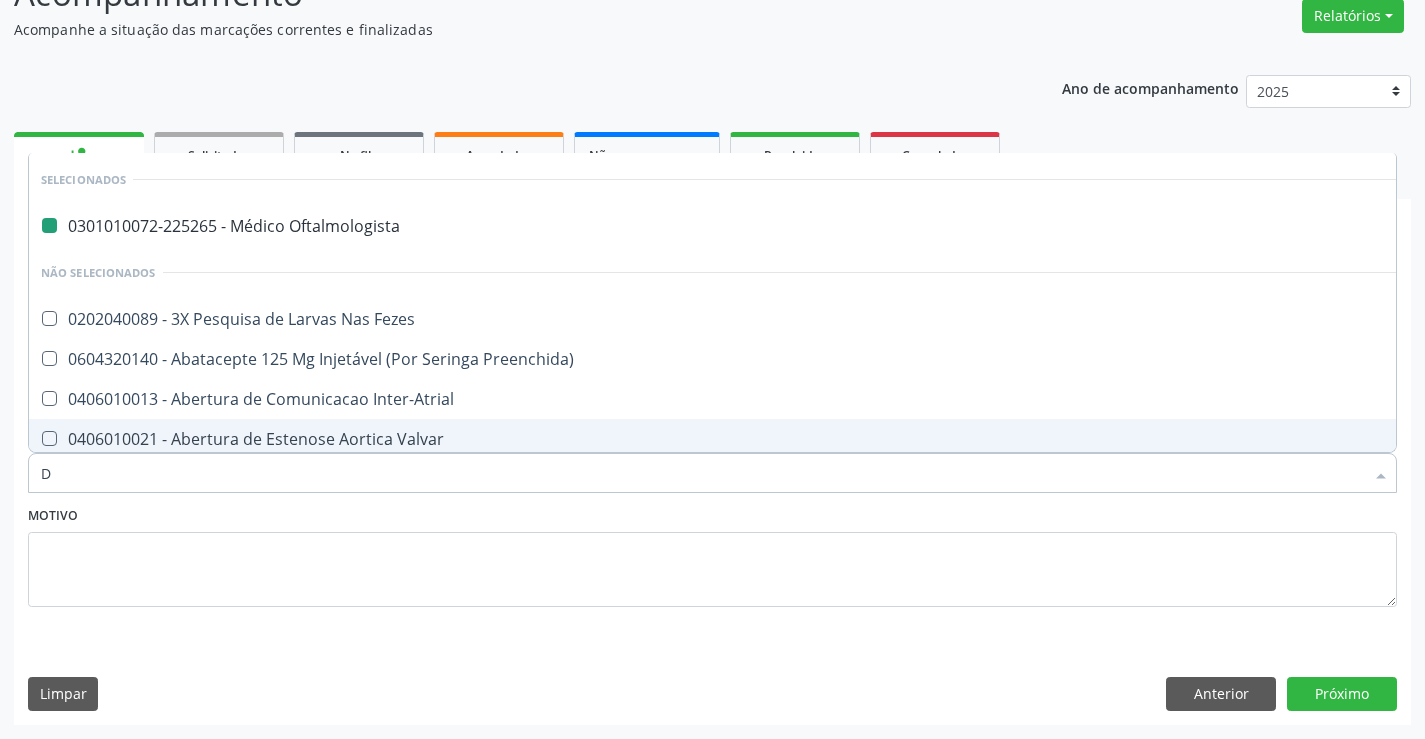 type on "DE" 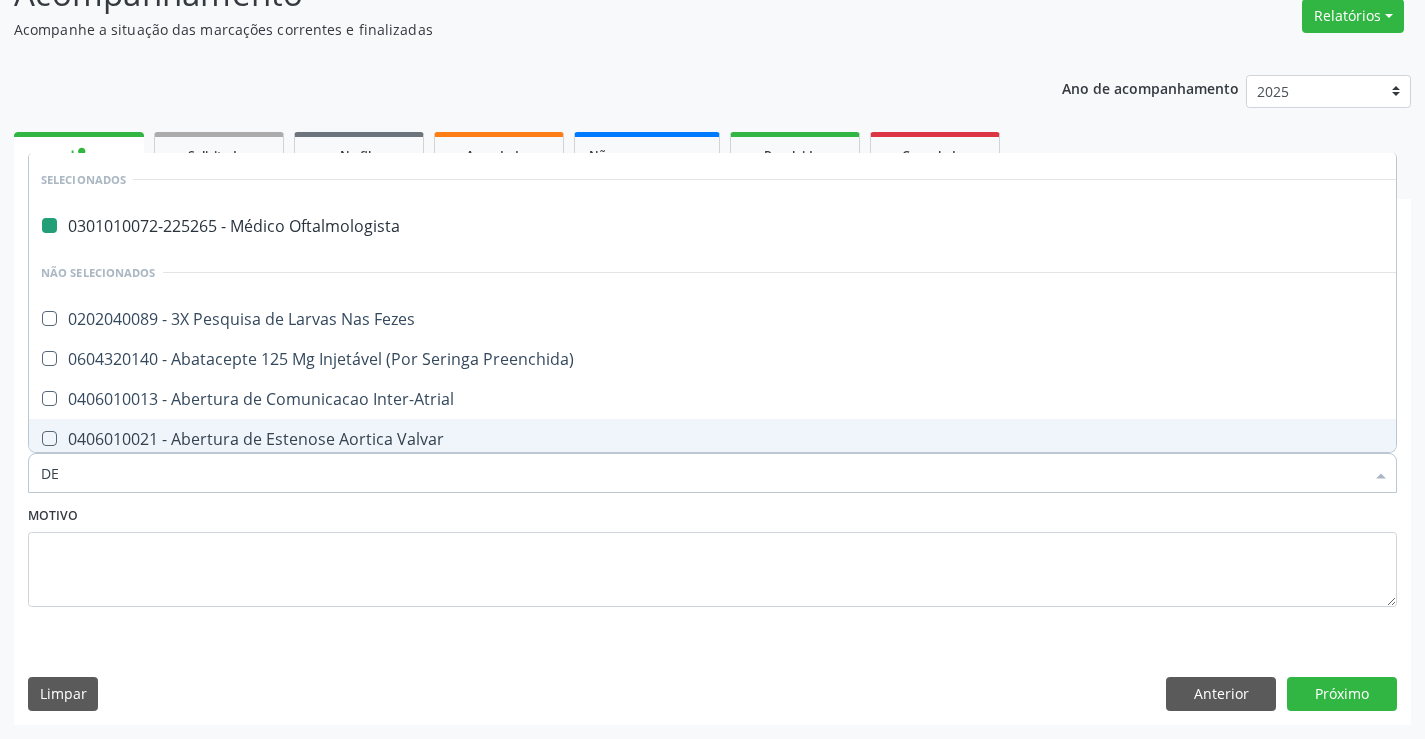 checkbox on "false" 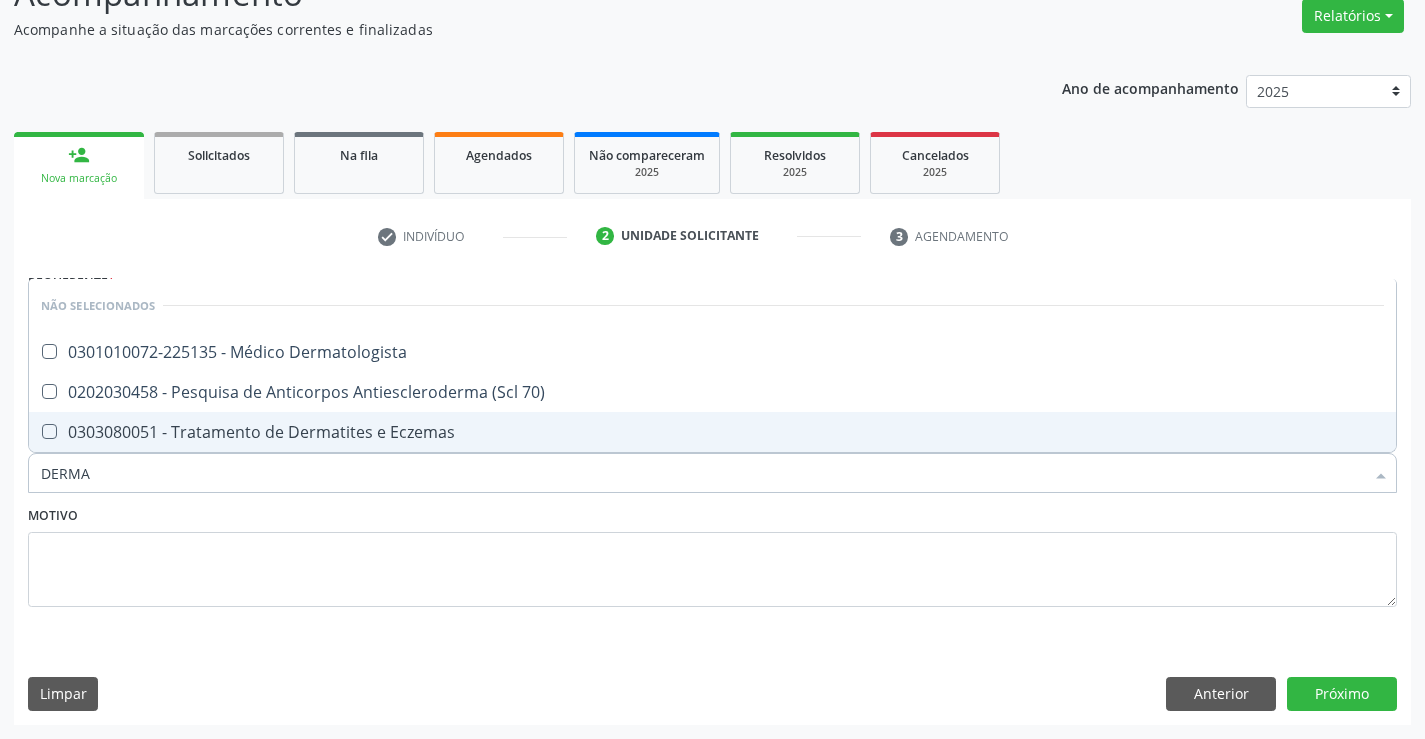 type on "DERMAT" 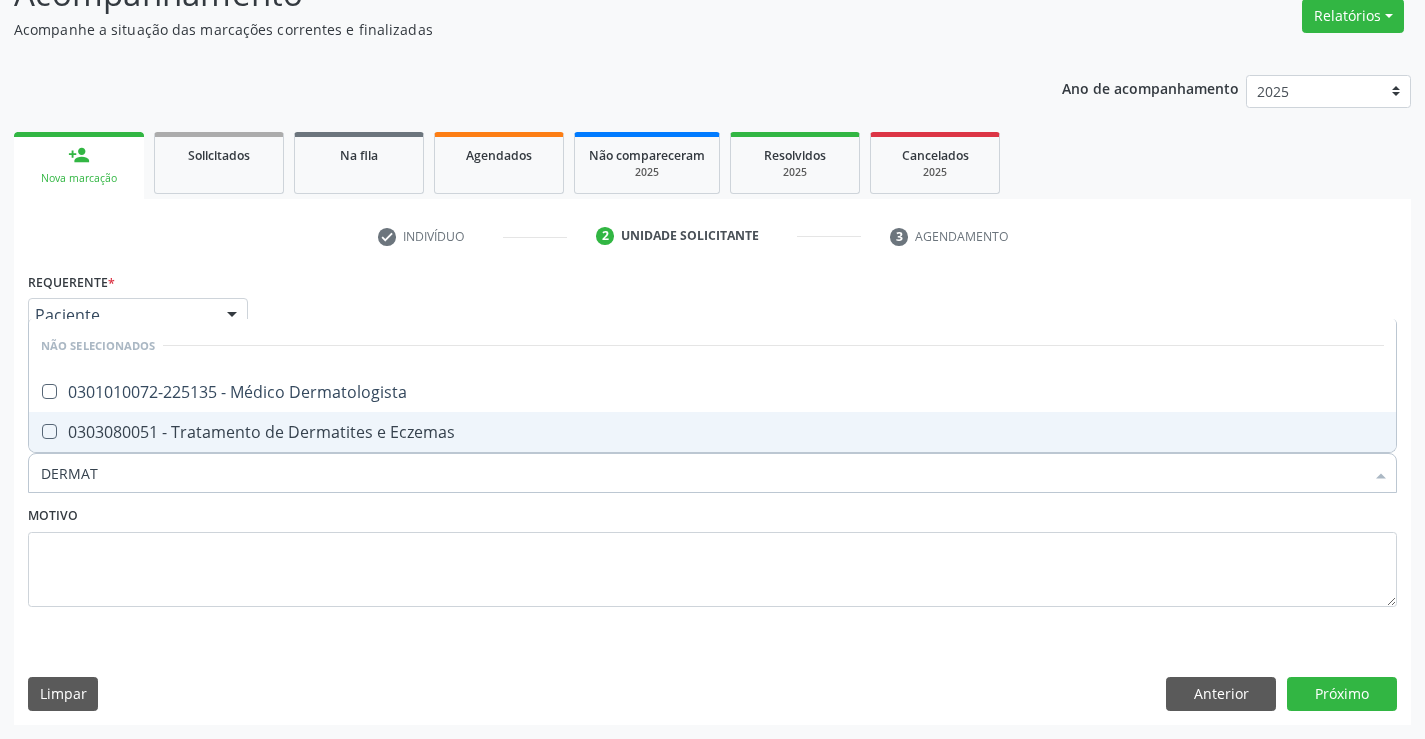 drag, startPoint x: 412, startPoint y: 381, endPoint x: 411, endPoint y: 472, distance: 91.00549 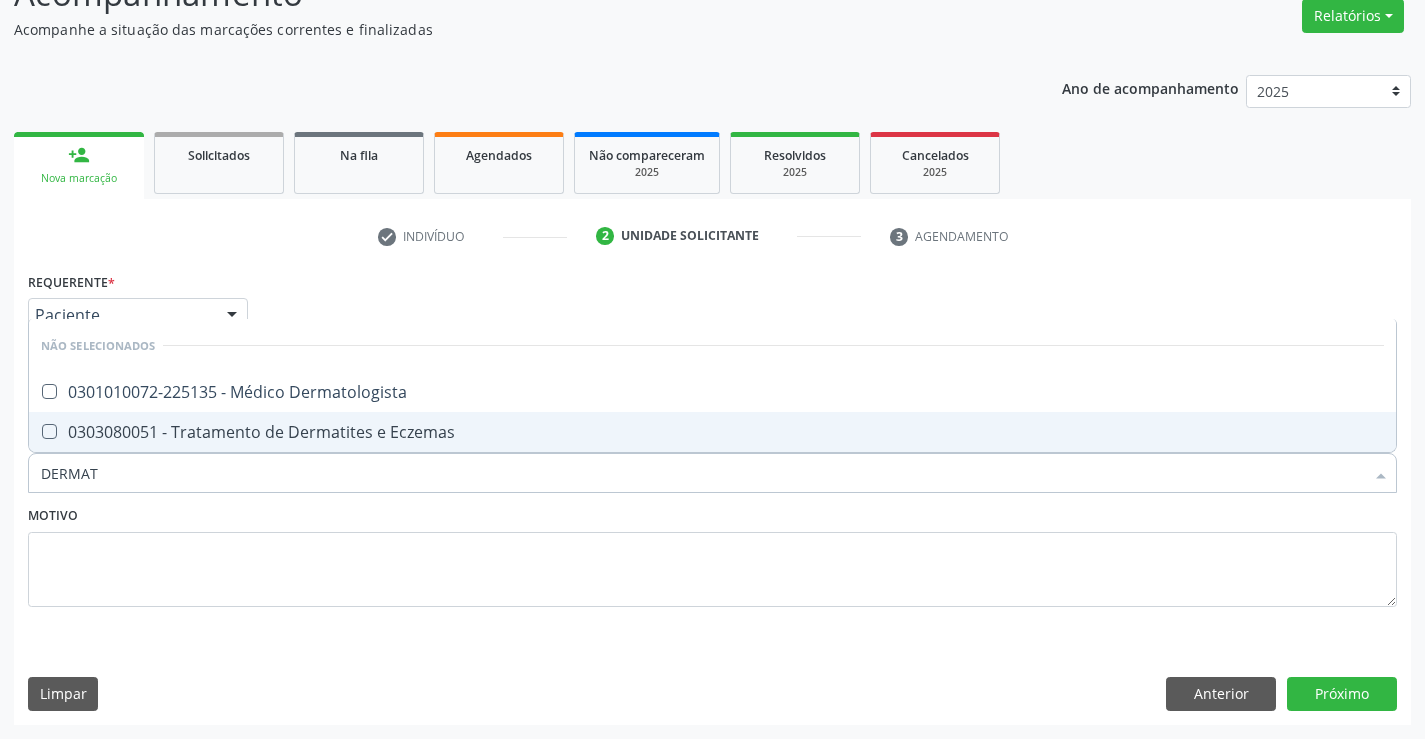 click on "Motivo" at bounding box center (712, 554) 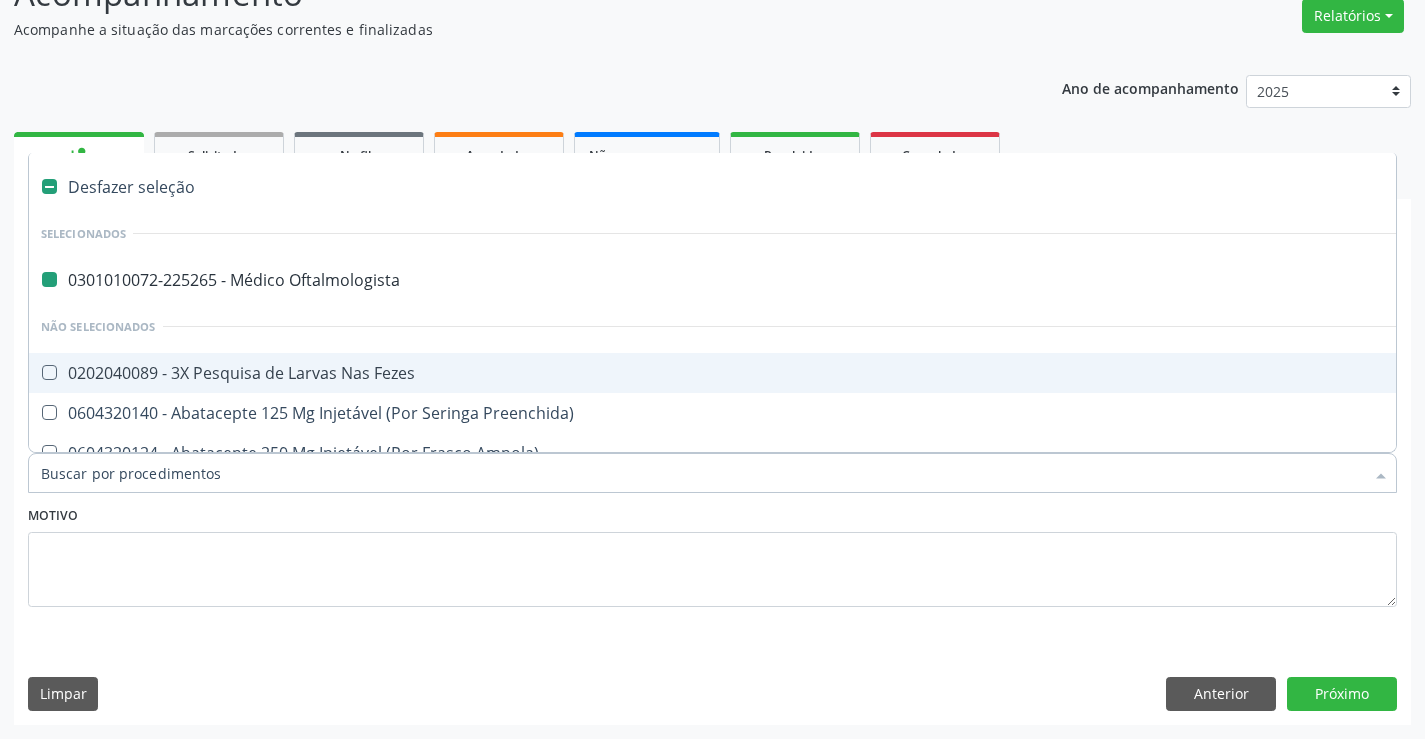 type on "U" 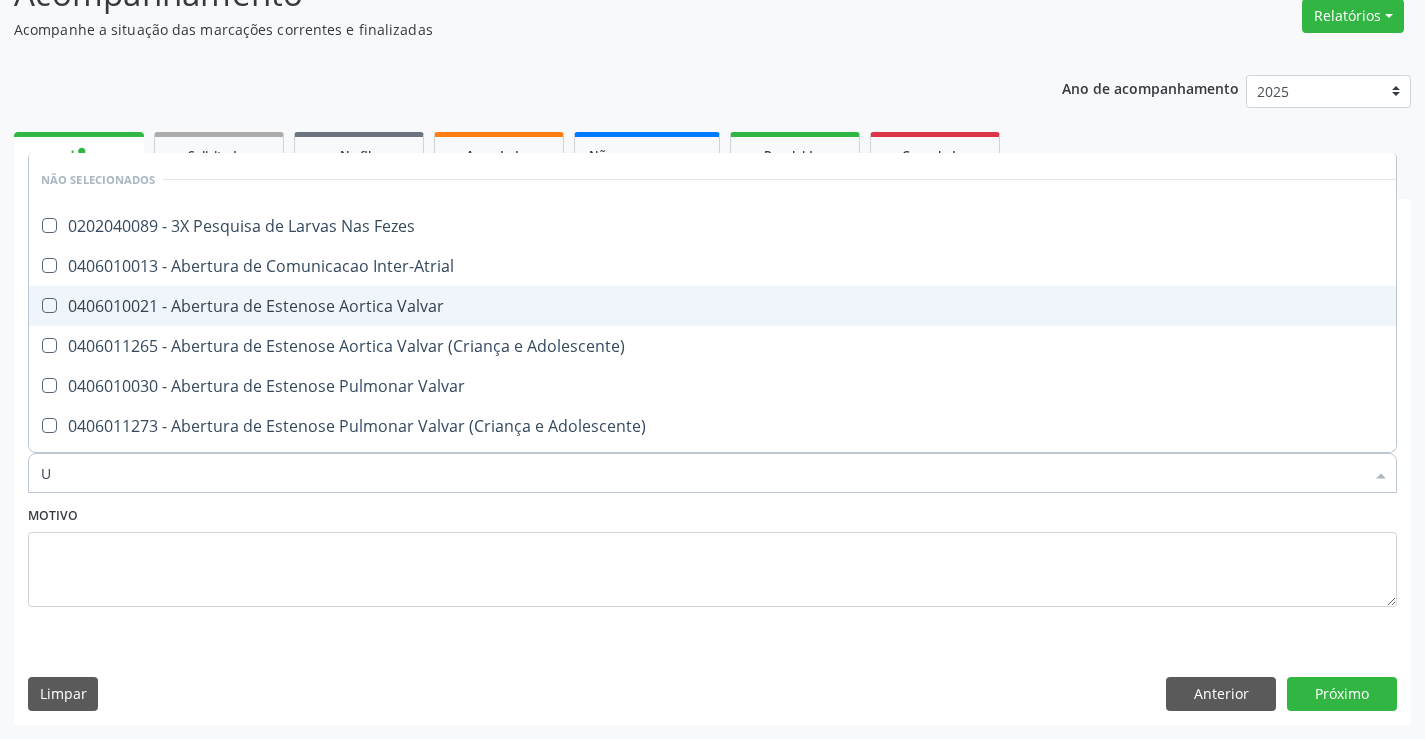 checkbox on "false" 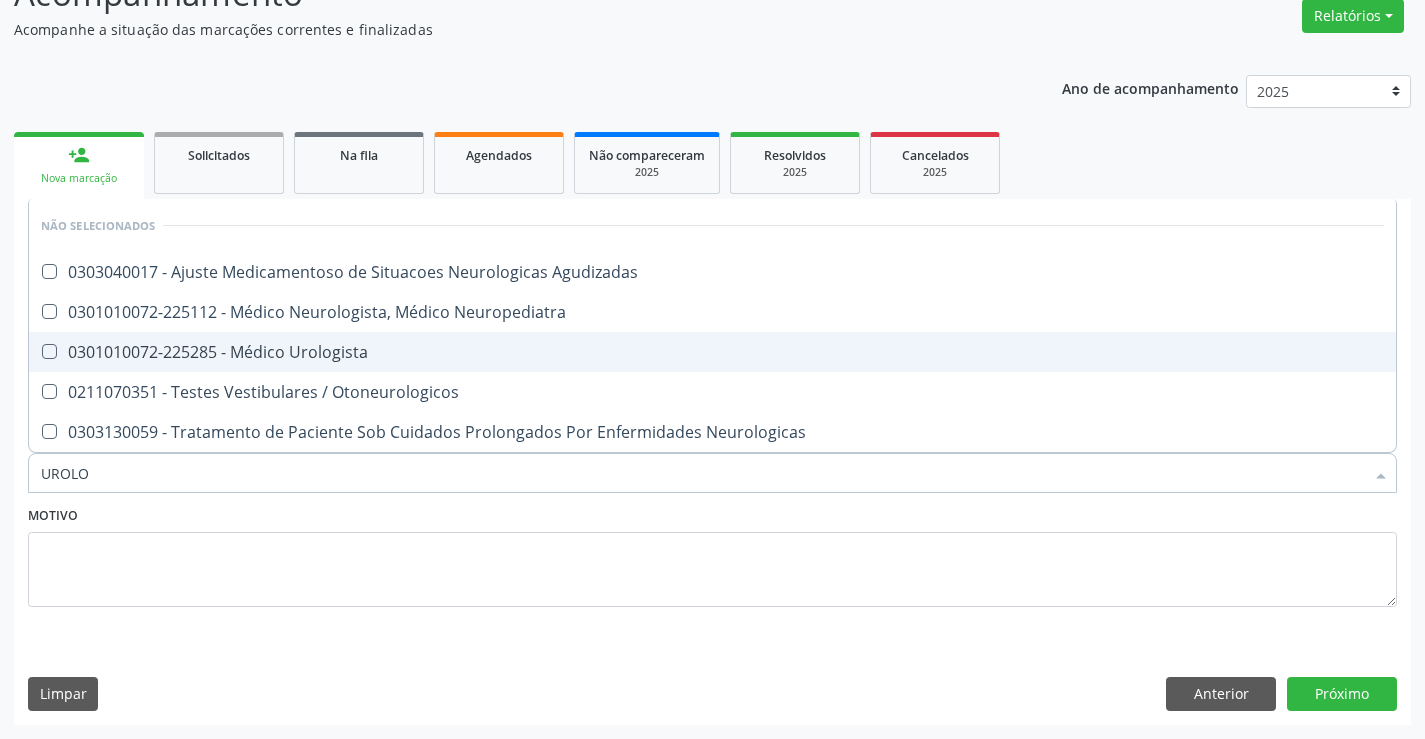 type on "UROLOG" 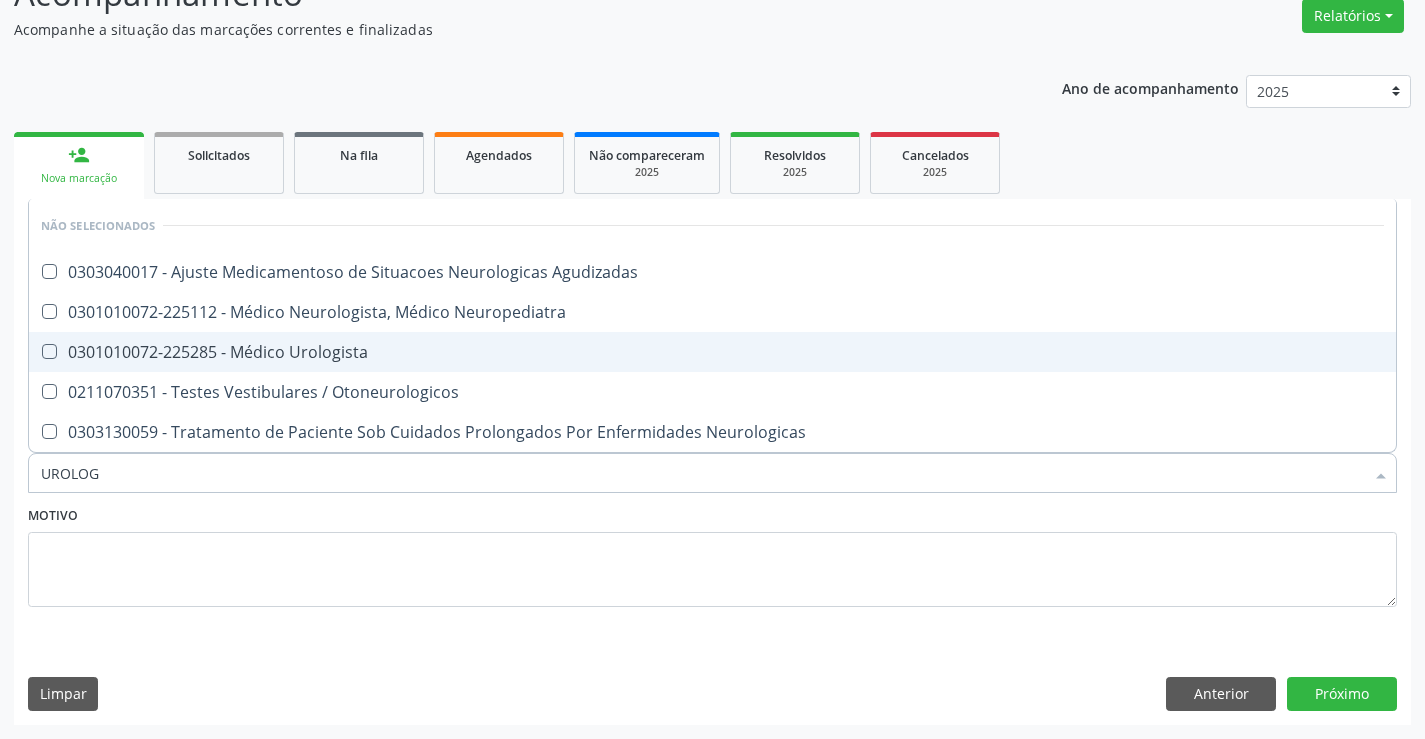 click on "0301010072-225285 - Médico Urologista" at bounding box center [712, 352] 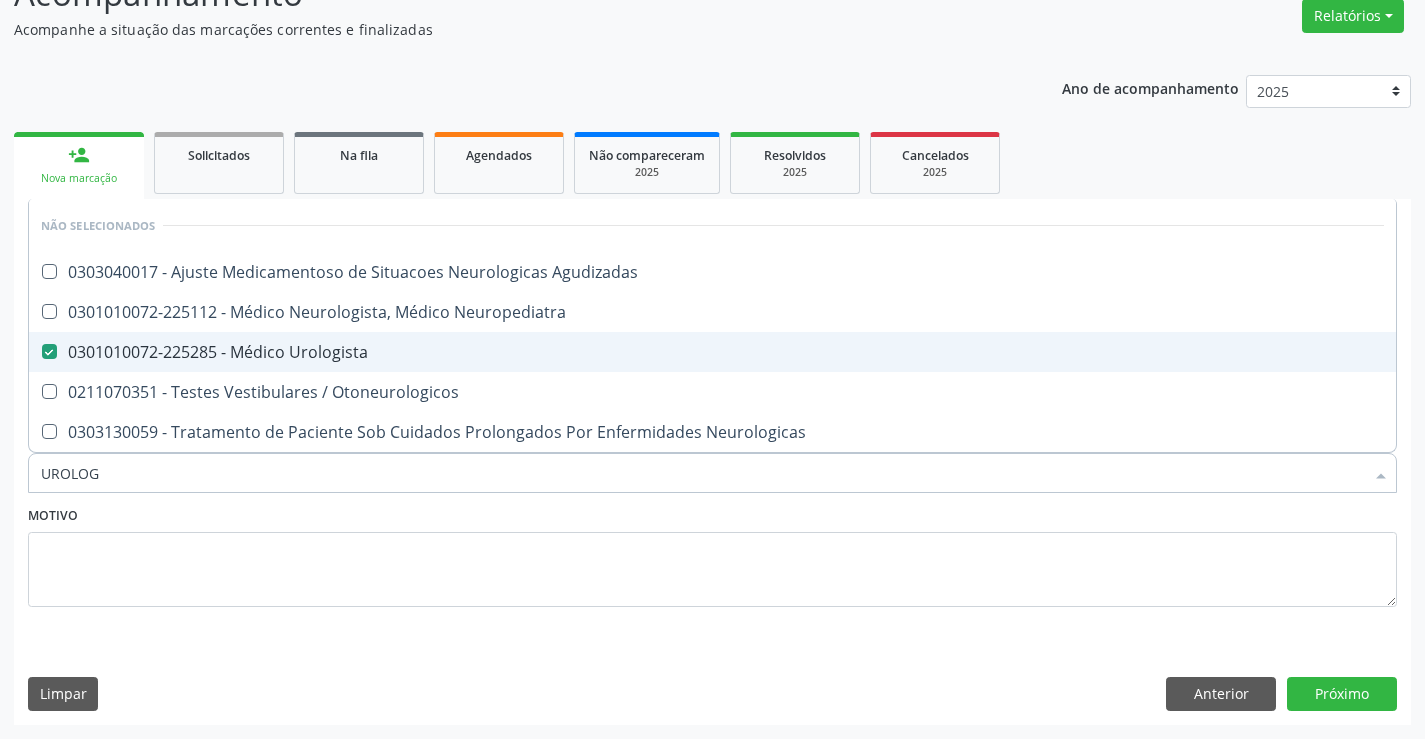 checkbox on "true" 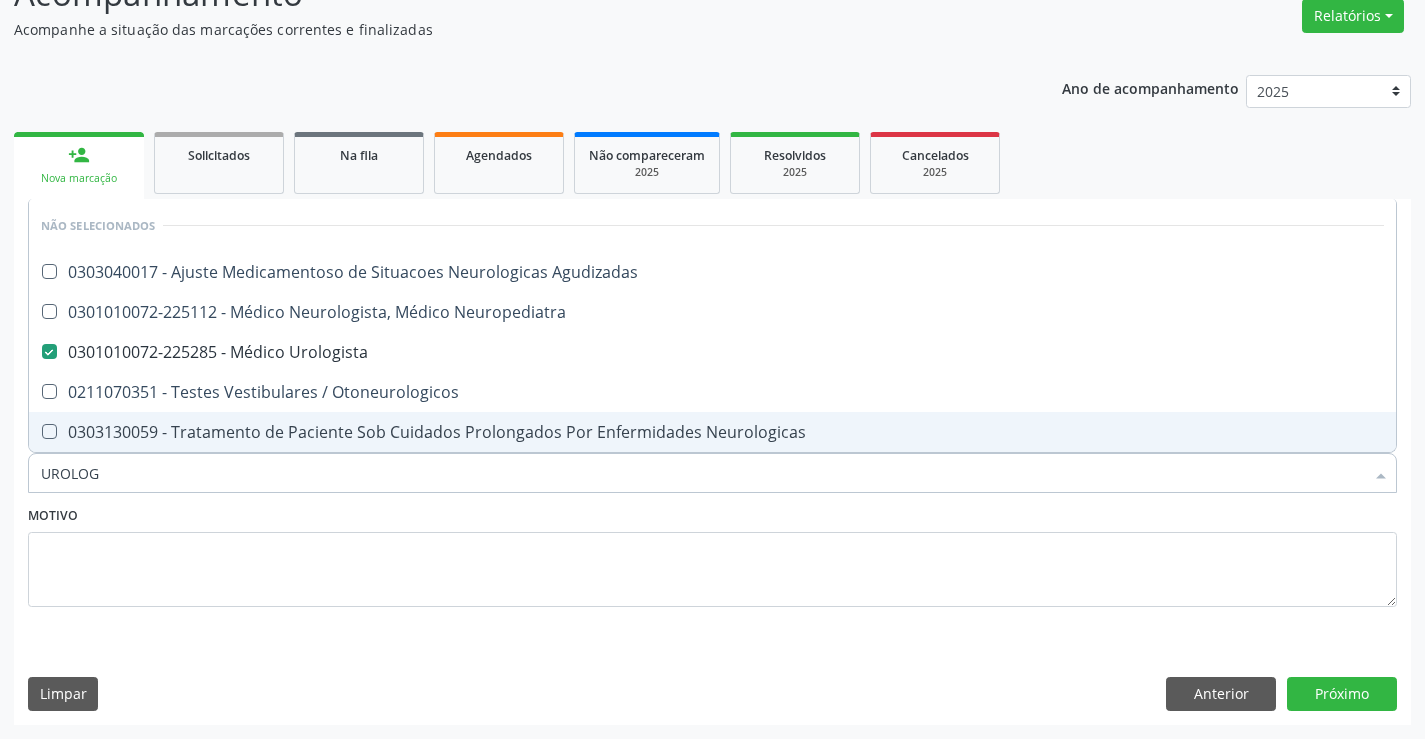 type on "UROLOG" 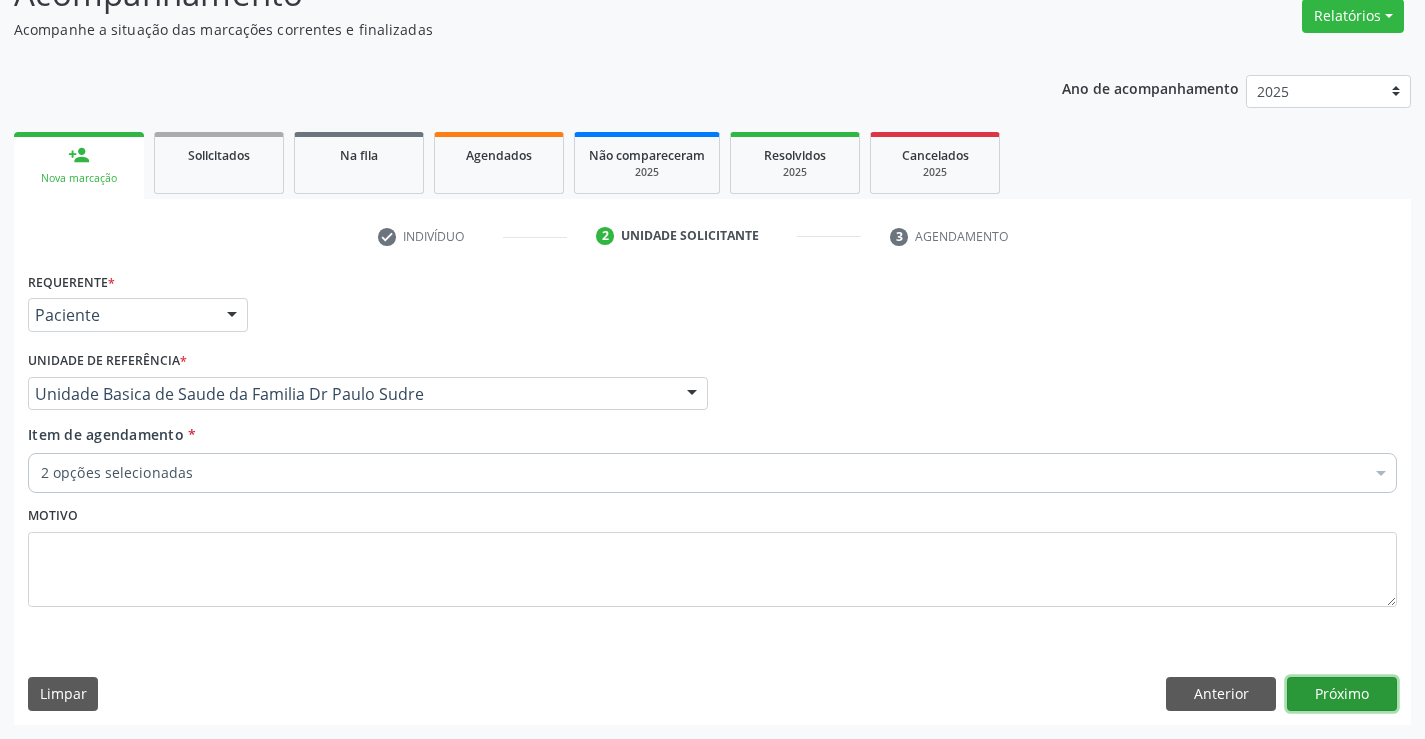 click on "Próximo" at bounding box center [1342, 694] 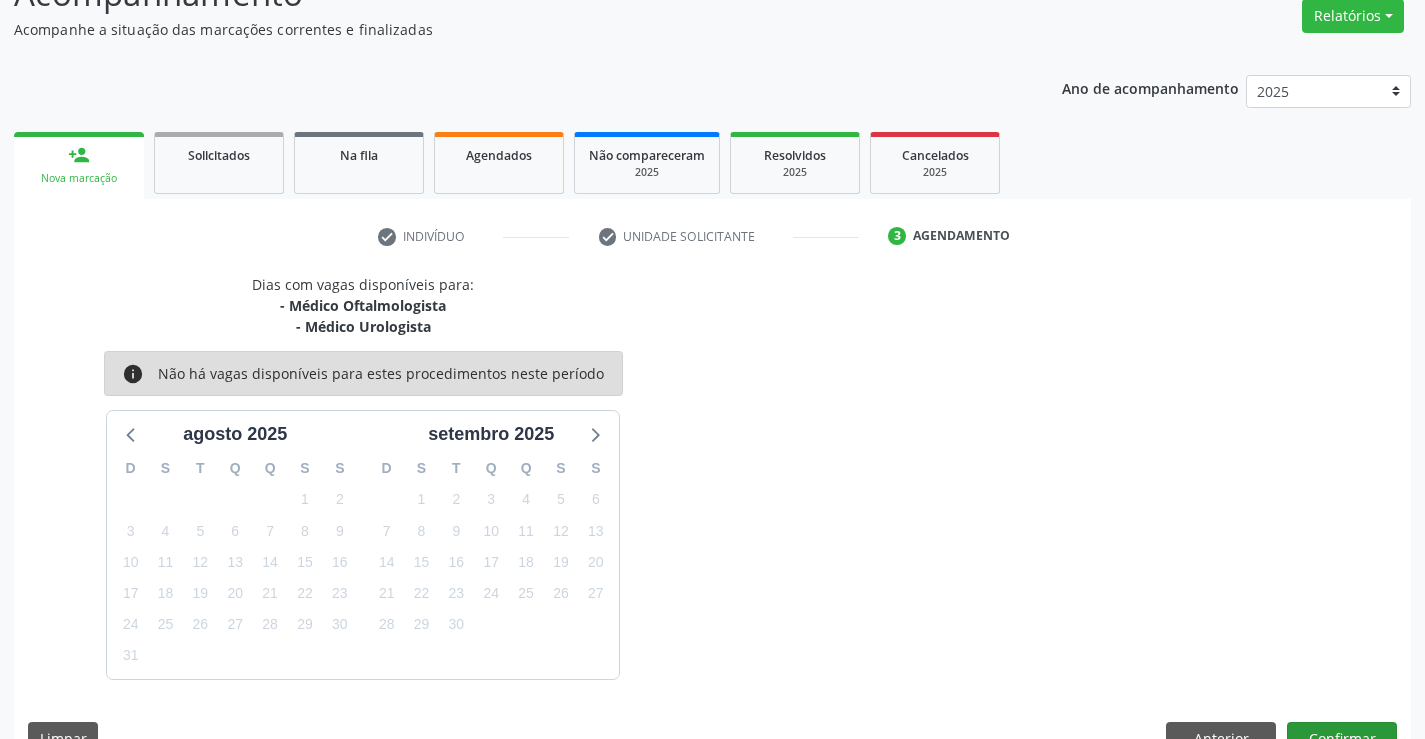scroll, scrollTop: 211, scrollLeft: 0, axis: vertical 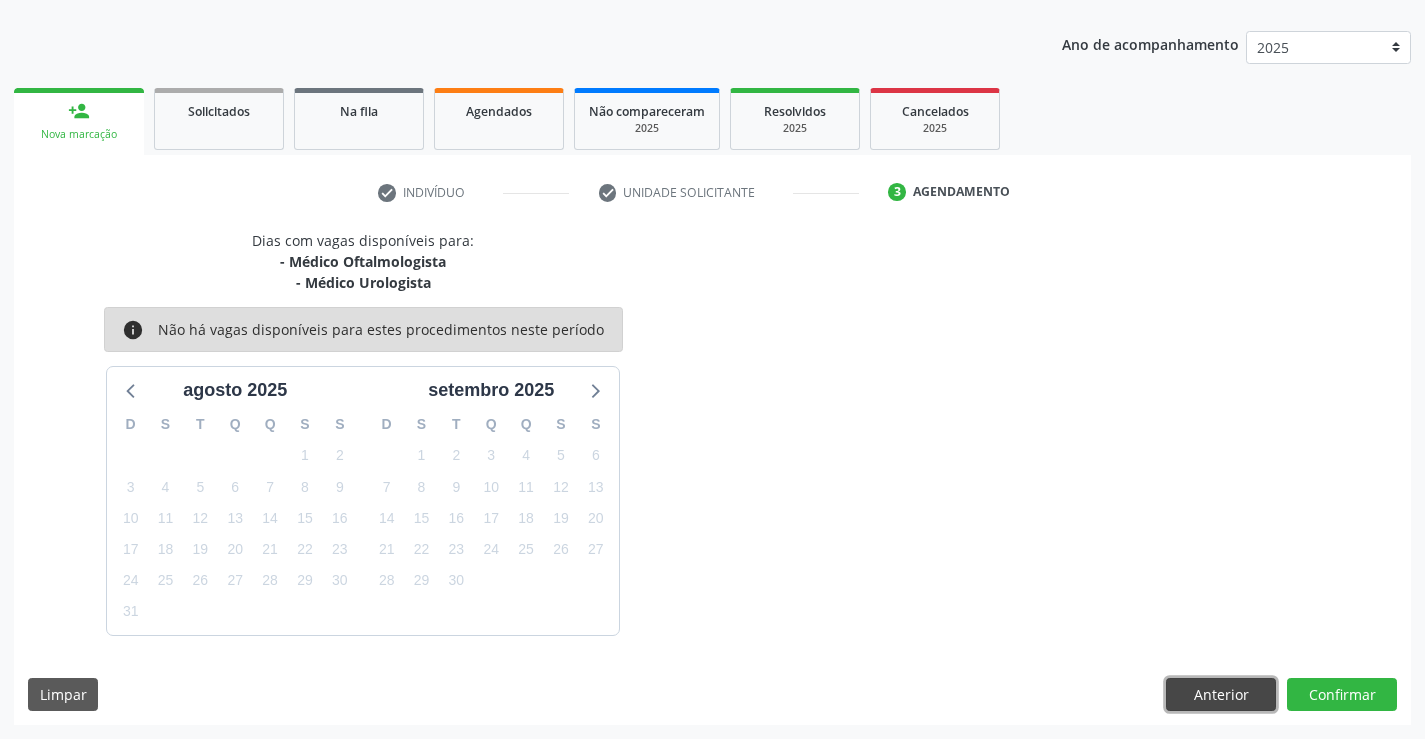 click on "Anterior" at bounding box center (1221, 695) 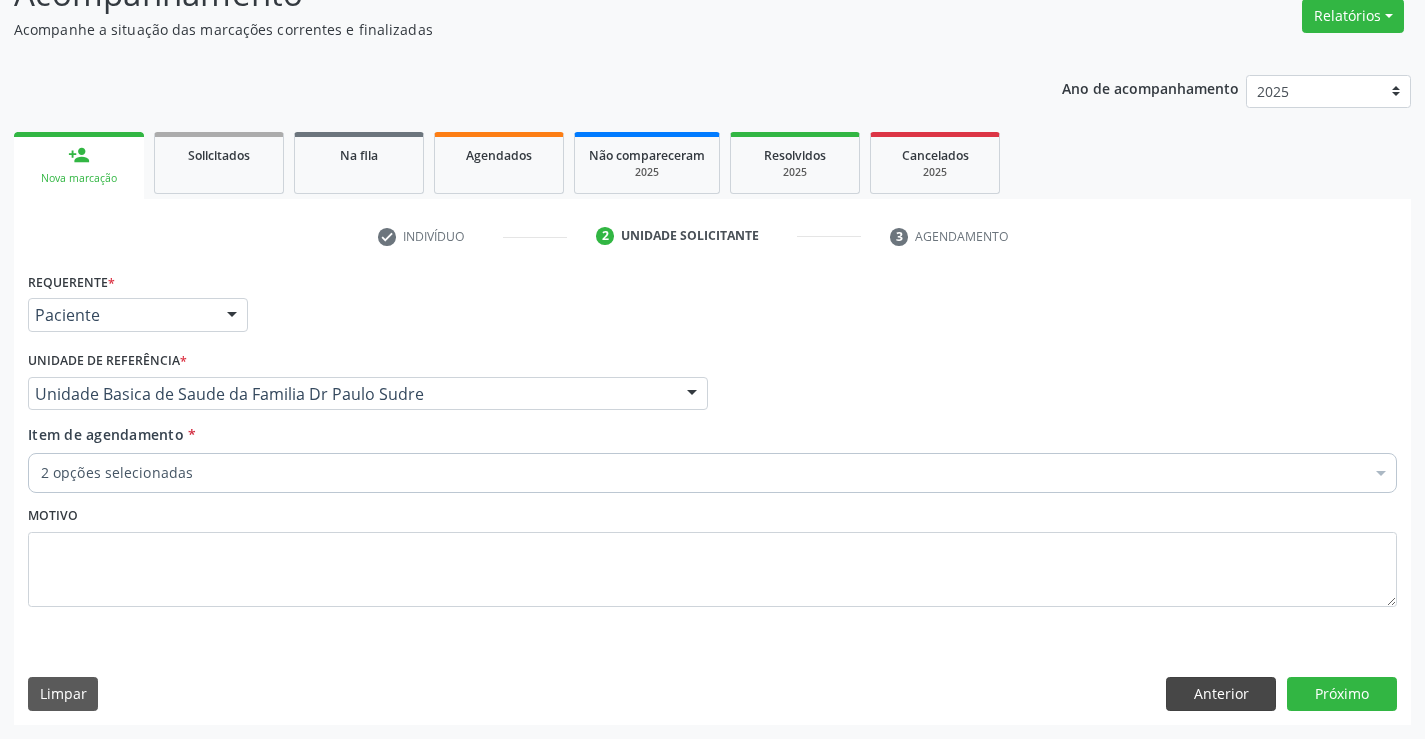 scroll, scrollTop: 167, scrollLeft: 0, axis: vertical 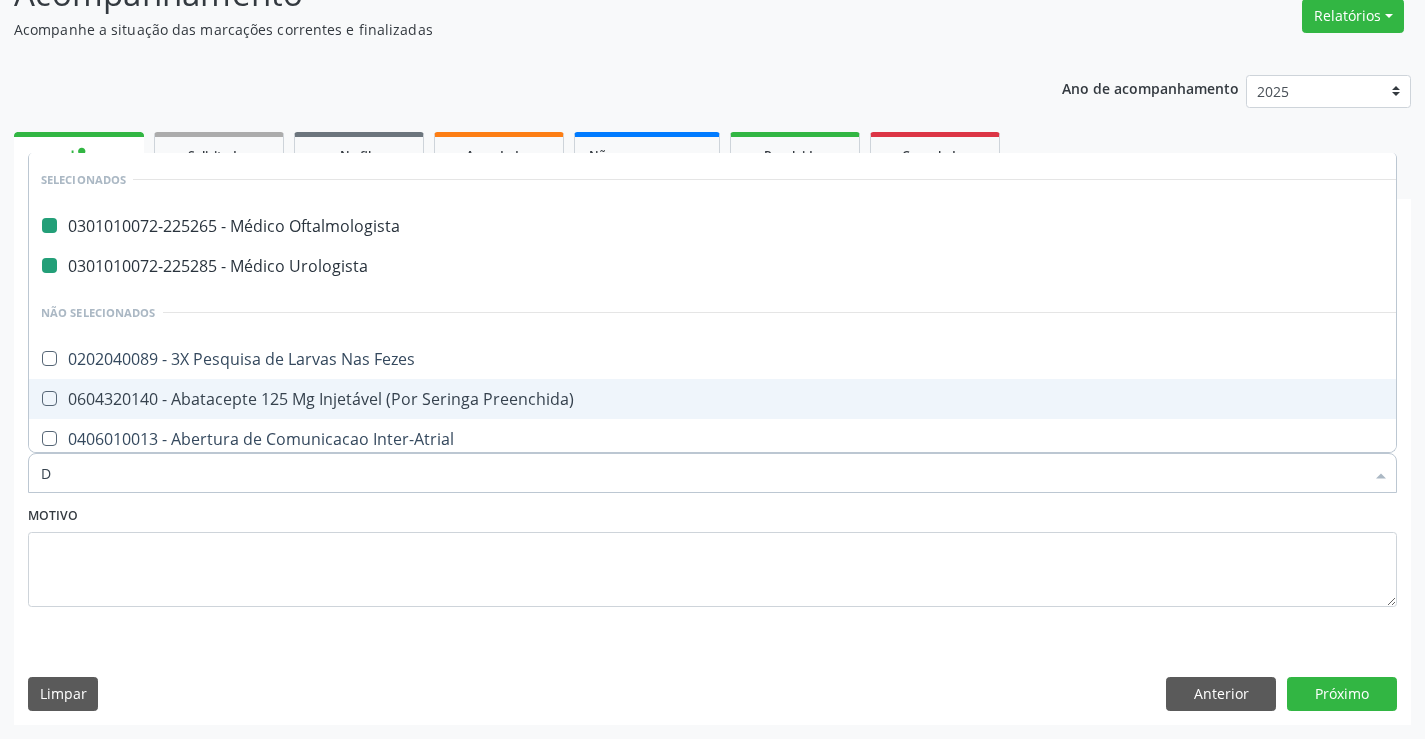 type on "DE" 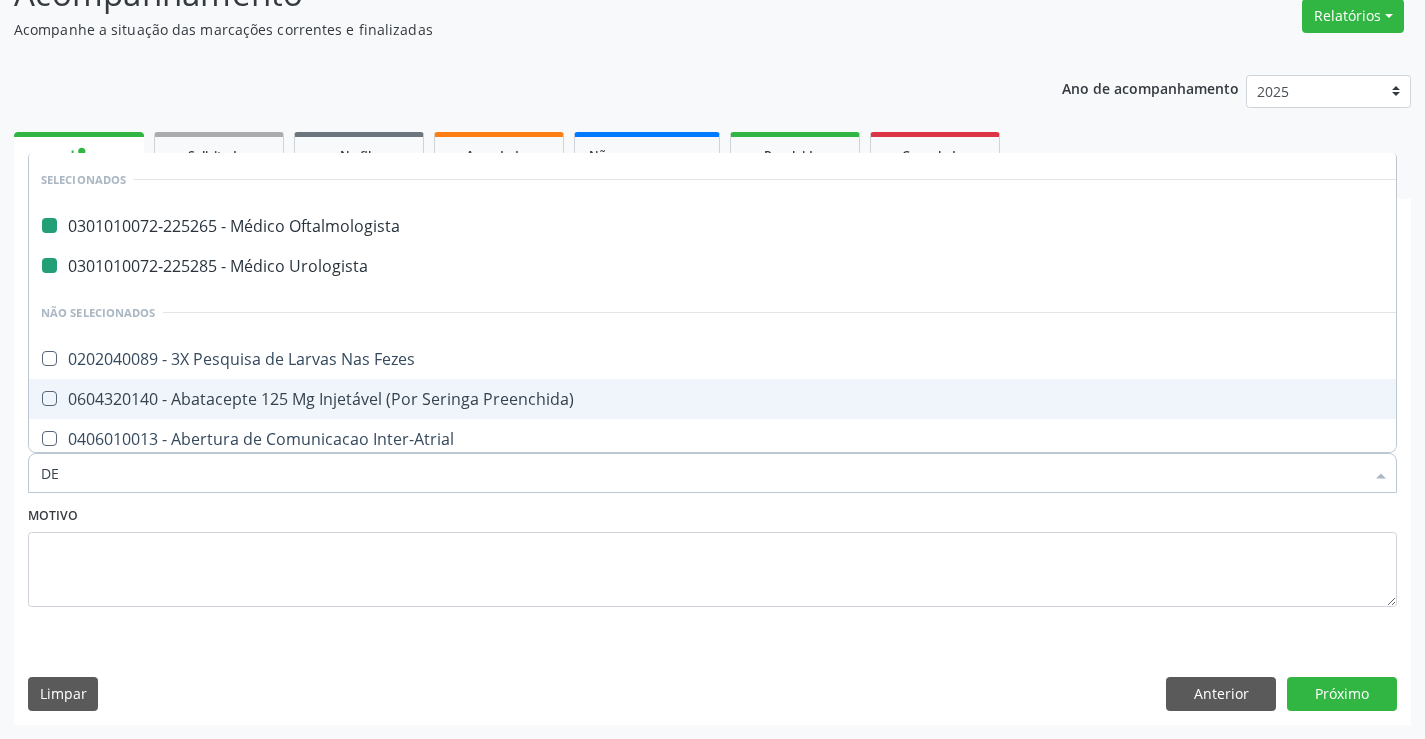checkbox on "false" 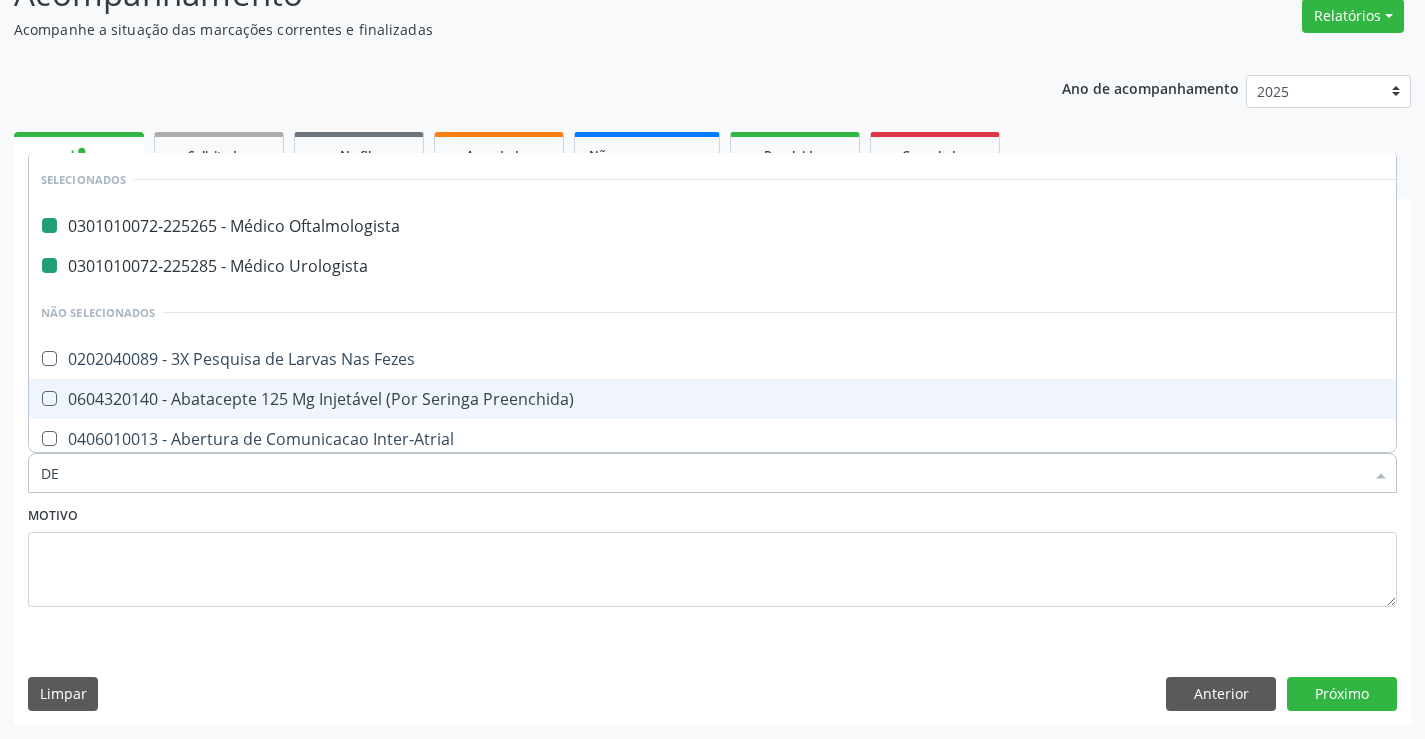 checkbox on "false" 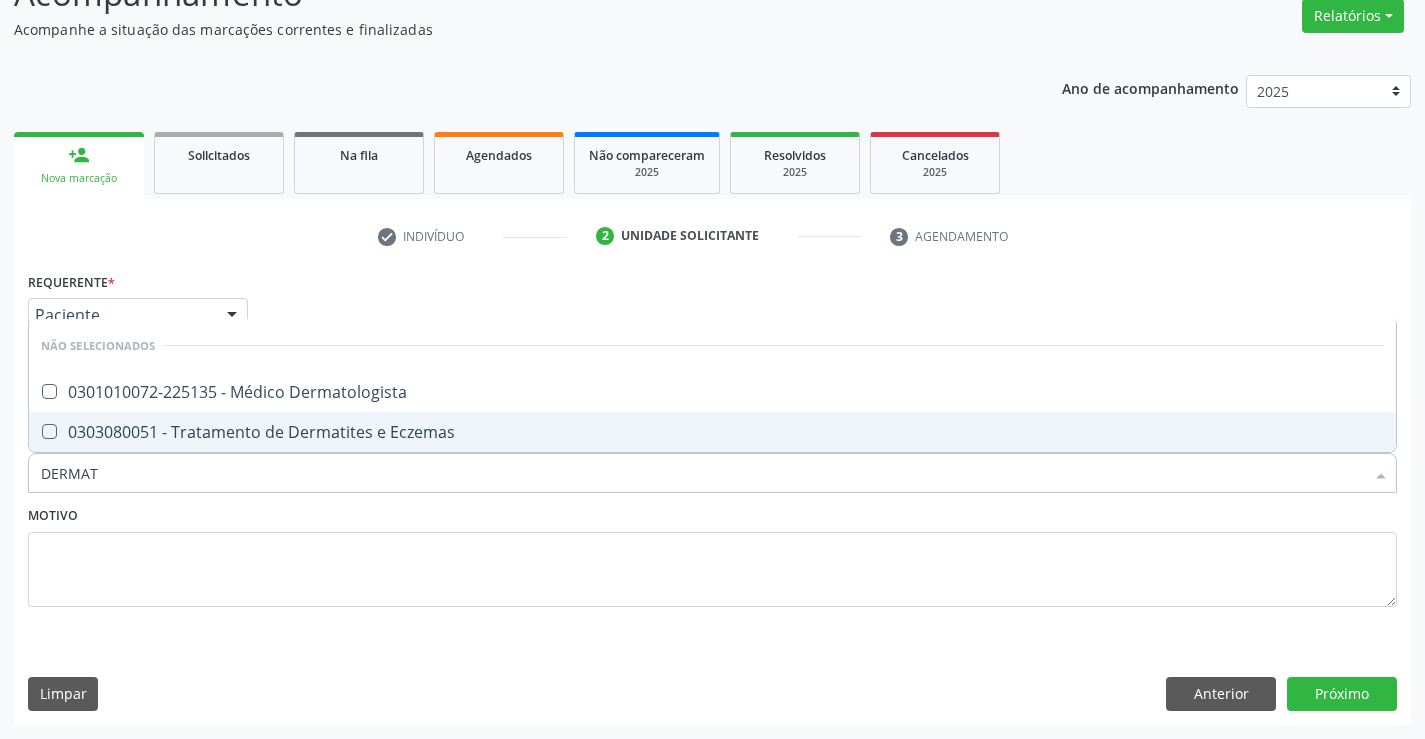 type on "DERMATO" 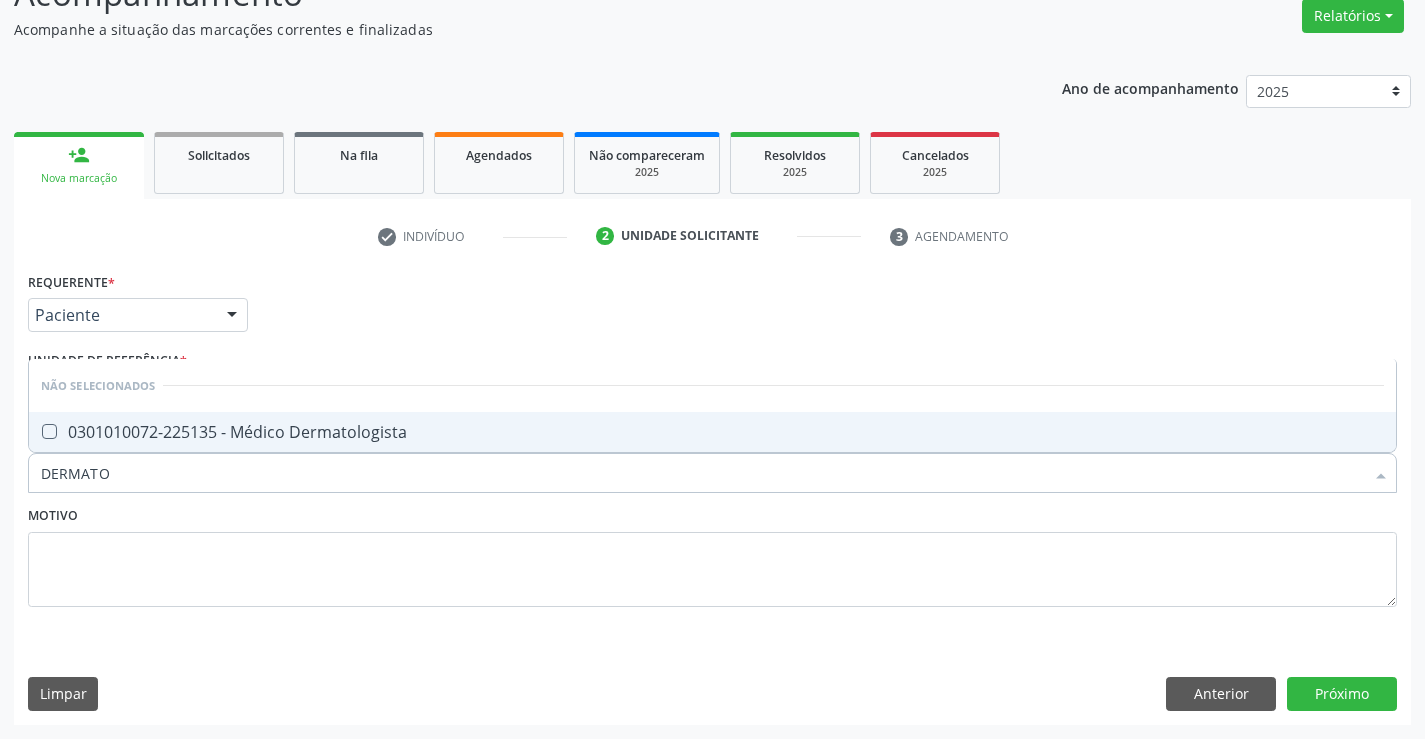 click on "0301010072-225135 - Médico Dermatologista" at bounding box center [712, 432] 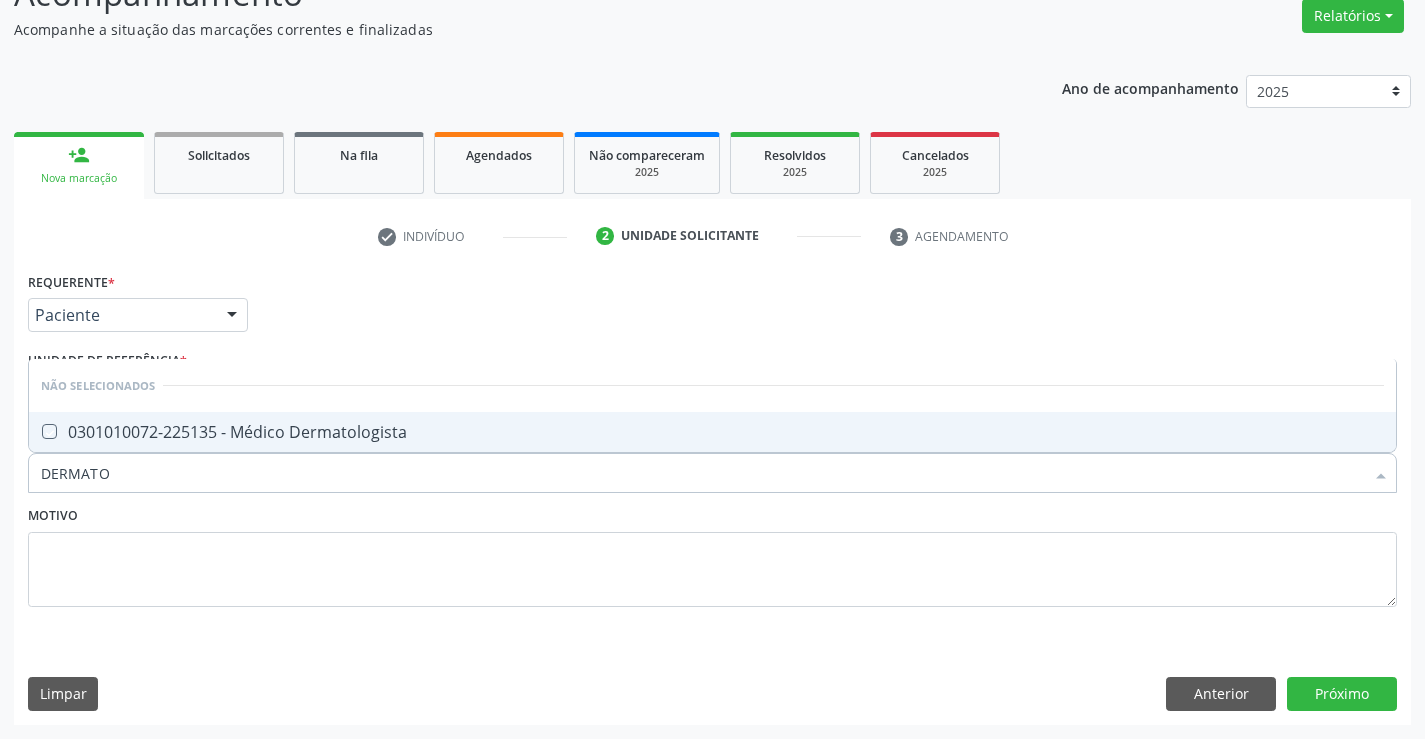 checkbox on "true" 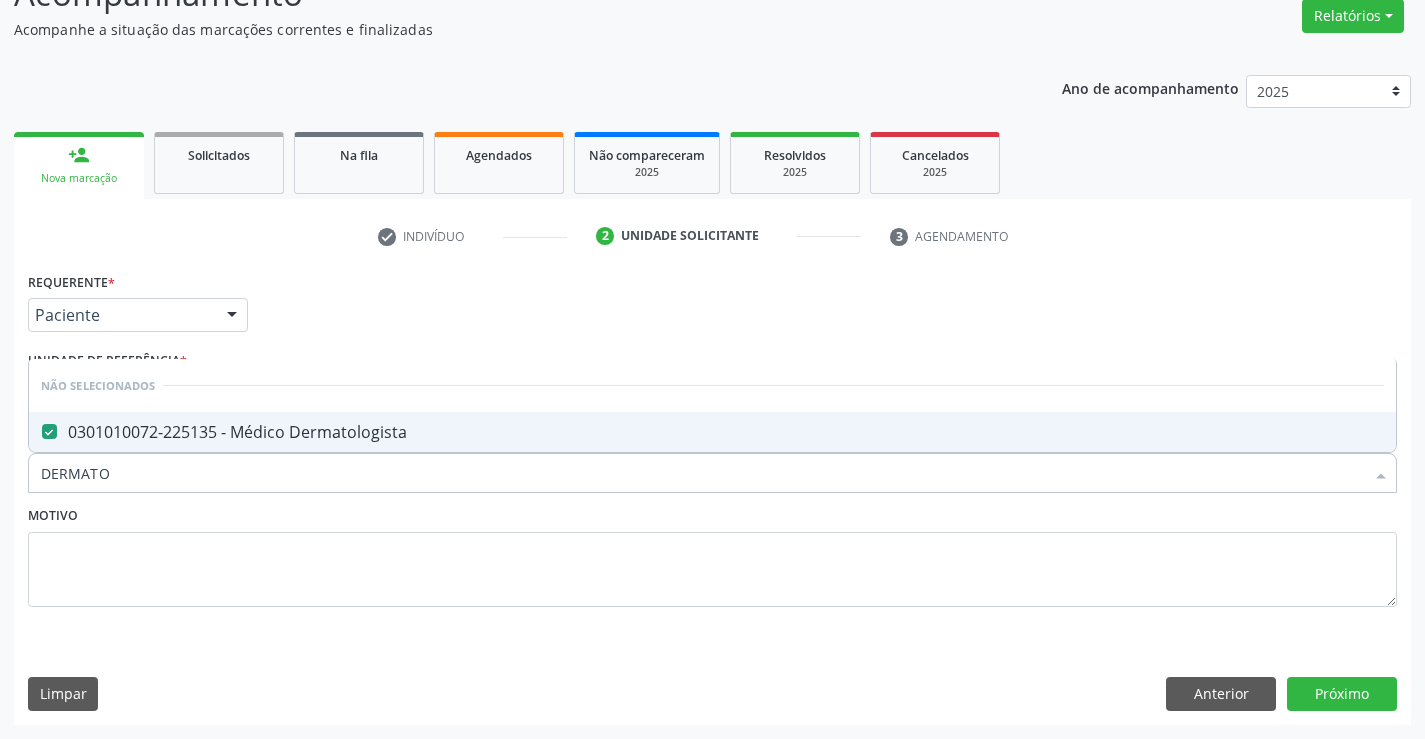 click on "Motivo" at bounding box center (712, 554) 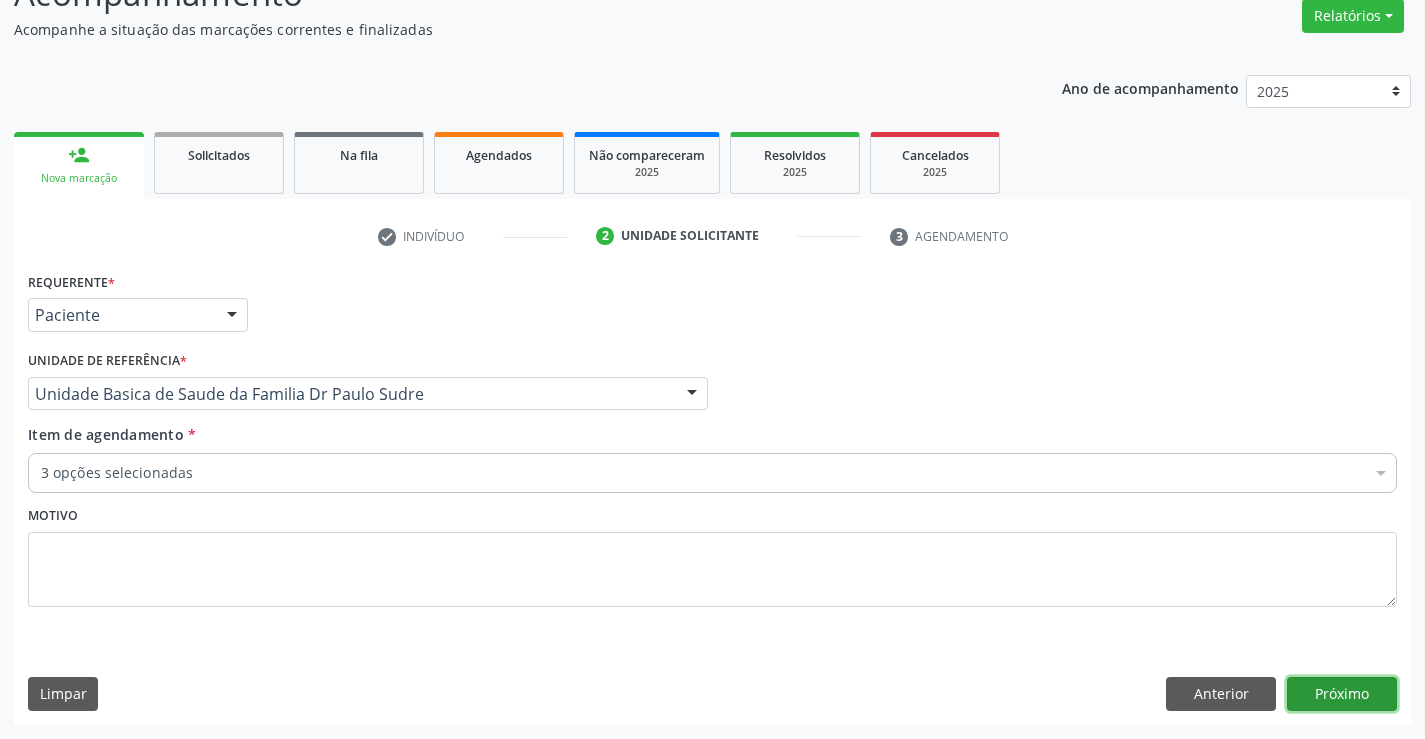 click on "Próximo" at bounding box center [1342, 694] 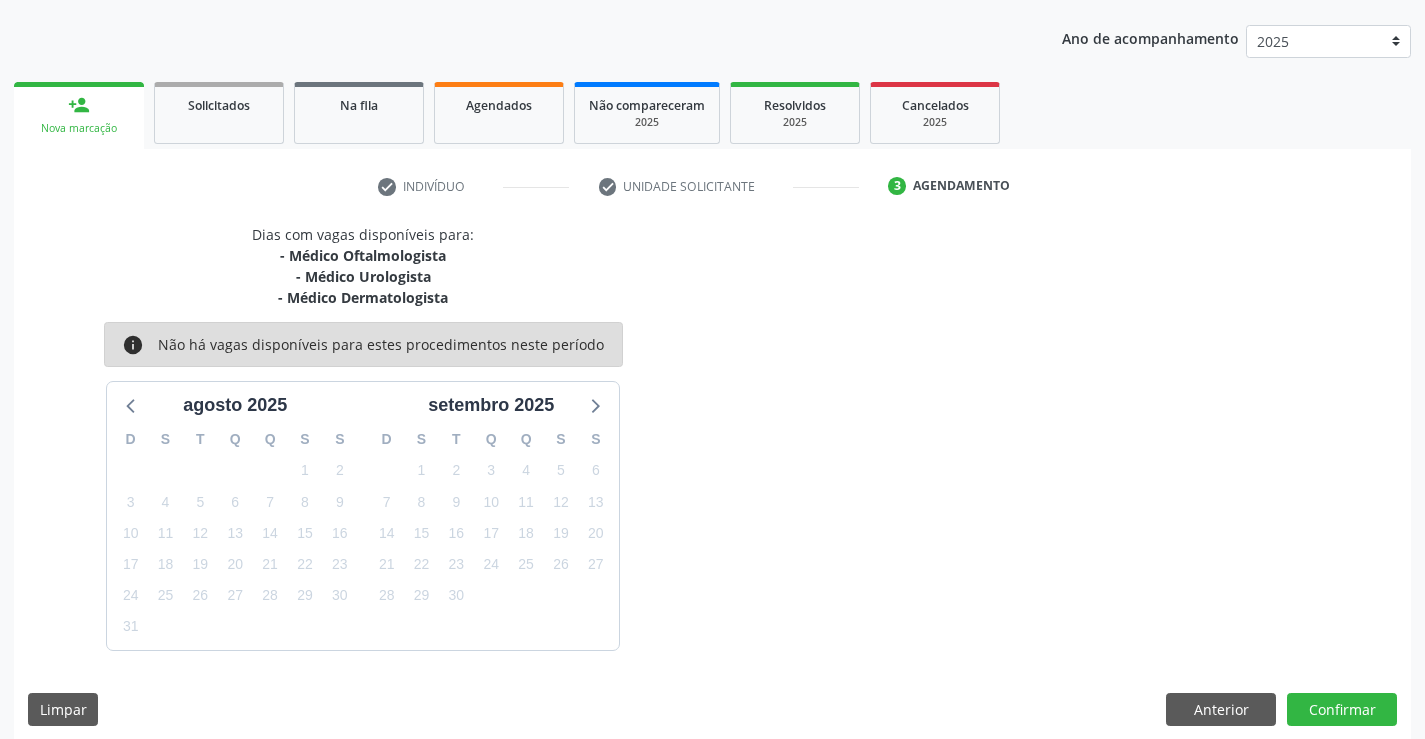 scroll, scrollTop: 232, scrollLeft: 0, axis: vertical 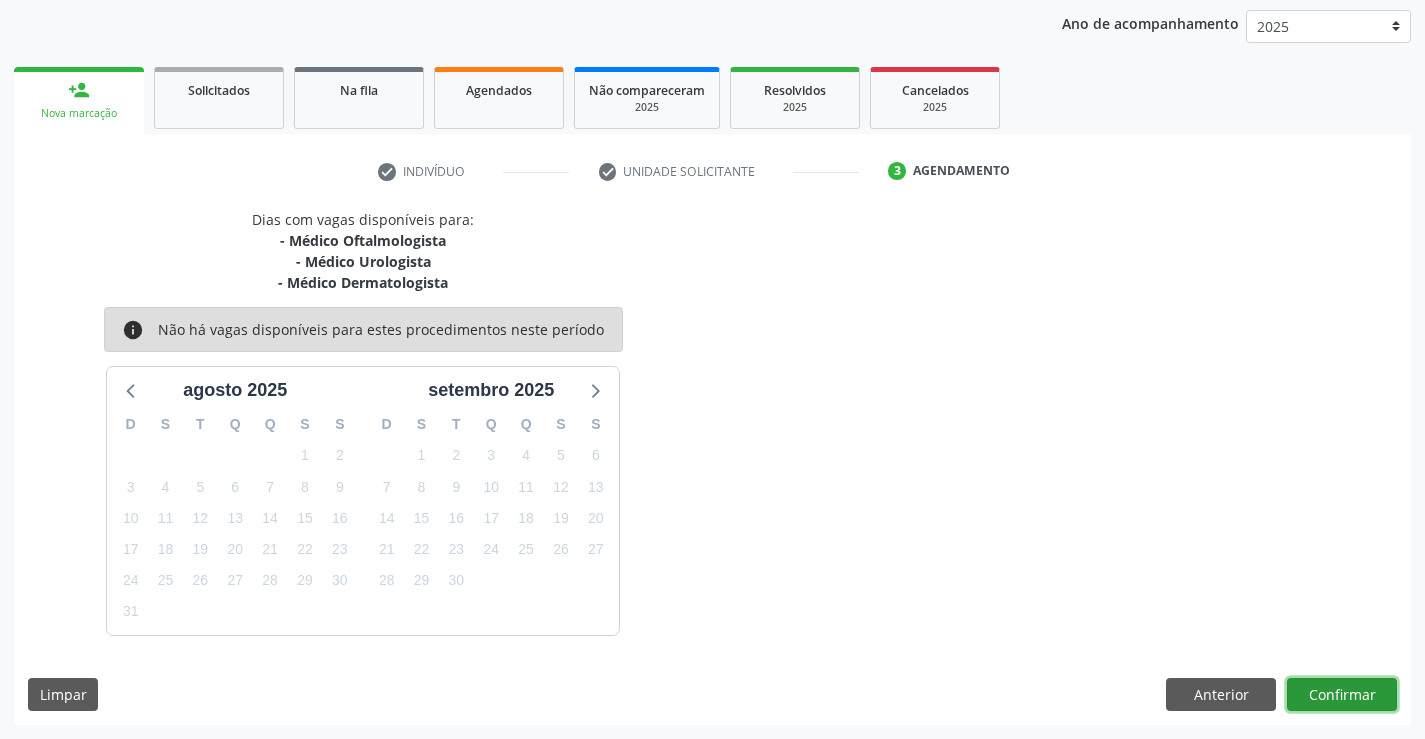 click on "Confirmar" at bounding box center [1342, 695] 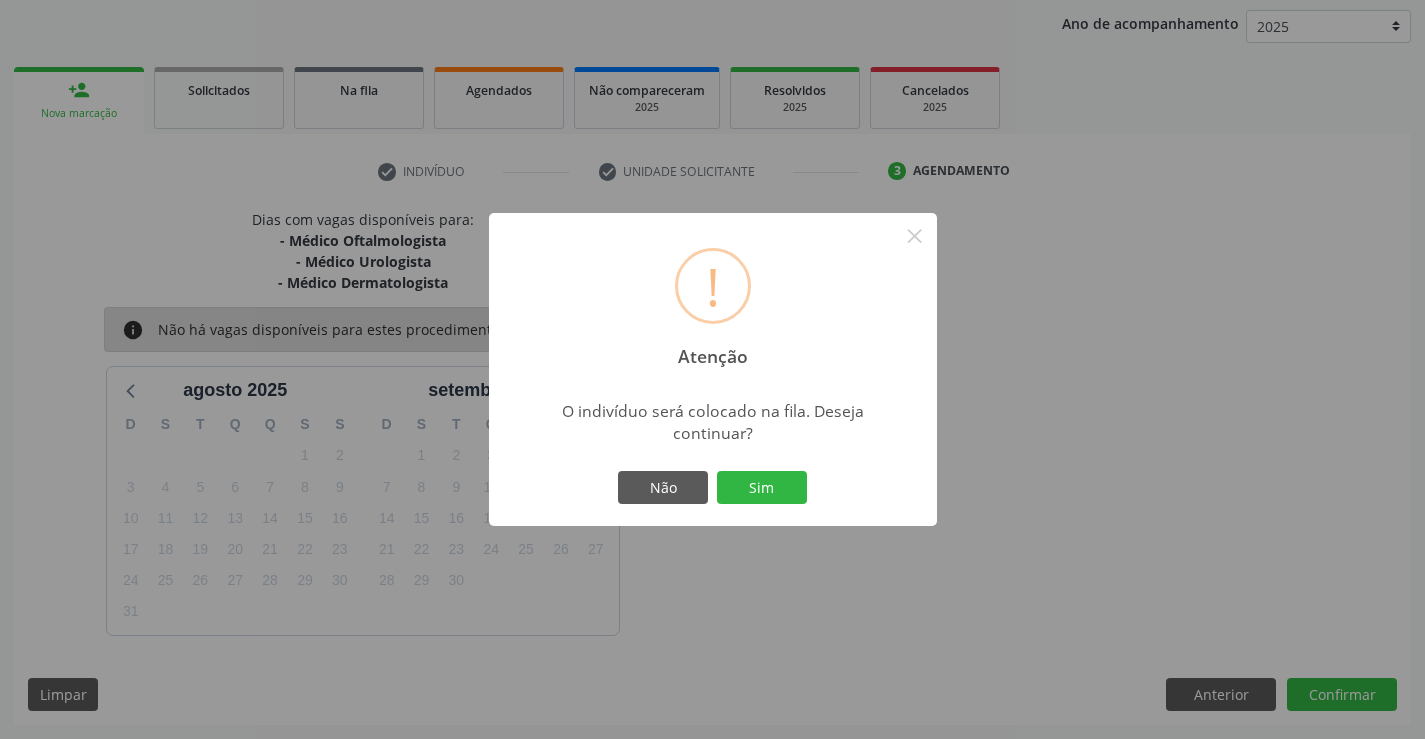 drag, startPoint x: 792, startPoint y: 482, endPoint x: 809, endPoint y: 472, distance: 19.723083 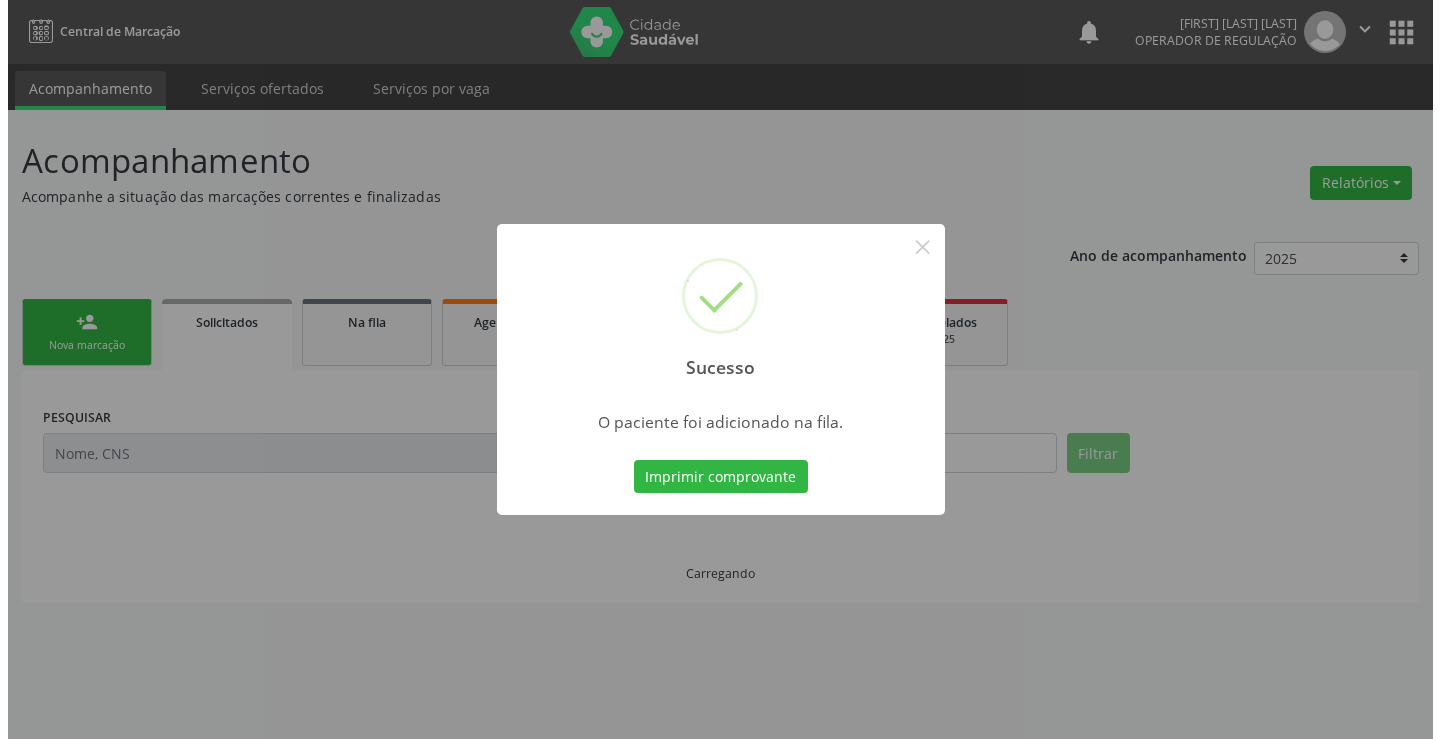 scroll, scrollTop: 0, scrollLeft: 0, axis: both 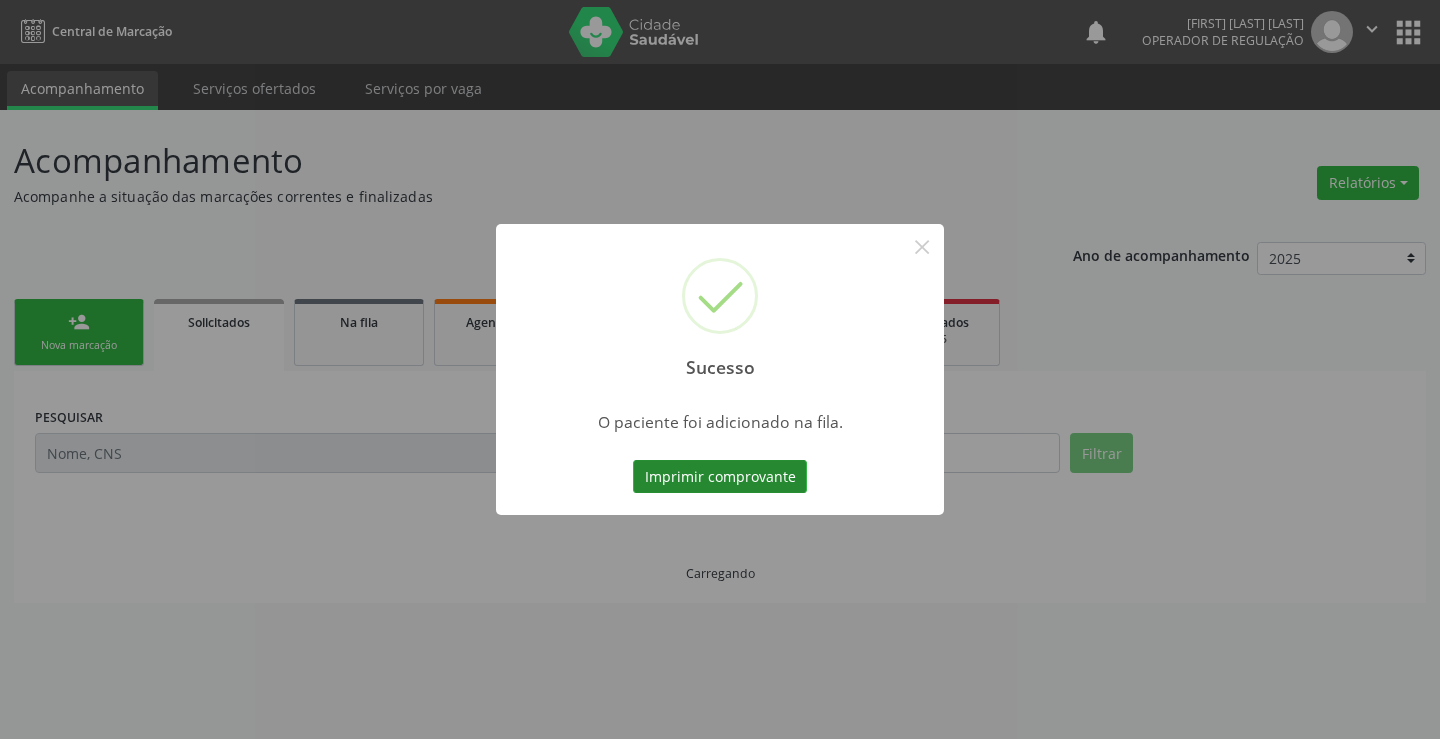 click on "Imprimir comprovante" at bounding box center [720, 477] 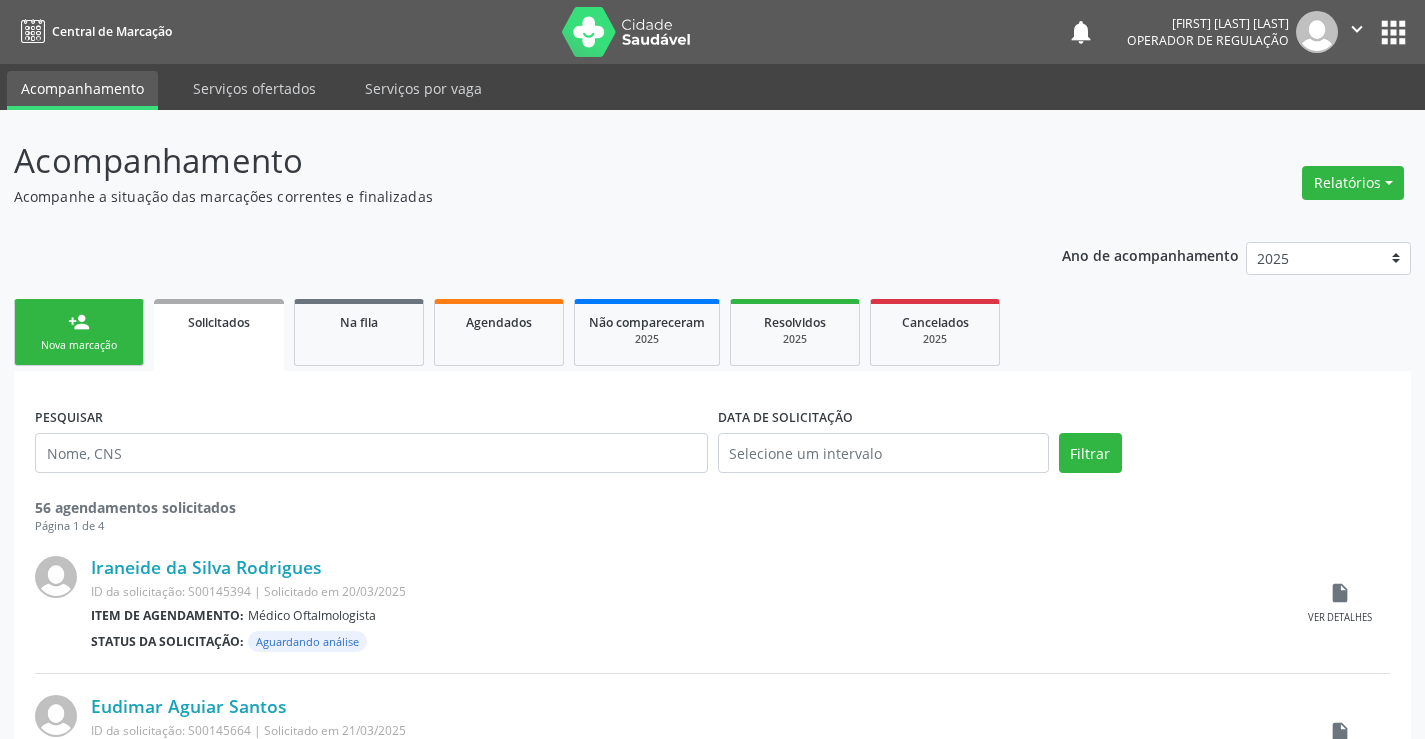 scroll, scrollTop: 0, scrollLeft: 0, axis: both 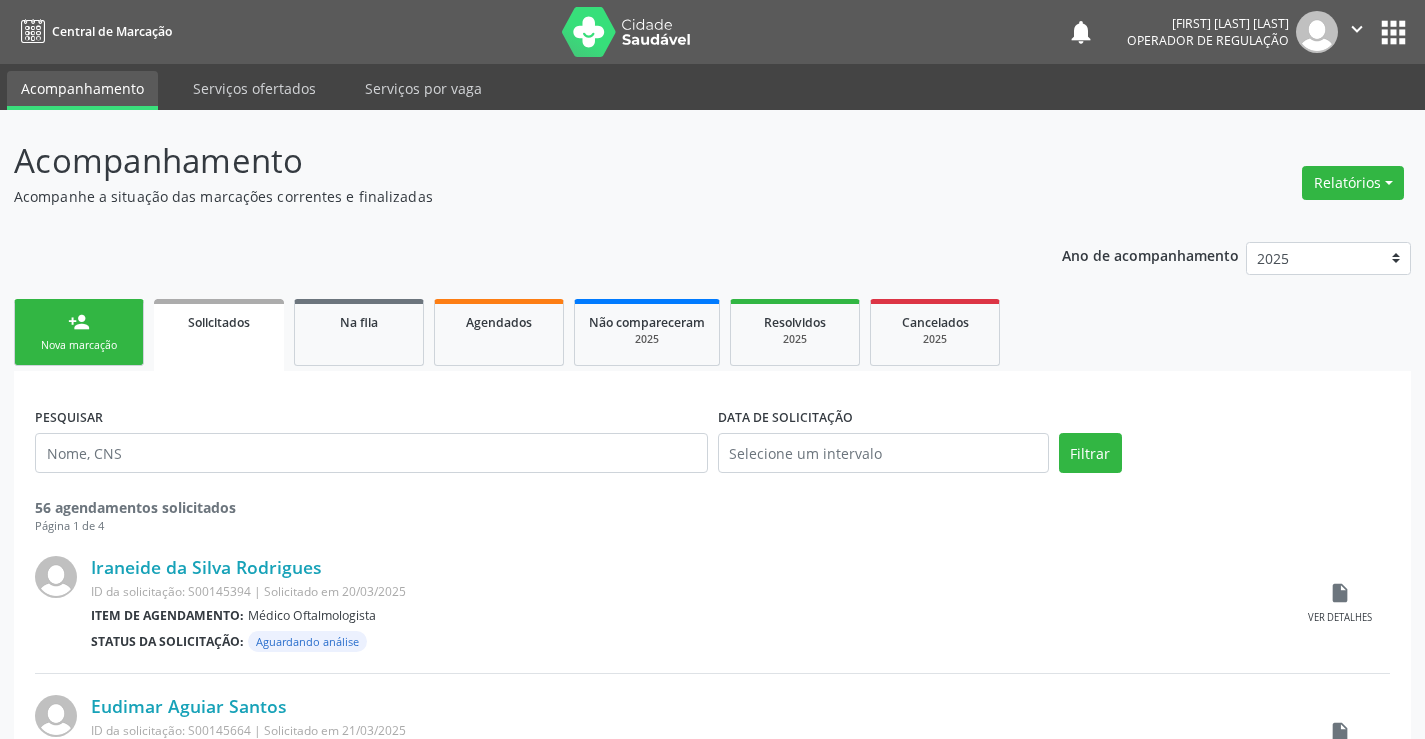 click on "Nova marcação" at bounding box center [79, 345] 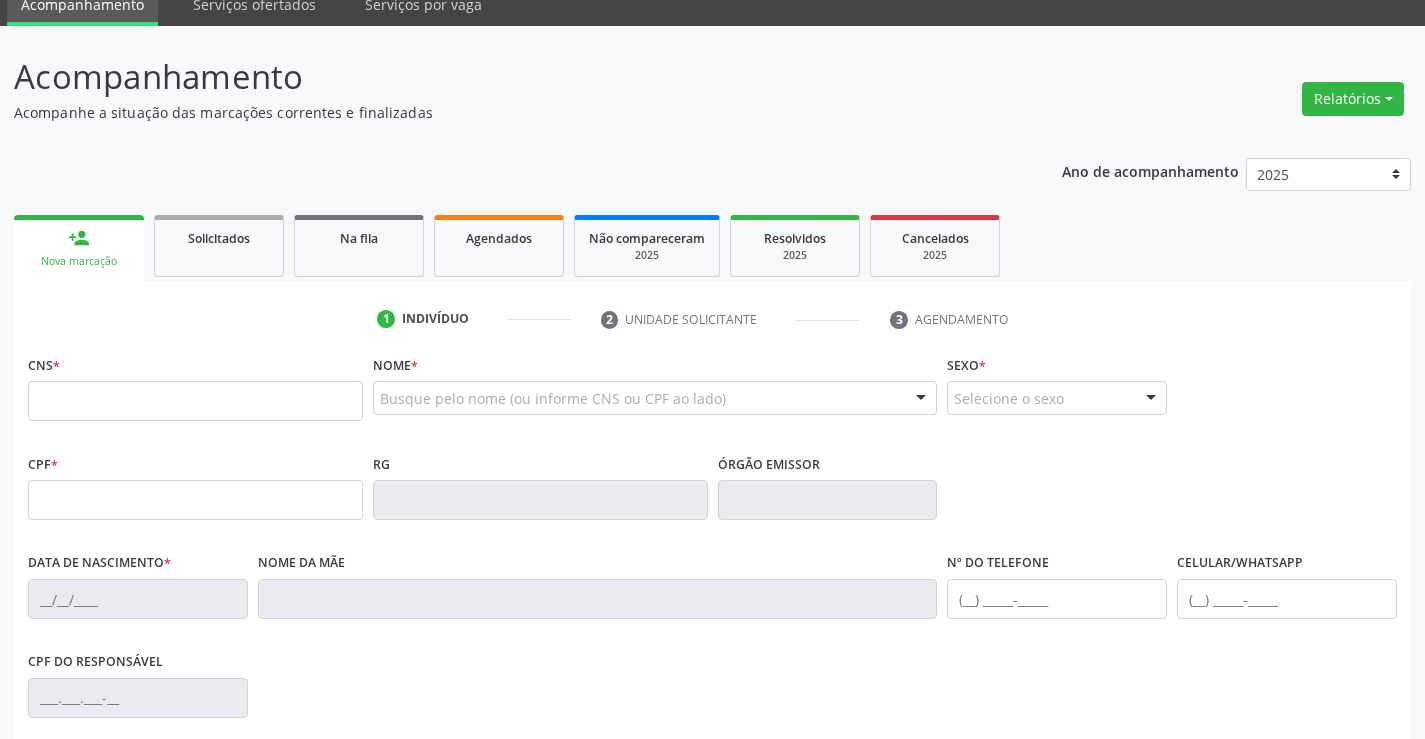 scroll, scrollTop: 200, scrollLeft: 0, axis: vertical 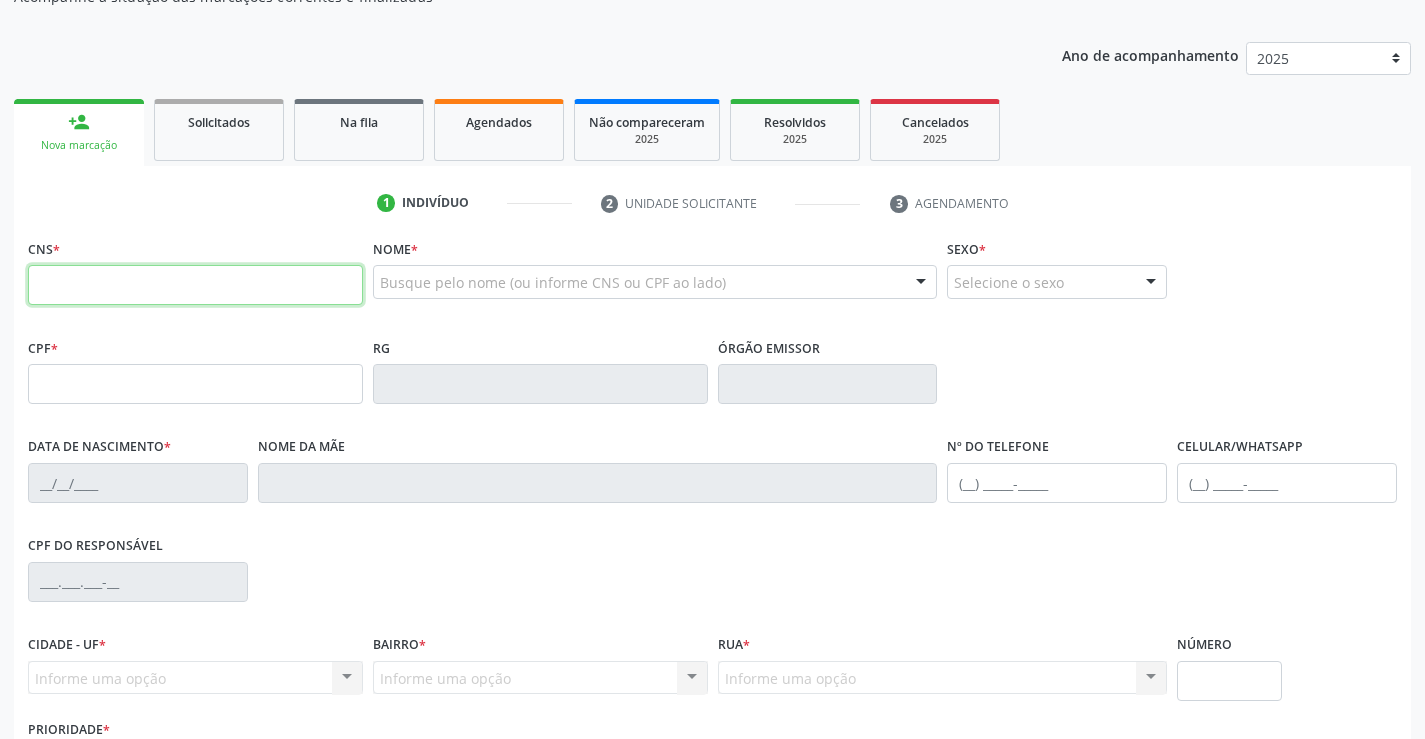 click at bounding box center (195, 285) 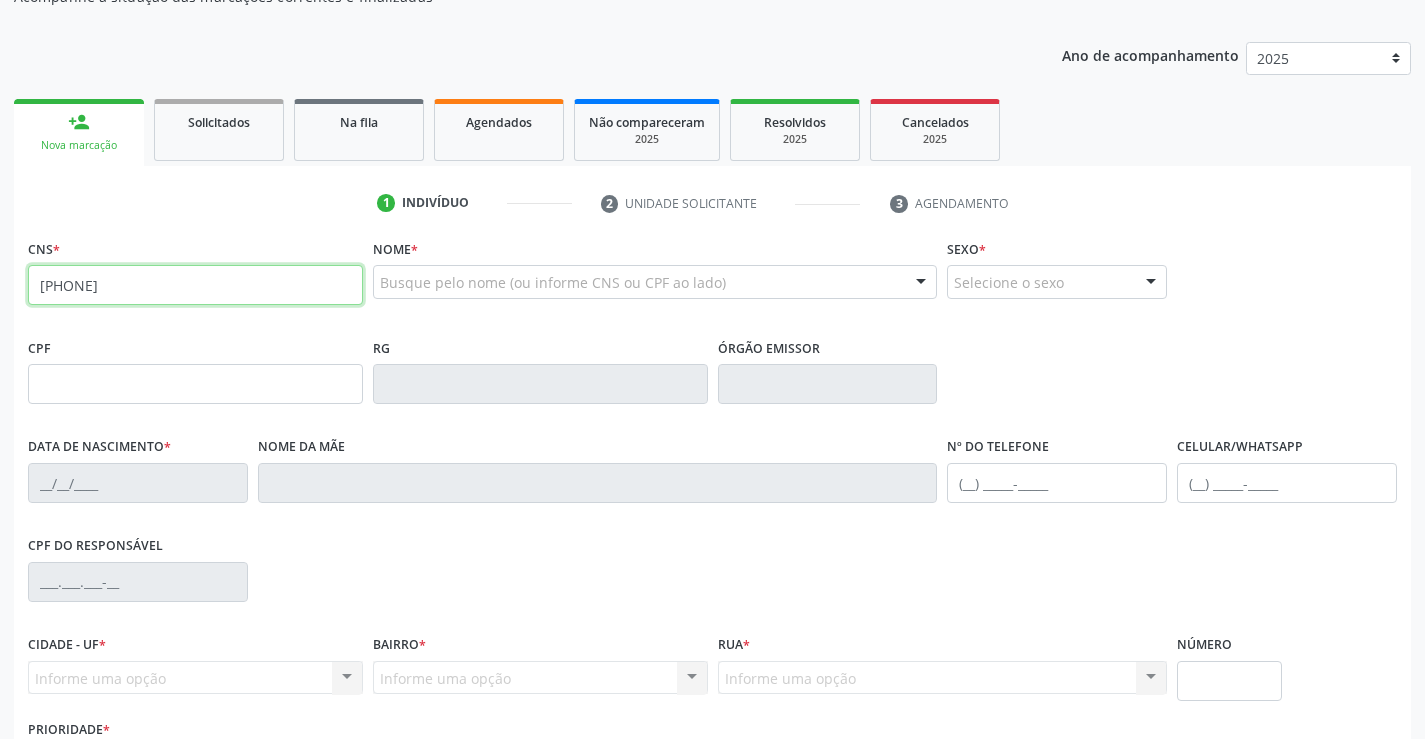 type on "[PHONE]" 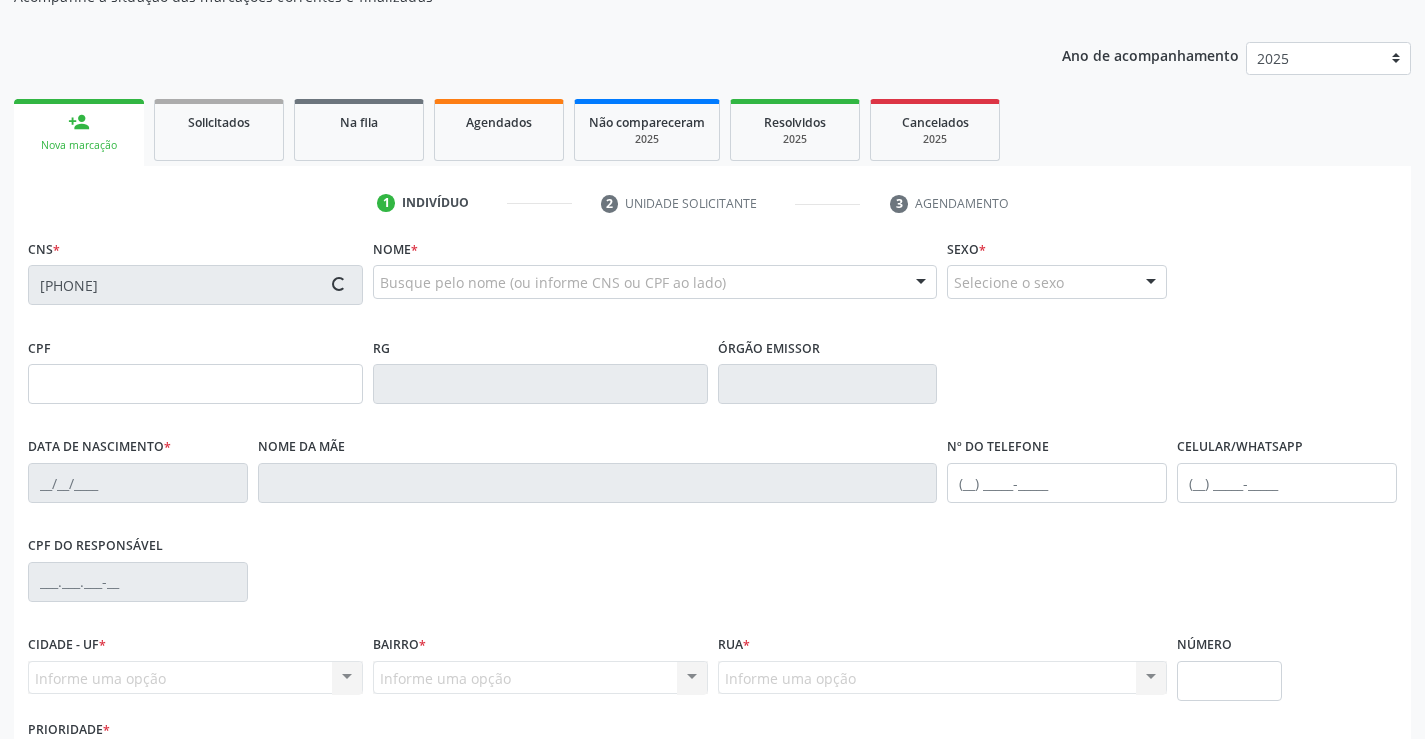 type on "[DATE]" 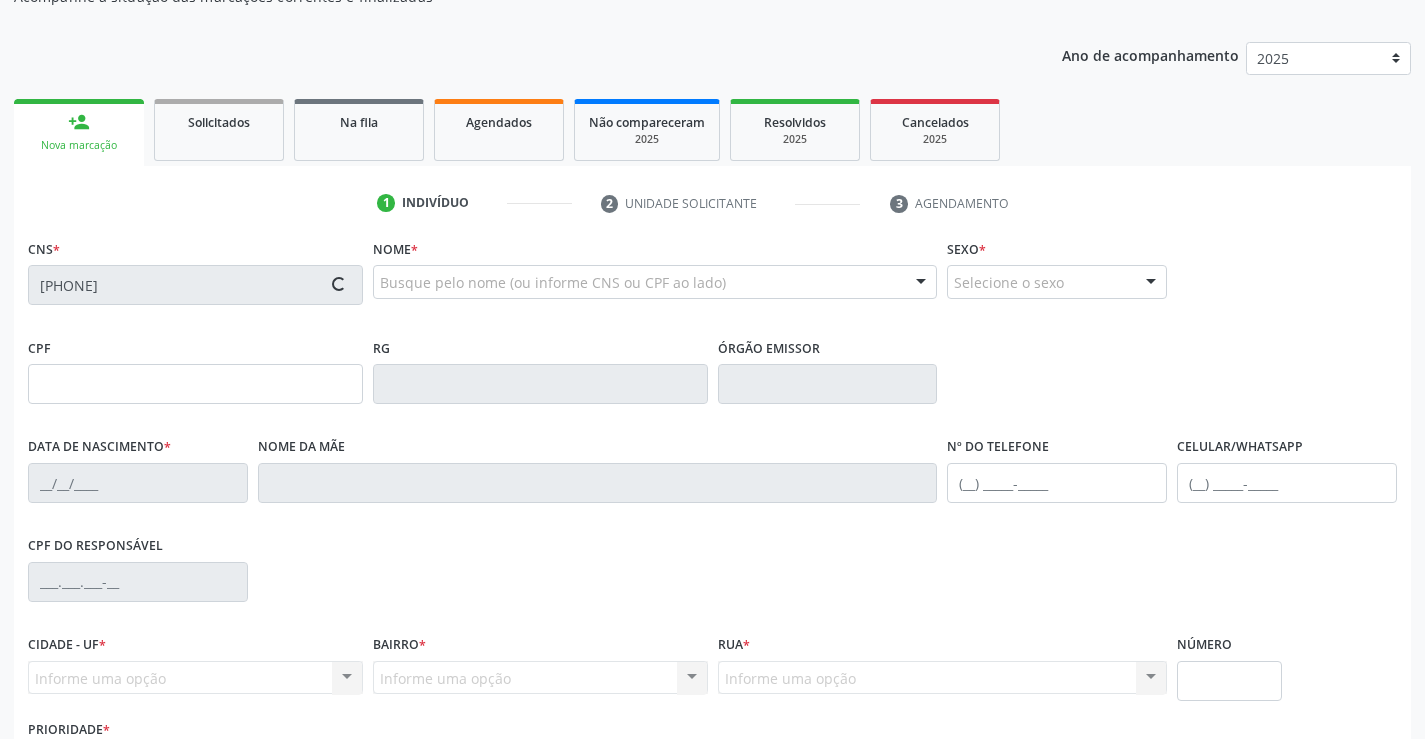 type on "([PHONE])" 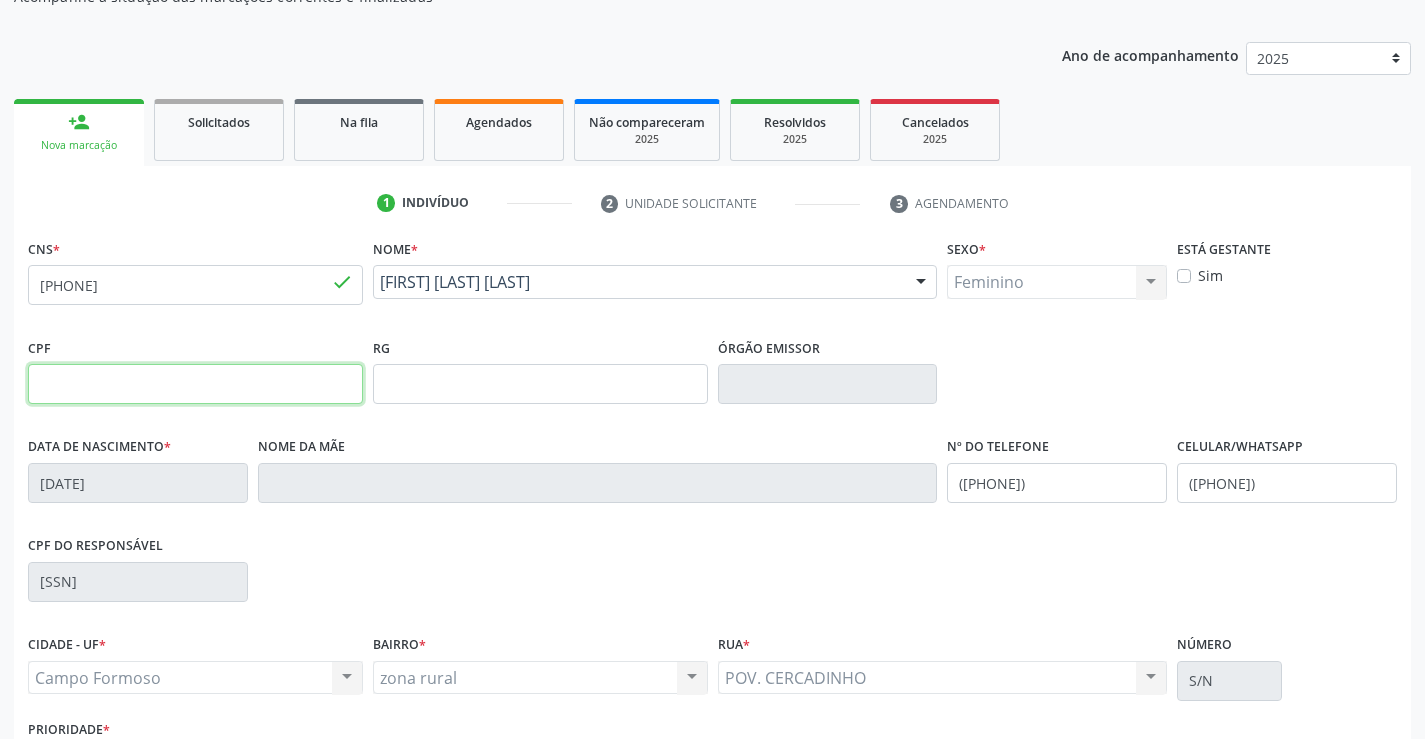click at bounding box center (195, 384) 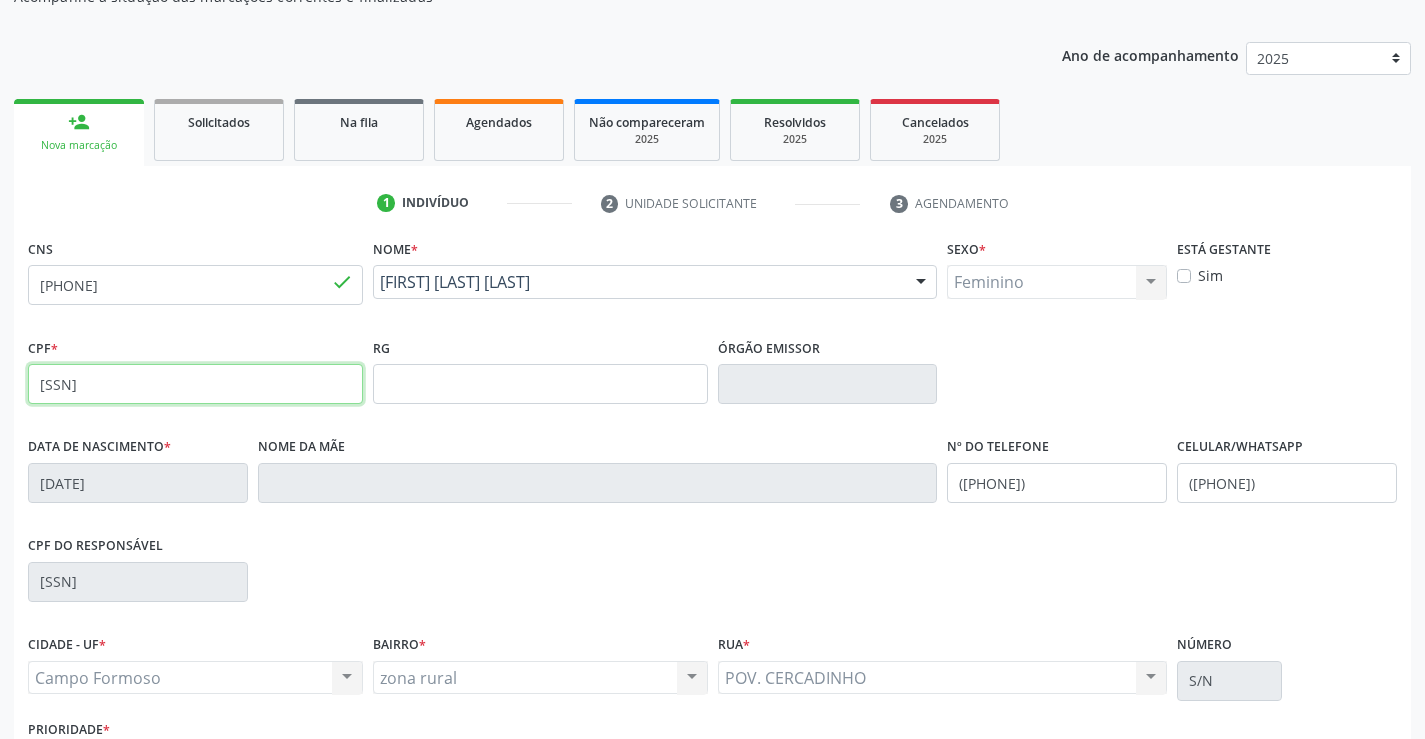 type on "[SSN]" 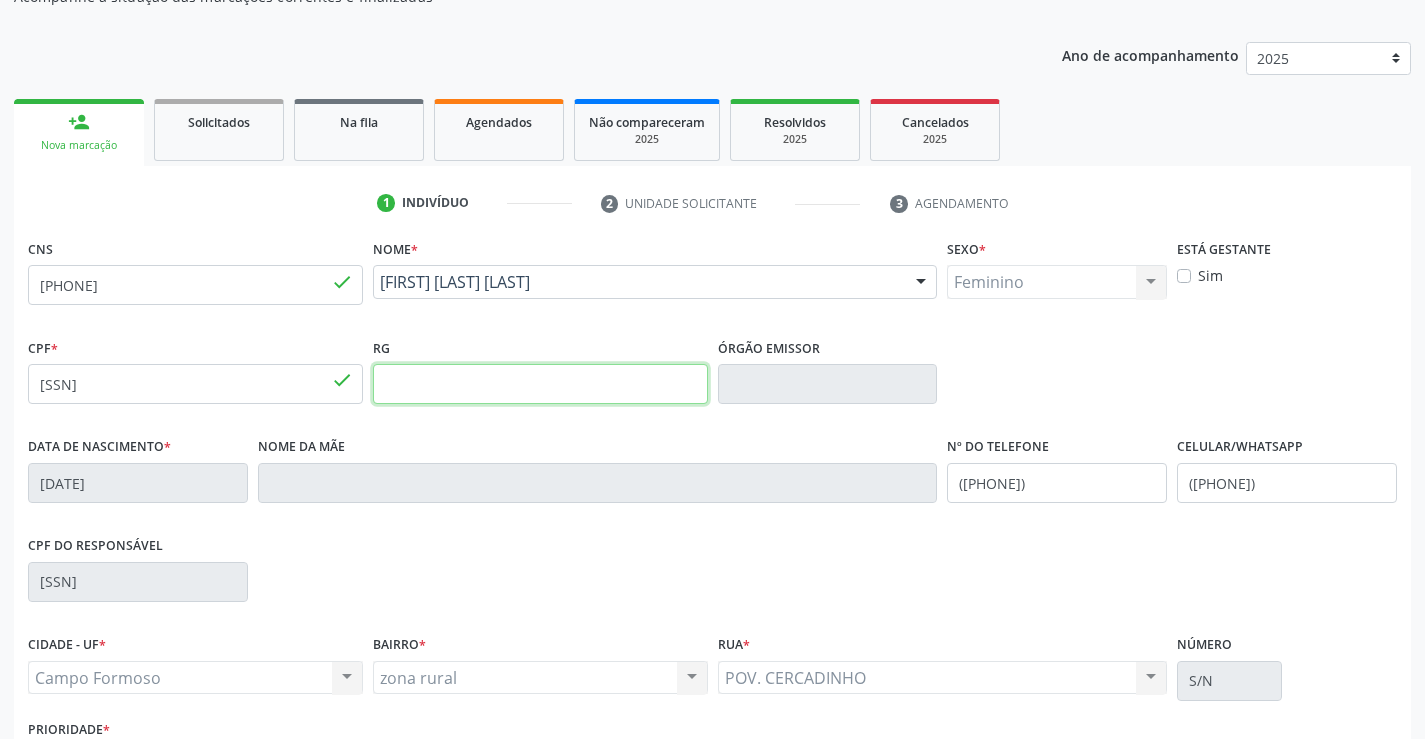 click at bounding box center (540, 384) 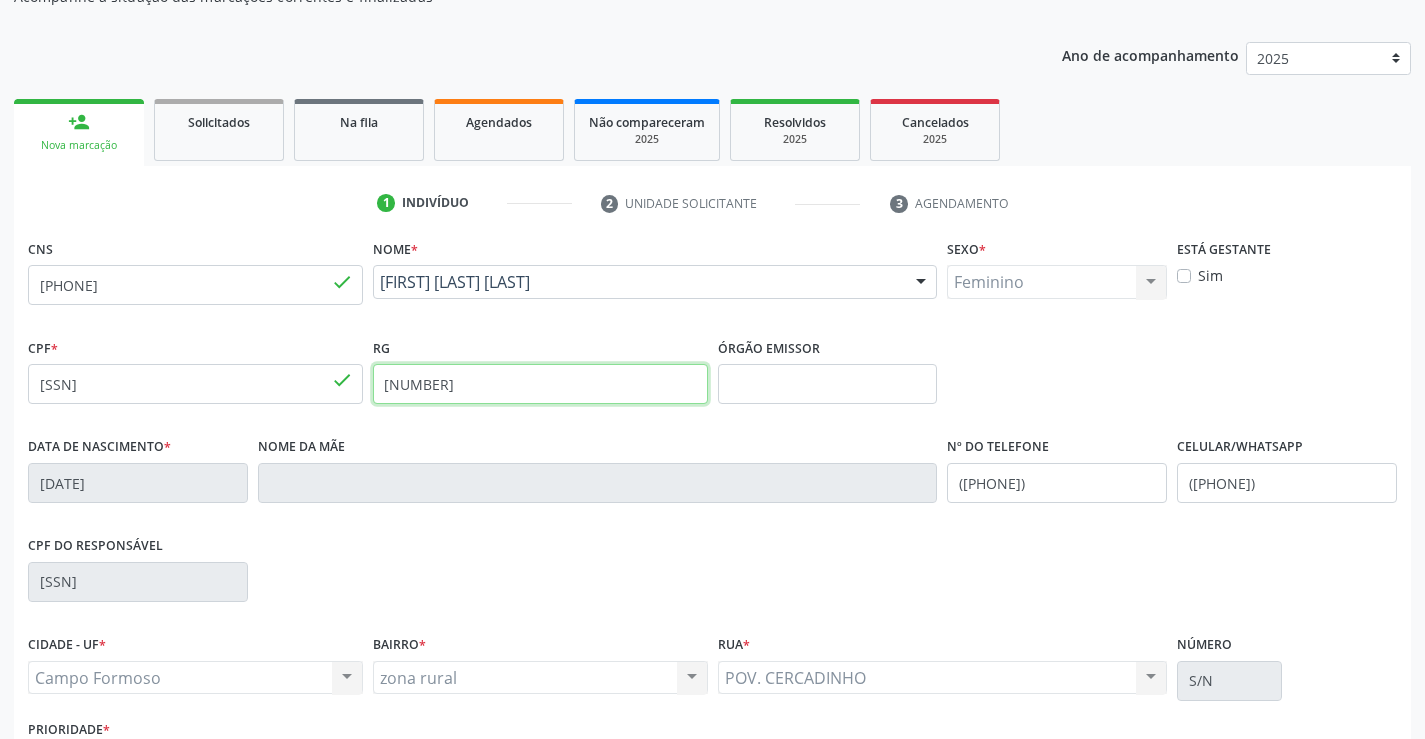 type on "[NUMBER]" 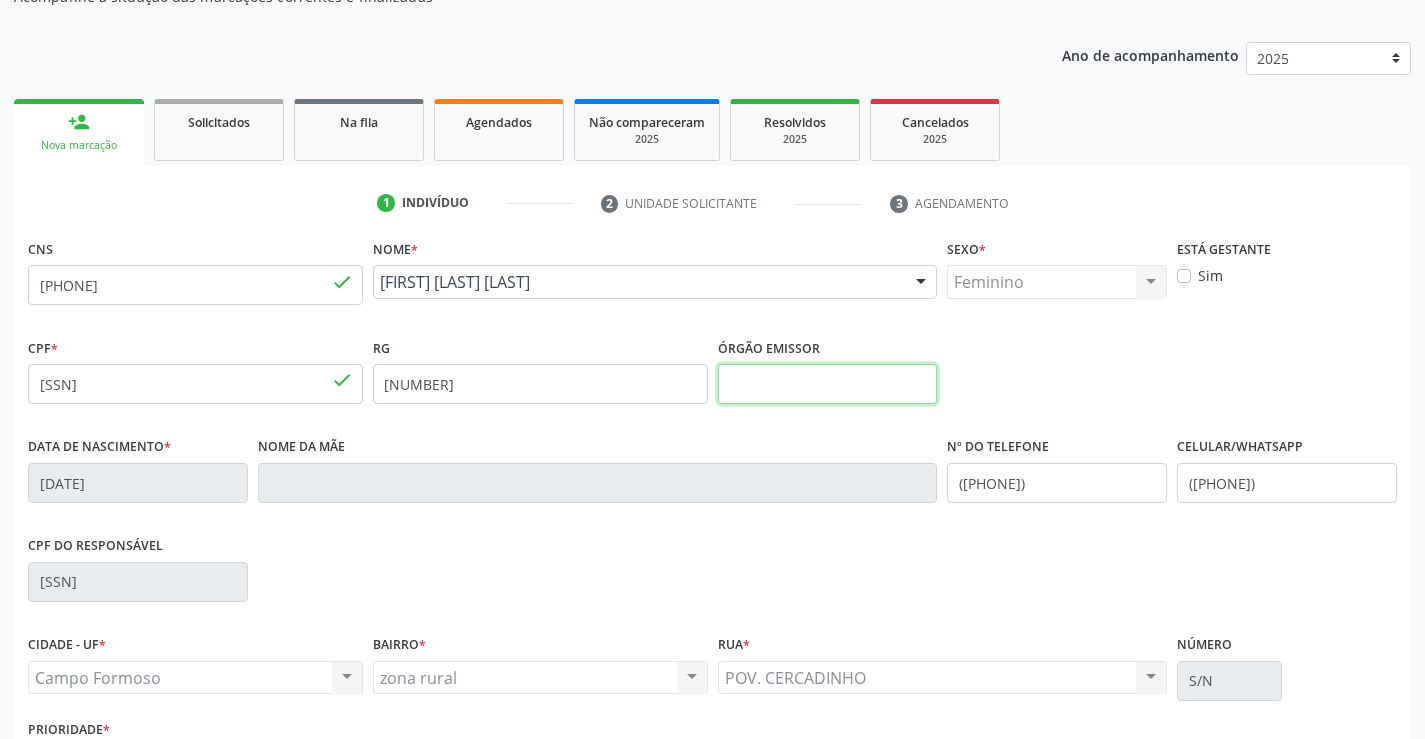 click at bounding box center [828, 384] 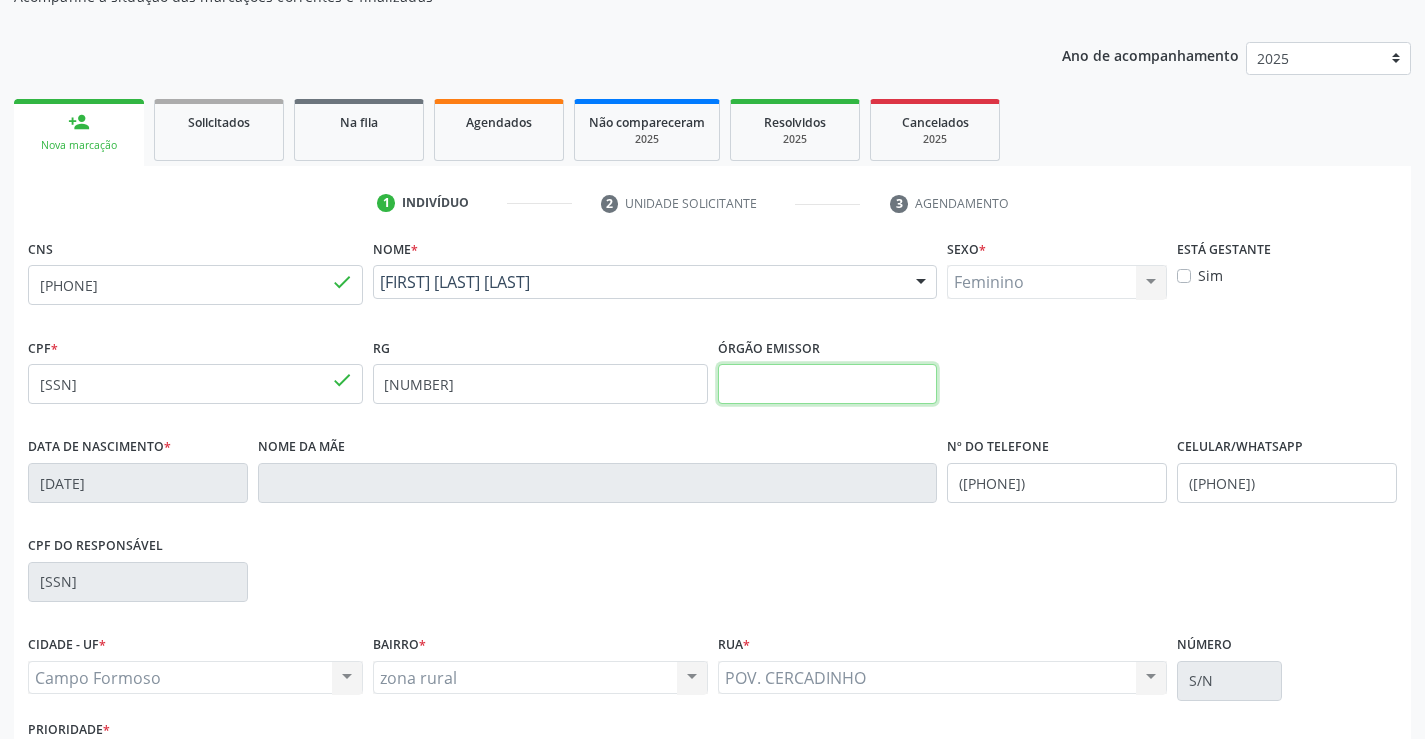 type on "SSPBA" 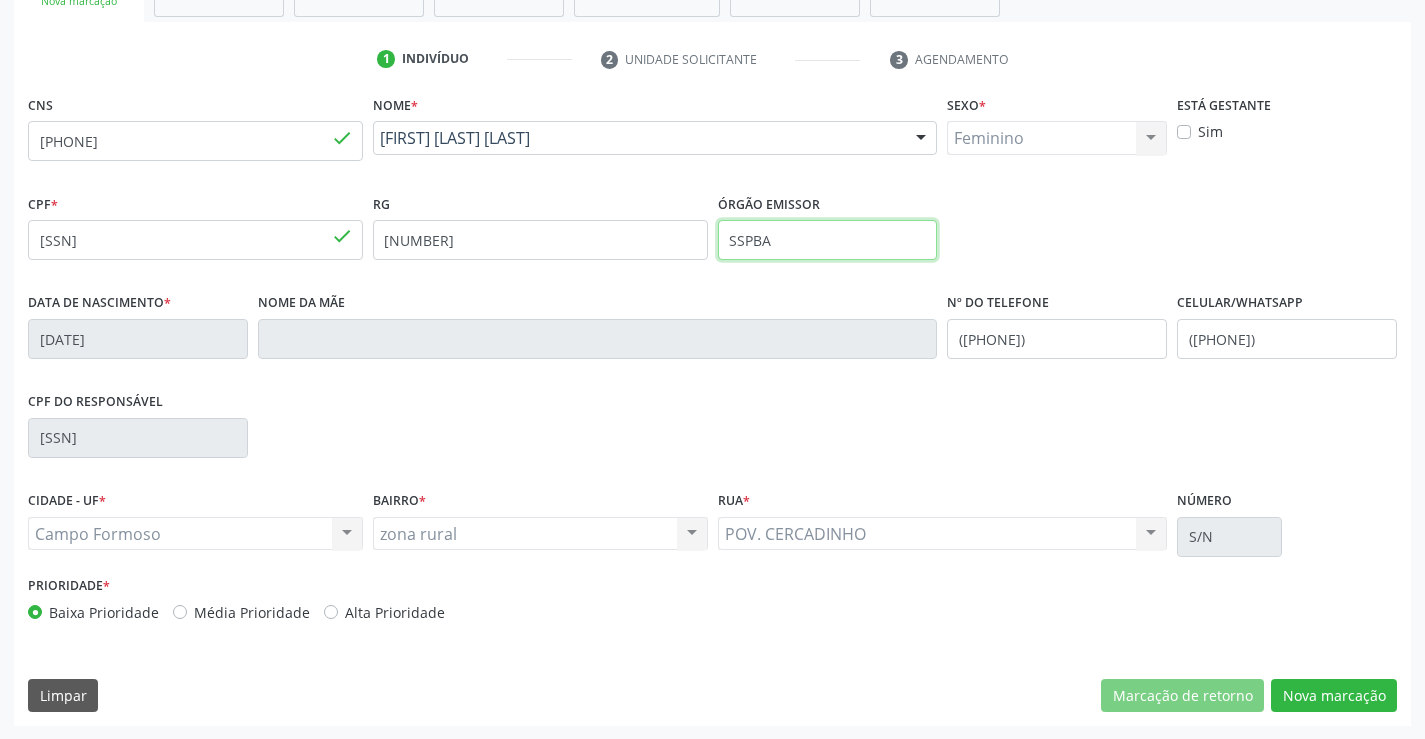 scroll, scrollTop: 345, scrollLeft: 0, axis: vertical 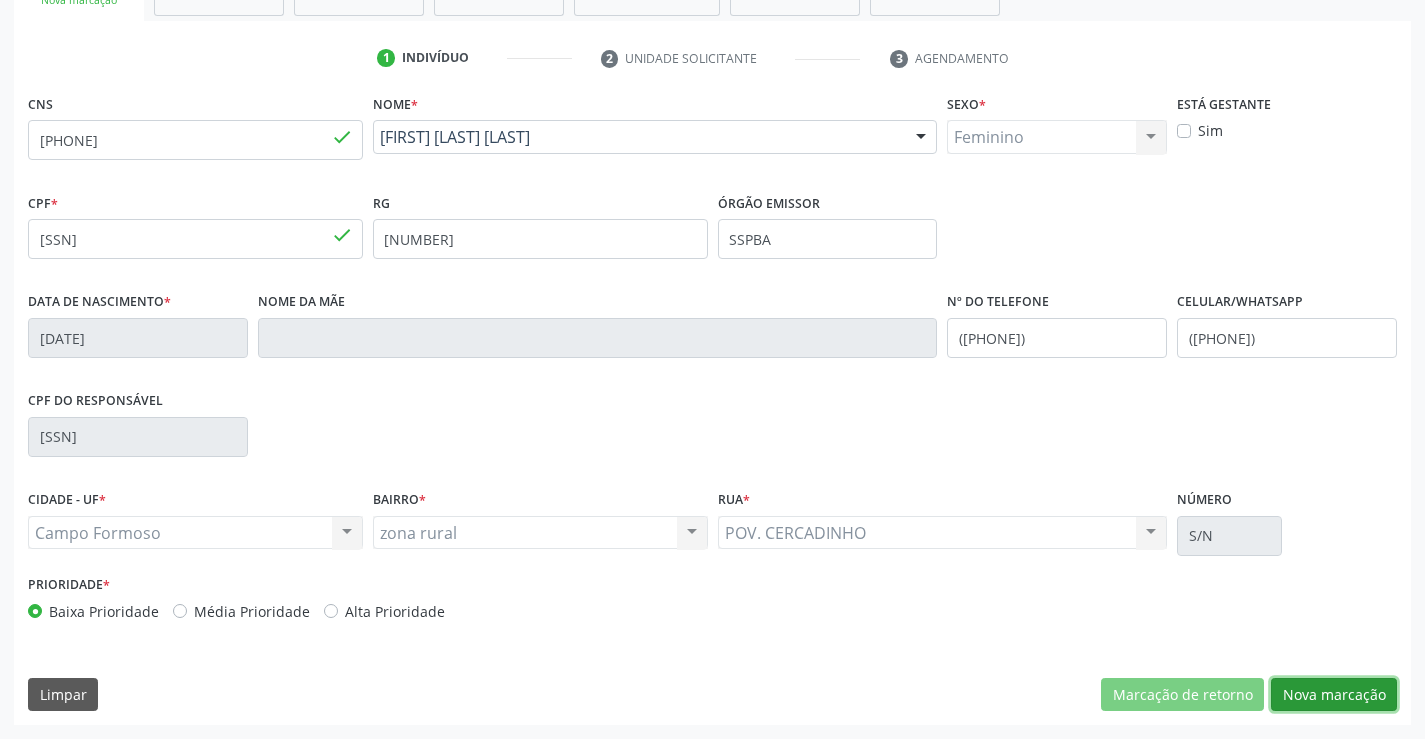 click on "Nova marcação" at bounding box center (1334, 695) 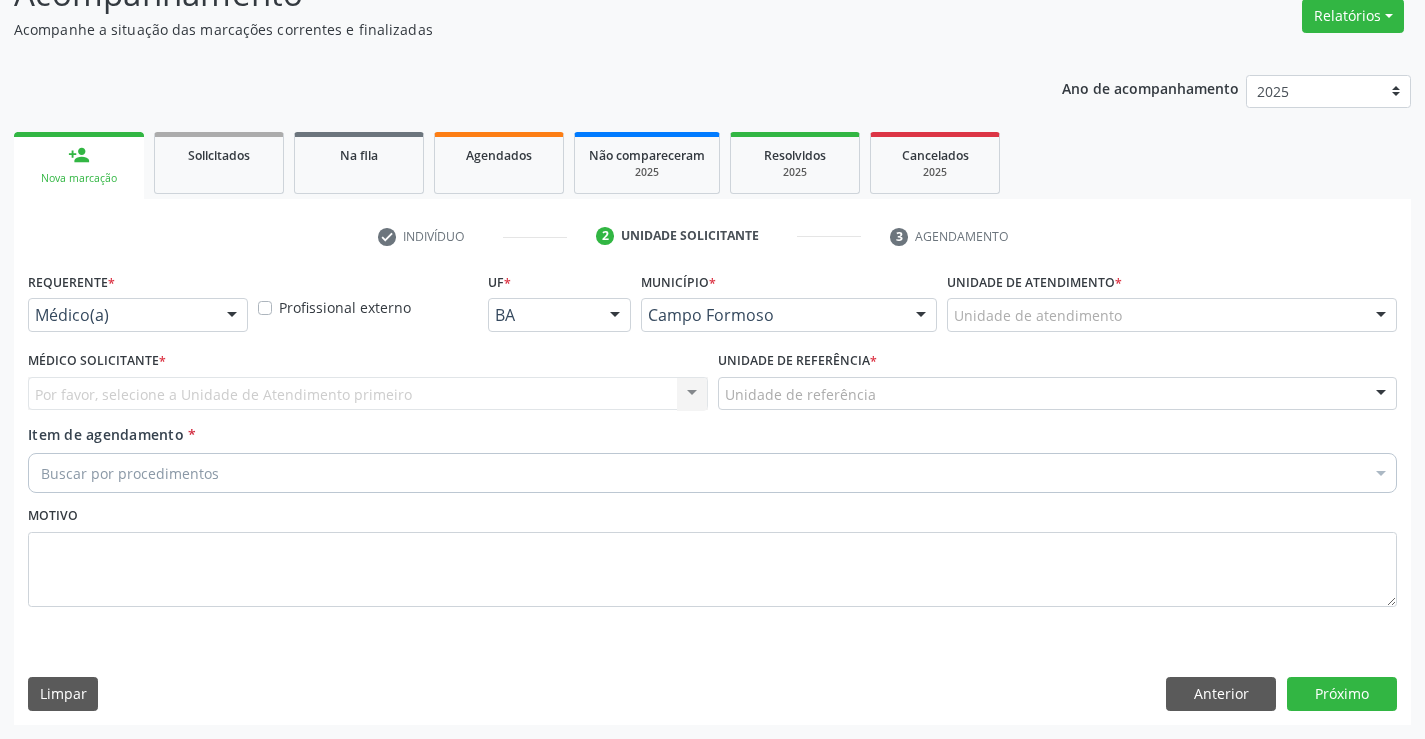 scroll, scrollTop: 167, scrollLeft: 0, axis: vertical 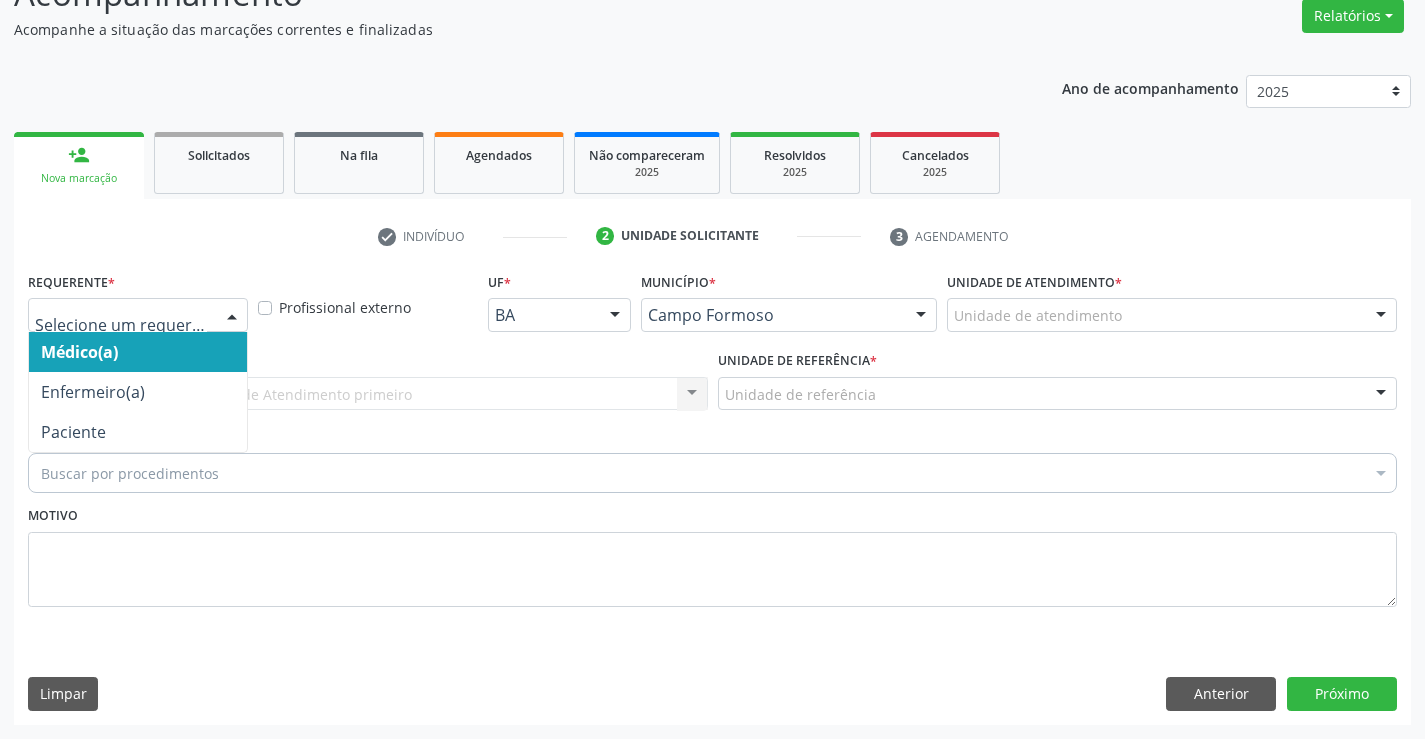 click at bounding box center (232, 316) 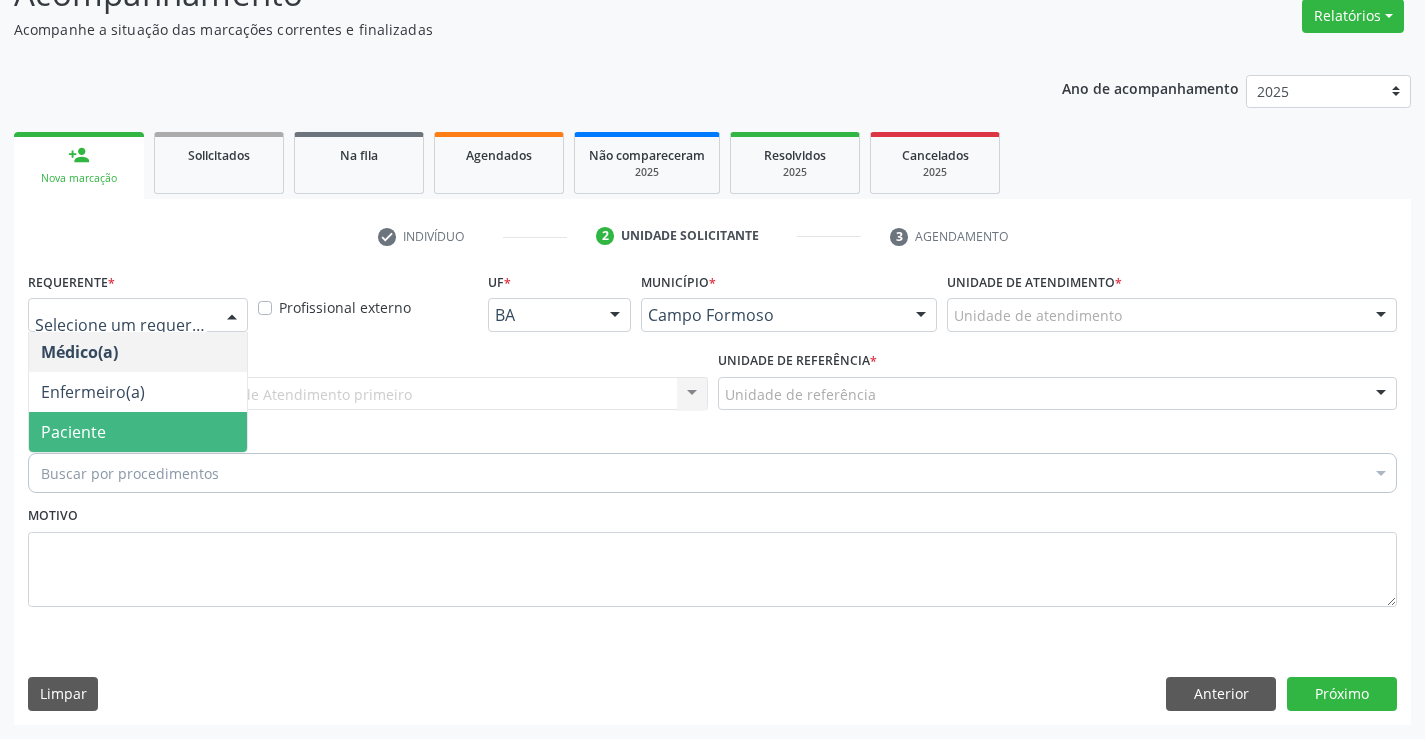 click on "Paciente" at bounding box center (138, 432) 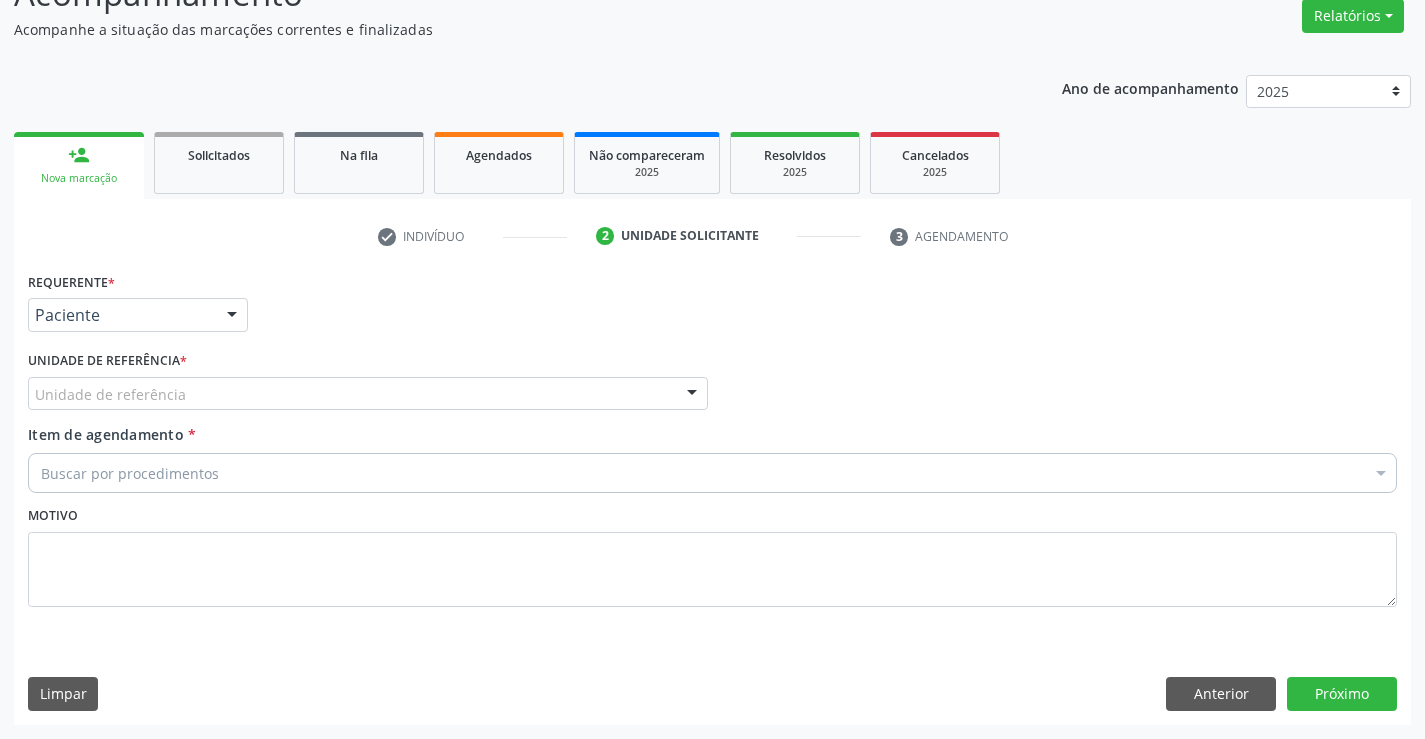 click on "Unidade de referência" at bounding box center [368, 394] 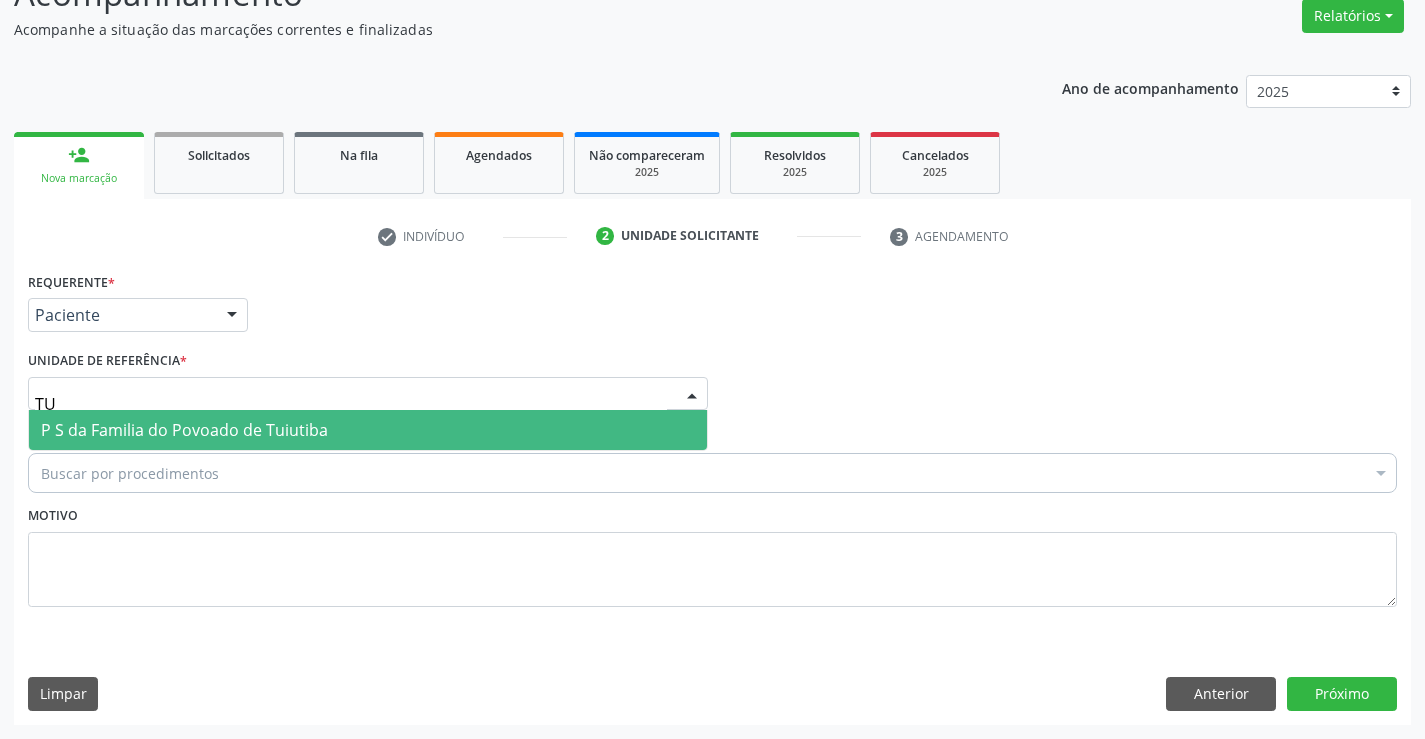 type on "TUI" 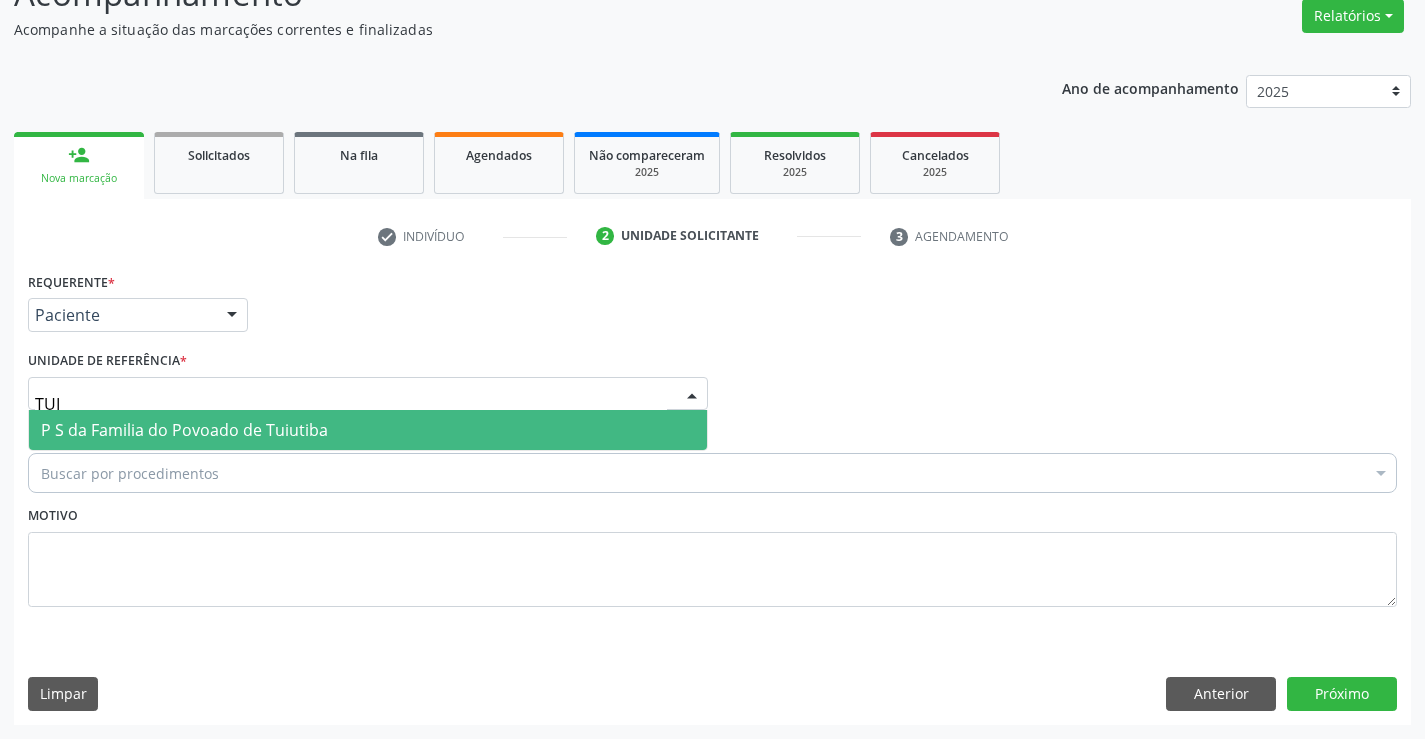 click on "P S da Familia do Povoado de Tuiutiba" at bounding box center (184, 430) 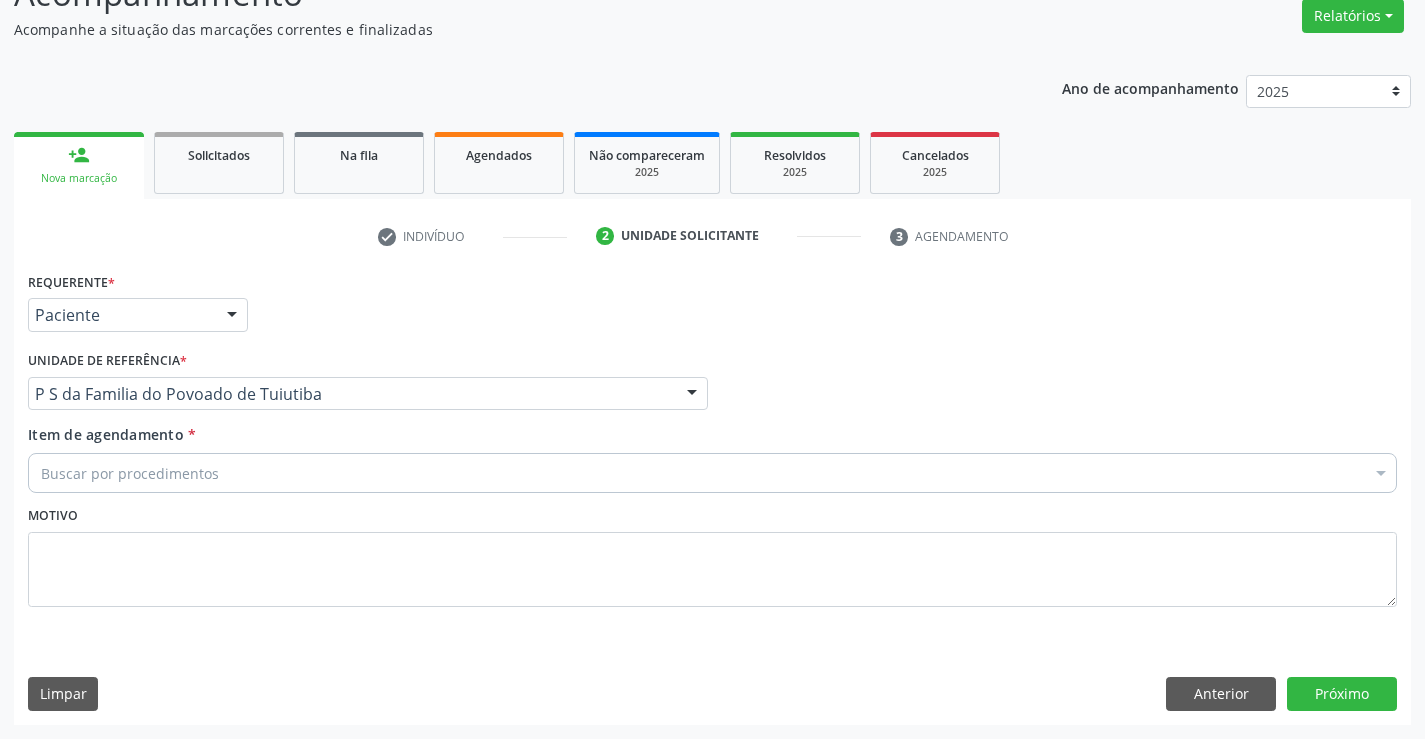 click on "Buscar por procedimentos" at bounding box center (712, 473) 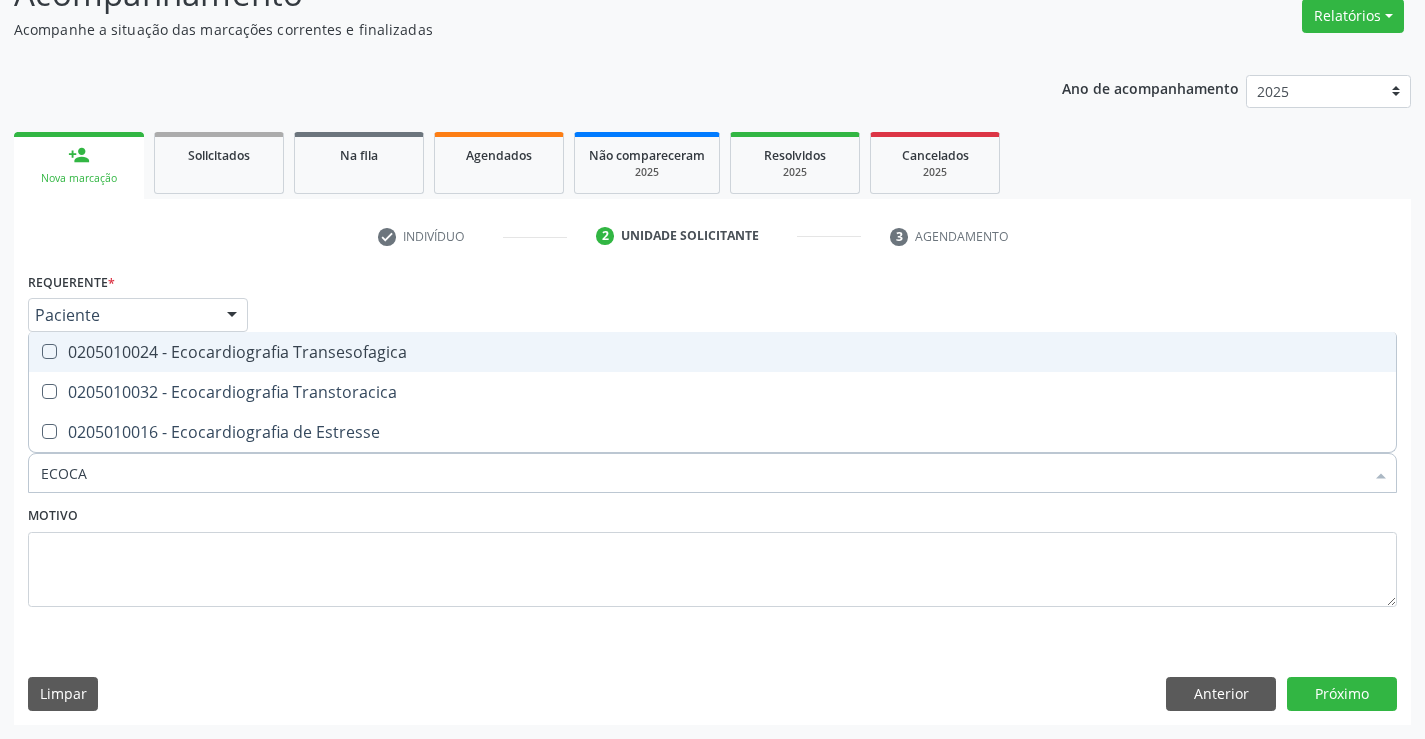 type on "ECOCAR" 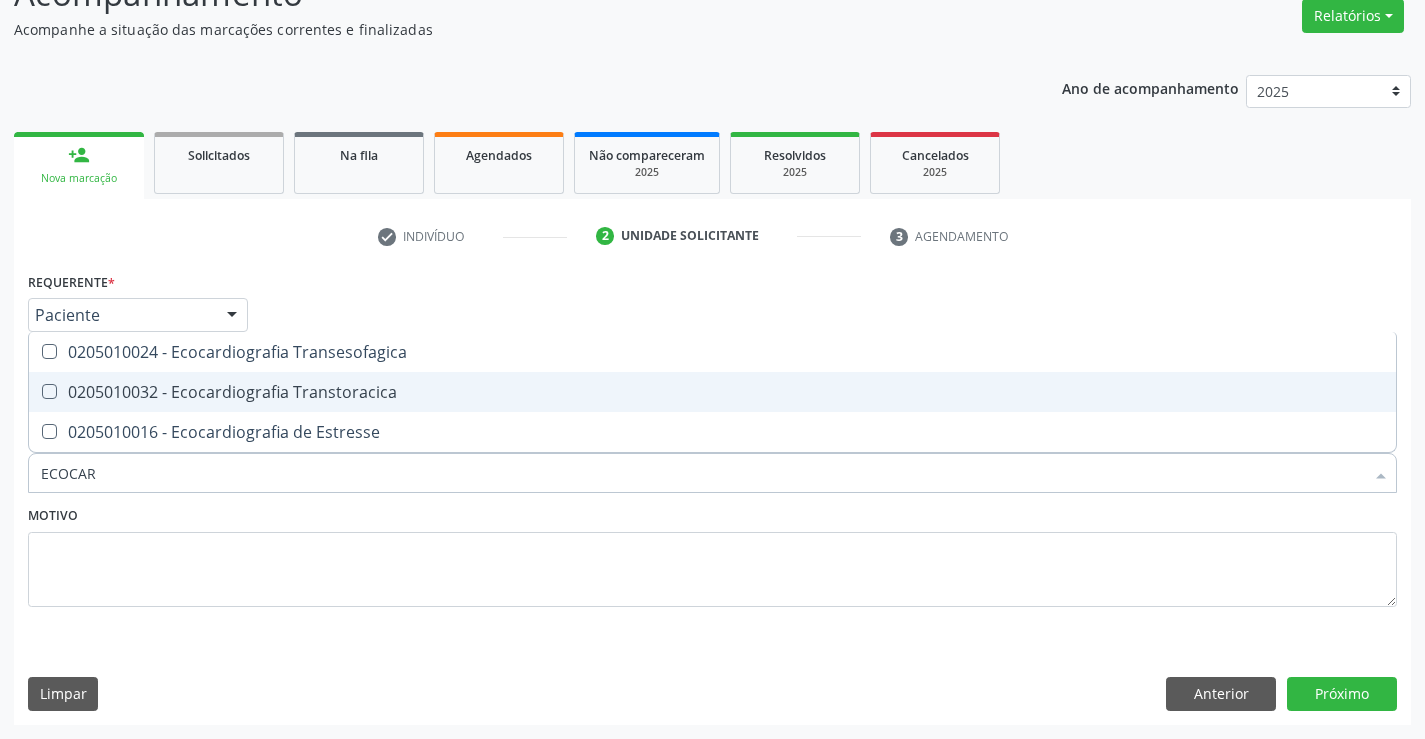 click on "0205010032 - Ecocardiografia Transtoracica" at bounding box center (712, 392) 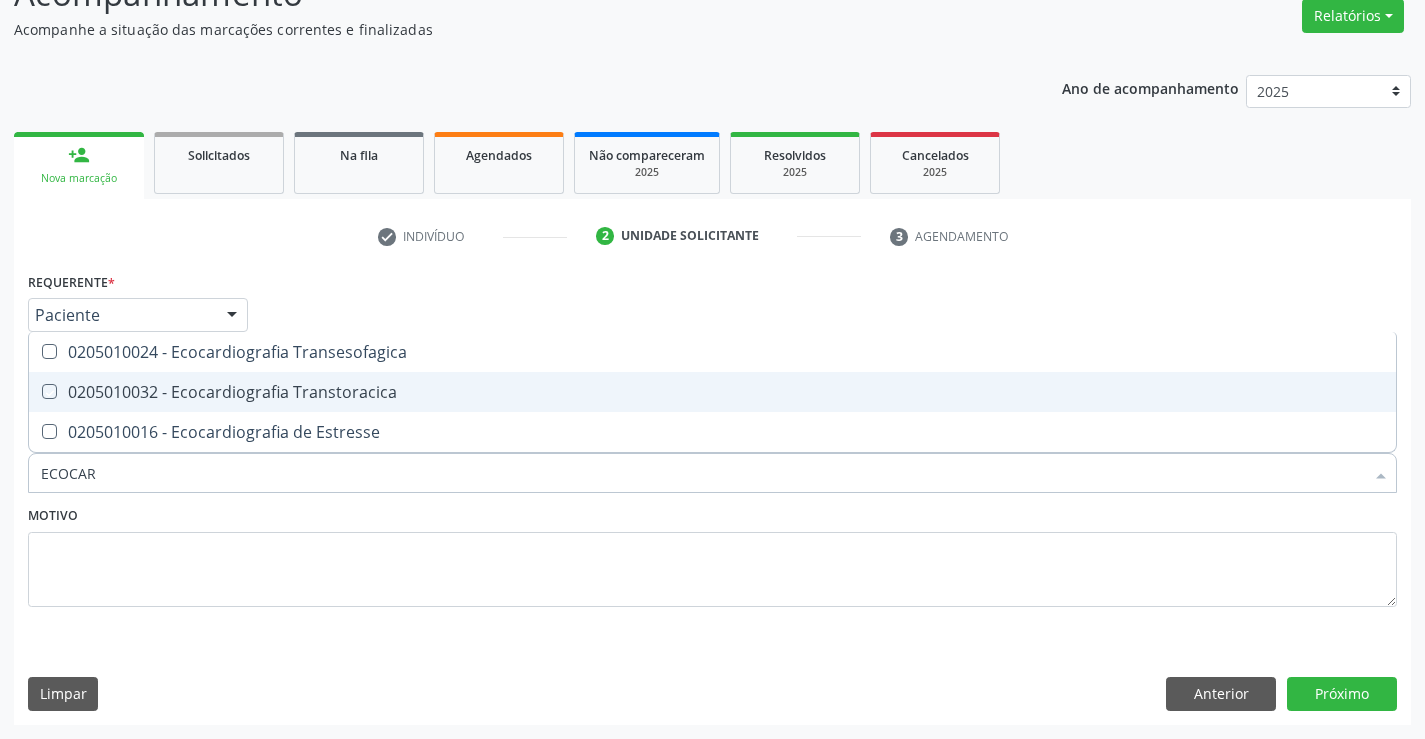 checkbox on "true" 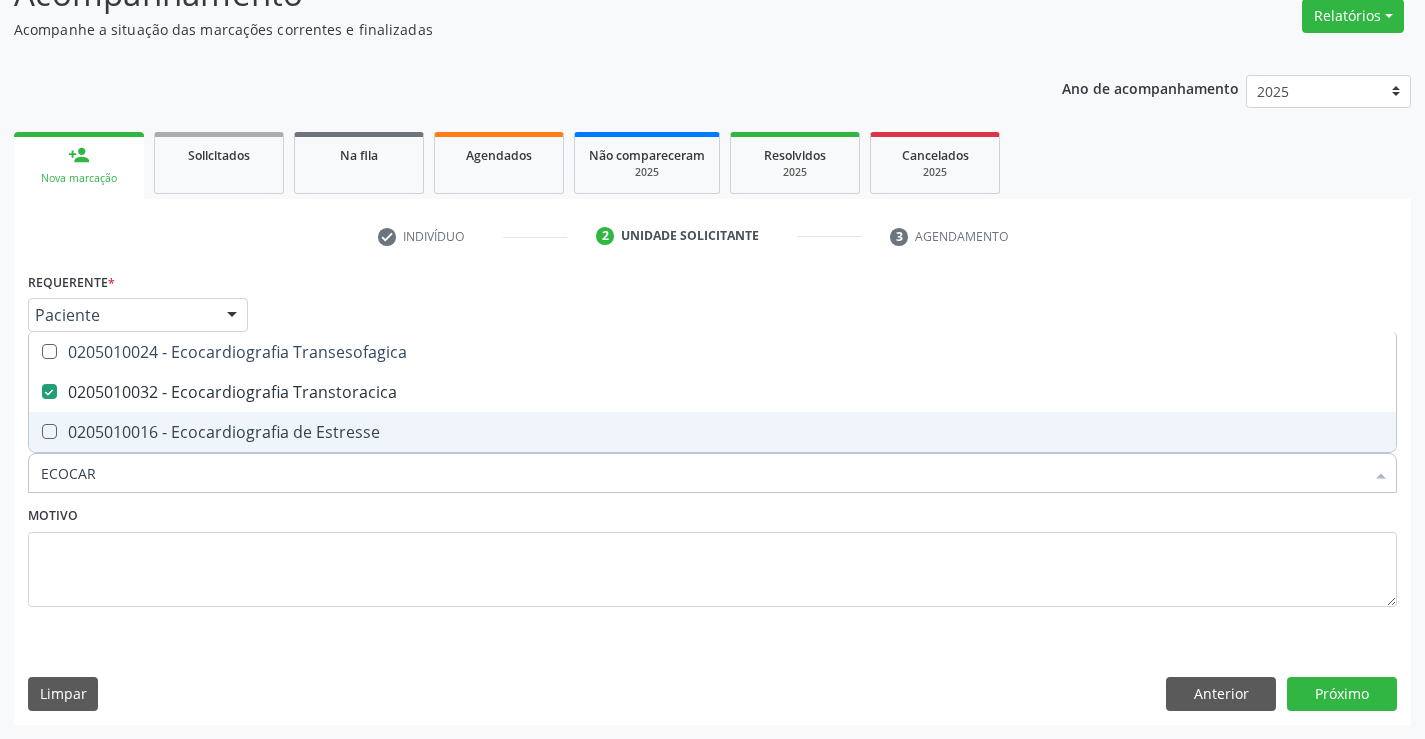 click on "Motivo" at bounding box center (712, 554) 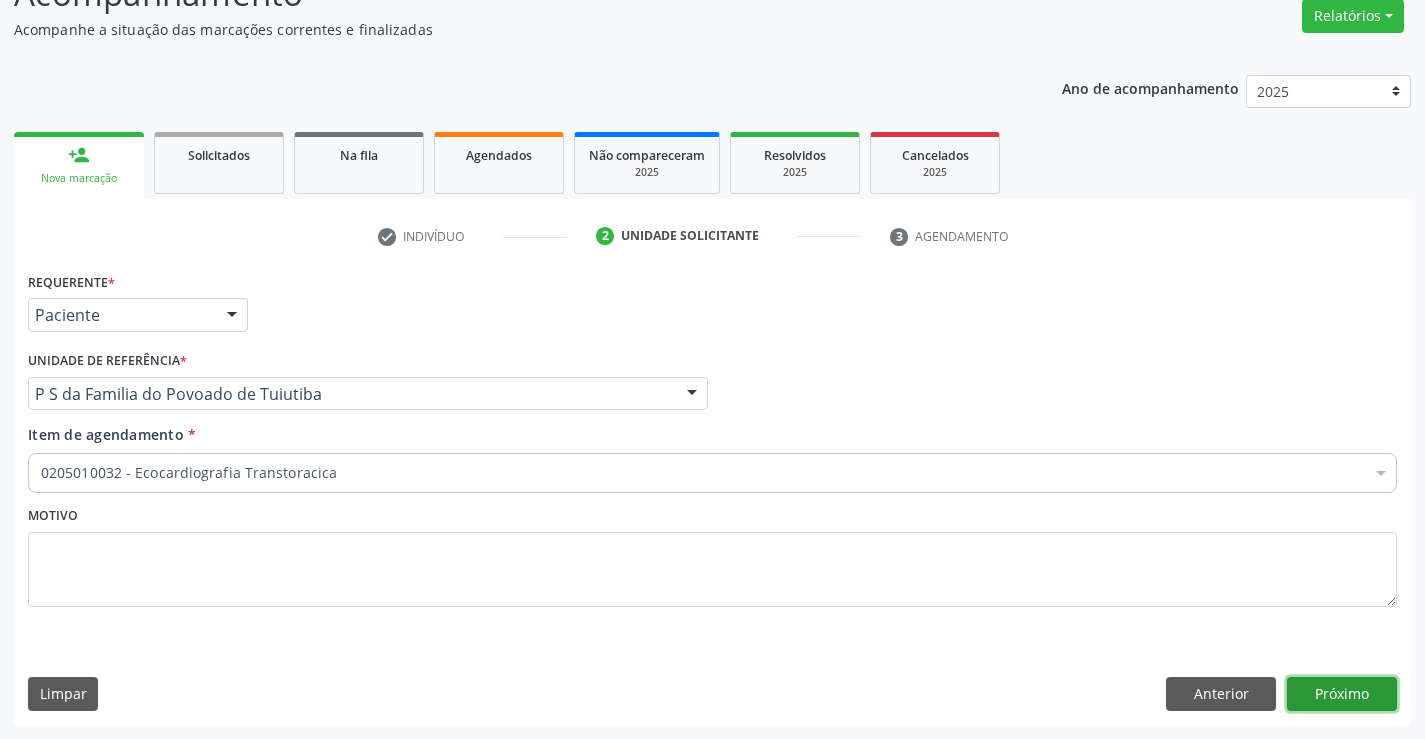 click on "Próximo" at bounding box center [1342, 694] 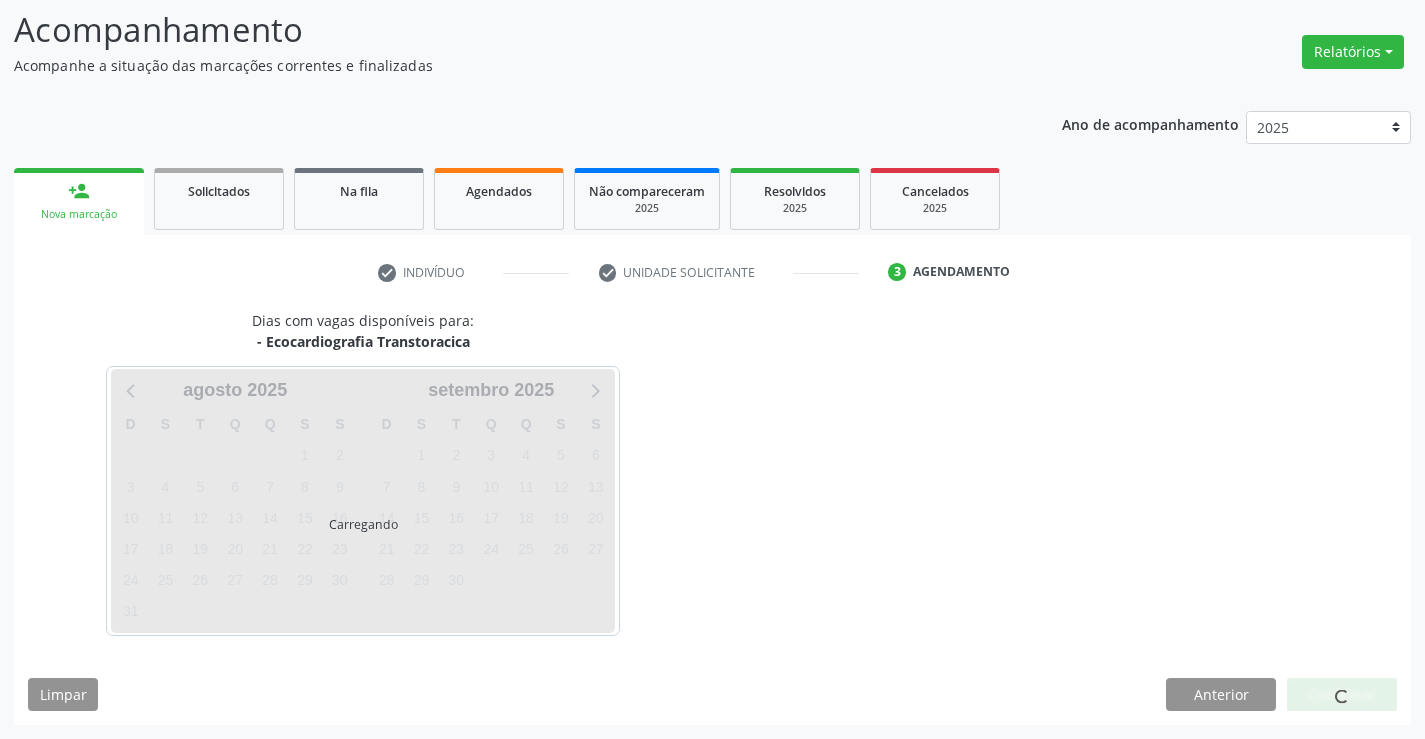 scroll, scrollTop: 167, scrollLeft: 0, axis: vertical 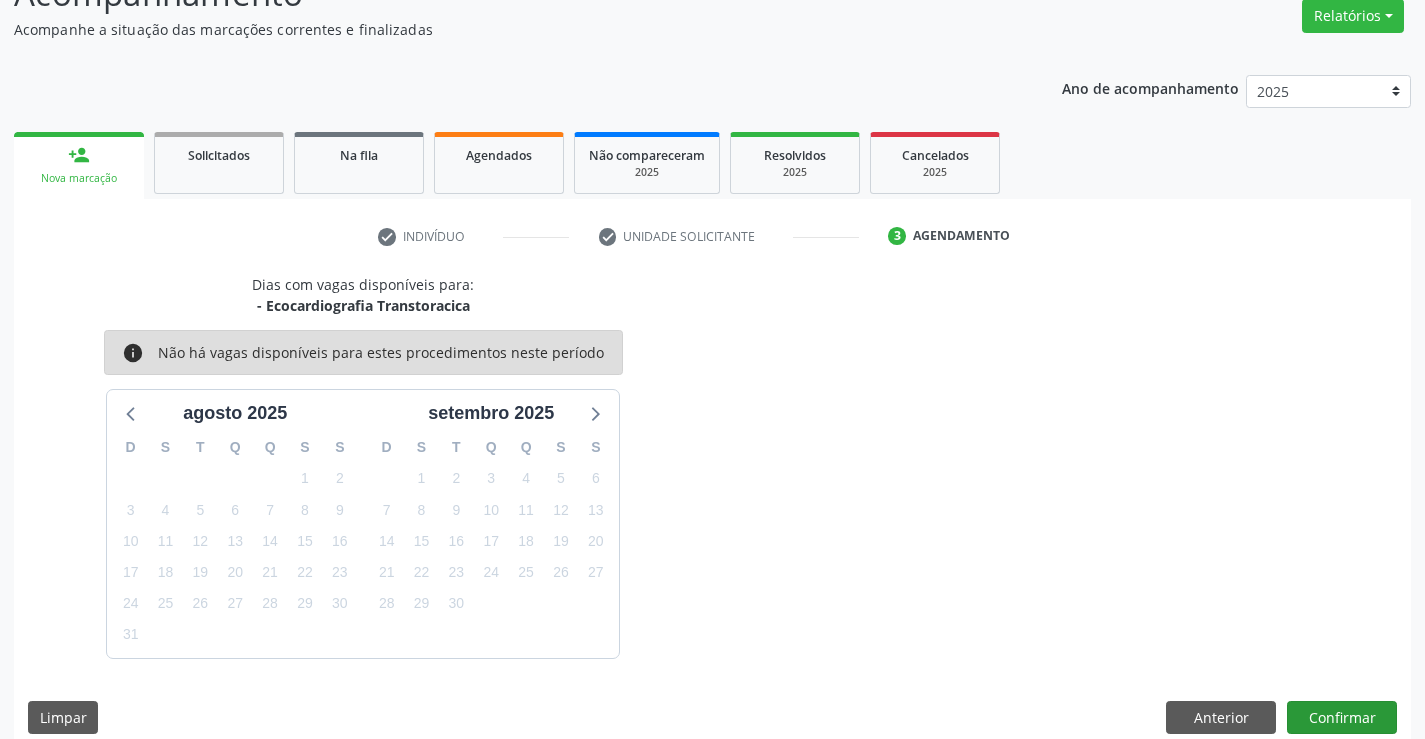 drag, startPoint x: 1356, startPoint y: 694, endPoint x: 1339, endPoint y: 711, distance: 24.04163 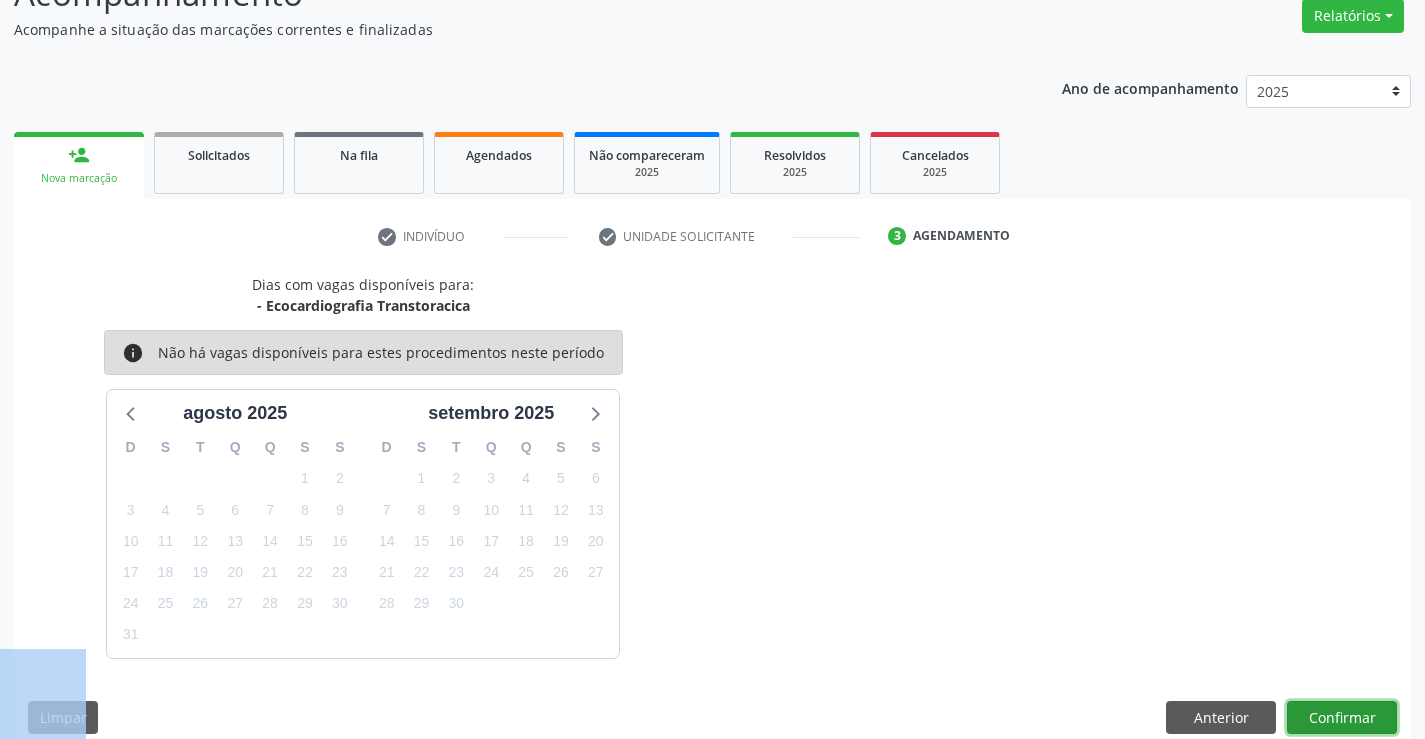 click on "Confirmar" at bounding box center (1342, 718) 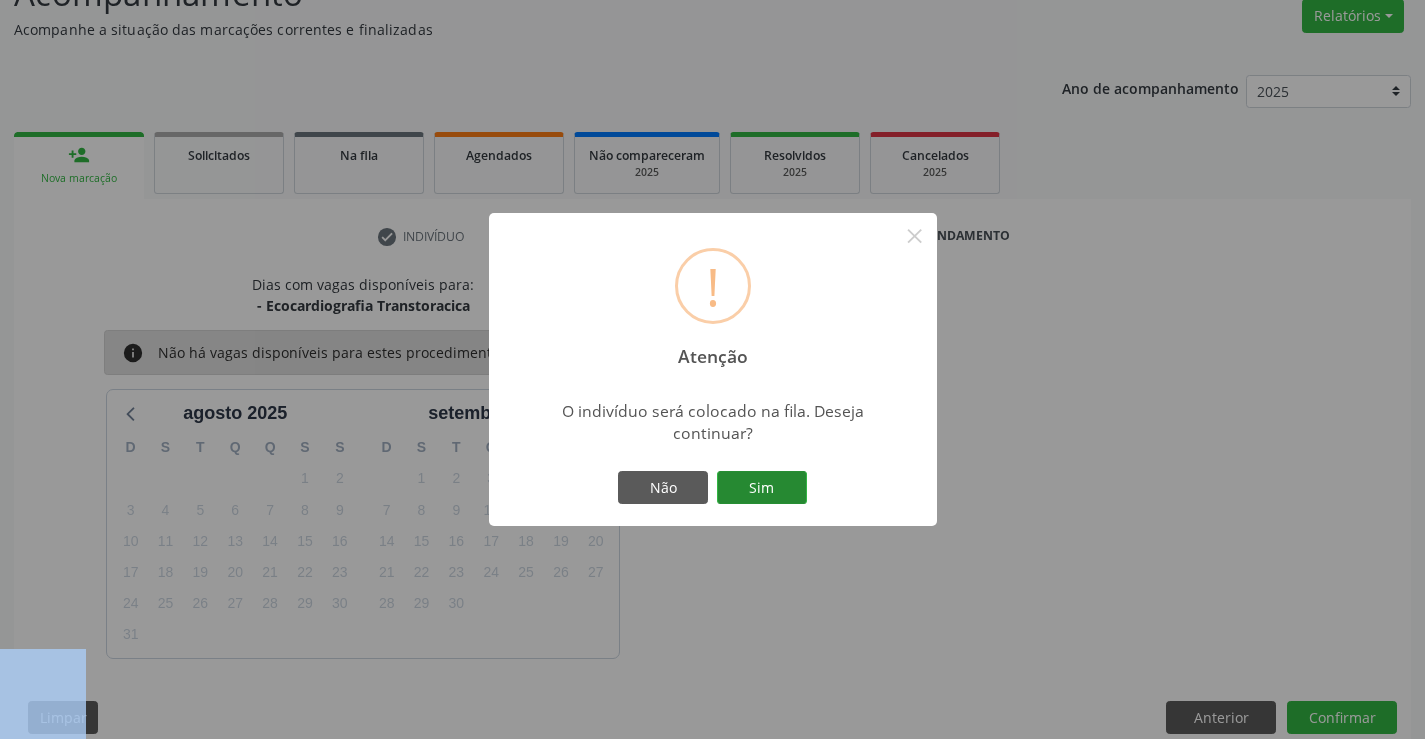 click on "Sim" at bounding box center (762, 488) 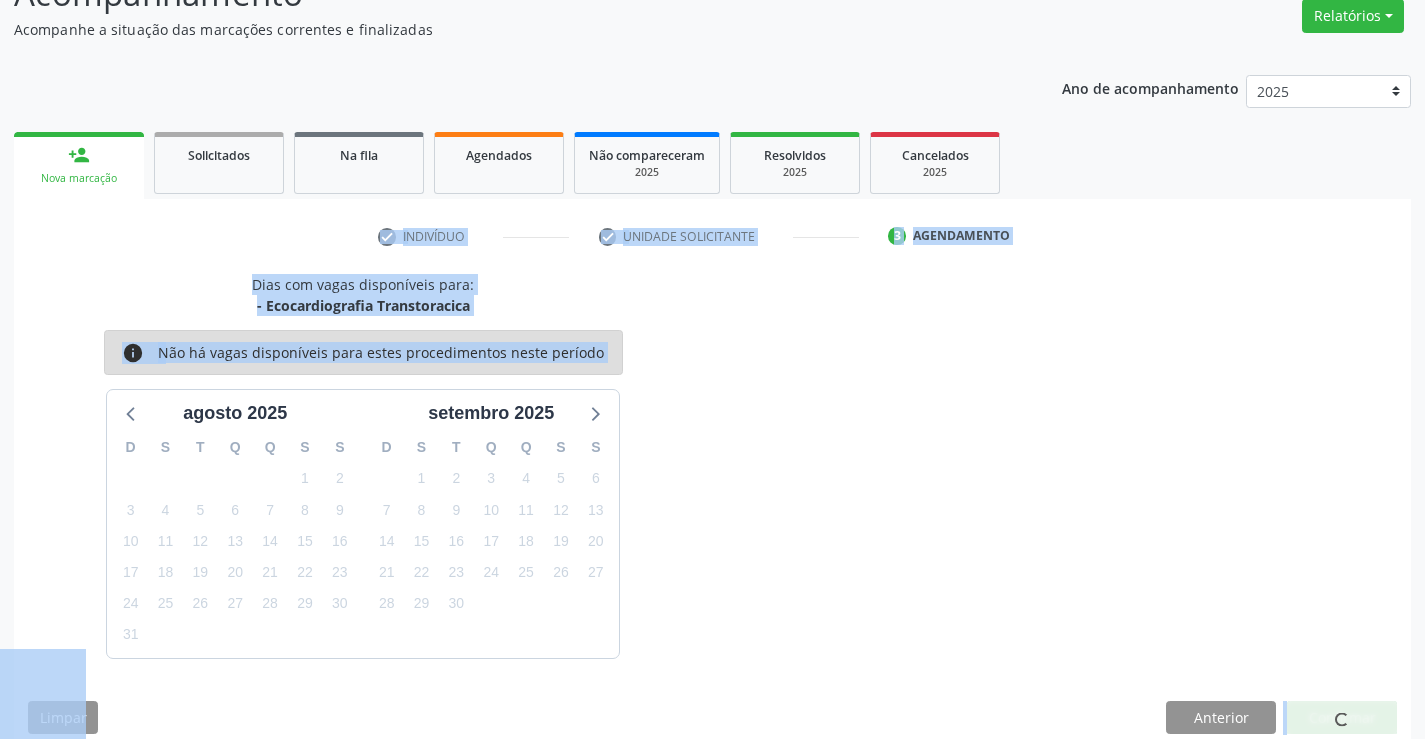 scroll, scrollTop: 0, scrollLeft: 0, axis: both 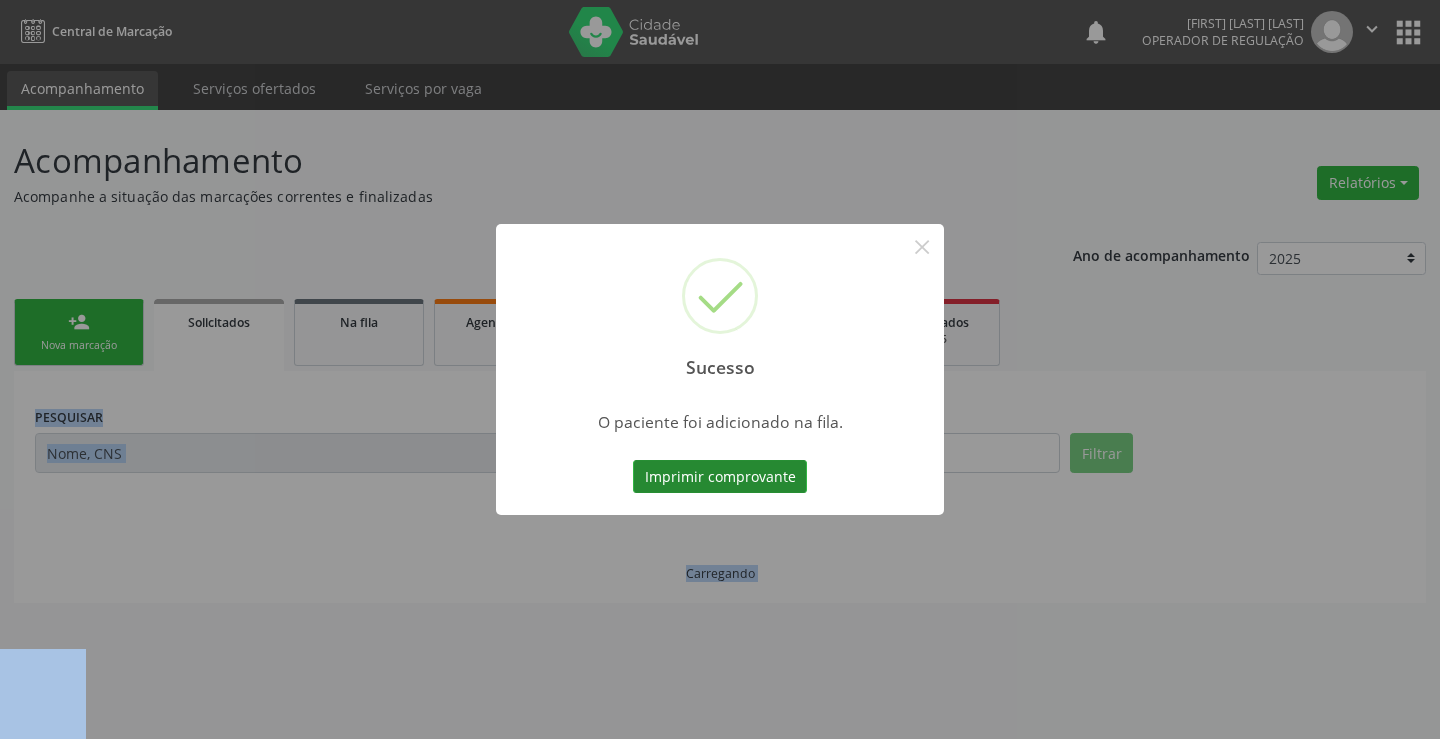 click on "Imprimir comprovante" at bounding box center (720, 477) 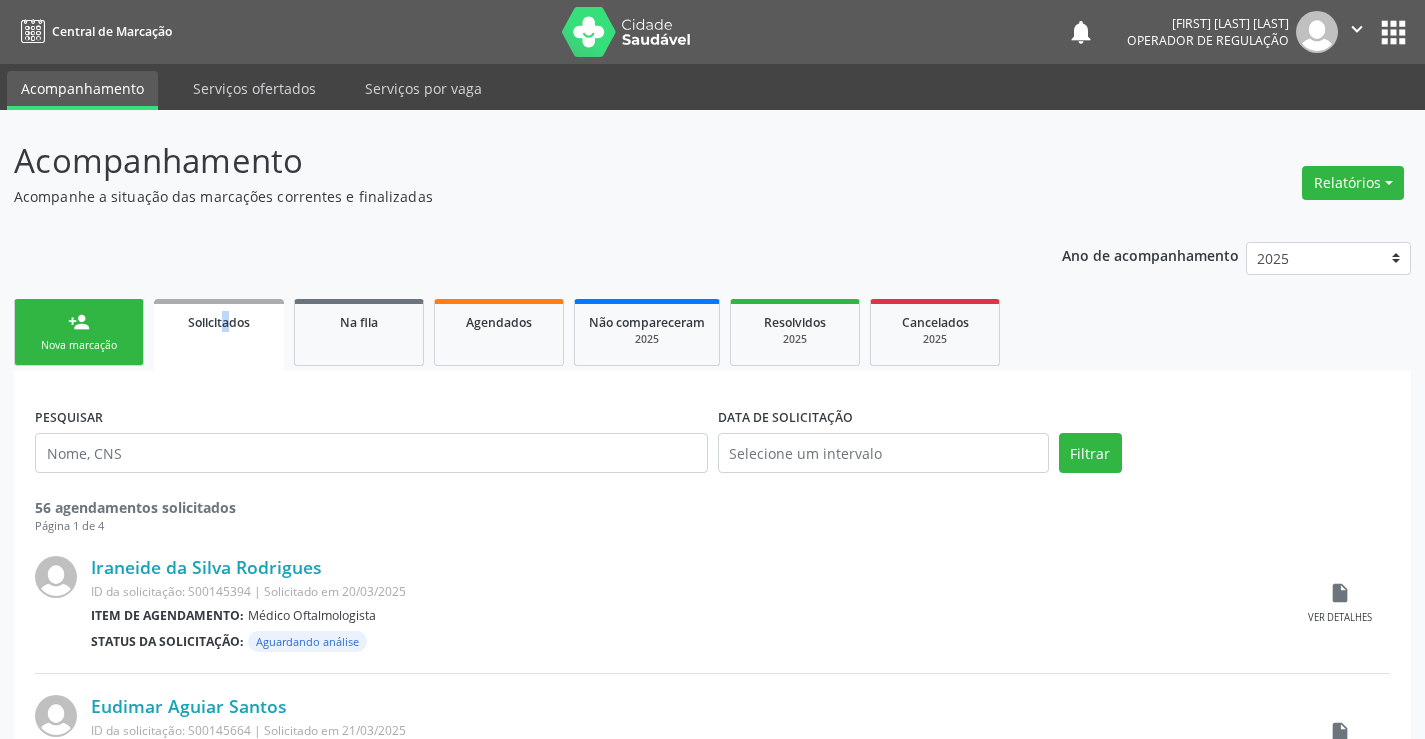 click on "Ano de acompanhamento
2025 2024 2023
person_add
Nova marcação
Solicitados   Na fila   Agendados   Não compareceram
2025
Resolvidos
2025
Cancelados
2025
PESQUISAR
DATA DE SOLICITAÇÃO
Filtrar
56 agendamentos solicitados
Página 1 de
4
Iraneide da Silva Rodrigues
ID da solicitação: S00145394 |    Solicitado em 20/03/2025
Item de agendamento:
Médico Oftalmologista
Status da solicitação:
Aguardando análise
insert_drive_file
Ver detalhes
Eudimar Aguiar Santos
ID da solicitação: S00145664 |    Solicitado em 21/03/2025
Item de agendamento:
Médico Oftalmologista
Status da solicitação:
Aguardando análise
insert_drive_file
Ver detalhes
Rosana Barreto da Silva" at bounding box center [712, 1462] 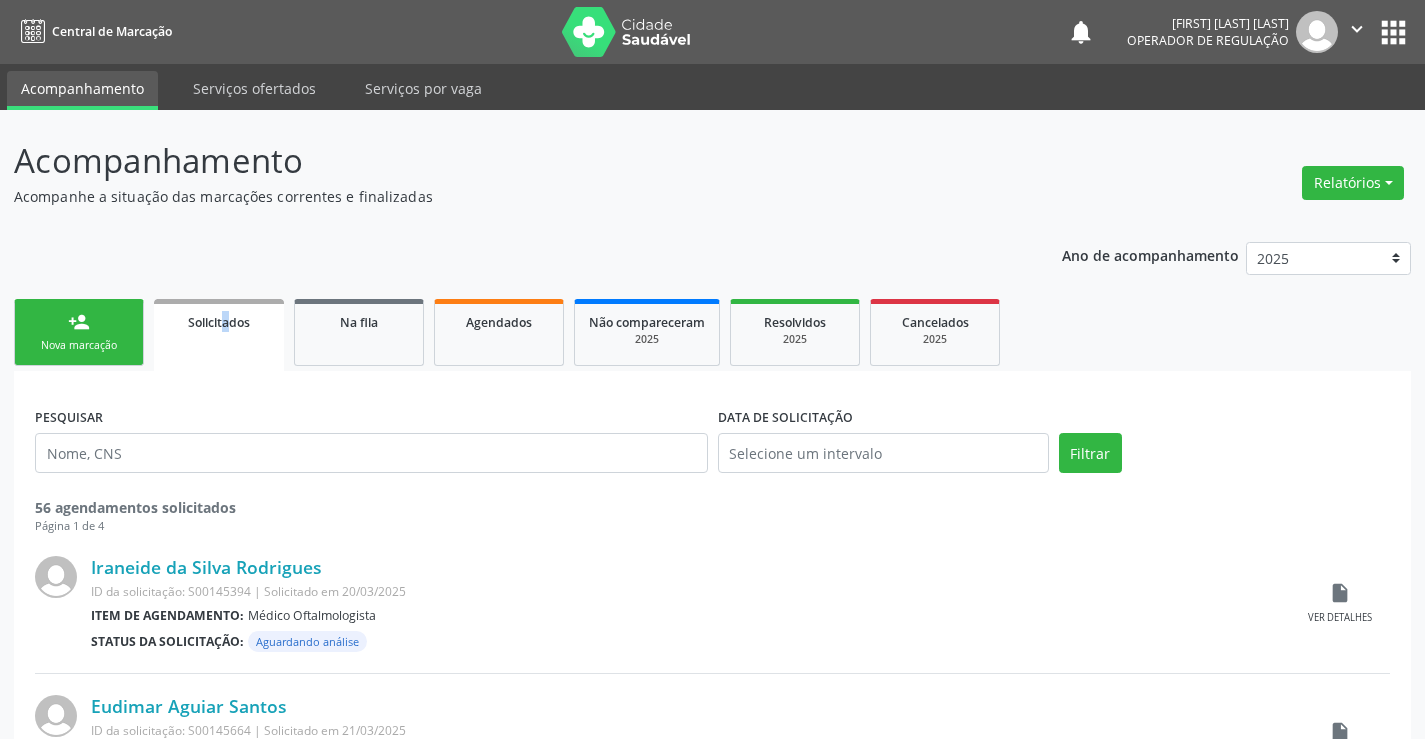 click on "Nova marcação" at bounding box center [79, 345] 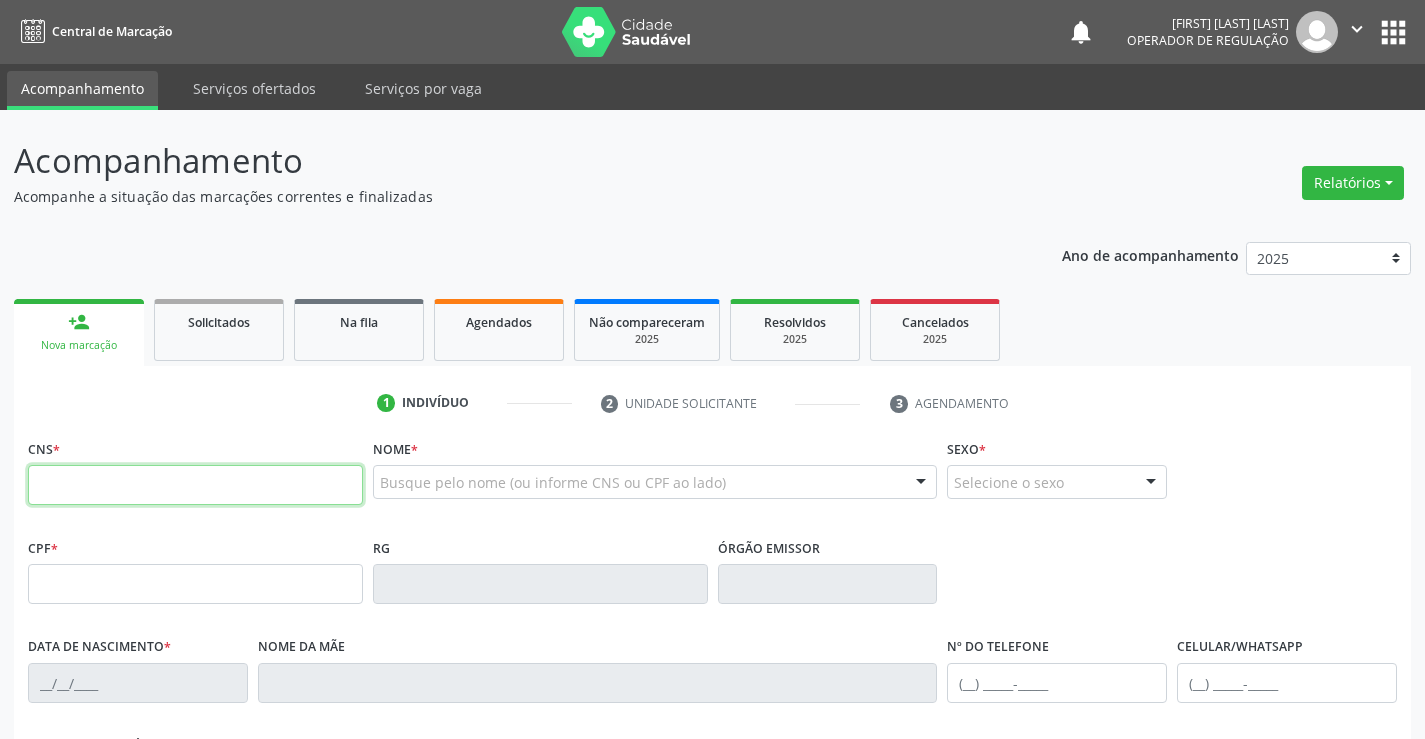 click at bounding box center (195, 485) 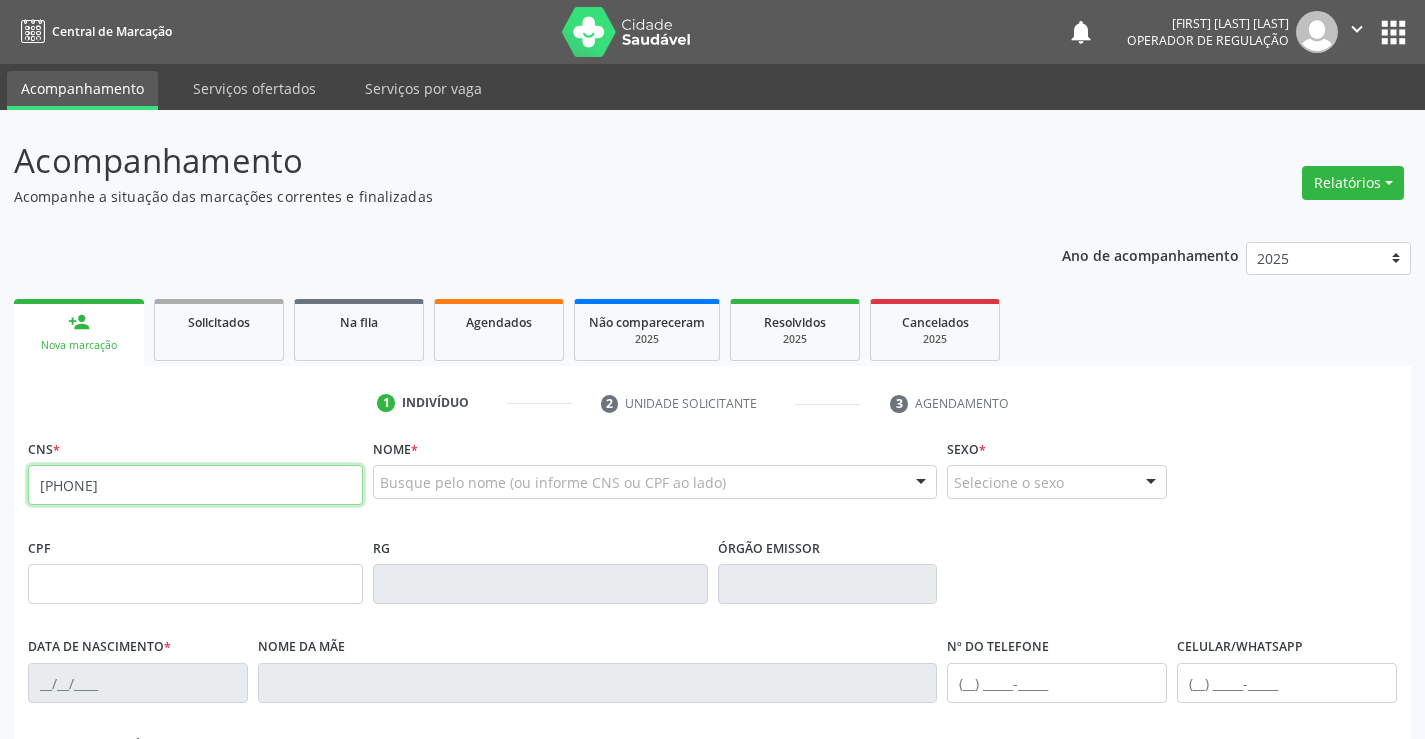 type on "706 2085 4582 1265" 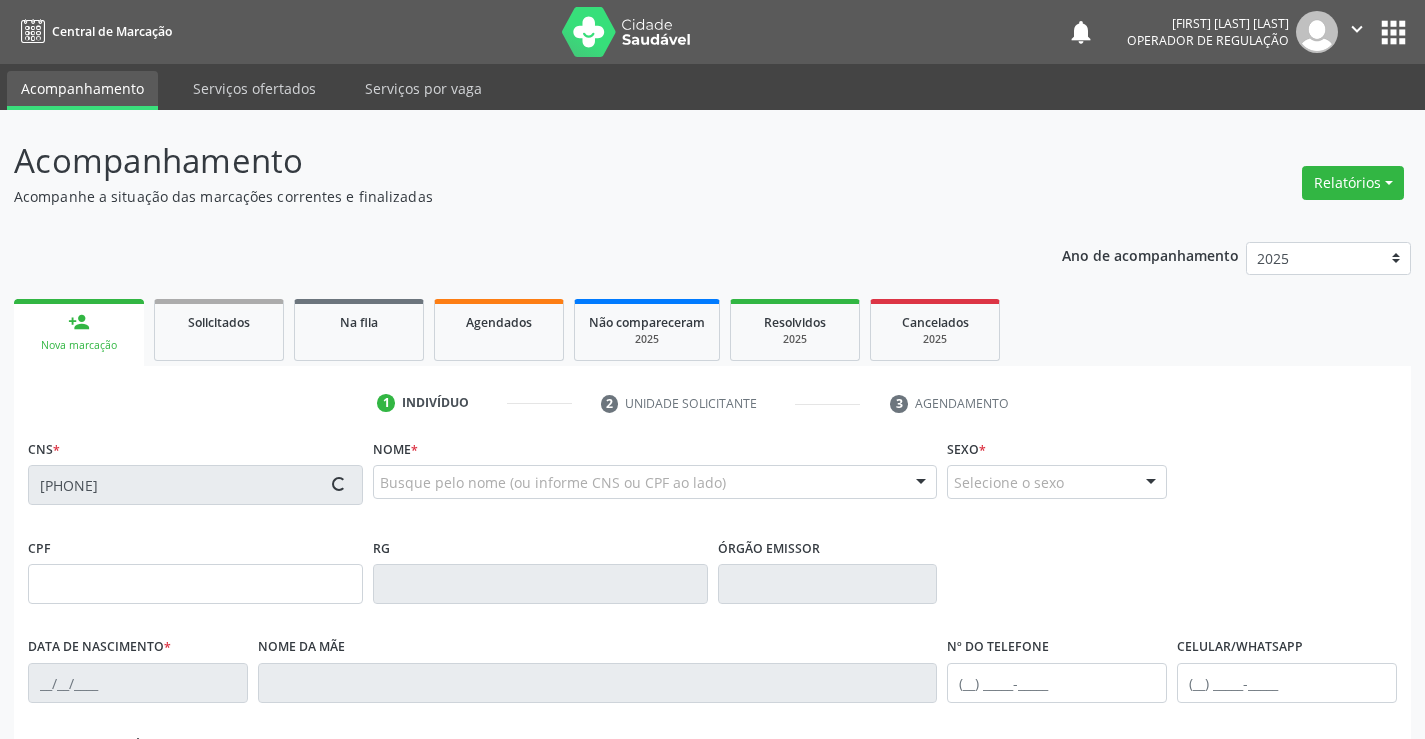 type on "1425321852" 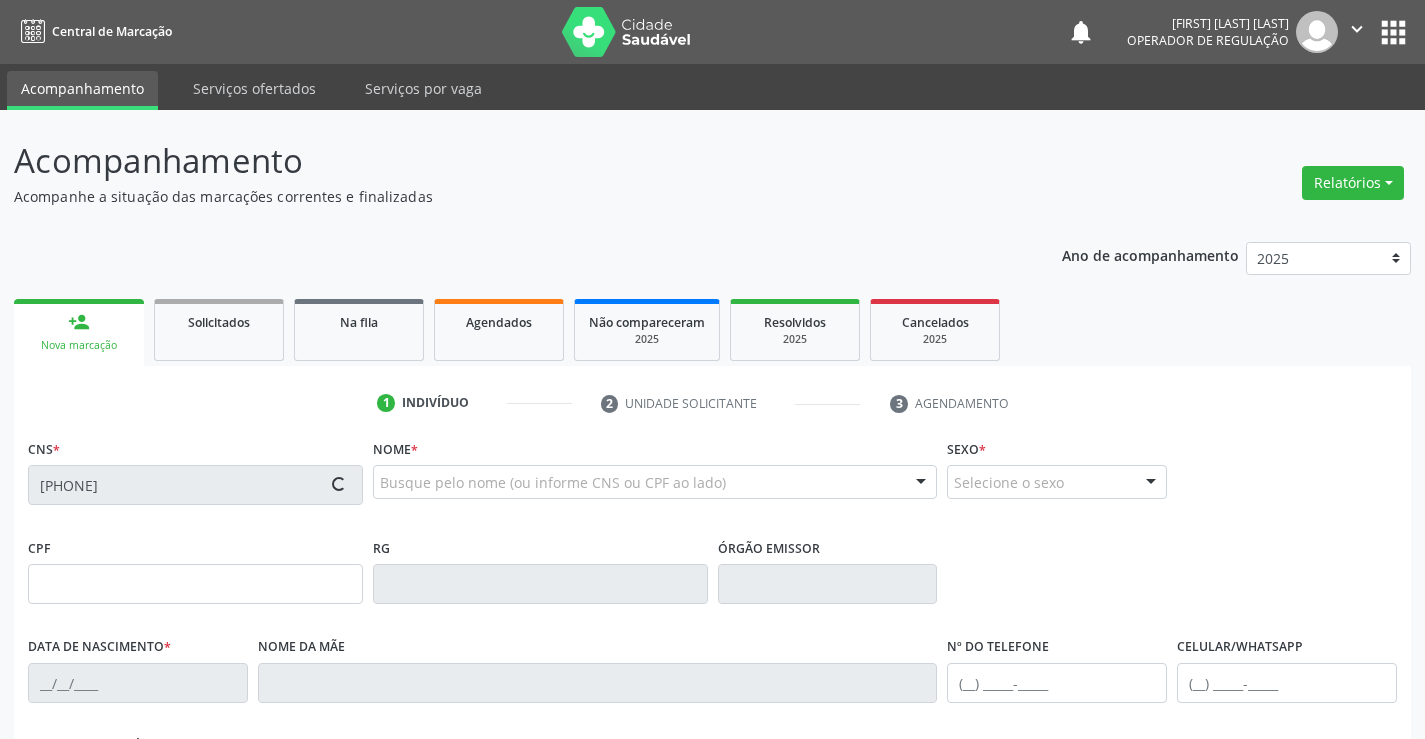 type on "07/09/1987" 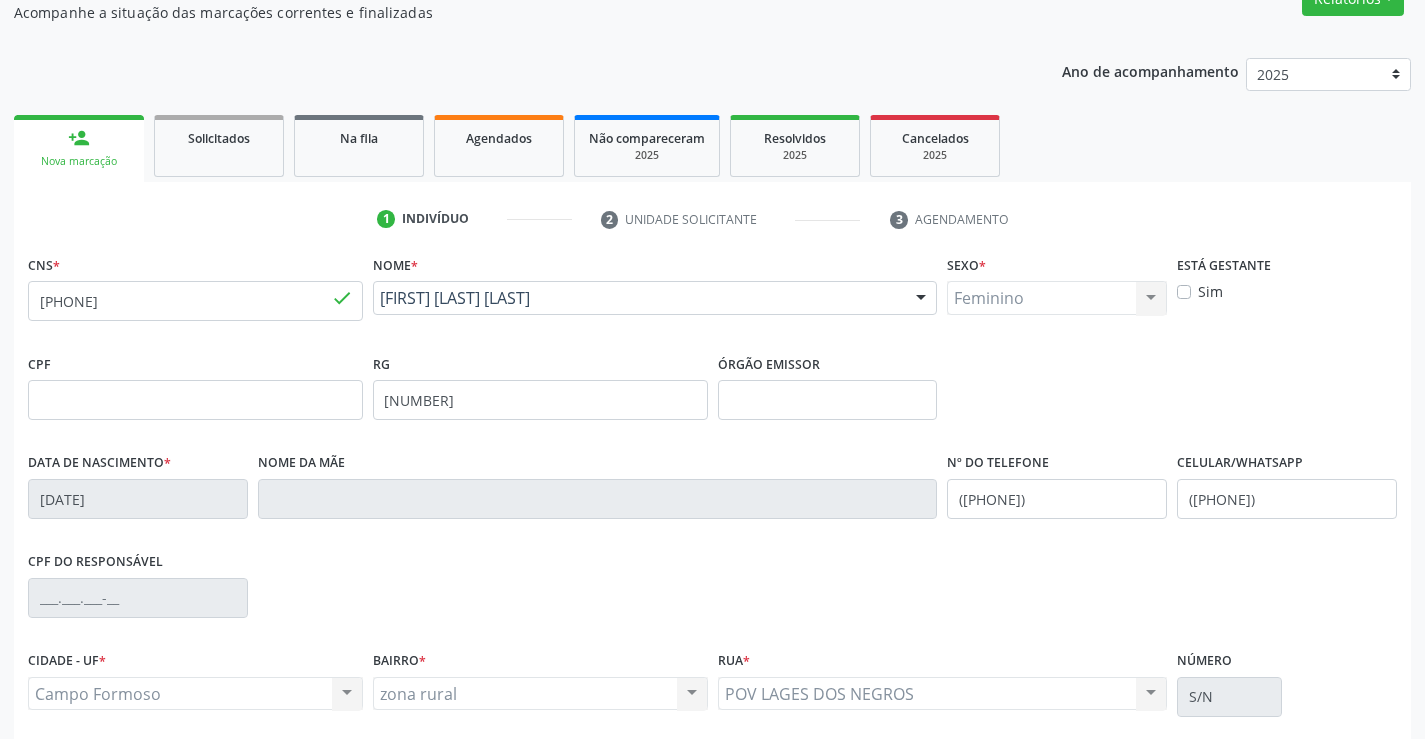 scroll, scrollTop: 200, scrollLeft: 0, axis: vertical 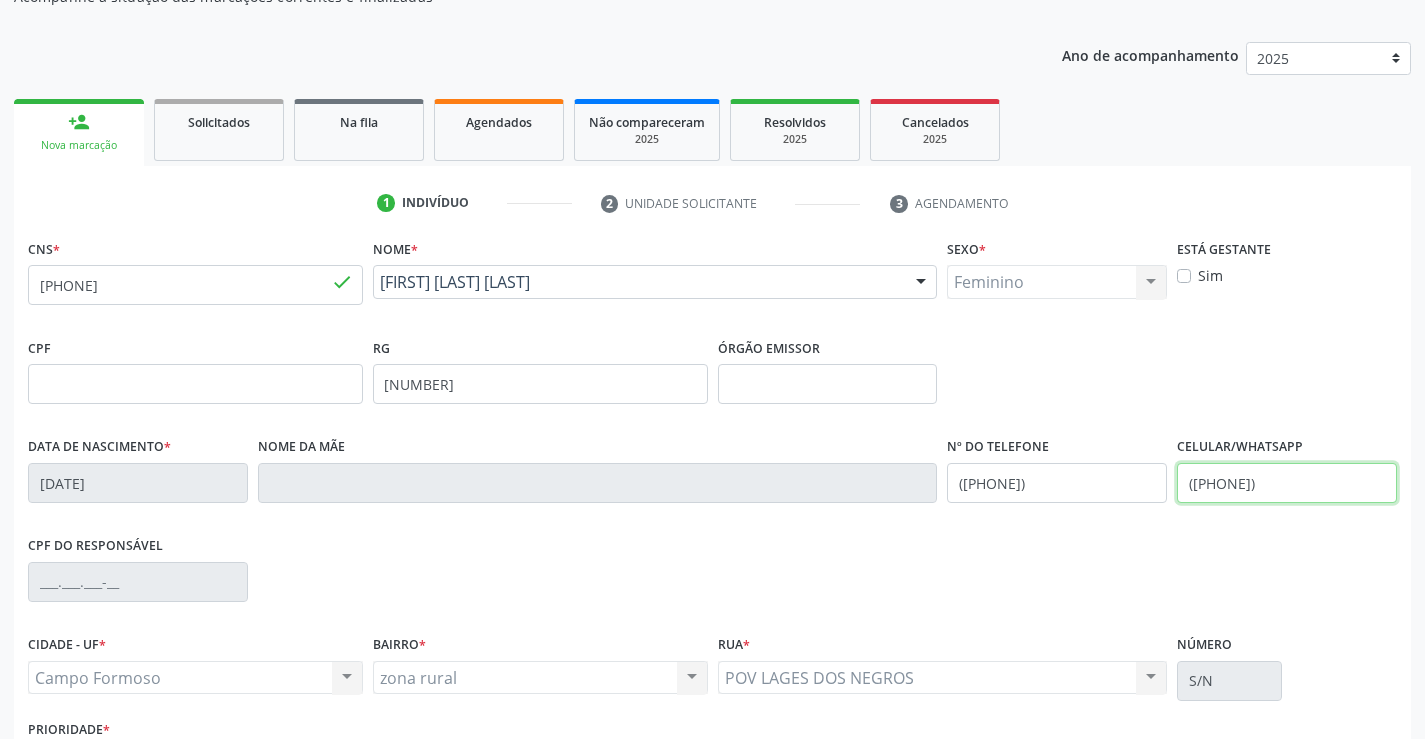click on "(74) 98805-6574" at bounding box center (1287, 483) 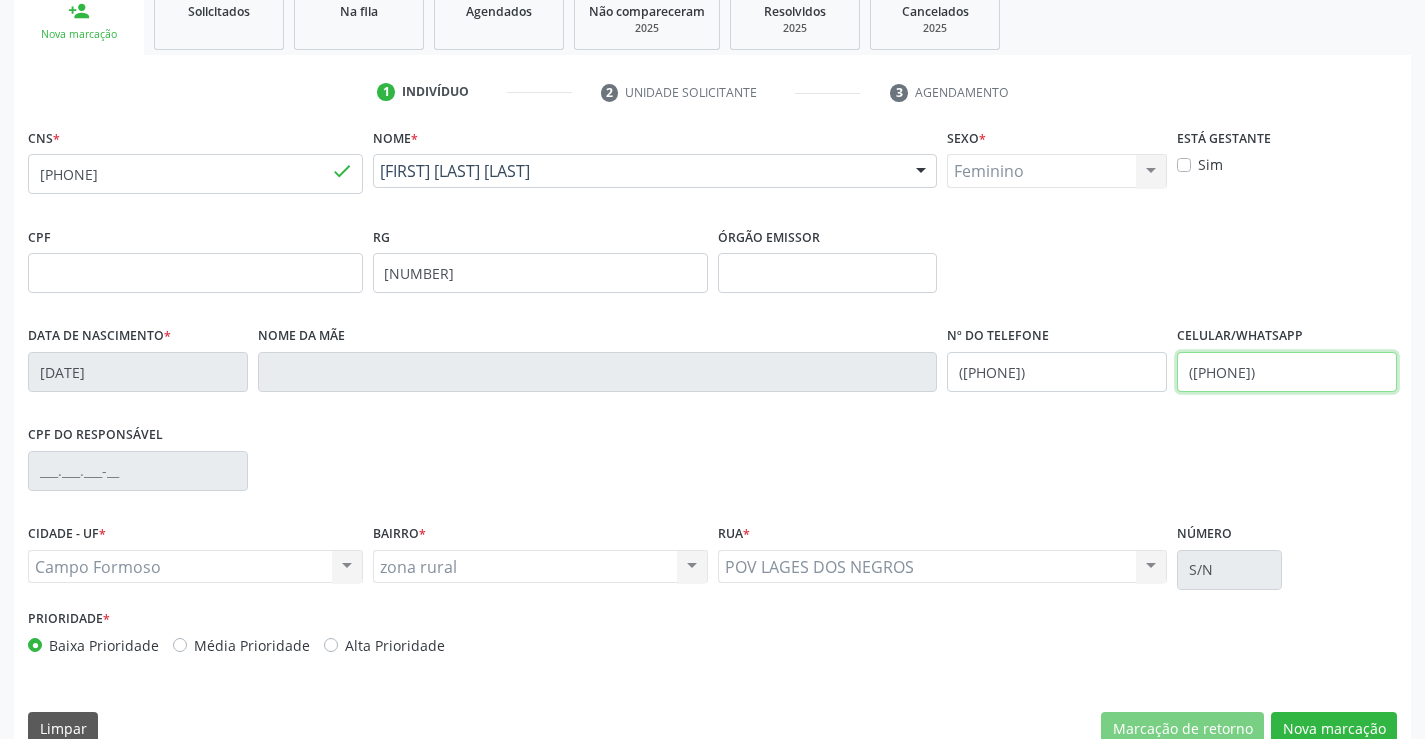 scroll, scrollTop: 345, scrollLeft: 0, axis: vertical 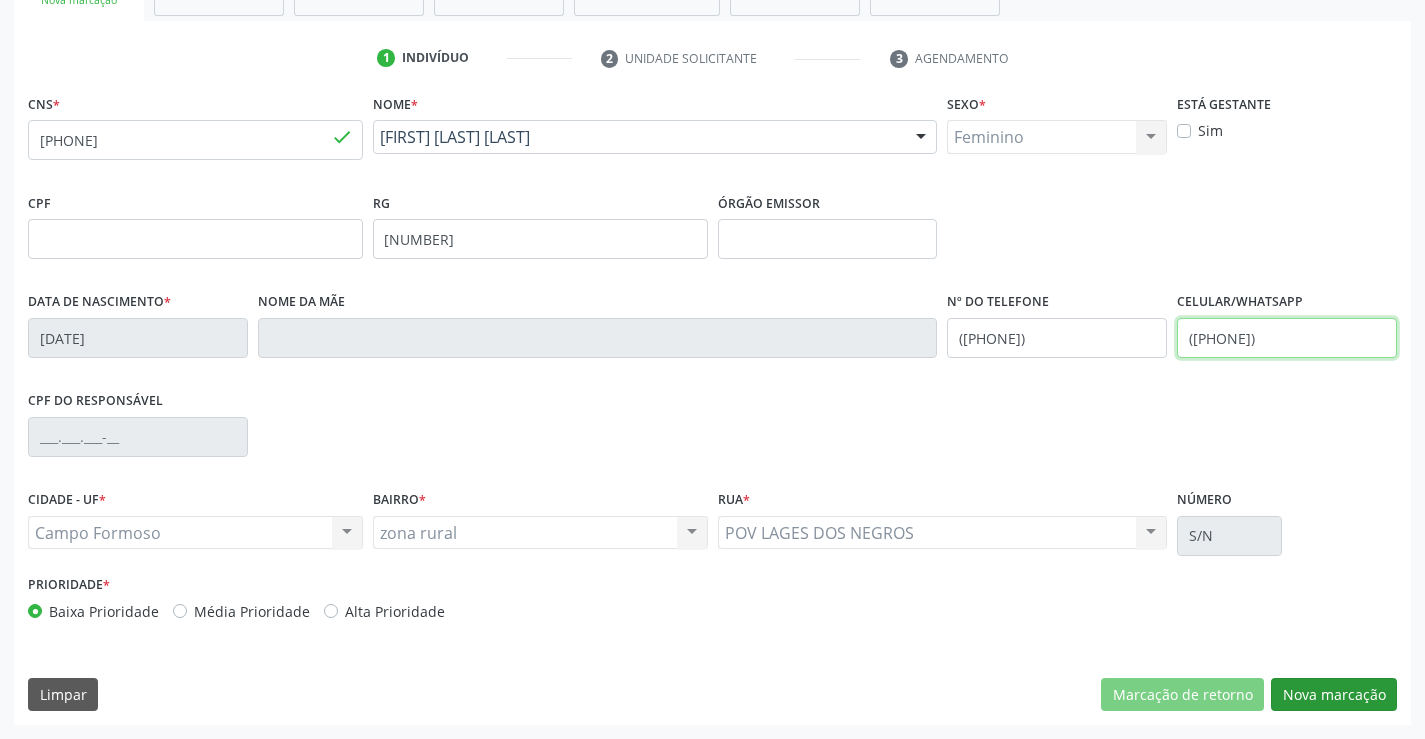 type on "(74) 98138-3857" 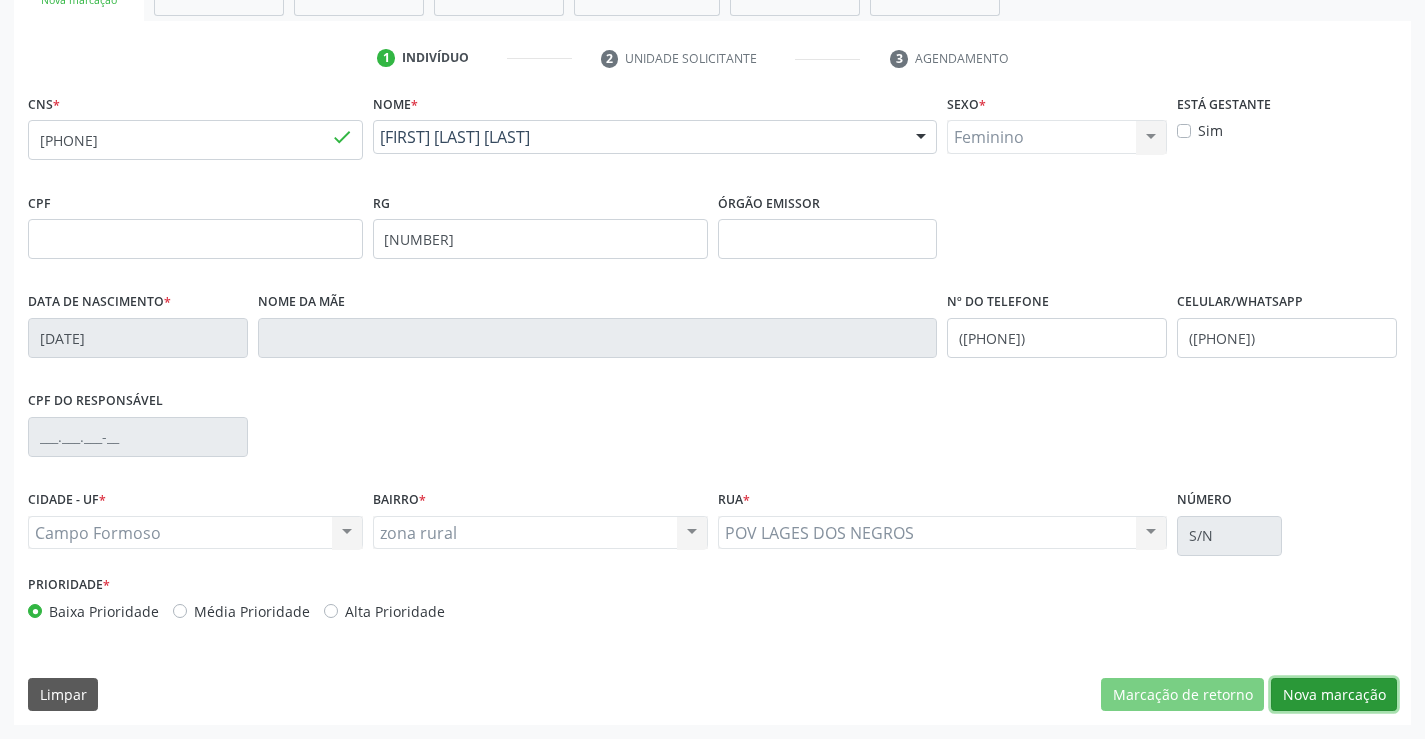 click on "Nova marcação" at bounding box center [1334, 695] 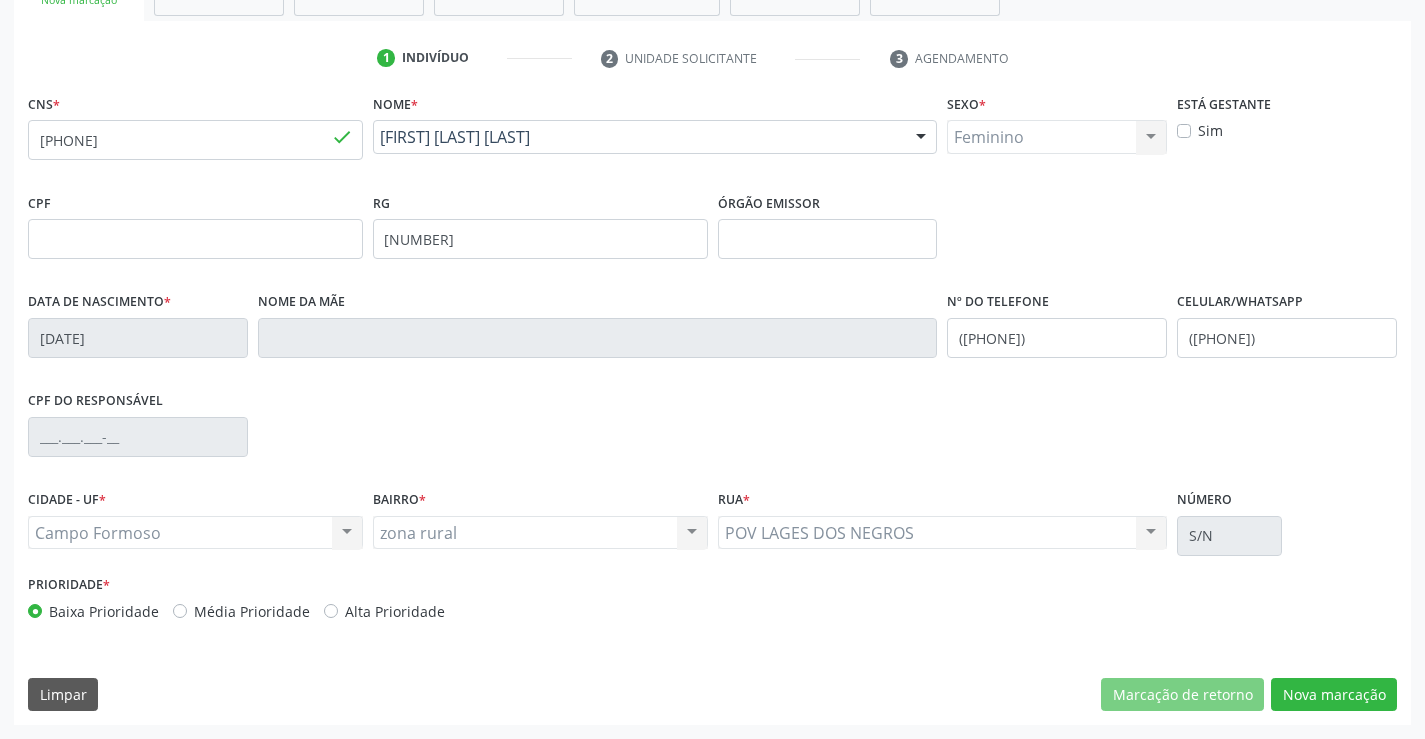 scroll, scrollTop: 167, scrollLeft: 0, axis: vertical 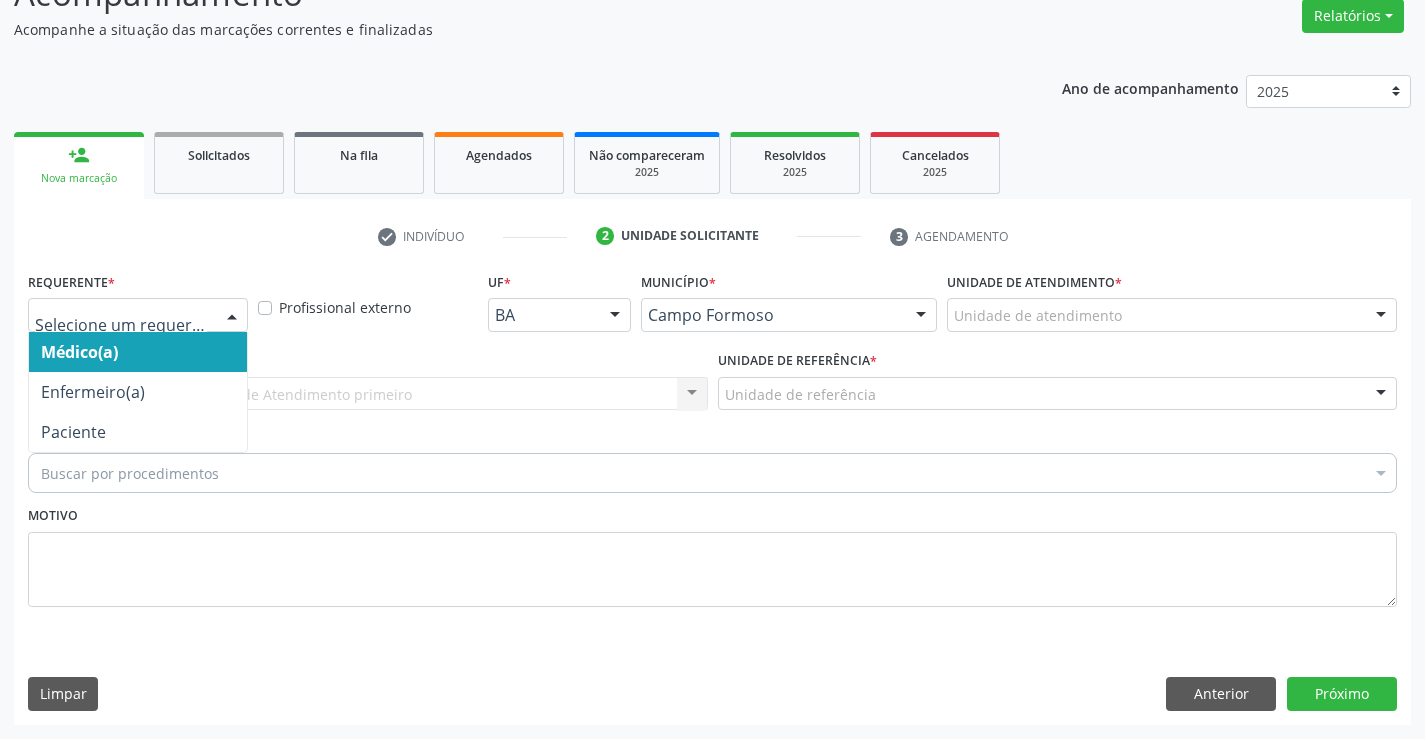 drag, startPoint x: 230, startPoint y: 317, endPoint x: 197, endPoint y: 379, distance: 70.23532 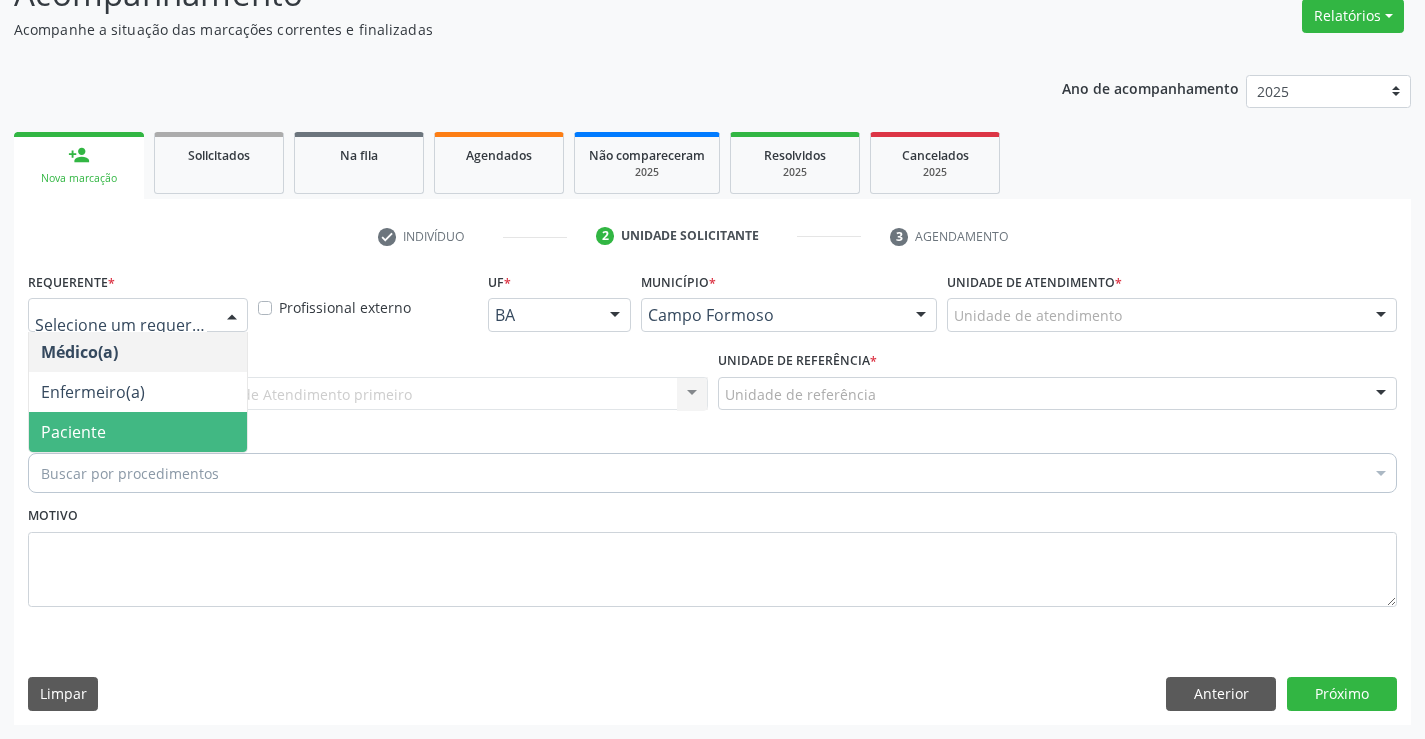 click on "Paciente" at bounding box center (138, 432) 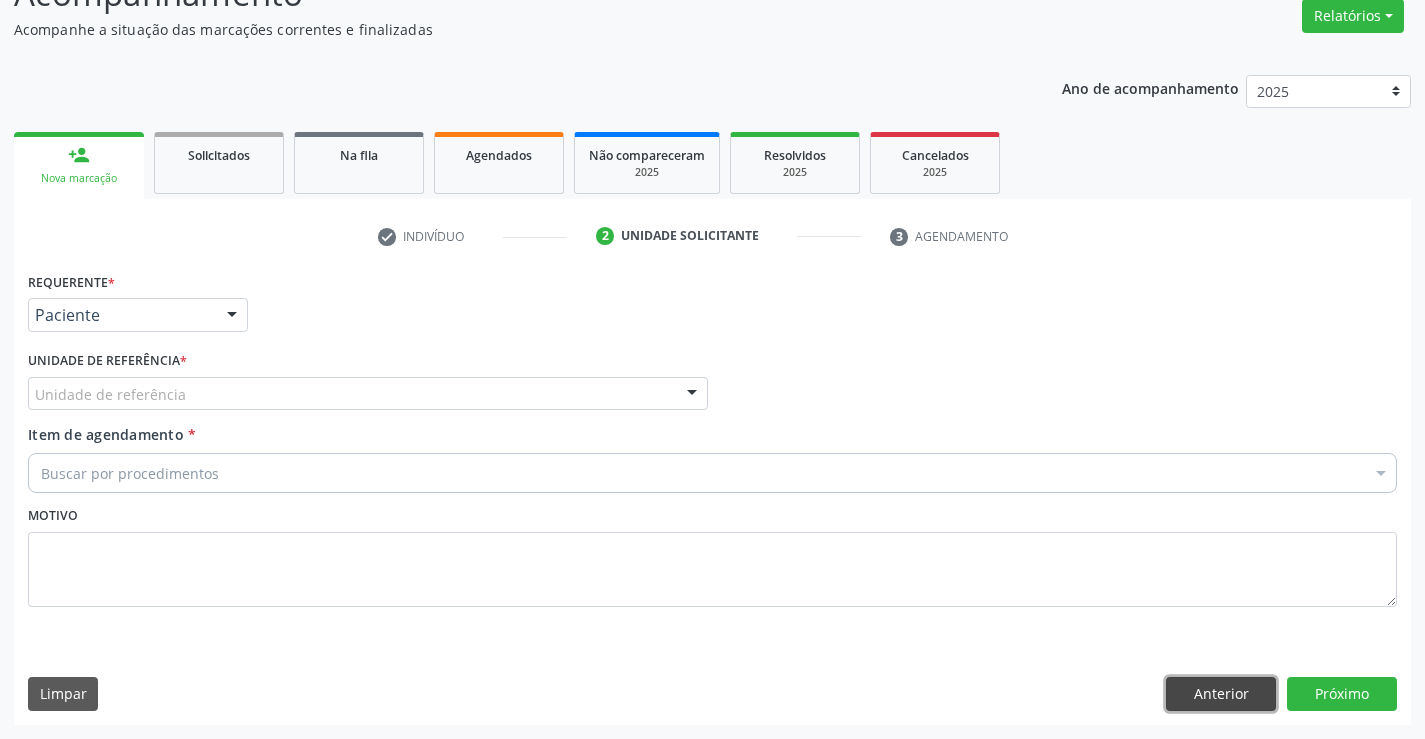 click on "Anterior" at bounding box center (1221, 694) 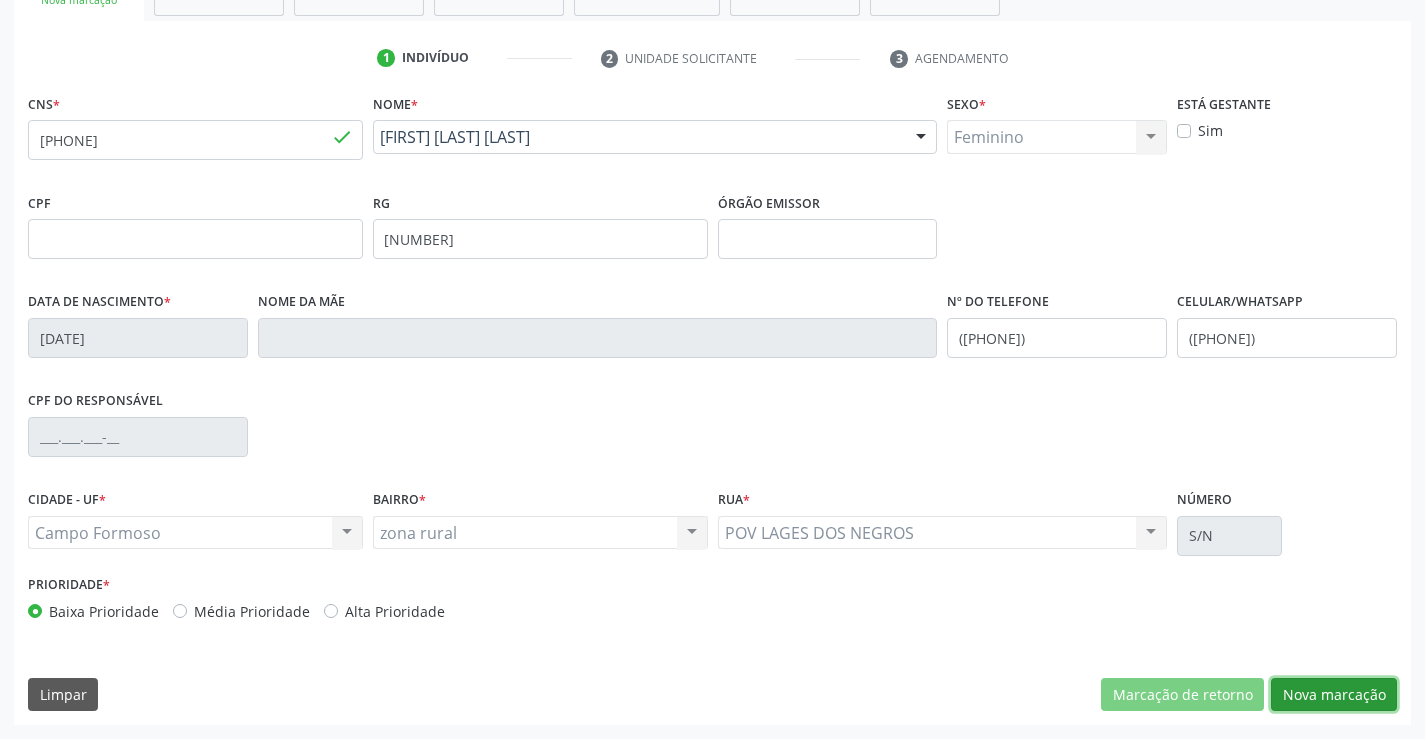 drag, startPoint x: 1321, startPoint y: 695, endPoint x: 1338, endPoint y: 688, distance: 18.384777 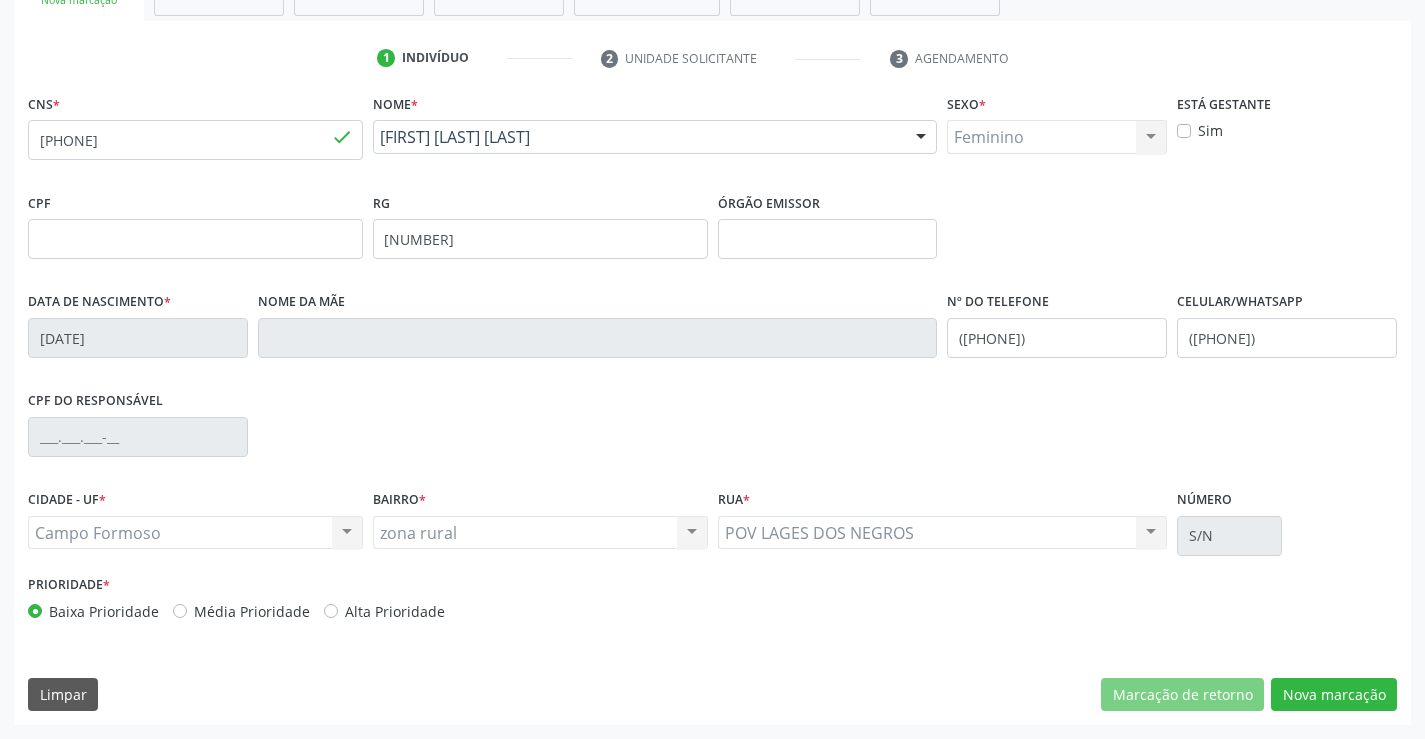scroll, scrollTop: 167, scrollLeft: 0, axis: vertical 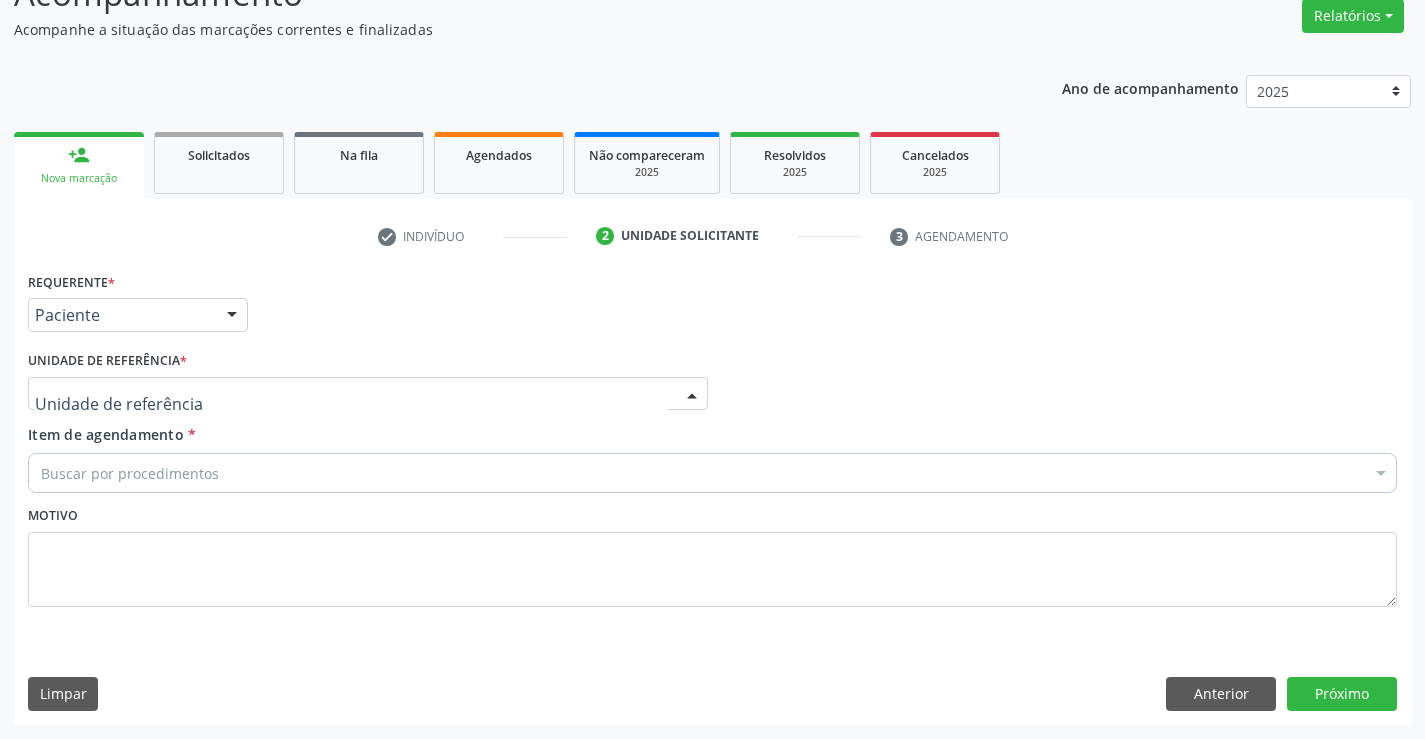 click at bounding box center (368, 394) 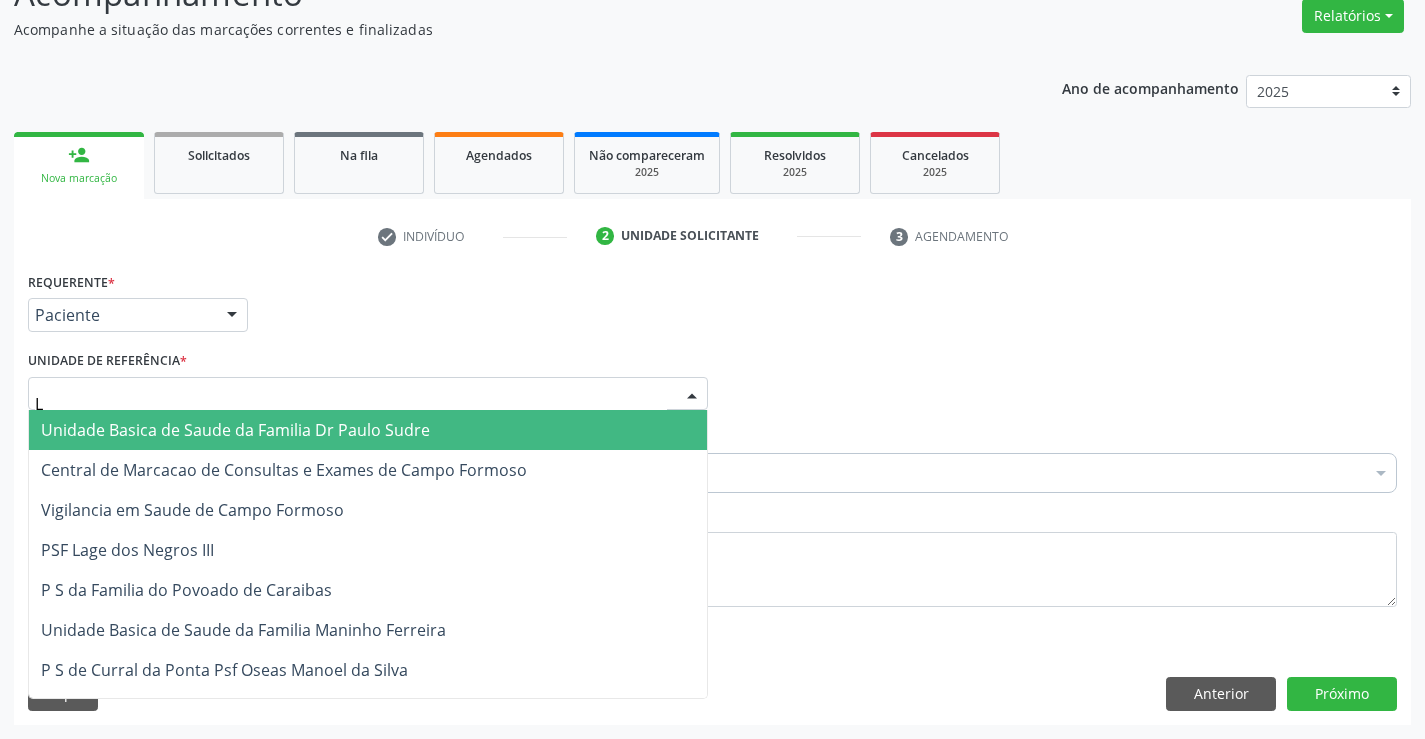 type on "LA" 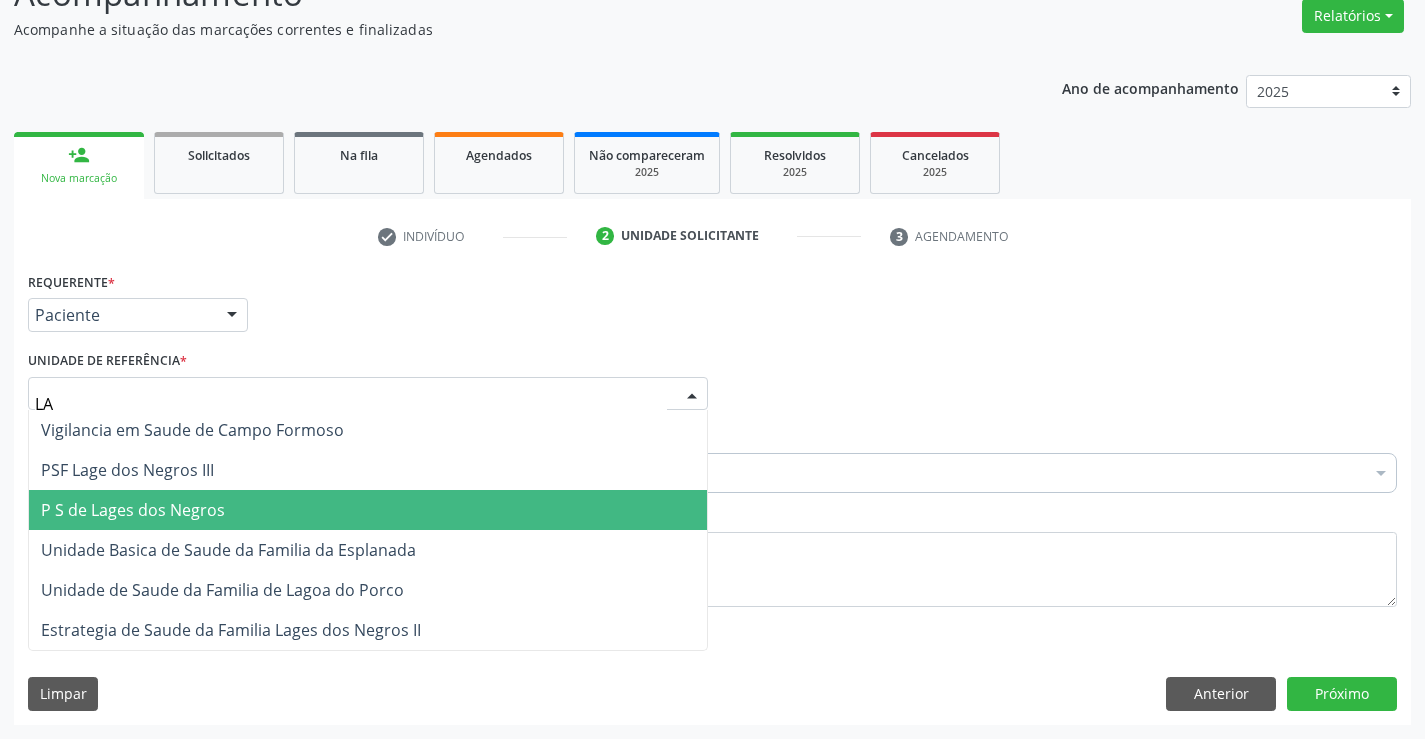 drag, startPoint x: 246, startPoint y: 514, endPoint x: 252, endPoint y: 496, distance: 18.973665 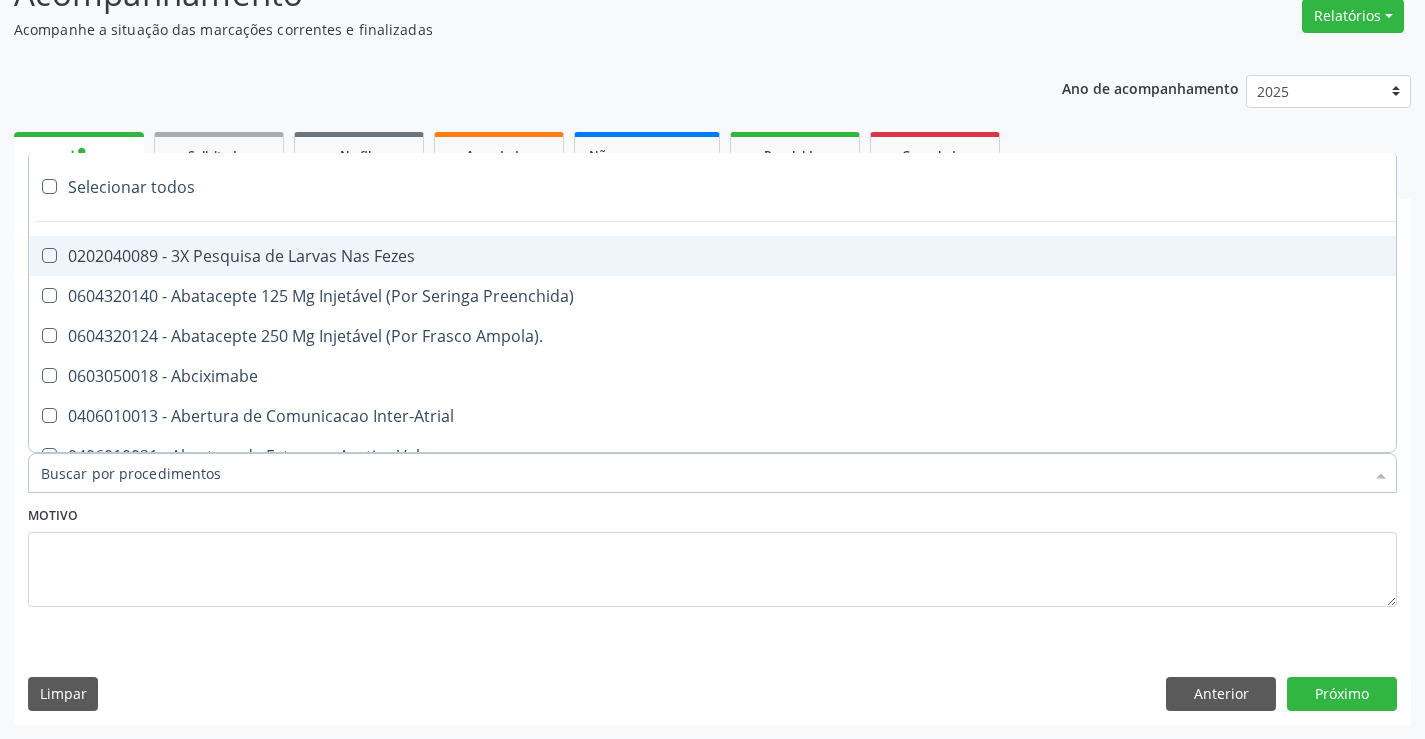 click at bounding box center [712, 473] 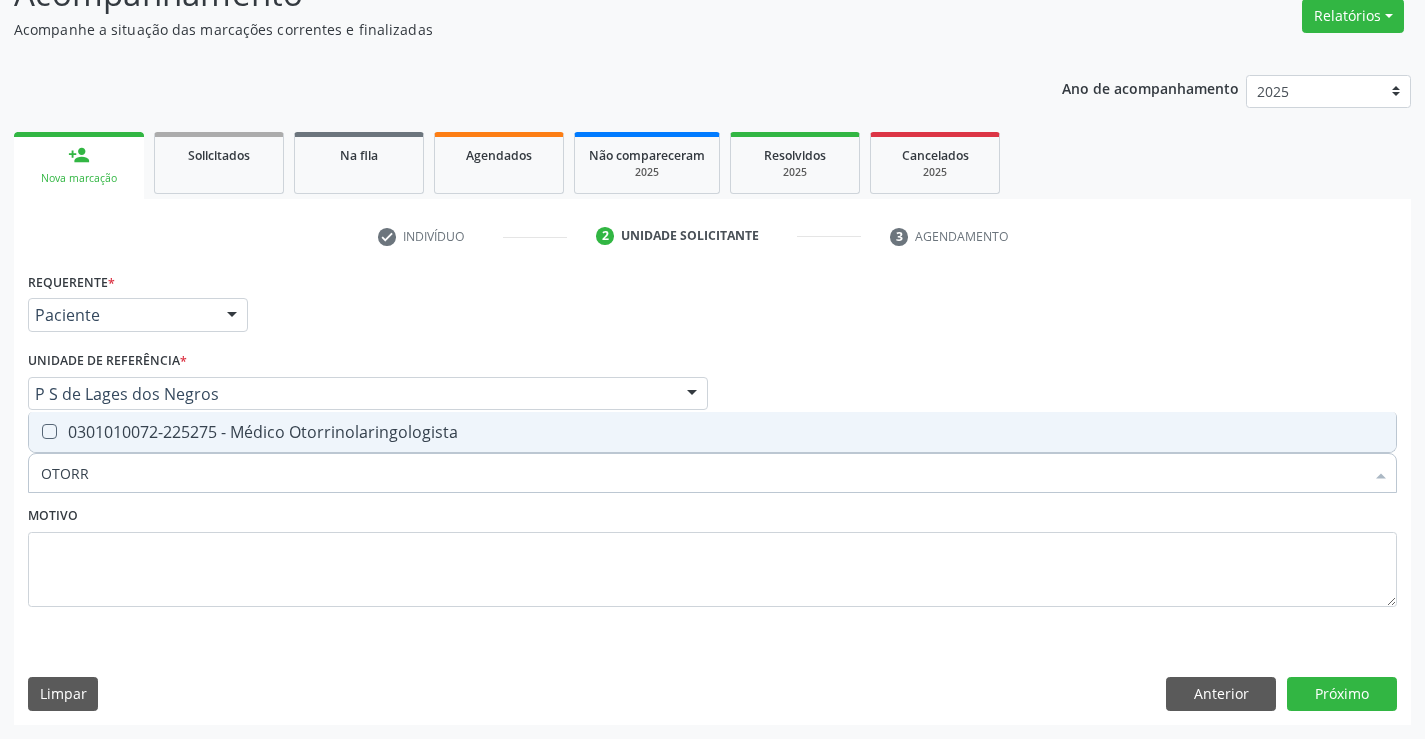 type on "OTORRI" 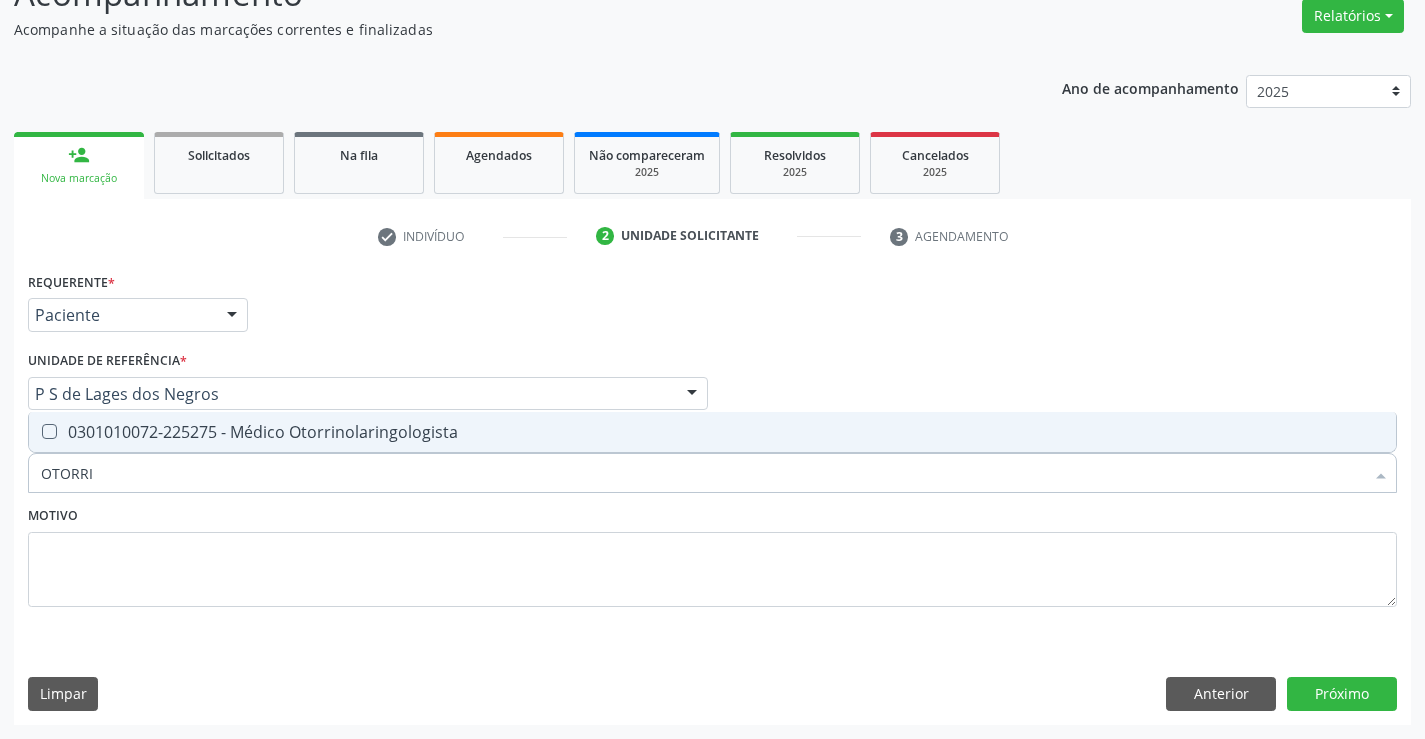 click on "0301010072-225275 - Médico Otorrinolaringologista" at bounding box center [712, 432] 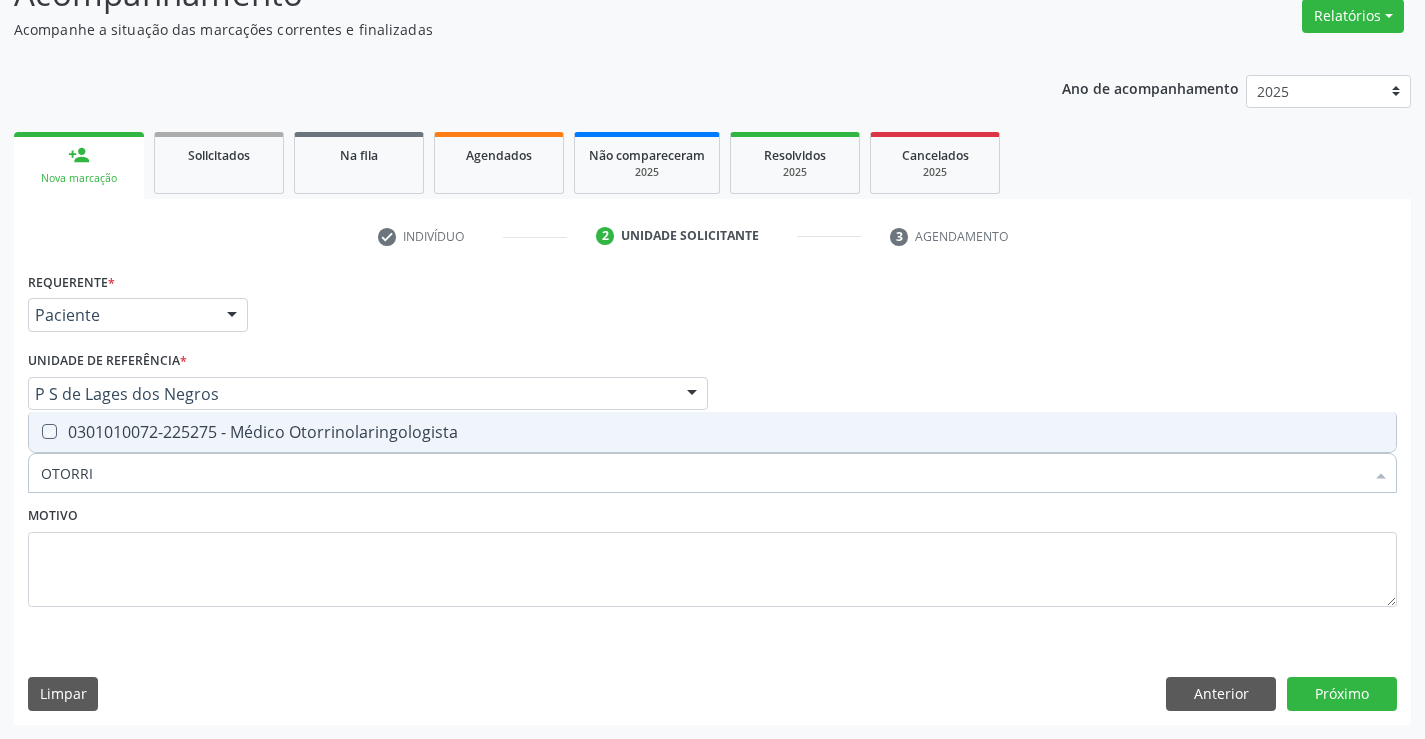 checkbox on "true" 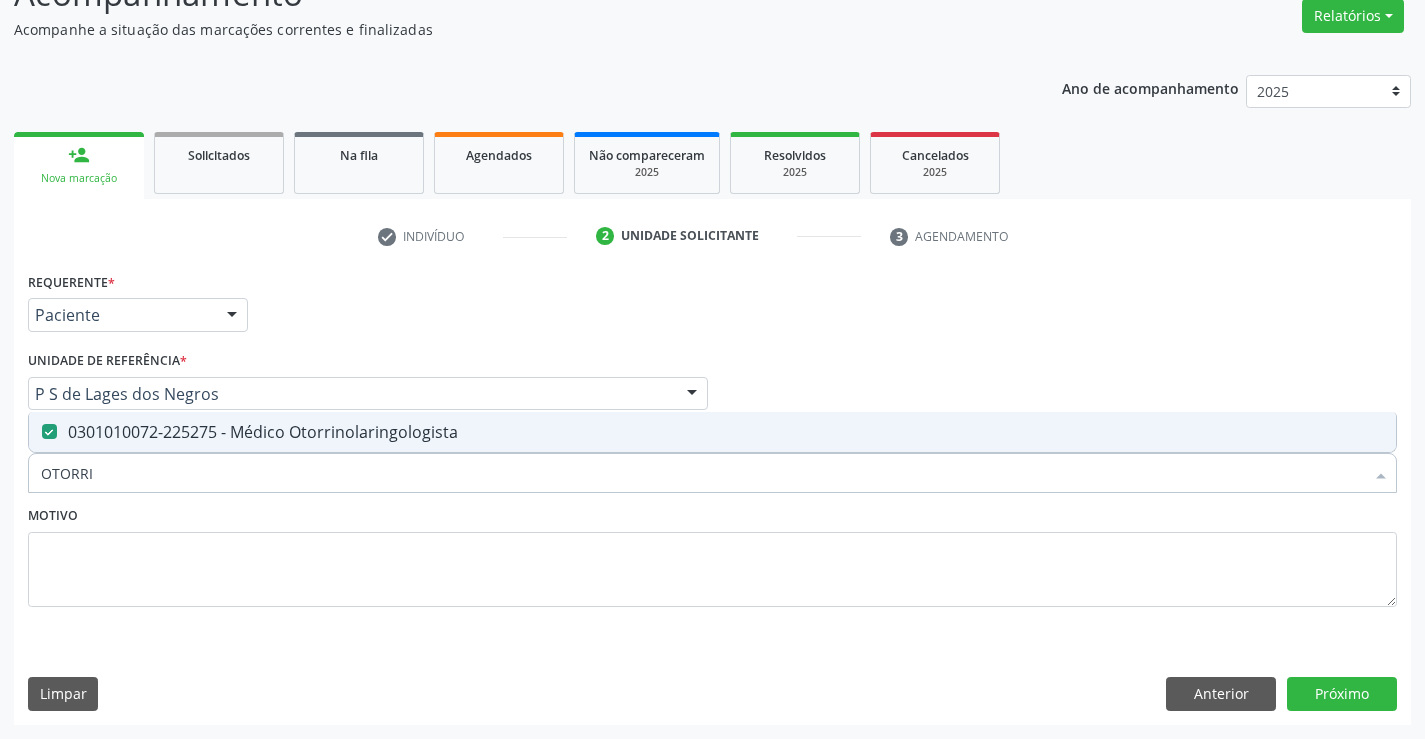 click on "Motivo" at bounding box center [712, 554] 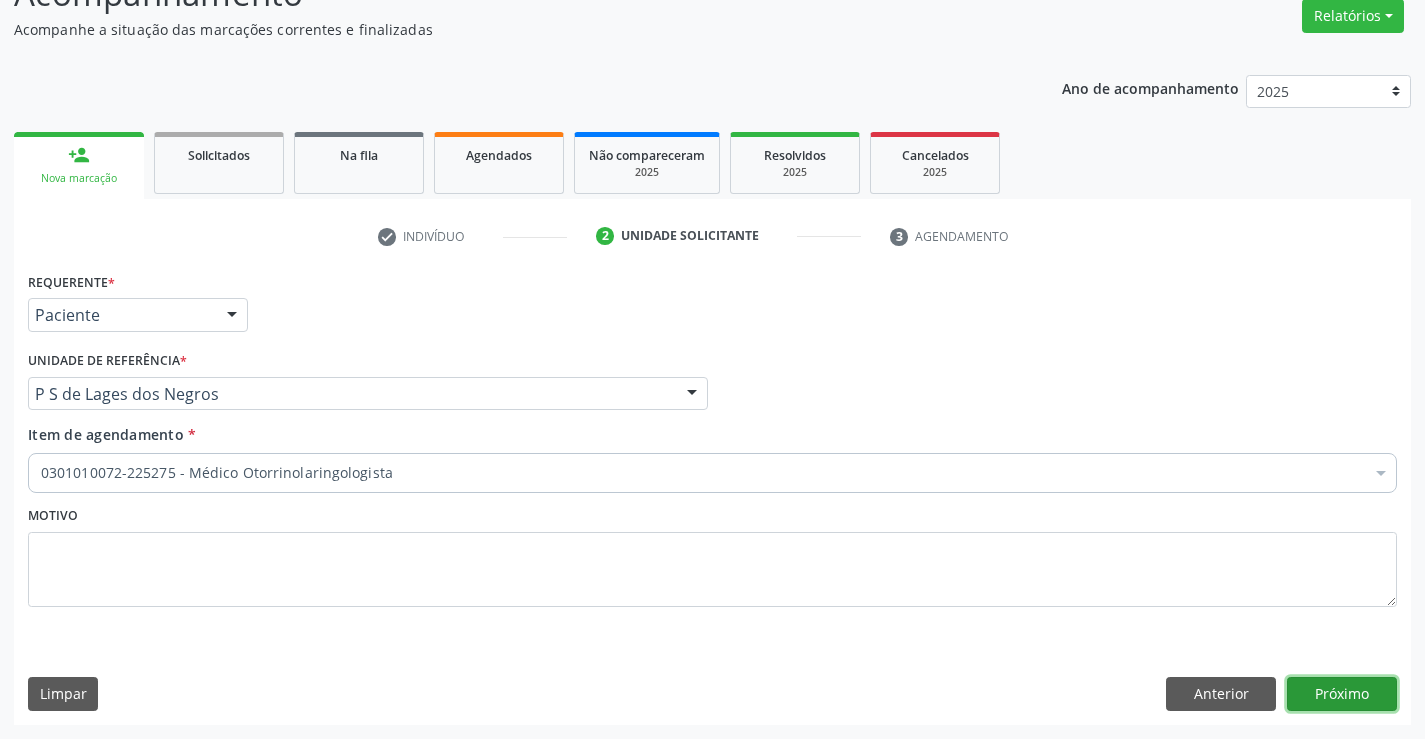 click on "Próximo" at bounding box center [1342, 694] 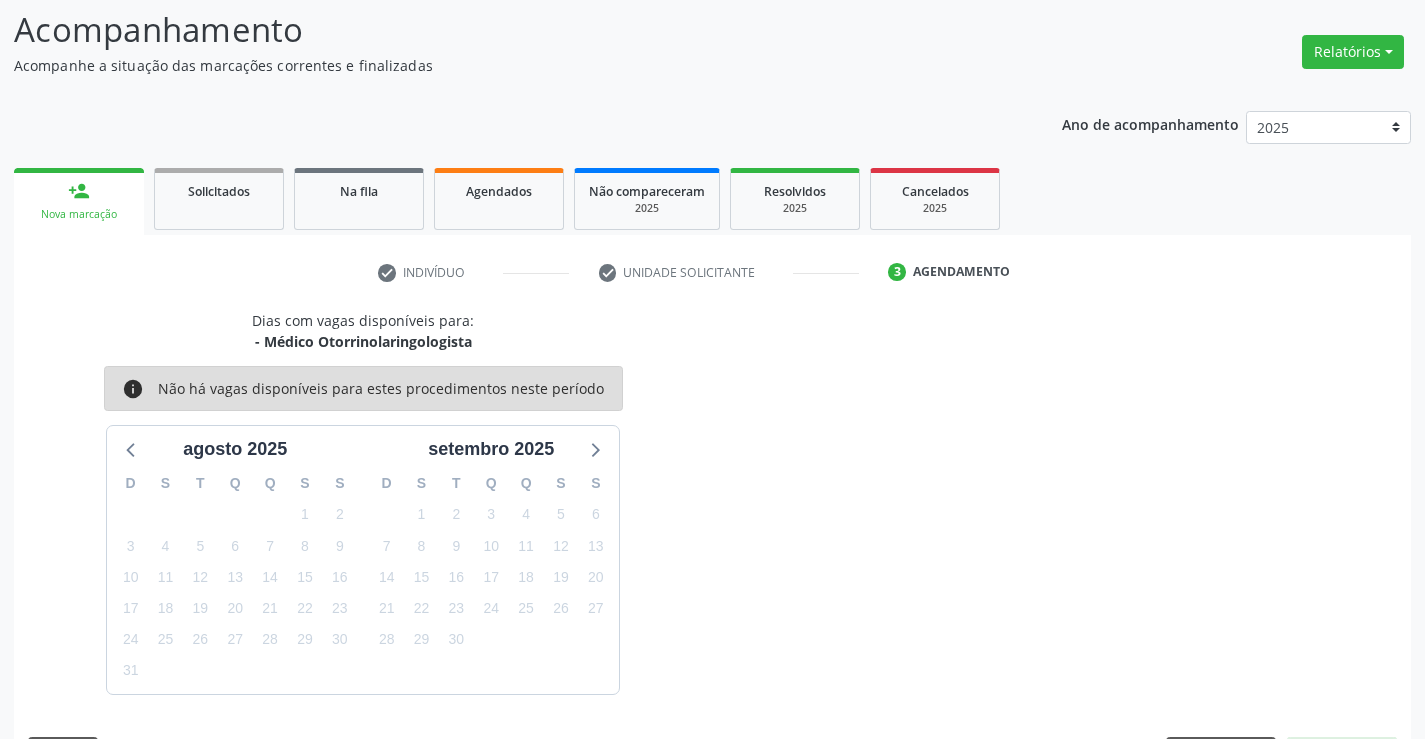 scroll, scrollTop: 167, scrollLeft: 0, axis: vertical 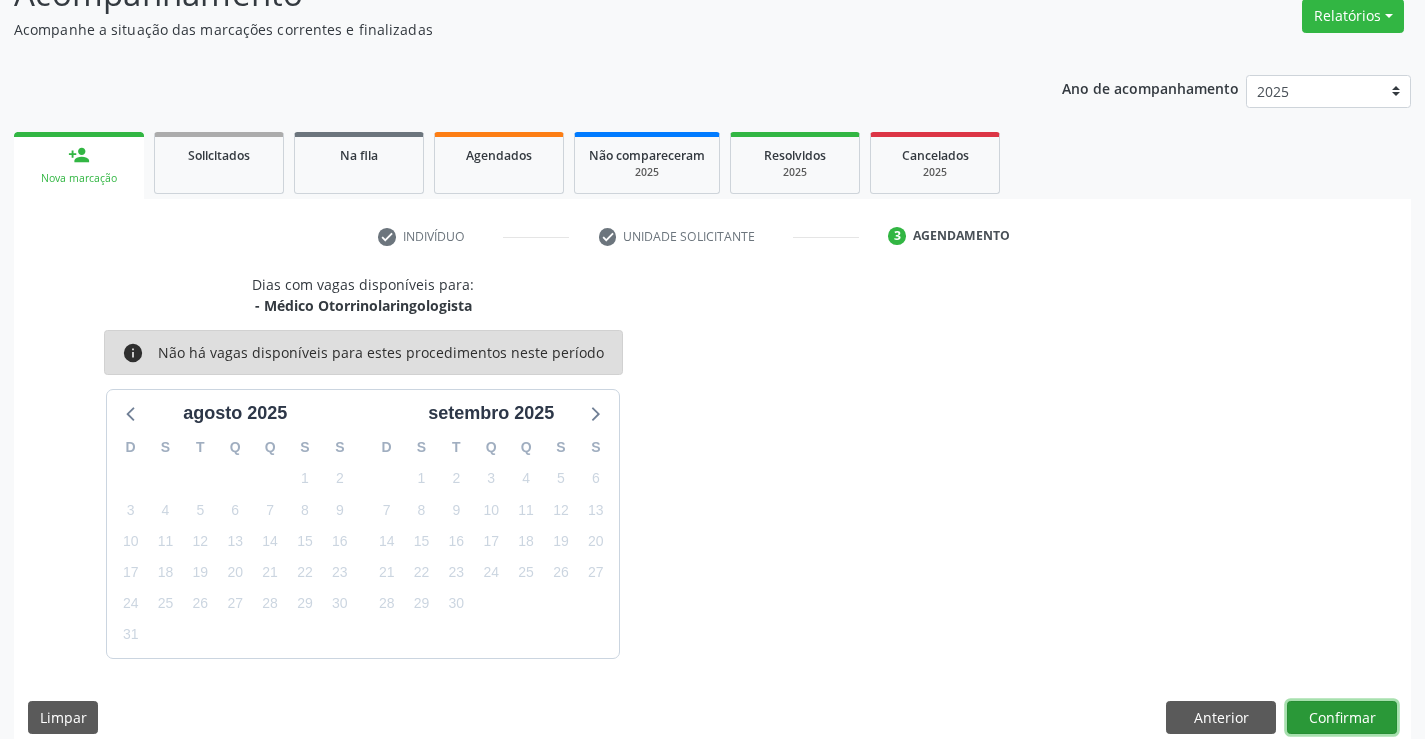 click on "Confirmar" at bounding box center [1342, 718] 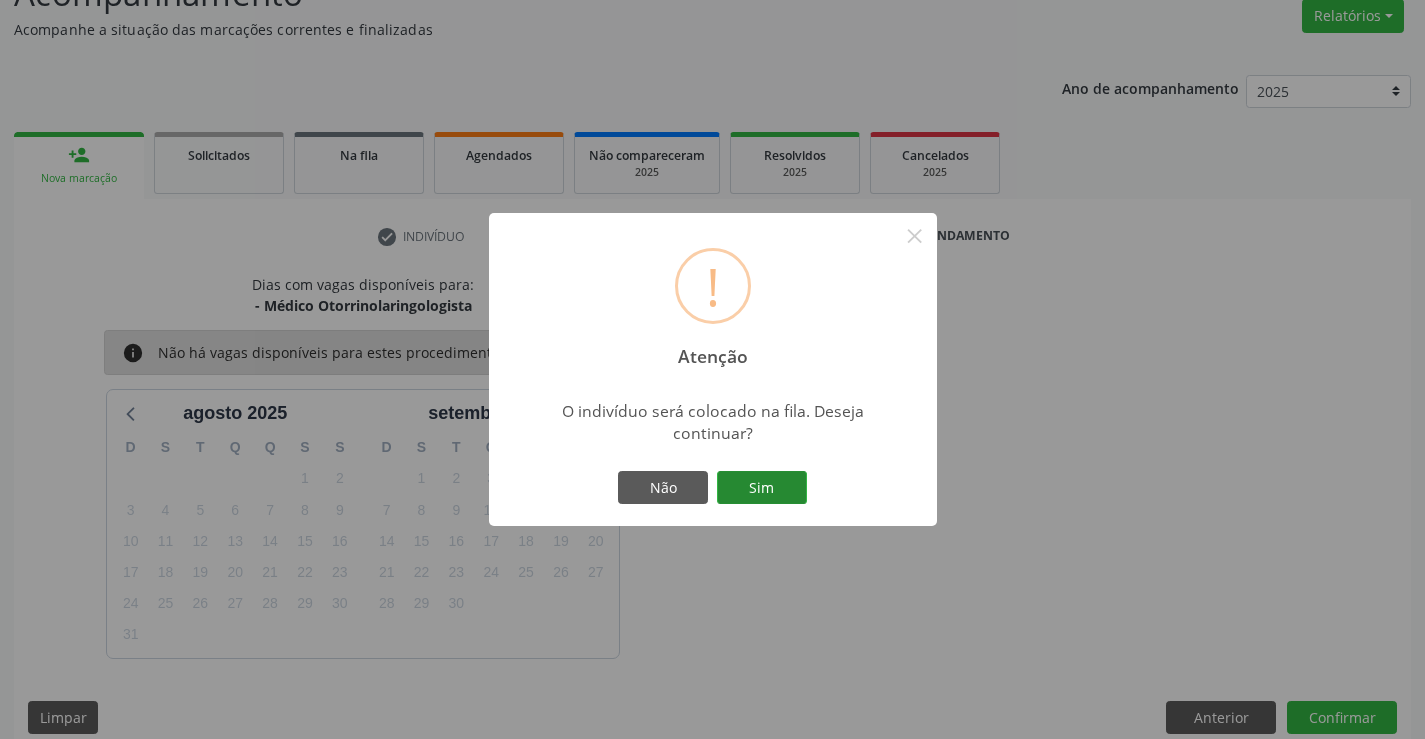 drag, startPoint x: 791, startPoint y: 477, endPoint x: 803, endPoint y: 474, distance: 12.369317 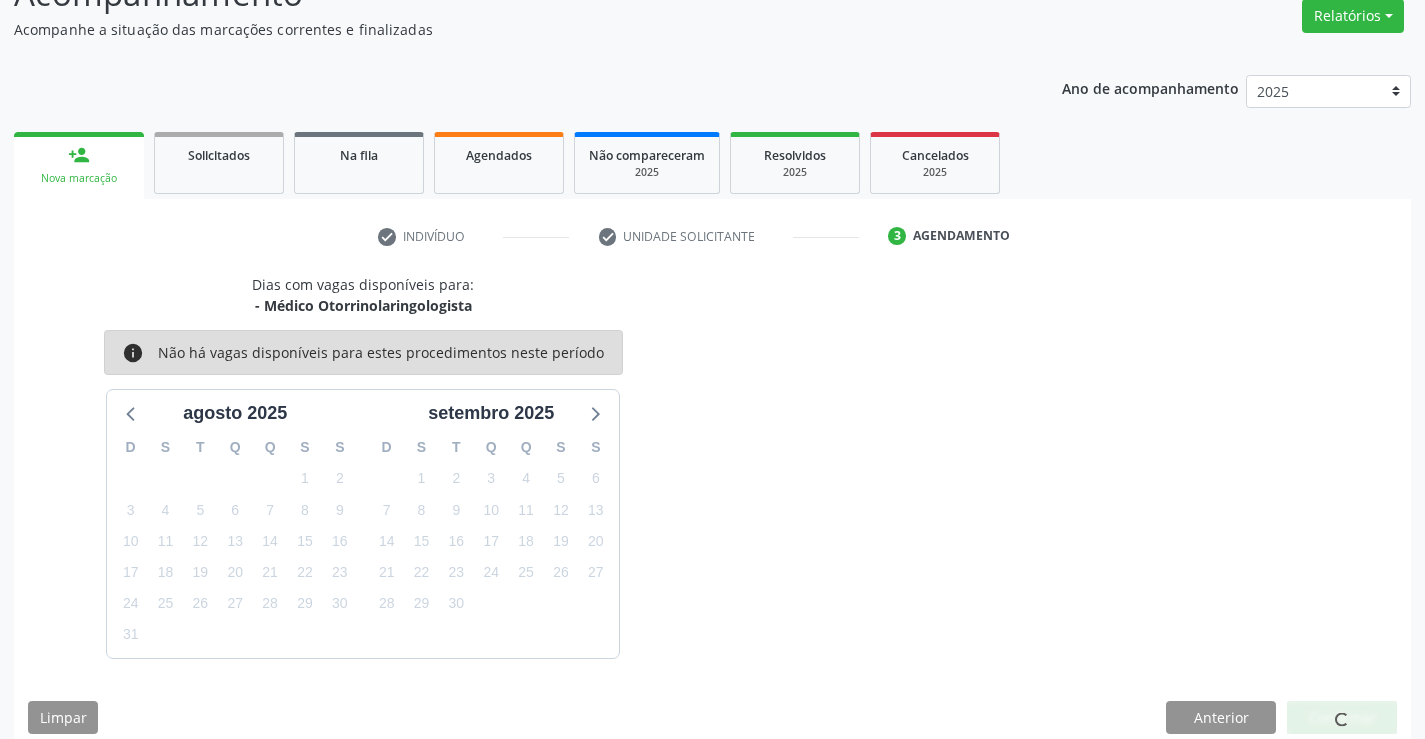 scroll, scrollTop: 0, scrollLeft: 0, axis: both 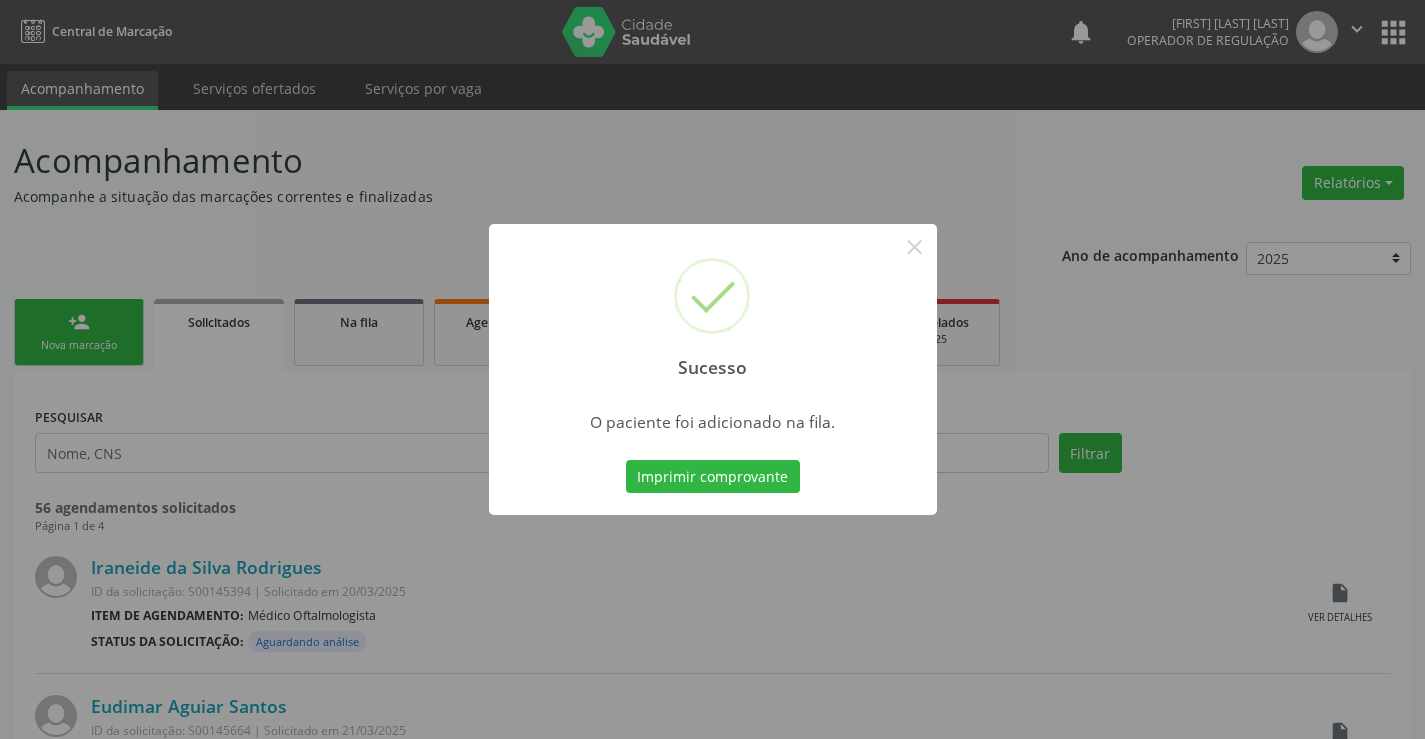 type 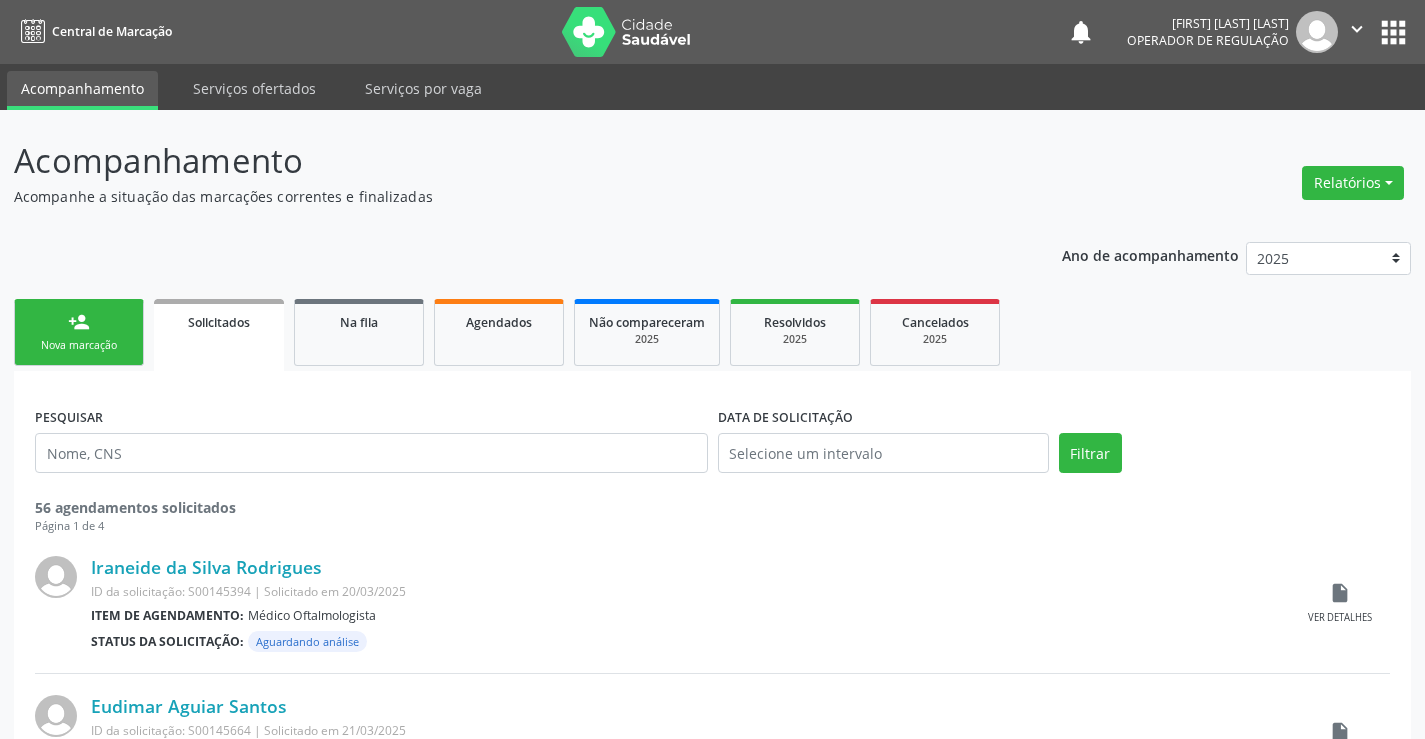 click on "Nova marcação" at bounding box center [79, 345] 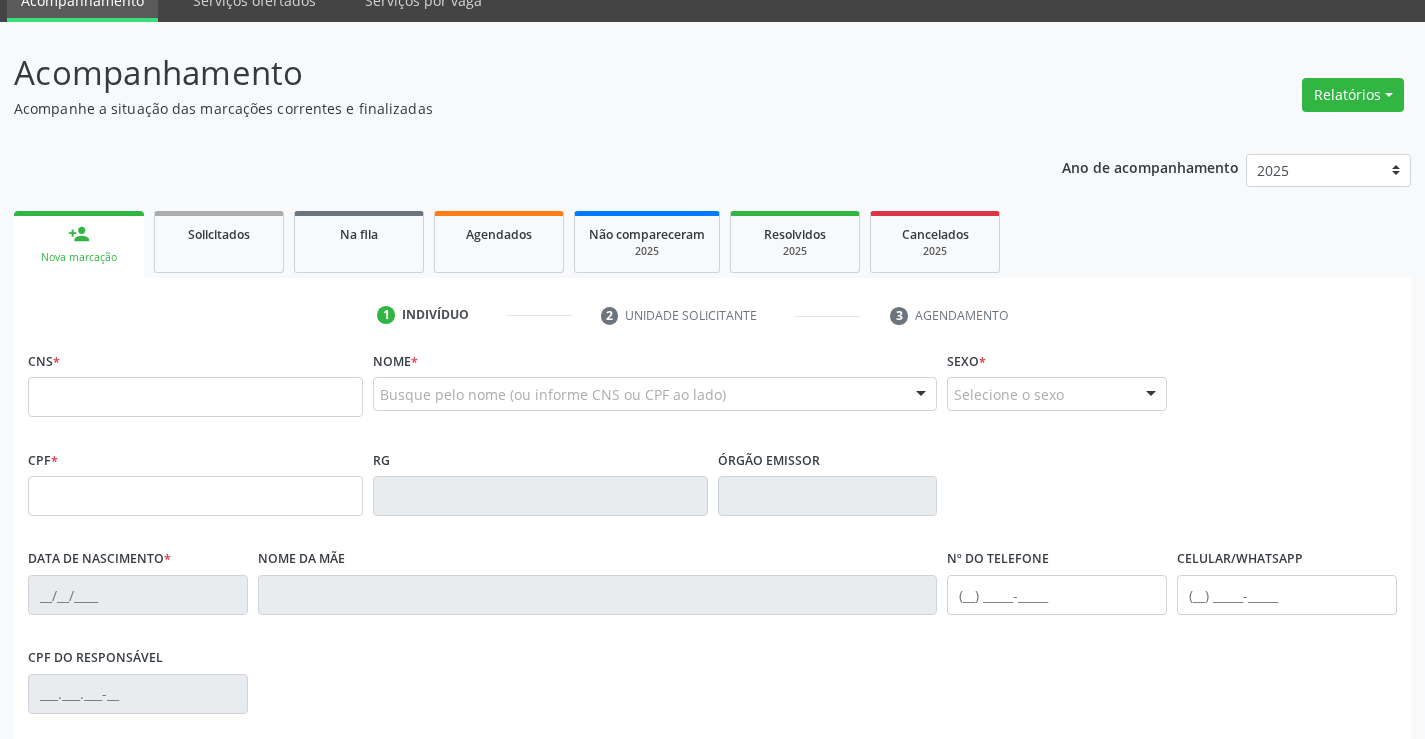 scroll, scrollTop: 200, scrollLeft: 0, axis: vertical 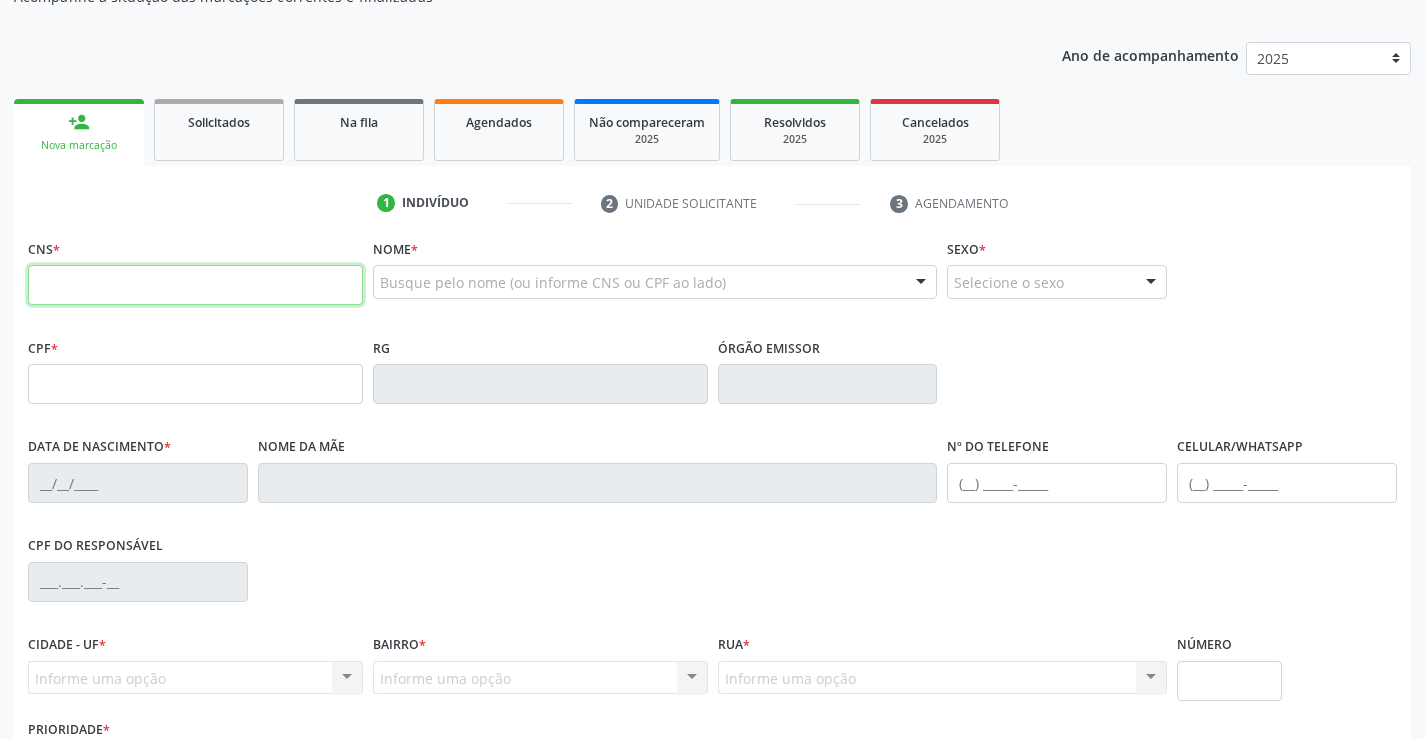 click at bounding box center [195, 285] 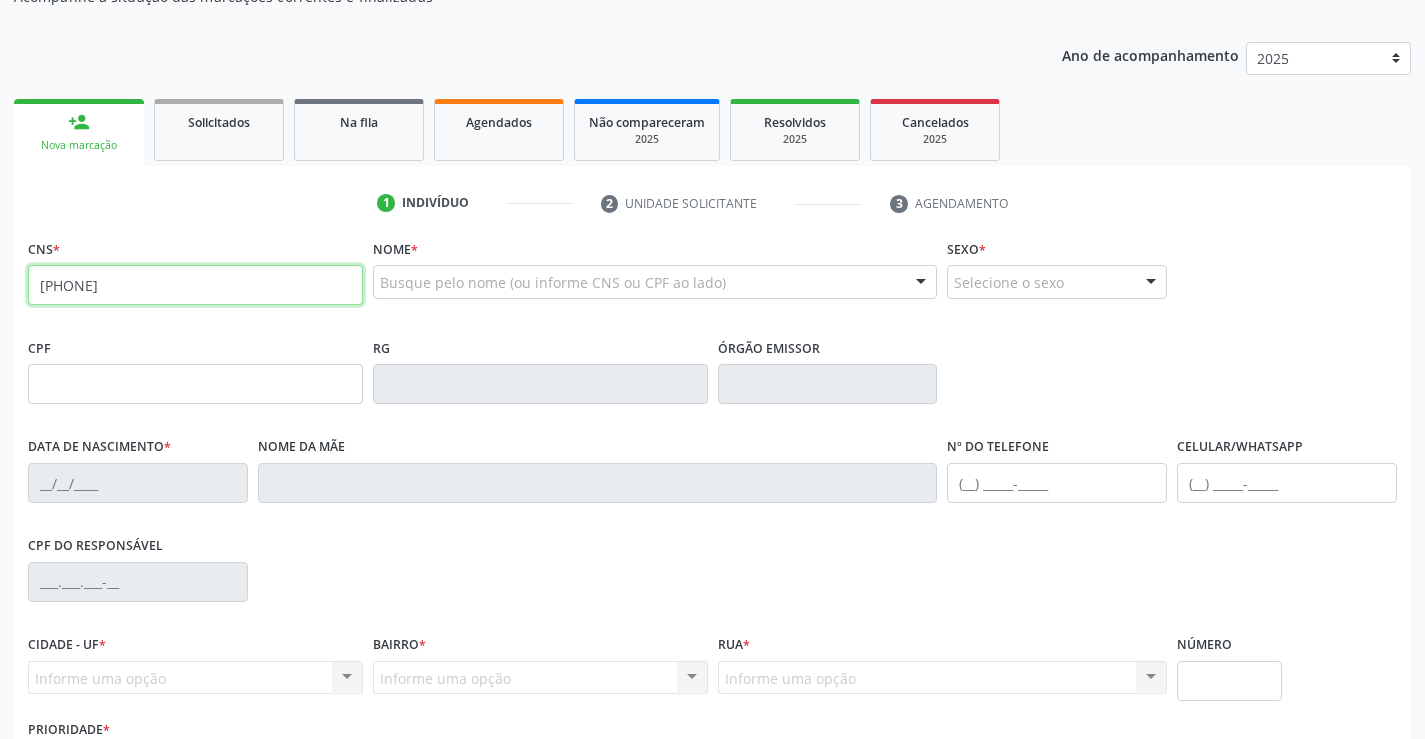 type on "700 6094 5127 0964" 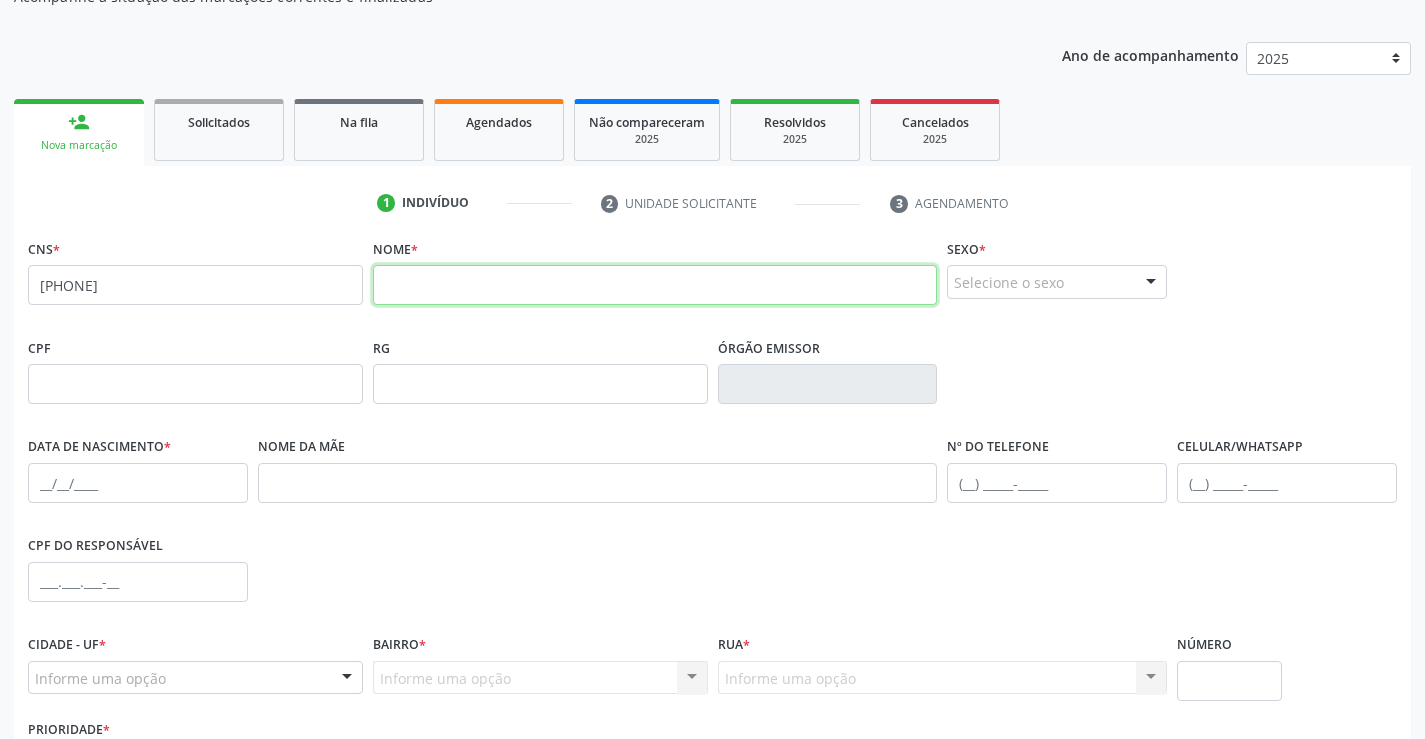 click at bounding box center (655, 285) 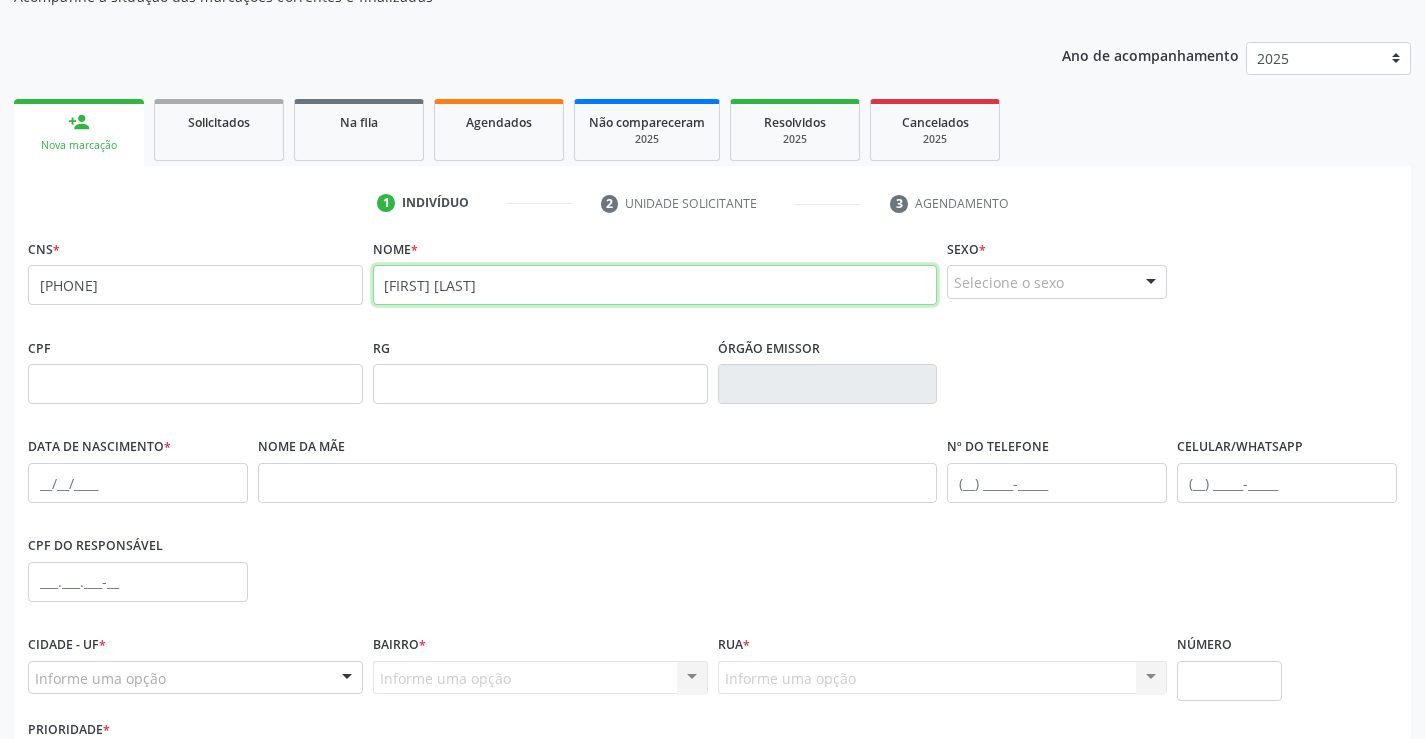 type on "VIVALDO NASCIMENTO" 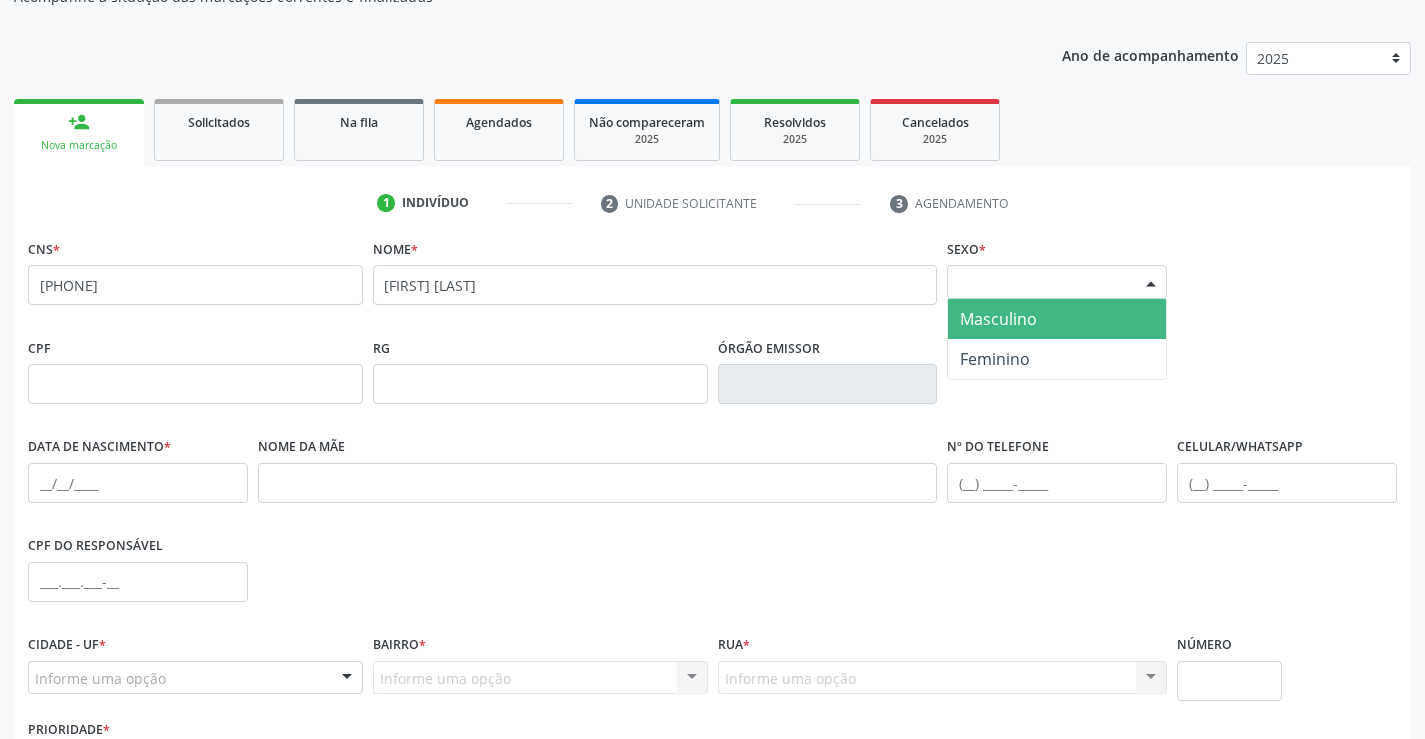 click at bounding box center [1151, 283] 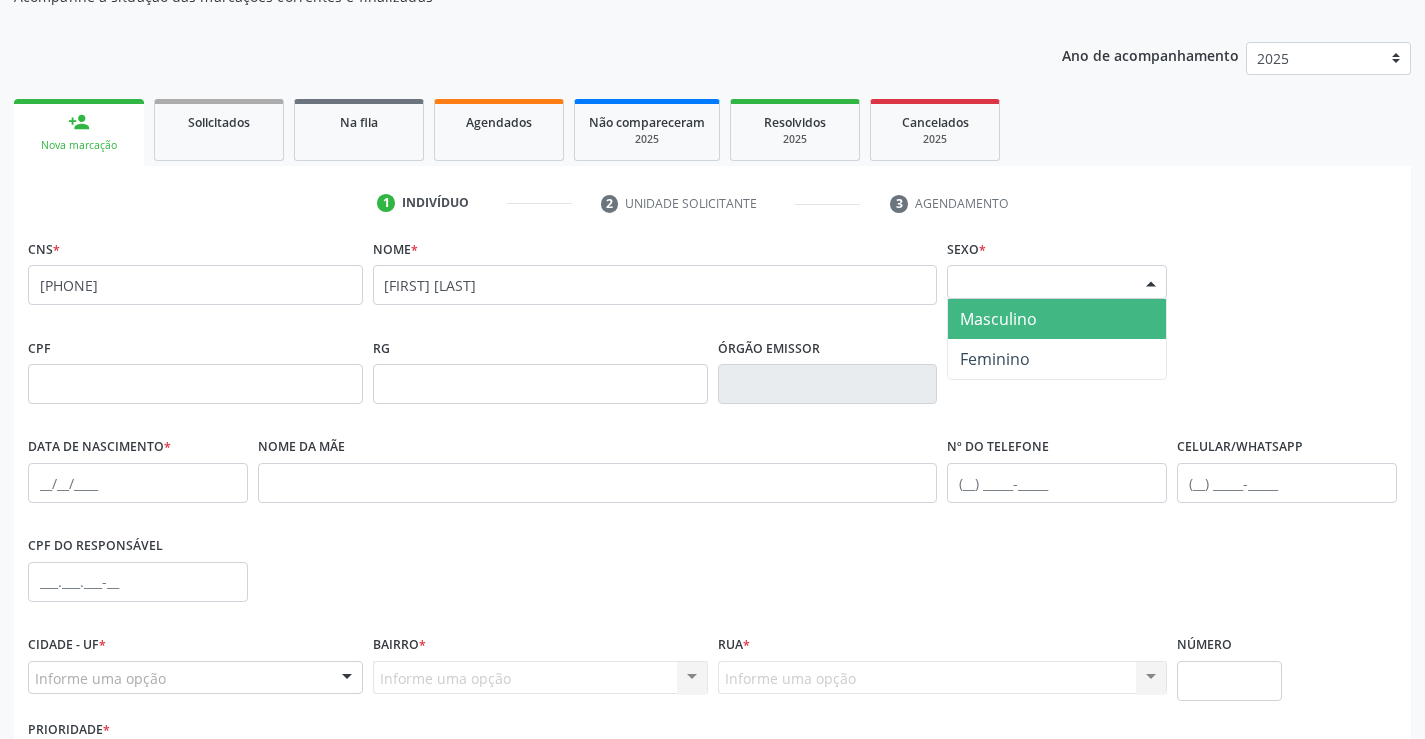 click on "Masculino" at bounding box center (998, 319) 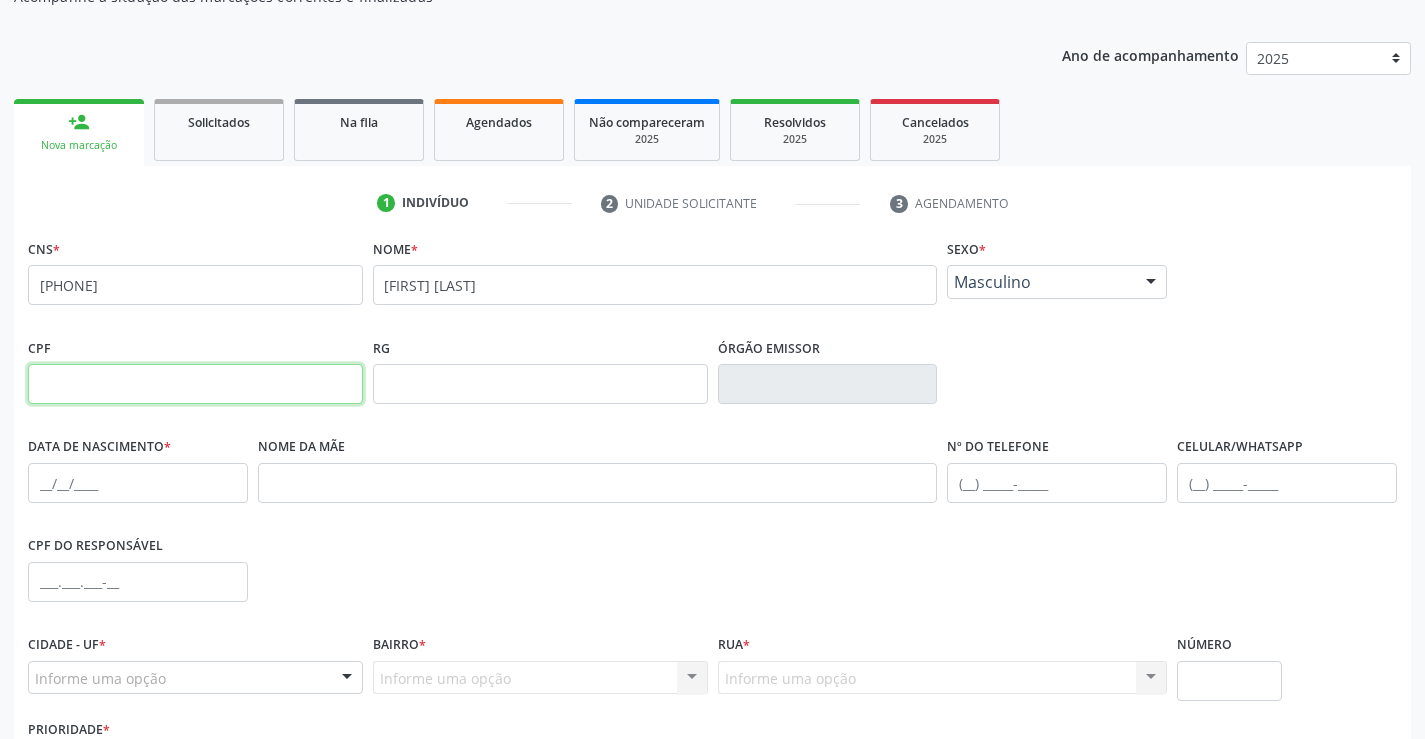click at bounding box center [195, 384] 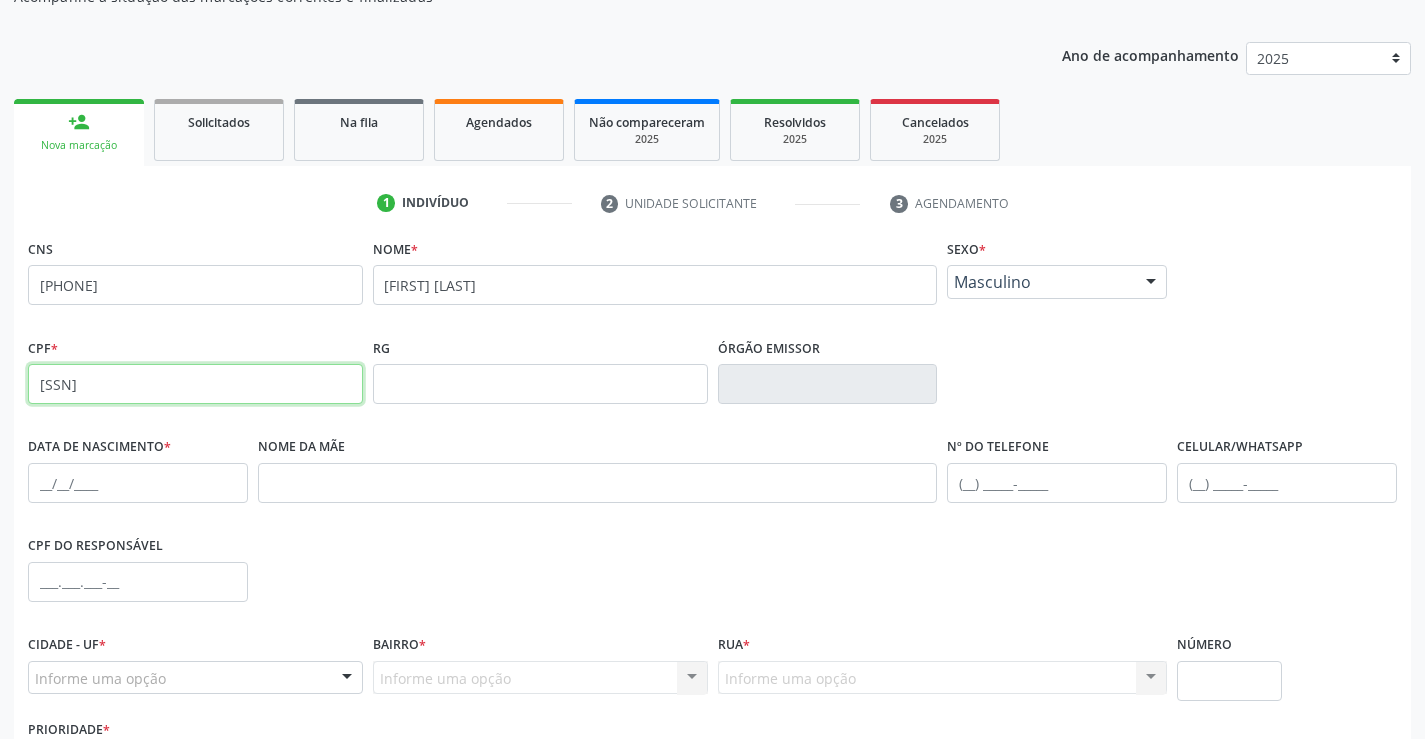 type on "579.912.278-04" 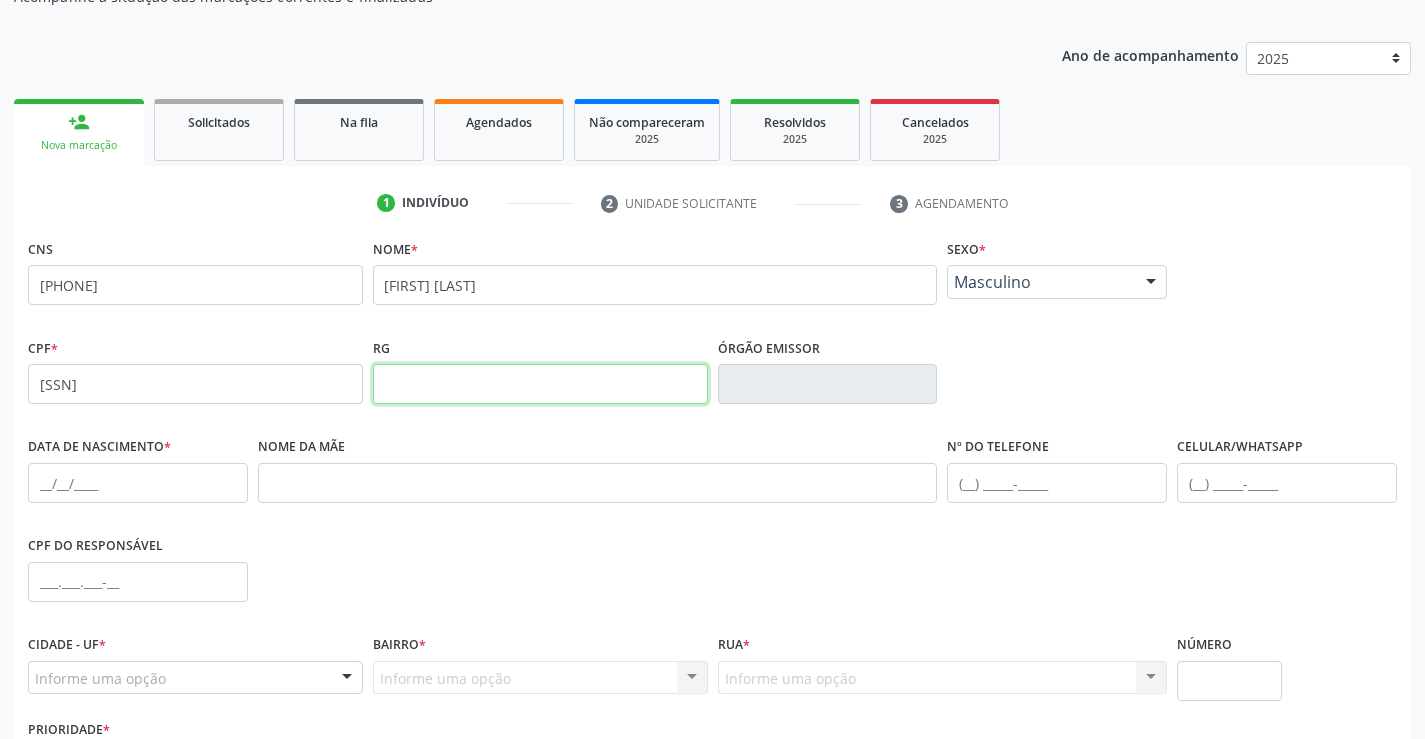 click at bounding box center [540, 384] 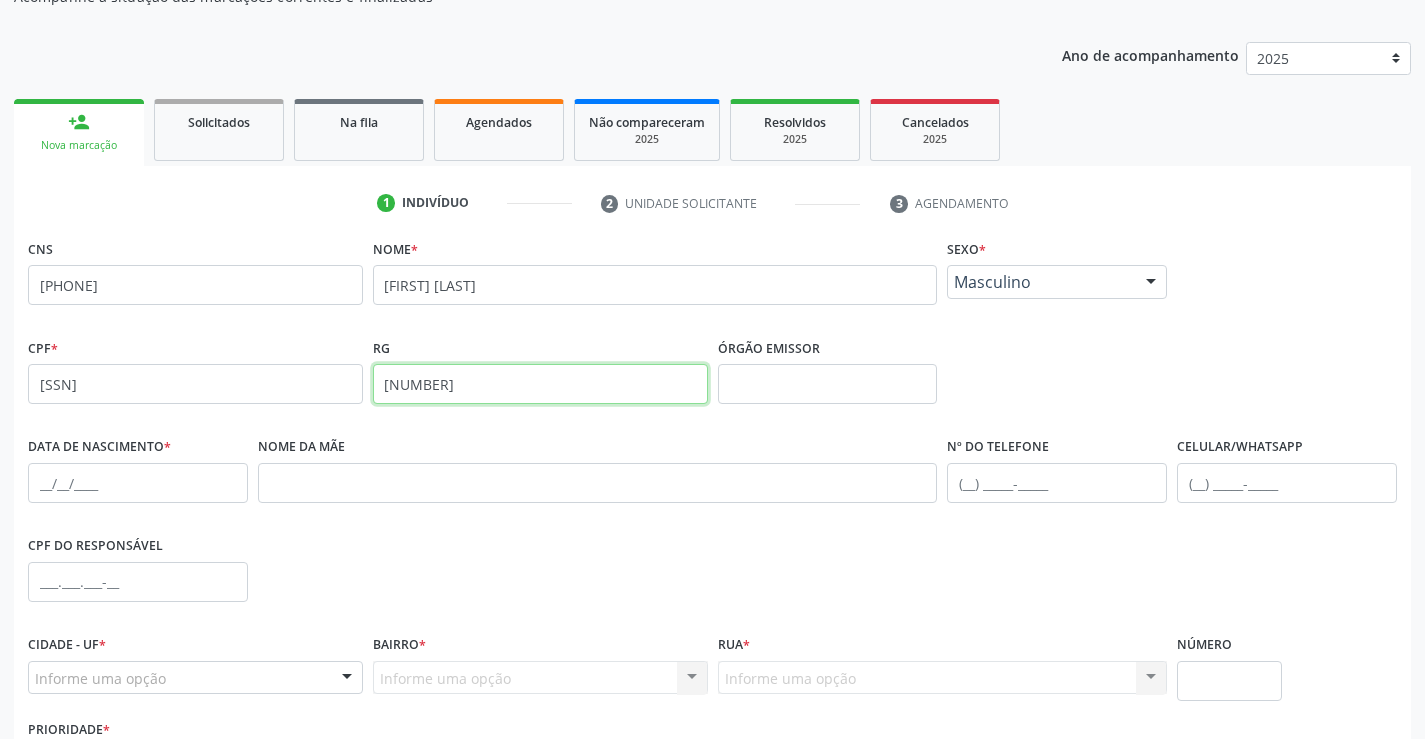 type on "0210968214" 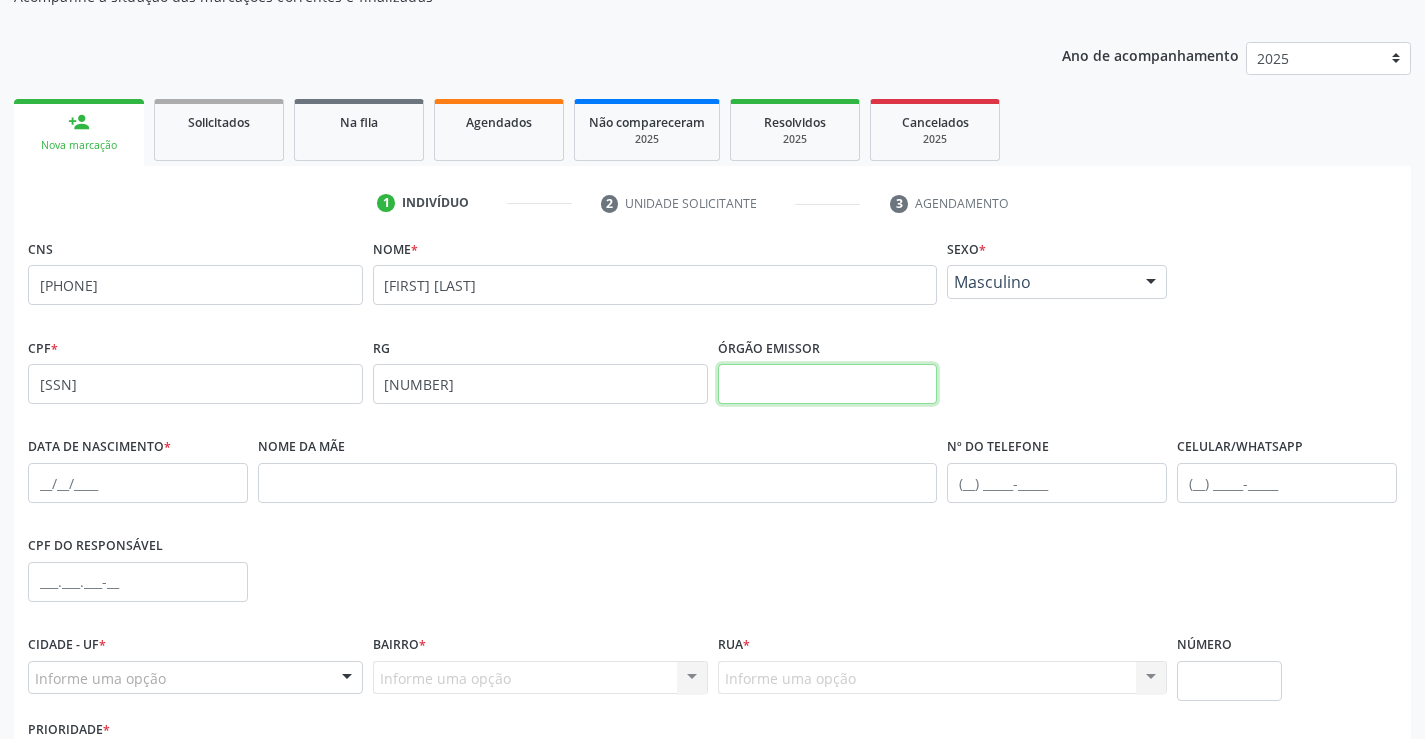 click at bounding box center (828, 384) 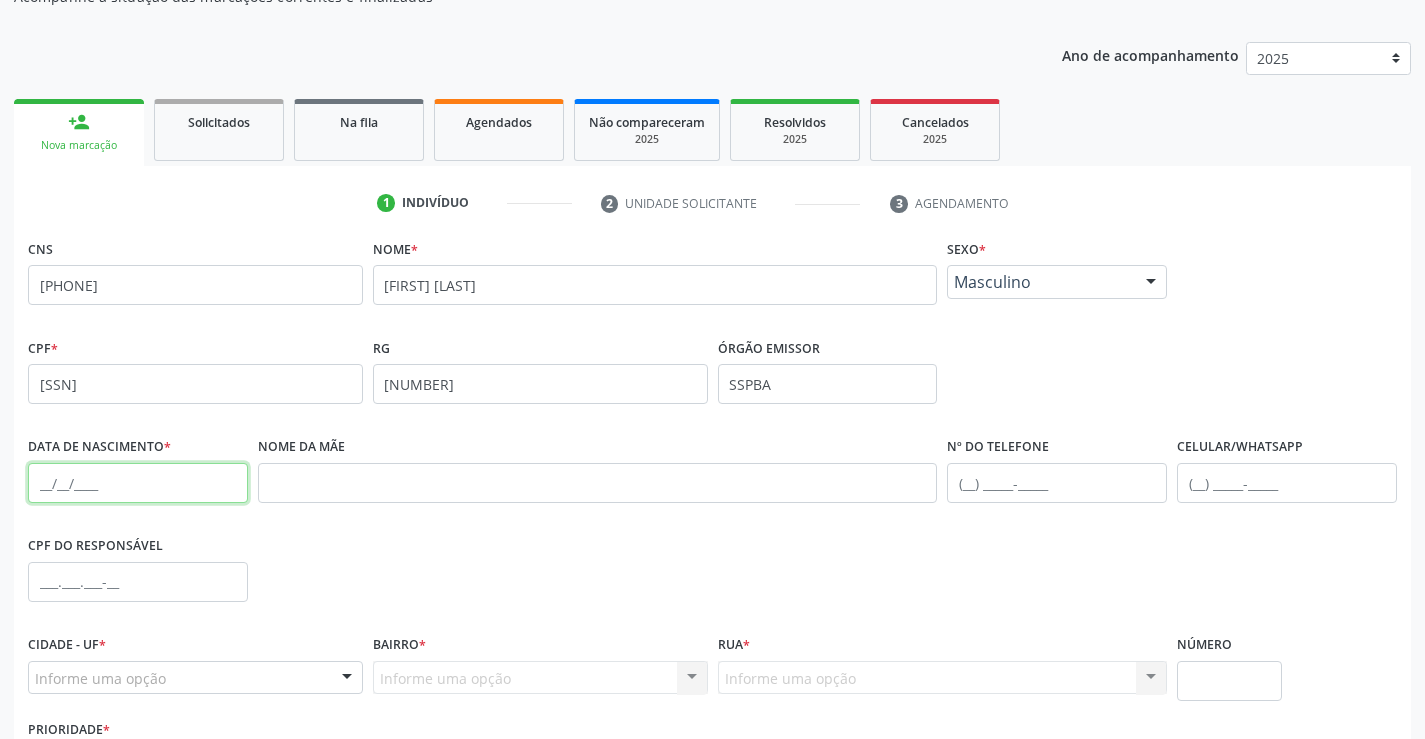 click at bounding box center [138, 483] 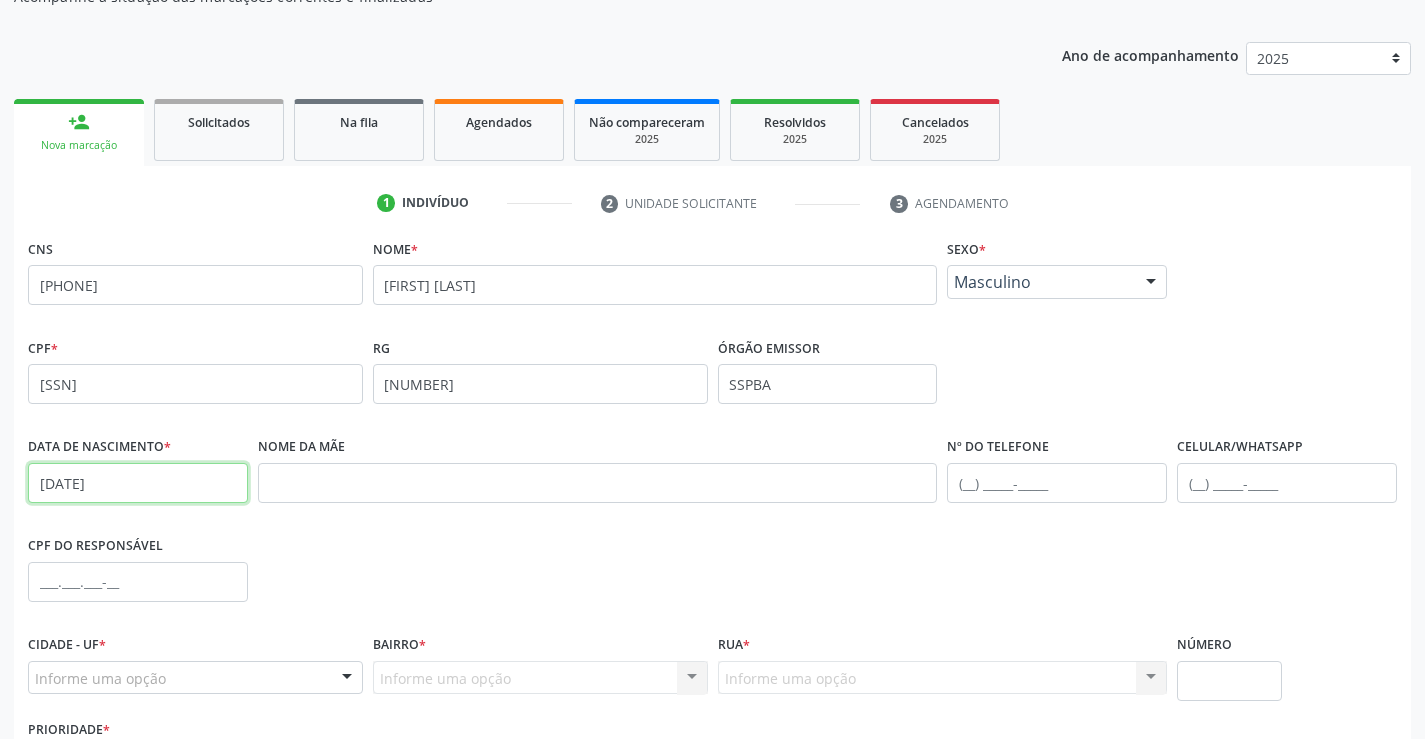 type on "22/03/1929" 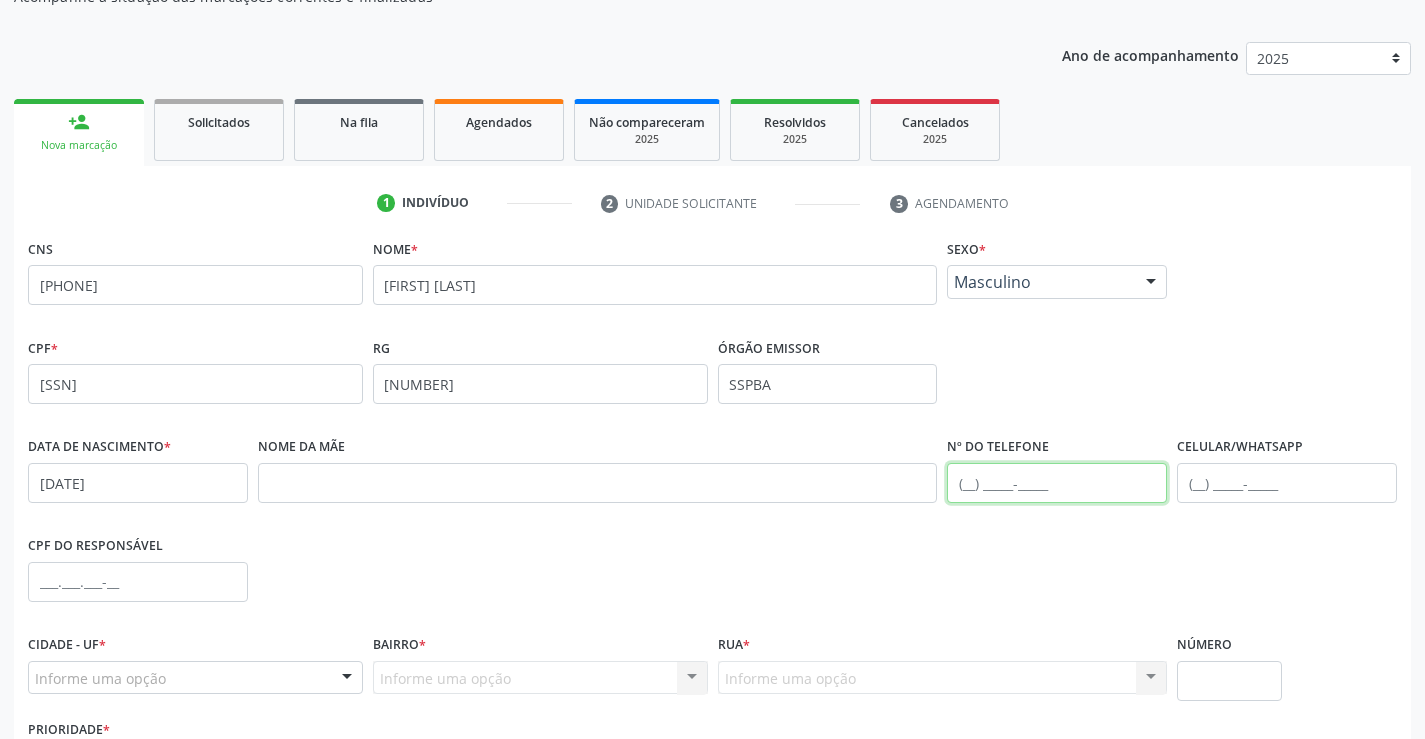 click at bounding box center (1057, 483) 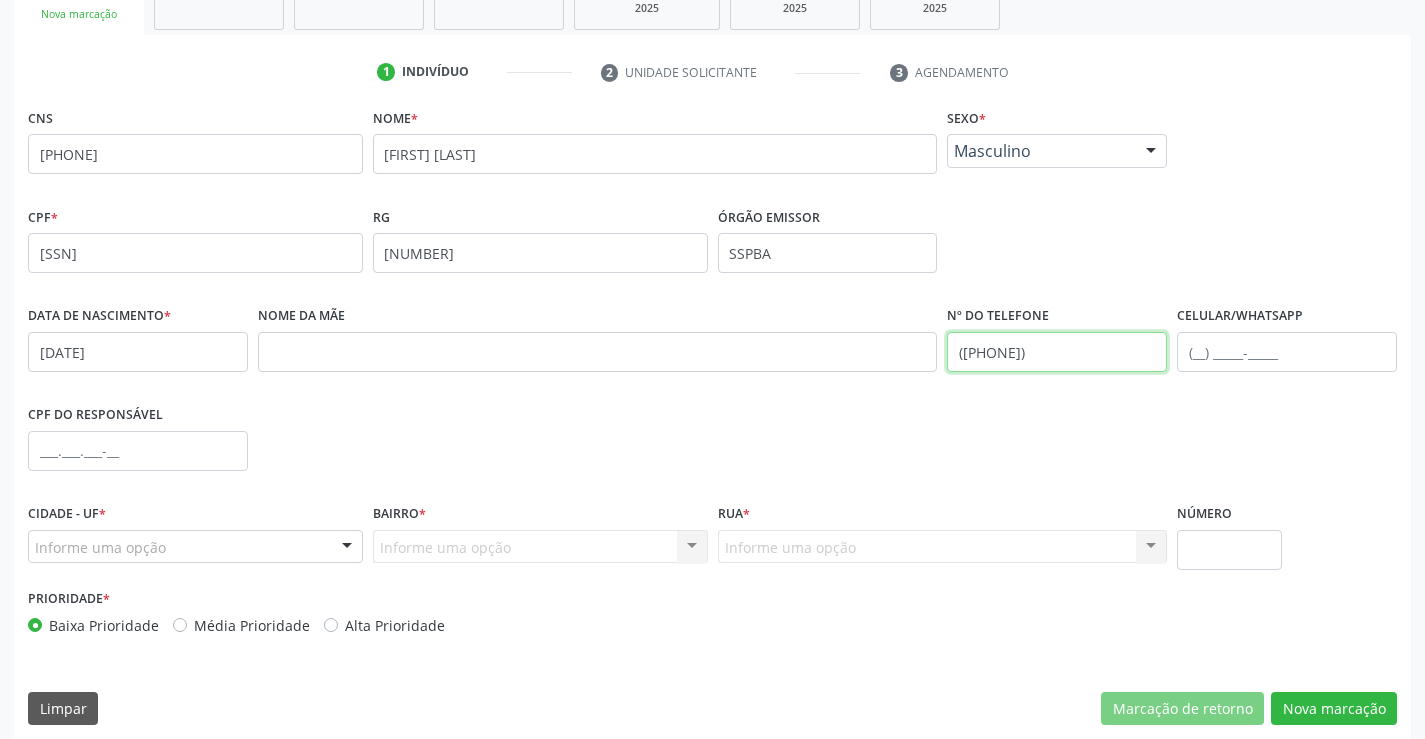 scroll, scrollTop: 345, scrollLeft: 0, axis: vertical 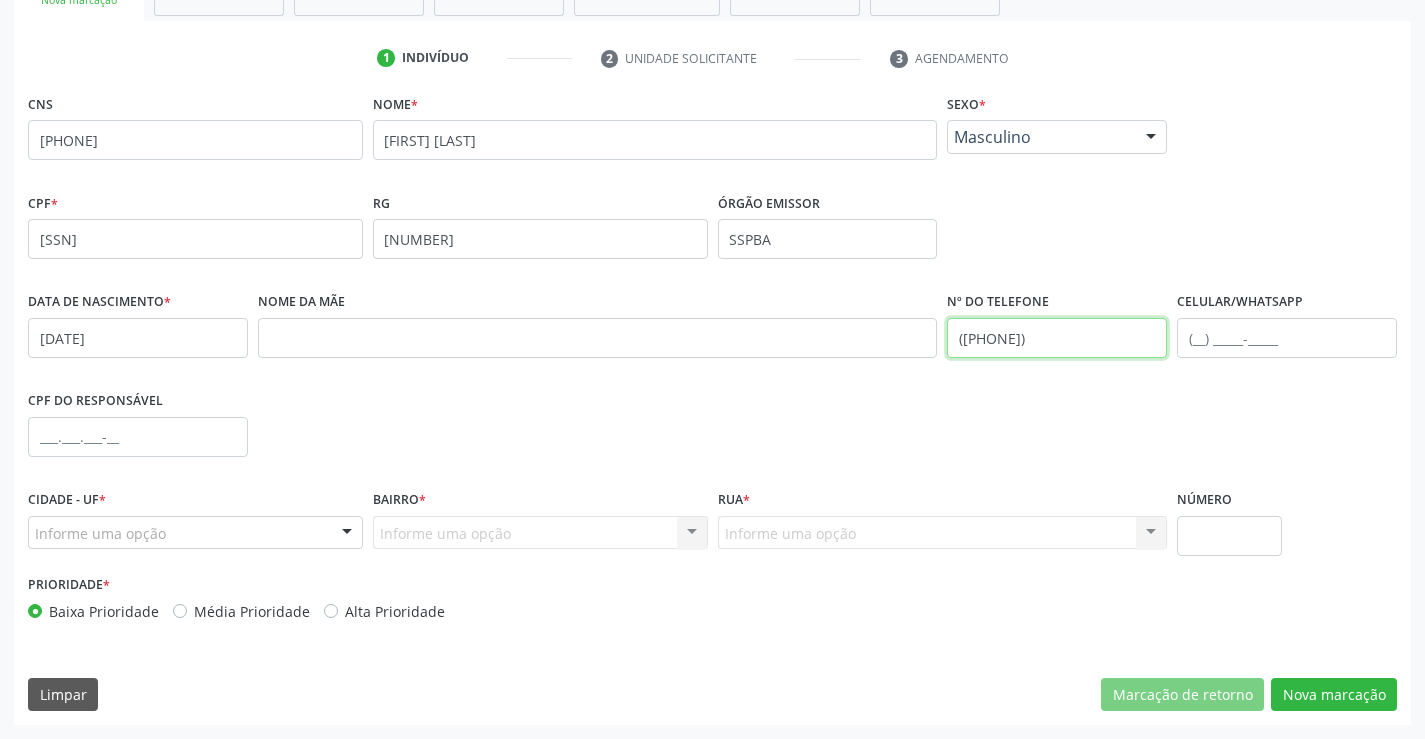 type on "(74) 98811-3812" 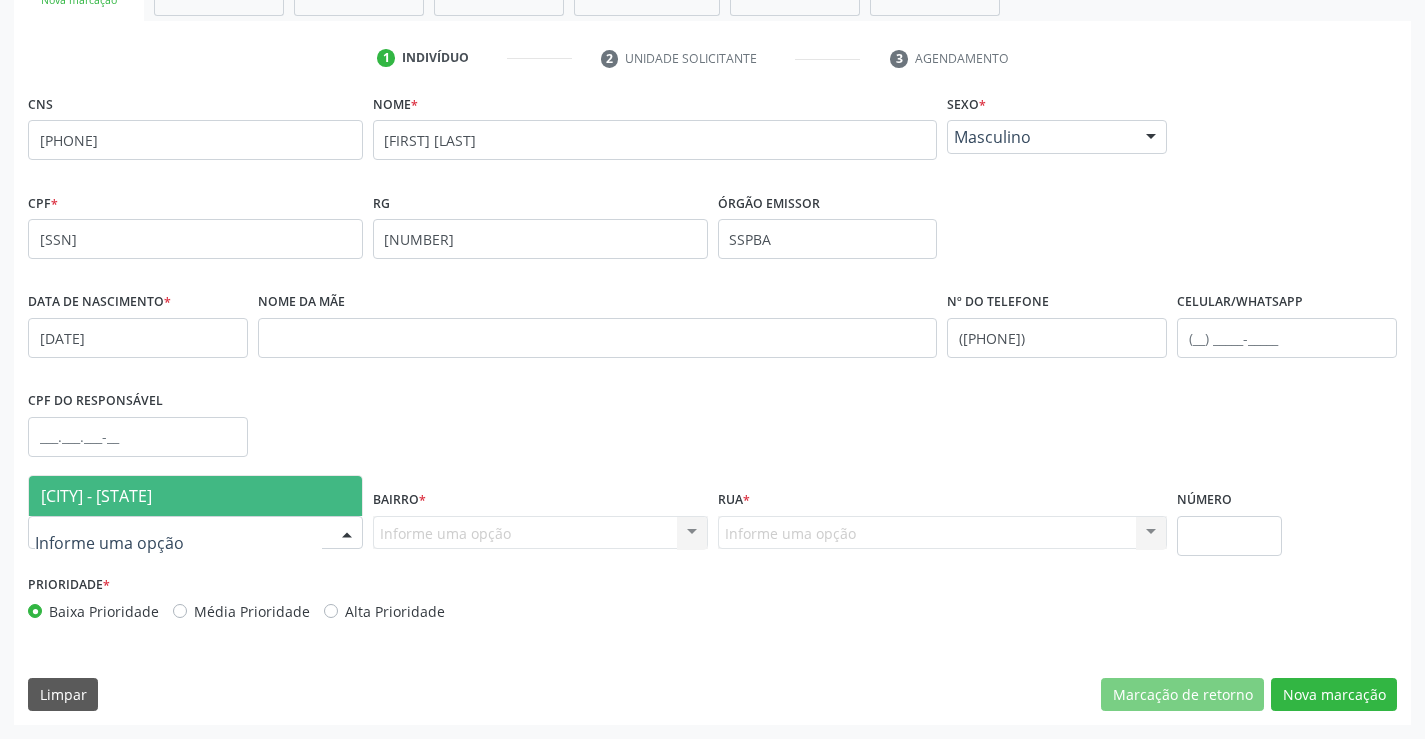 click at bounding box center [347, 534] 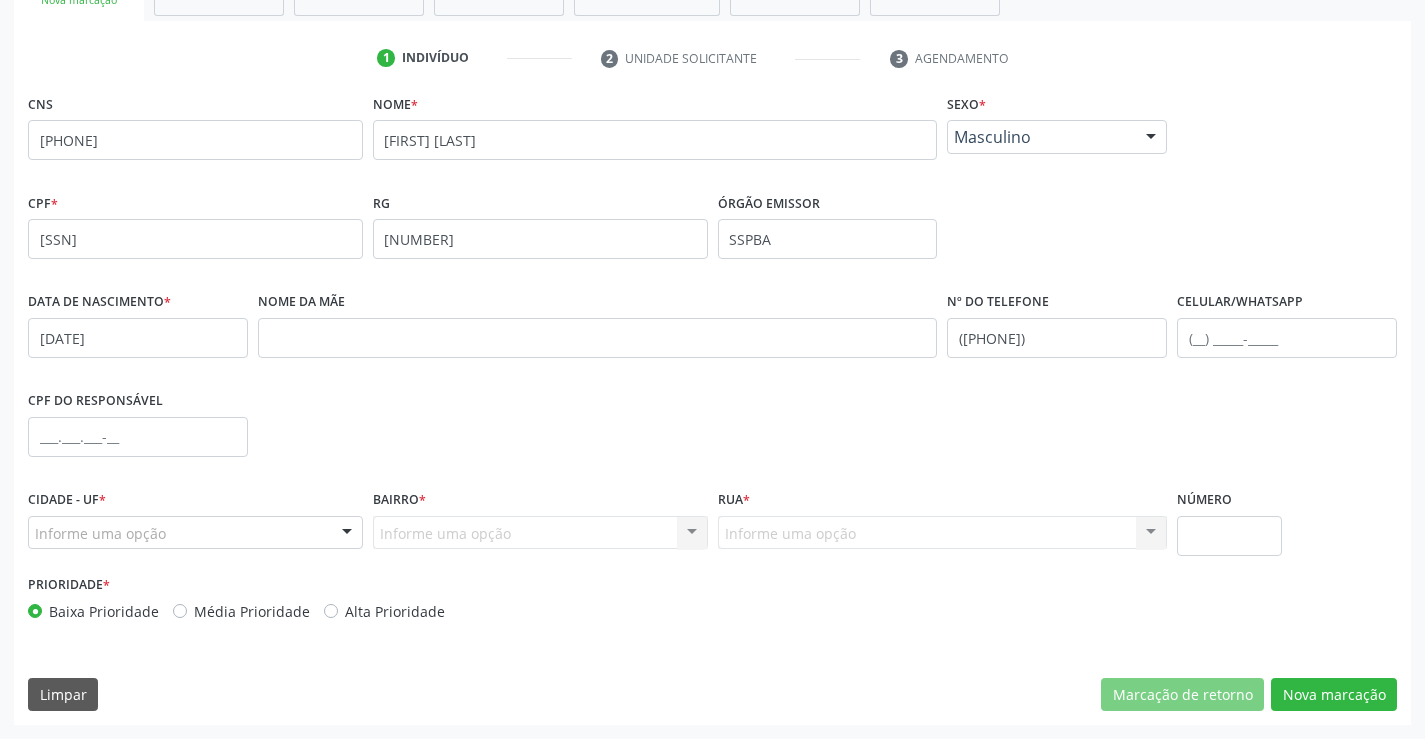 click at bounding box center (347, 534) 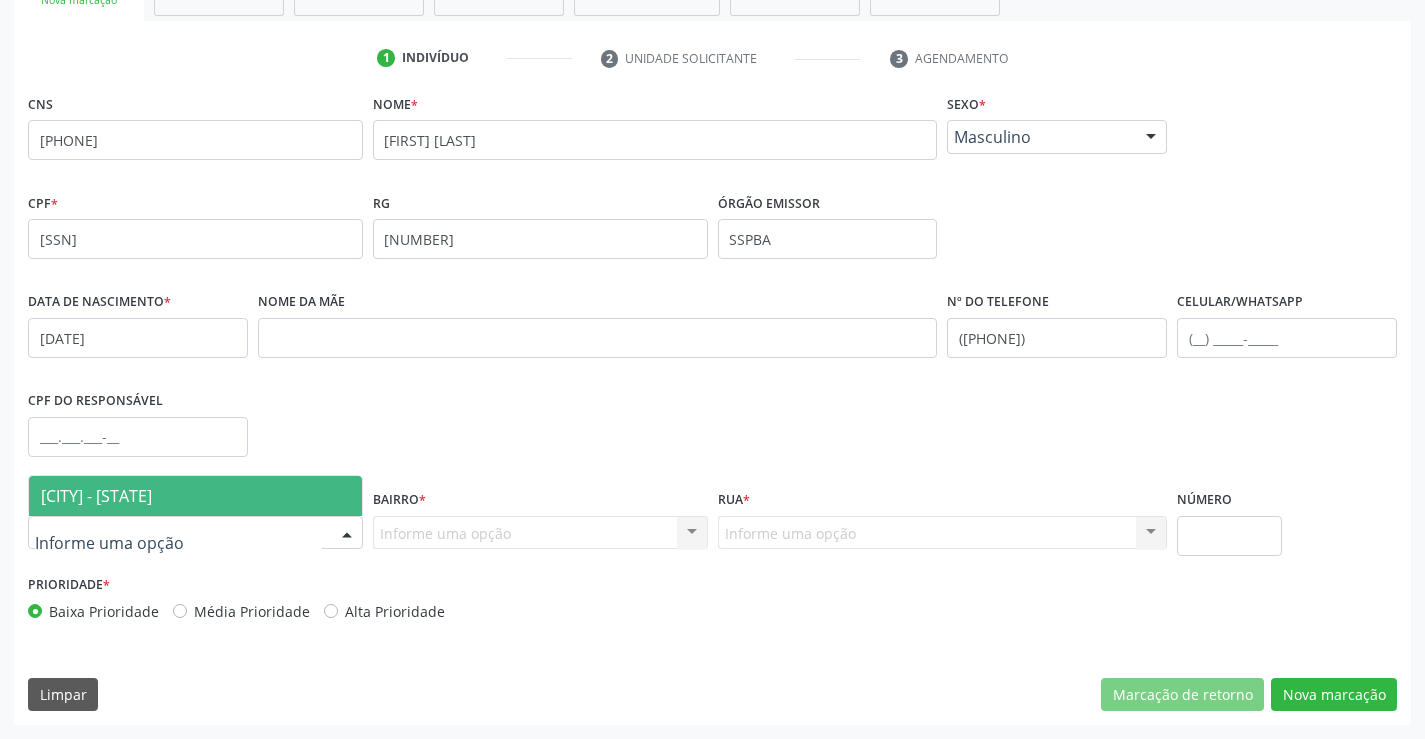 click at bounding box center [347, 534] 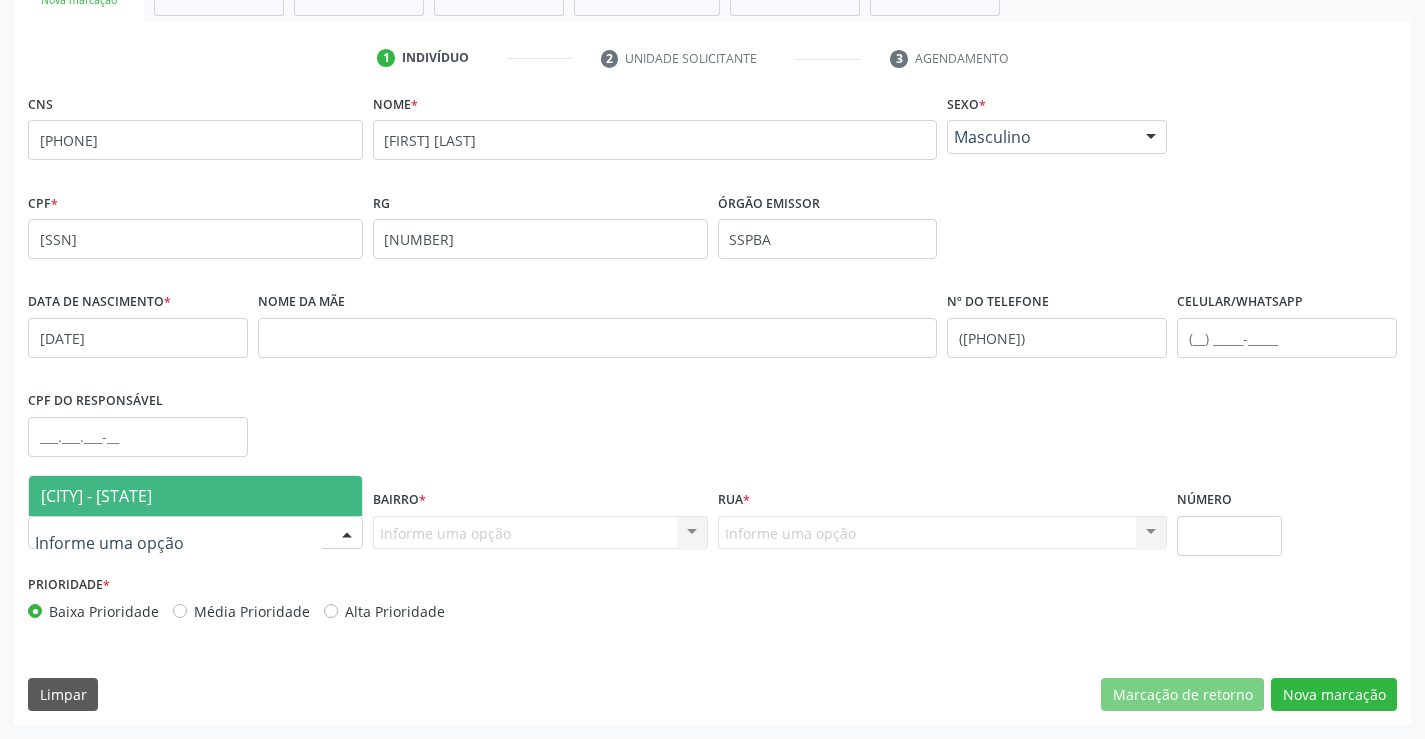 click on "[CITY] - [STATE]" at bounding box center [195, 496] 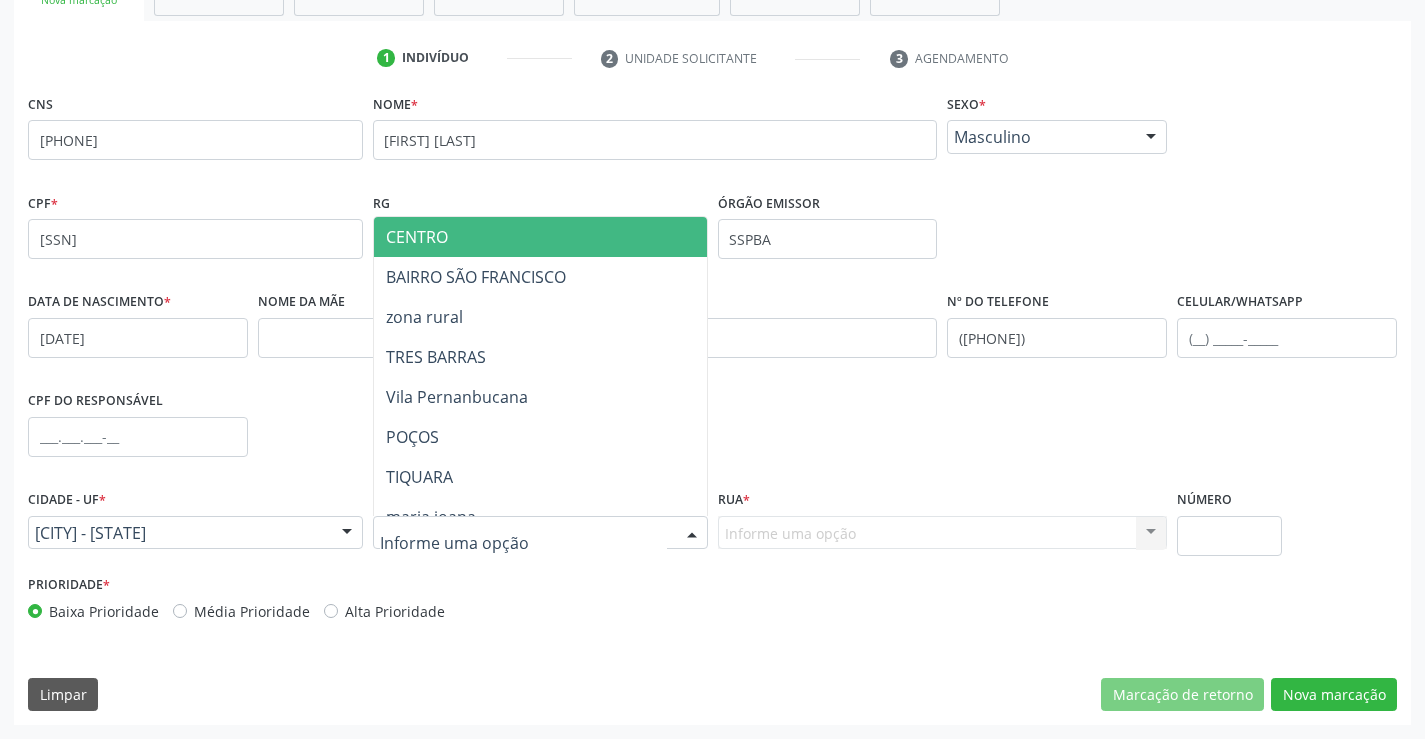 click at bounding box center (692, 534) 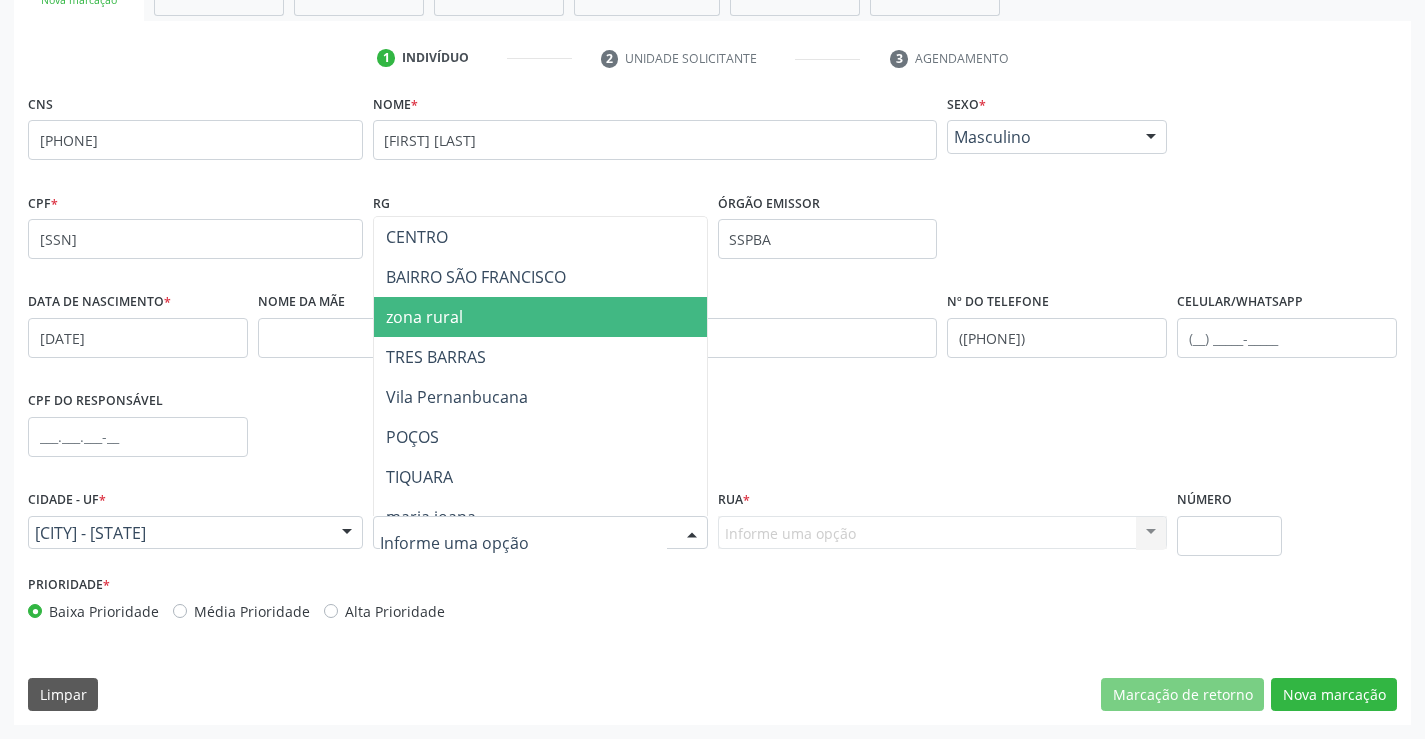 click on "zona rural" at bounding box center (578, 317) 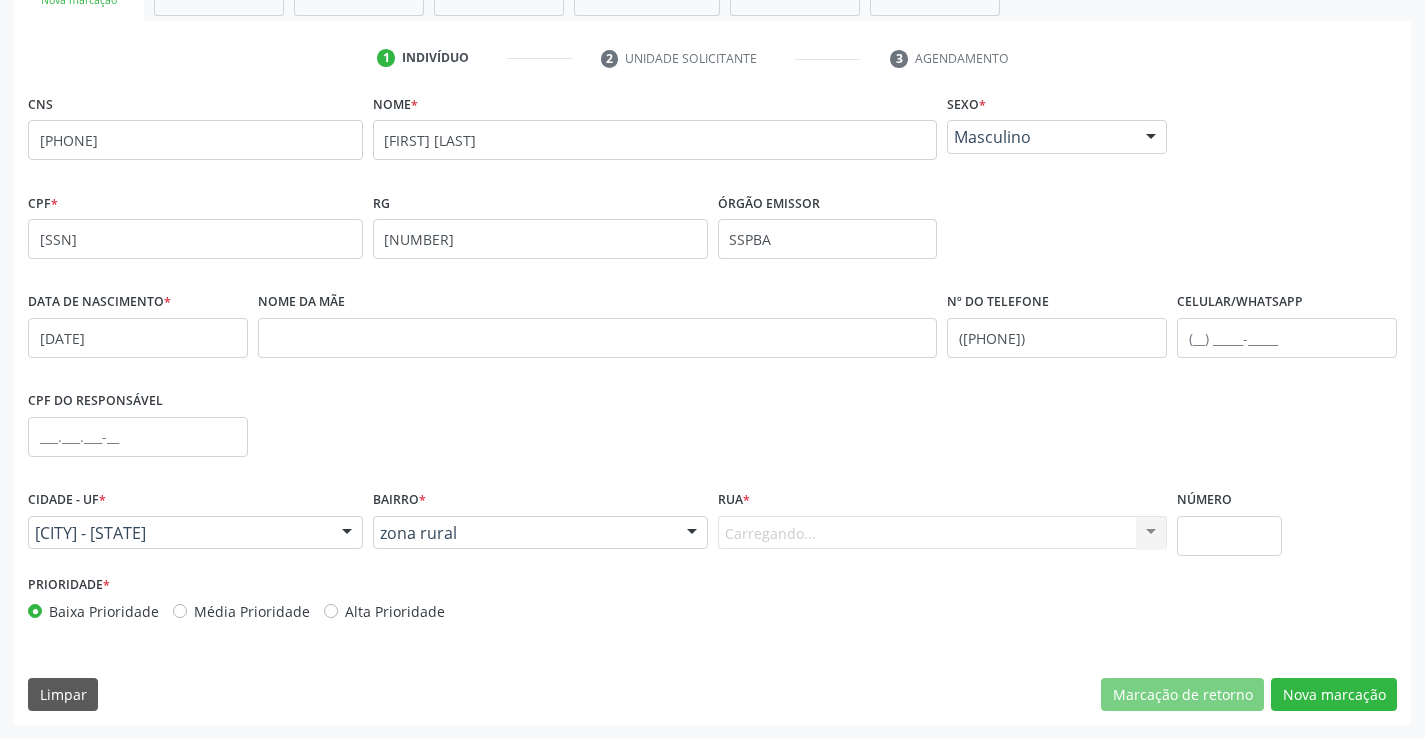 click on "Carregando...
Nenhum resultado encontrado para: "   "
Nenhuma opção encontrada. Digite para adicionar." at bounding box center [943, 533] 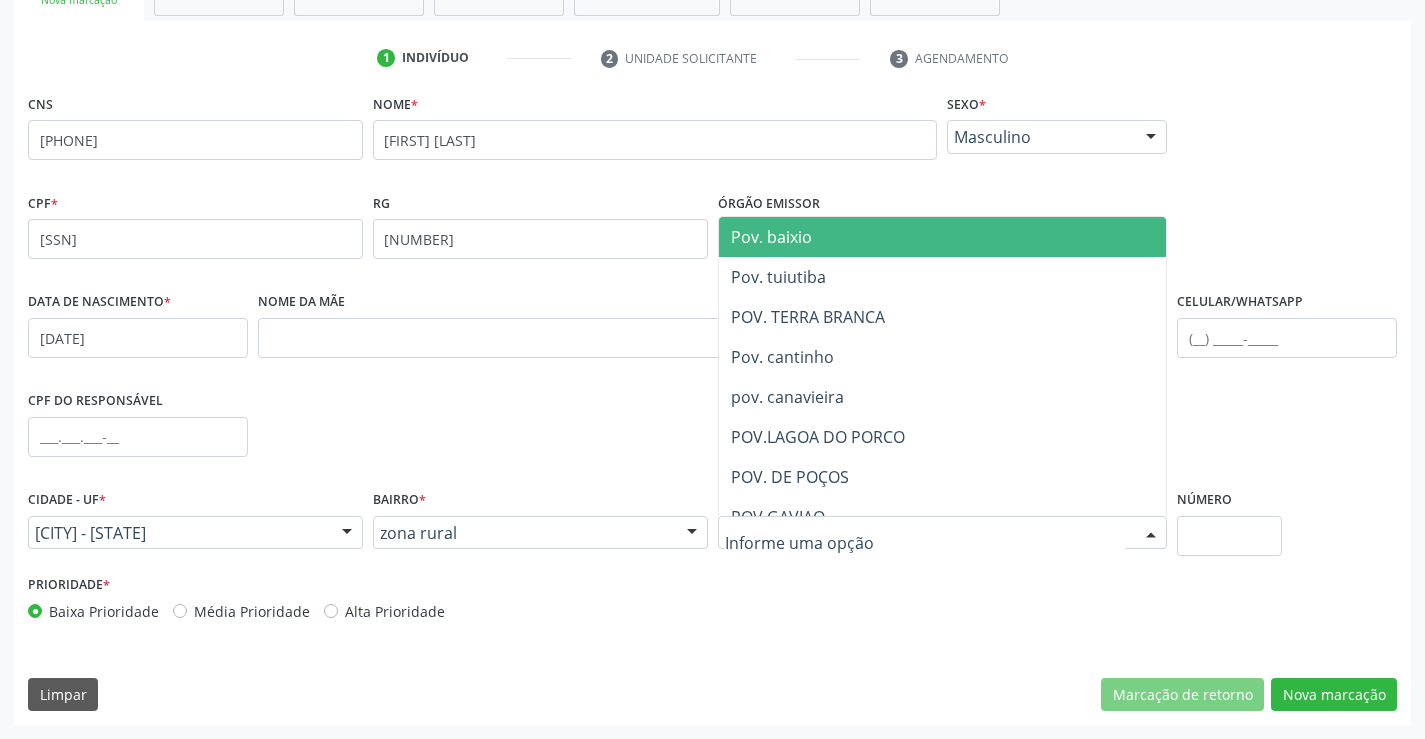 click at bounding box center [943, 533] 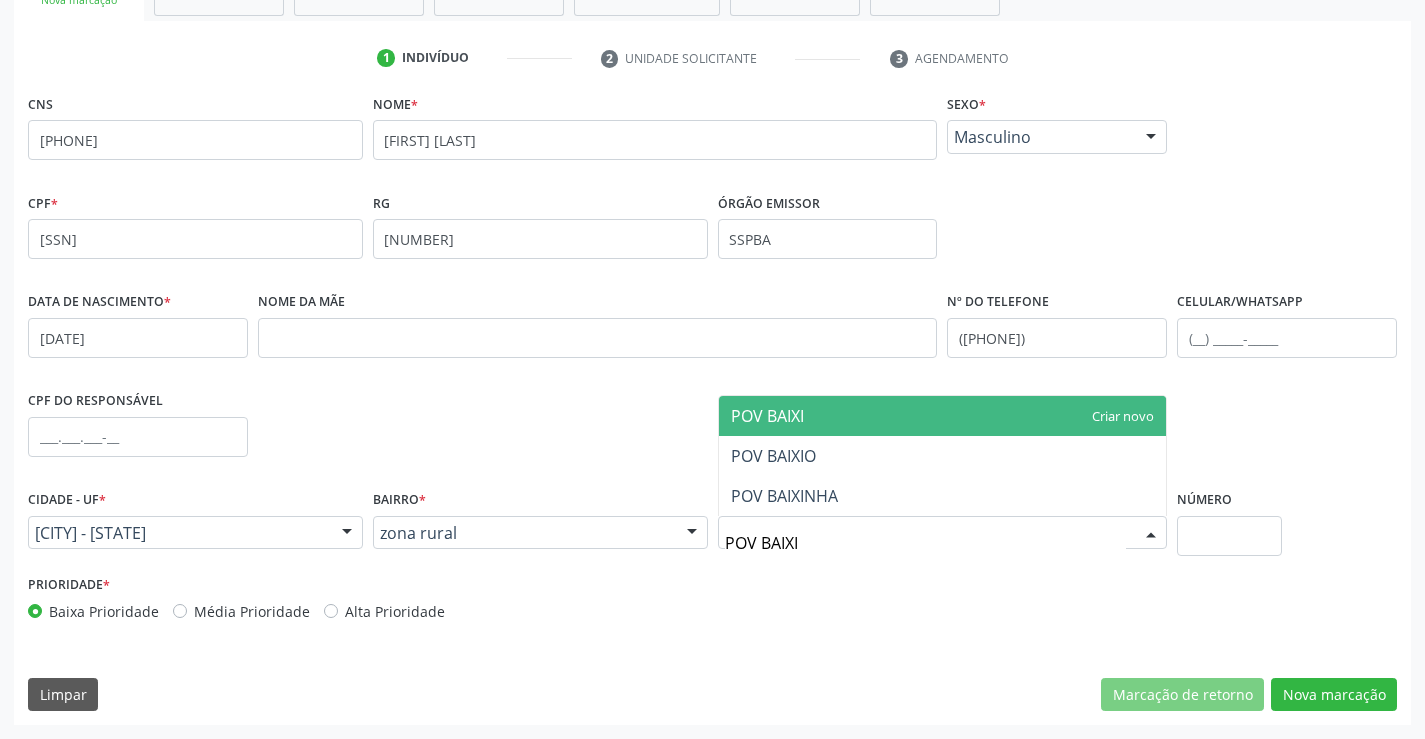 type on "POV BAIXIO" 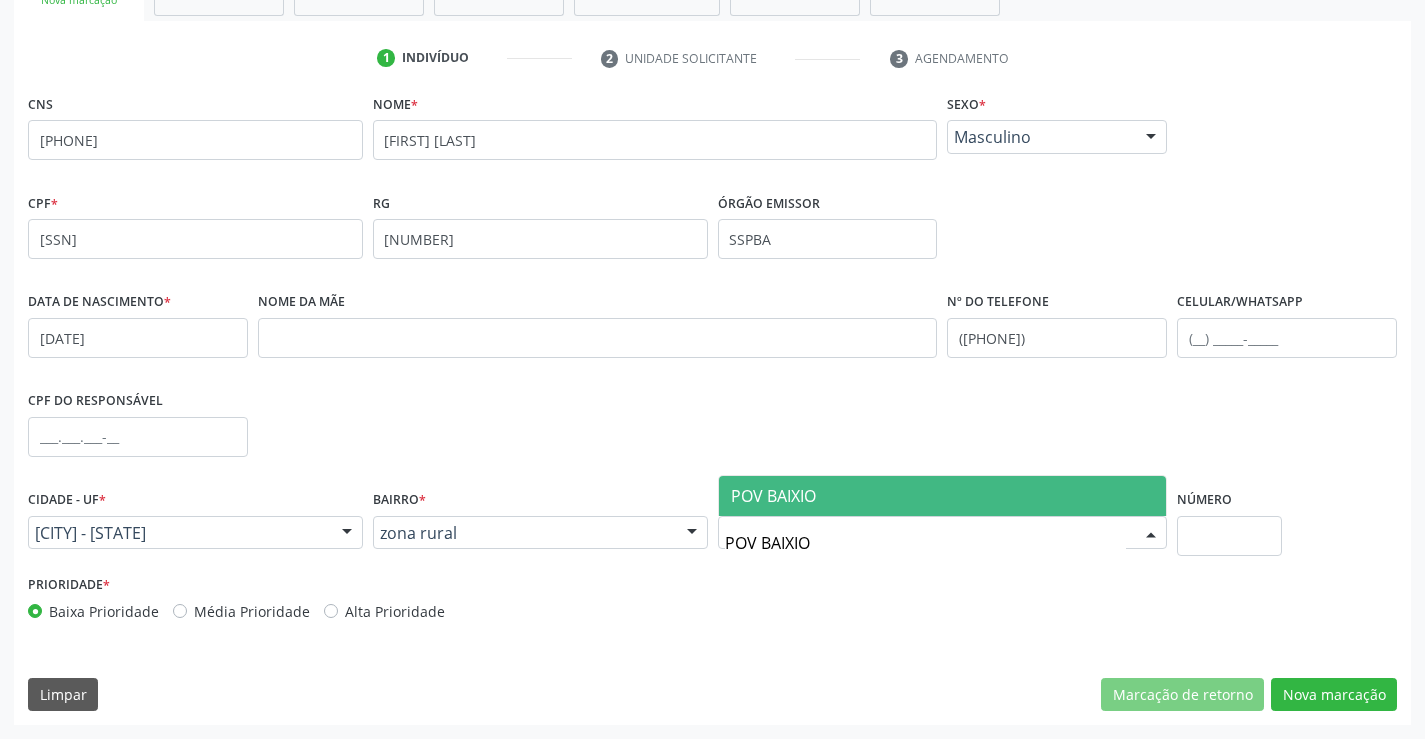 click on "POV BAIXIO" at bounding box center [943, 496] 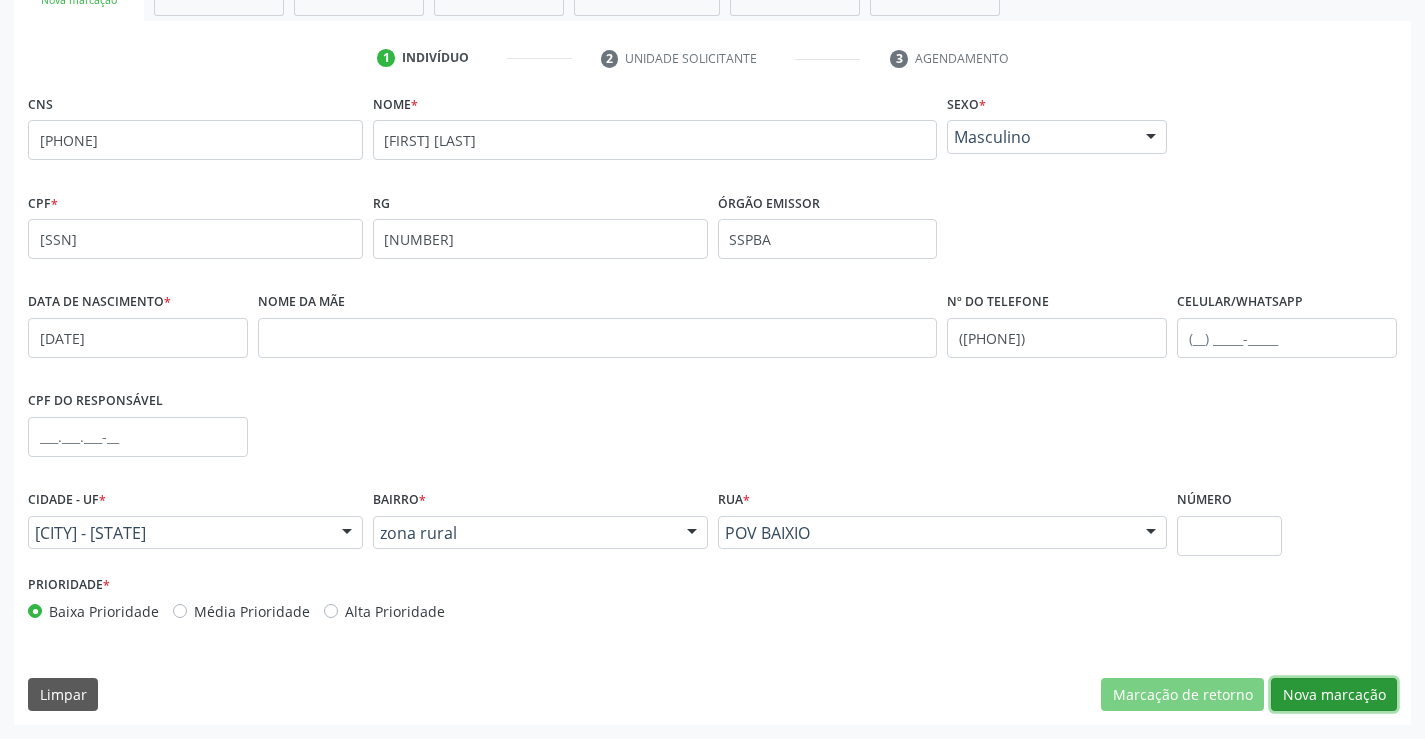 click on "Nova marcação" at bounding box center (1334, 695) 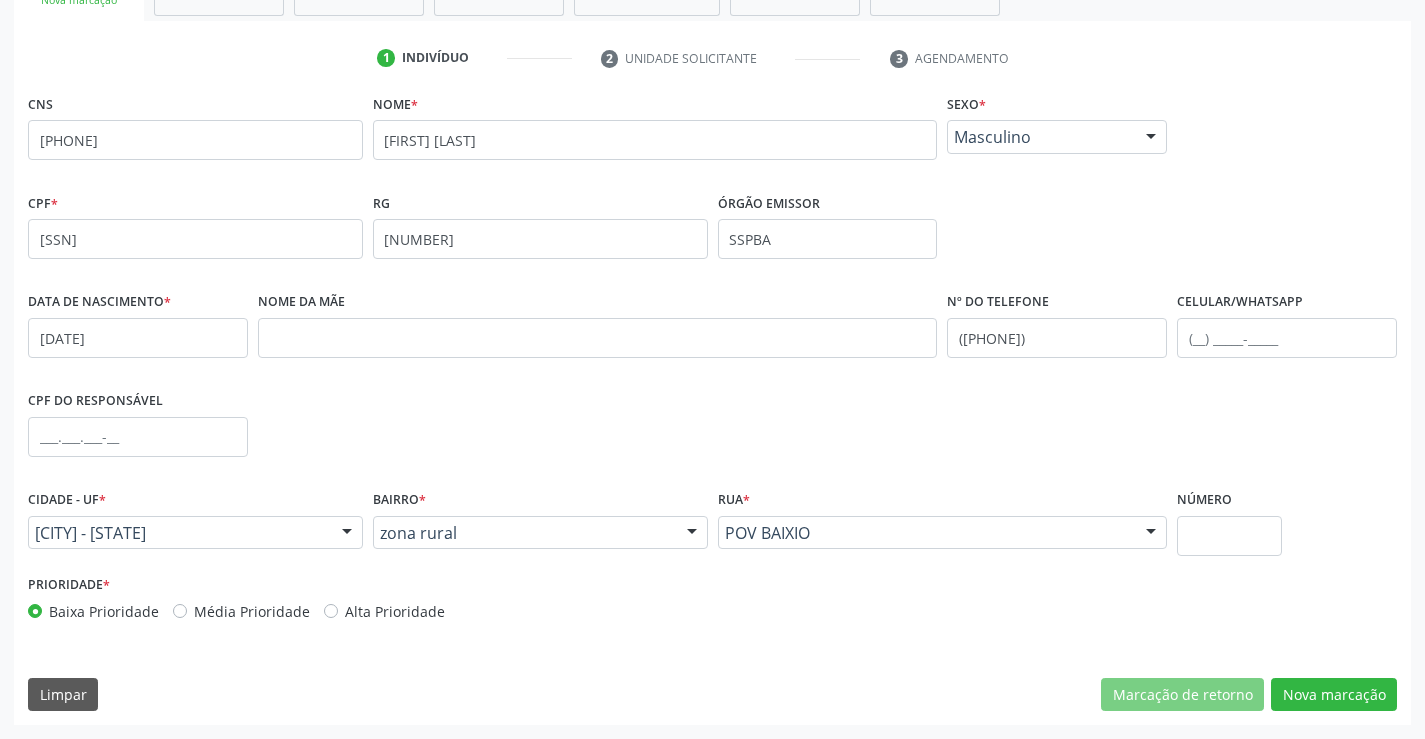 scroll, scrollTop: 167, scrollLeft: 0, axis: vertical 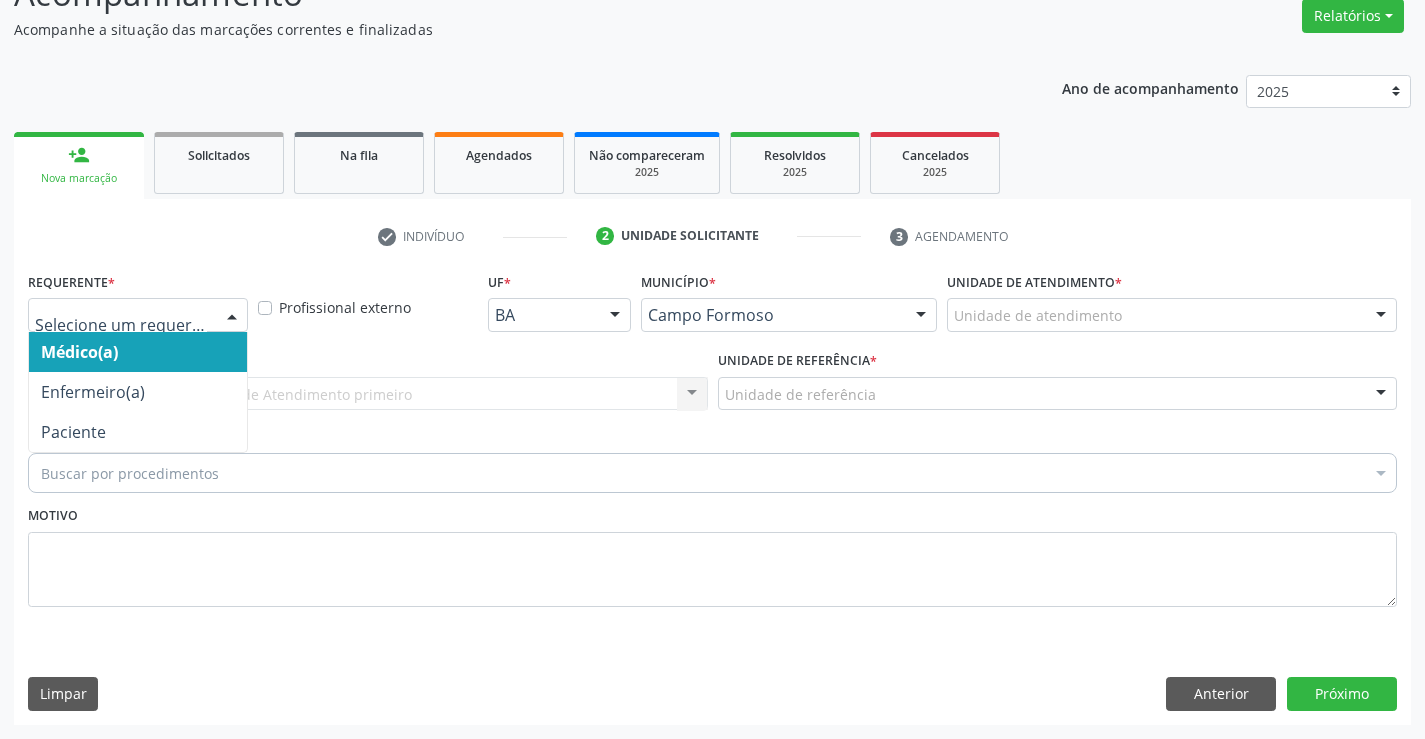 drag, startPoint x: 237, startPoint y: 309, endPoint x: 223, endPoint y: 353, distance: 46.173584 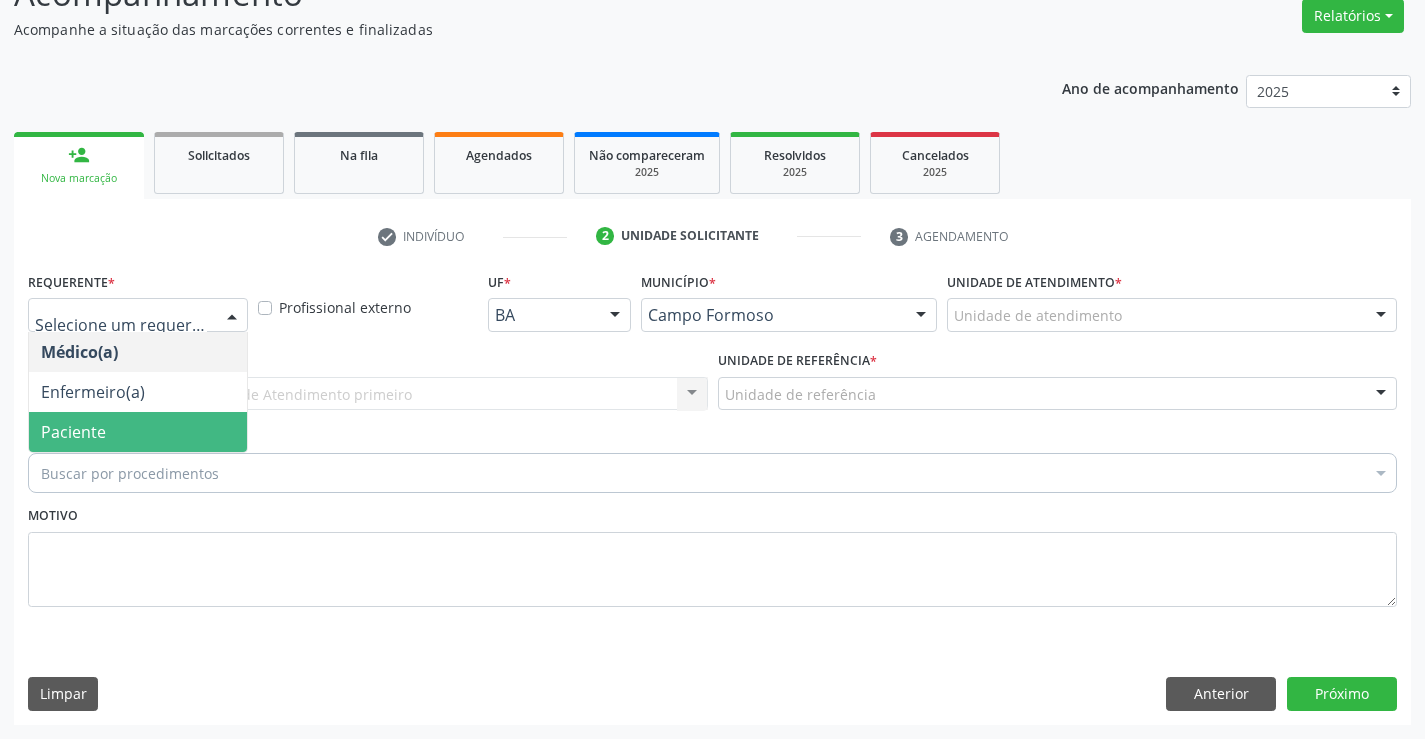 drag, startPoint x: 201, startPoint y: 433, endPoint x: 218, endPoint y: 397, distance: 39.812057 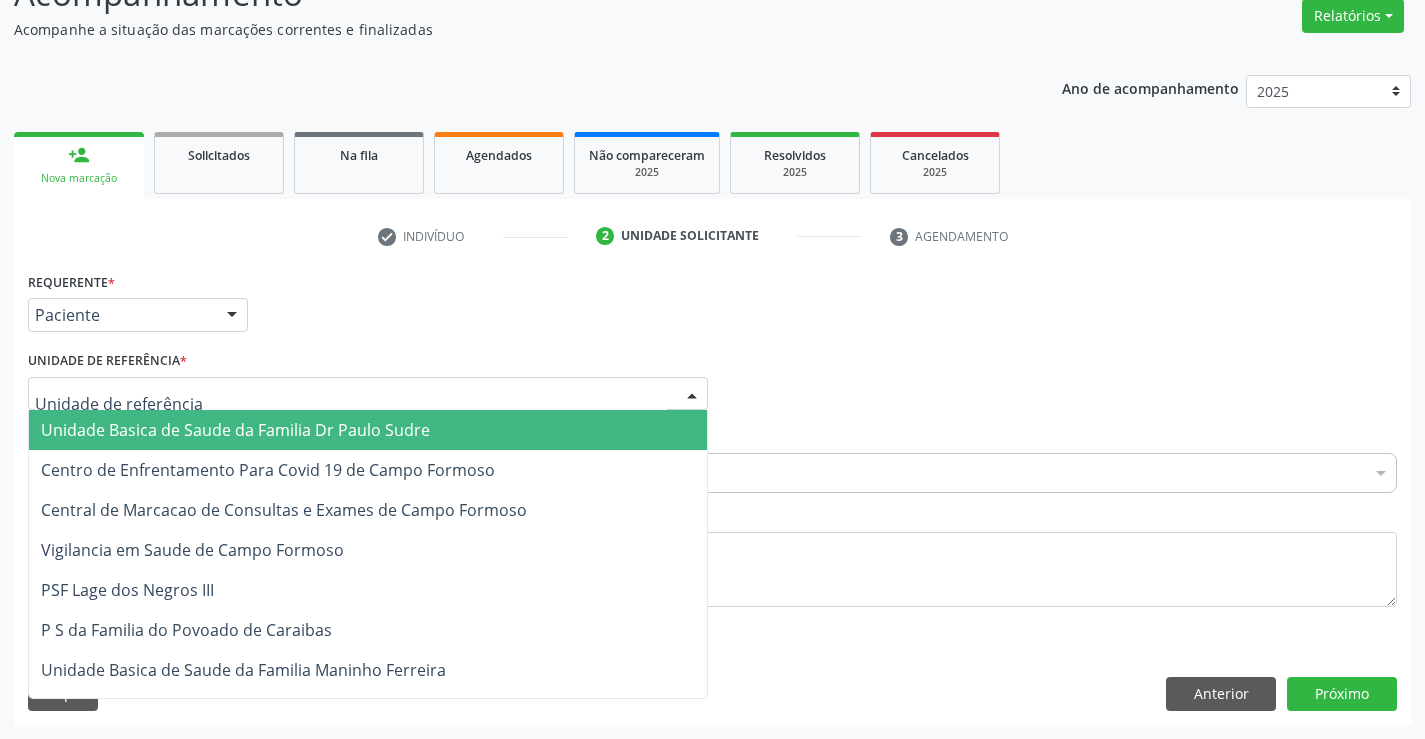 click at bounding box center (368, 394) 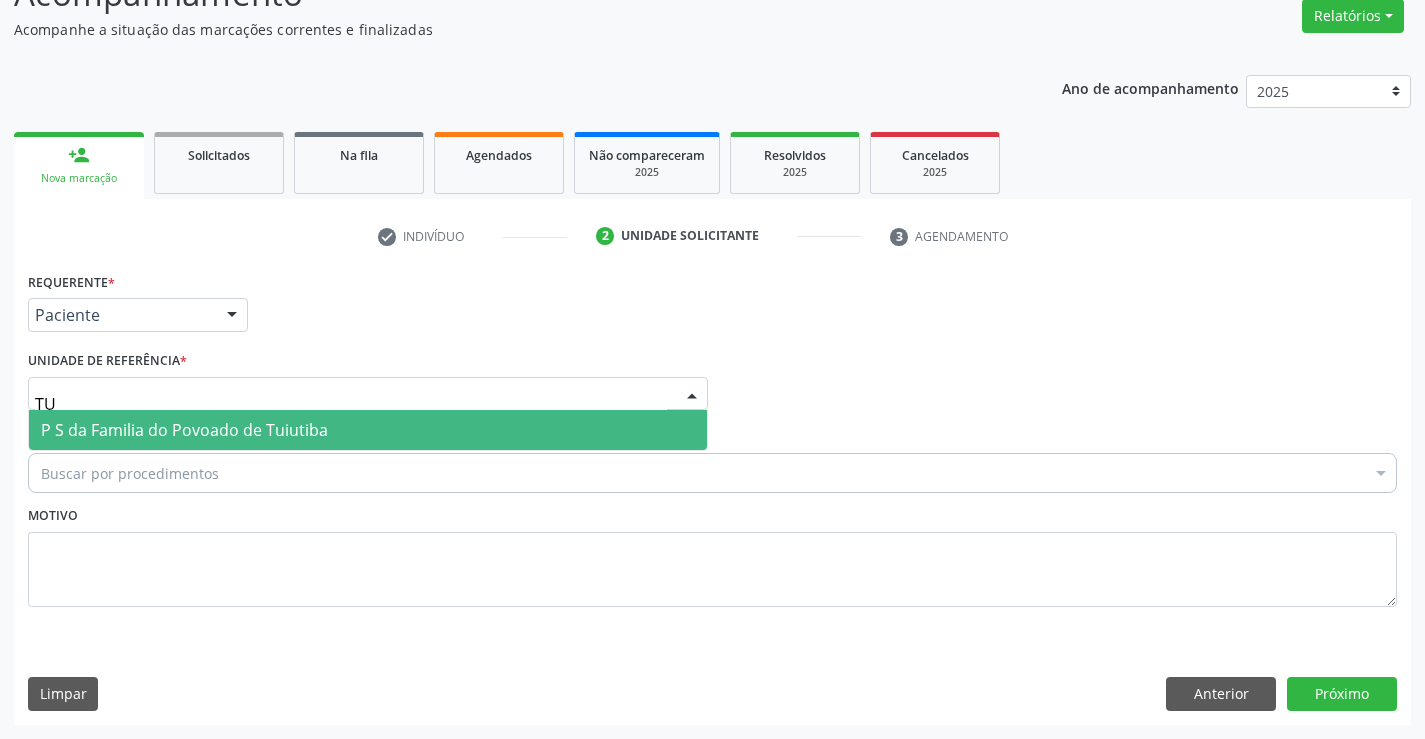 type on "TUI" 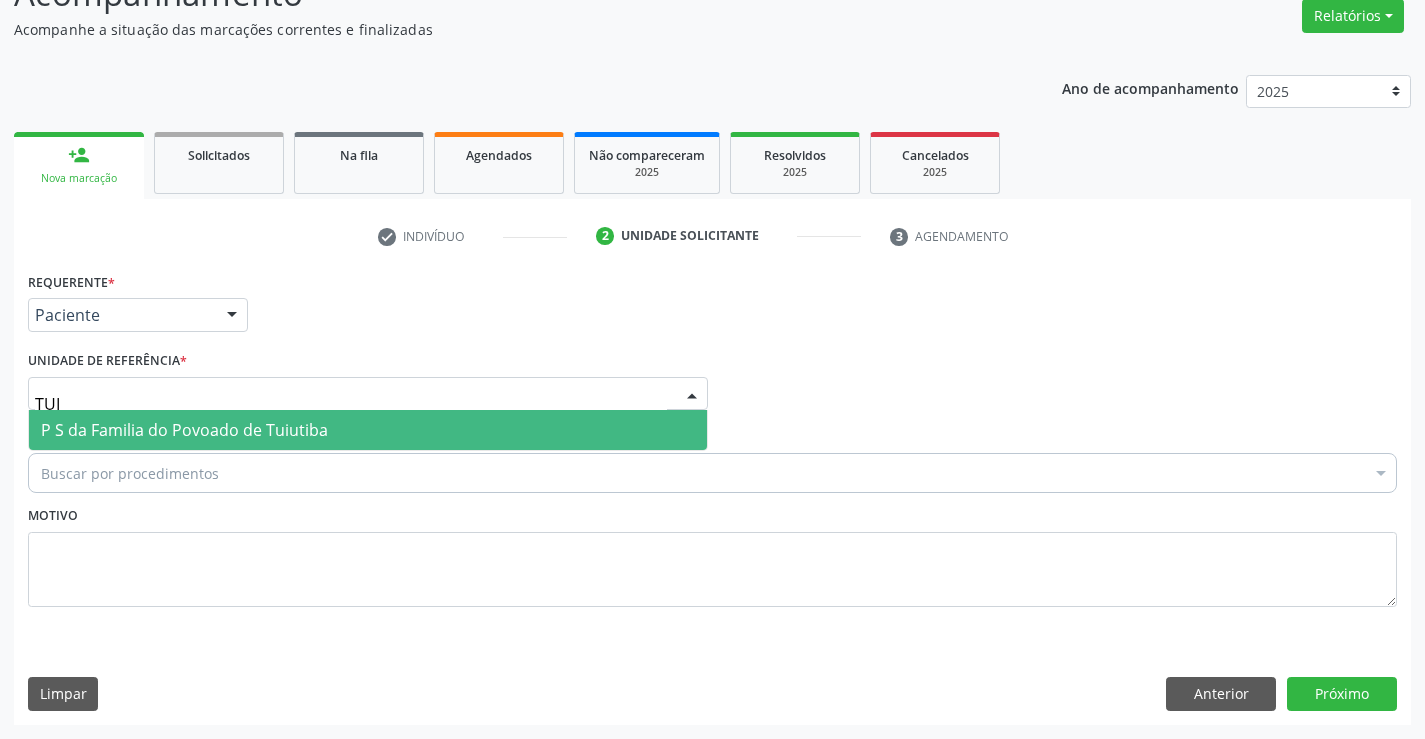 click on "P S da Familia do Povoado de Tuiutiba" at bounding box center [184, 430] 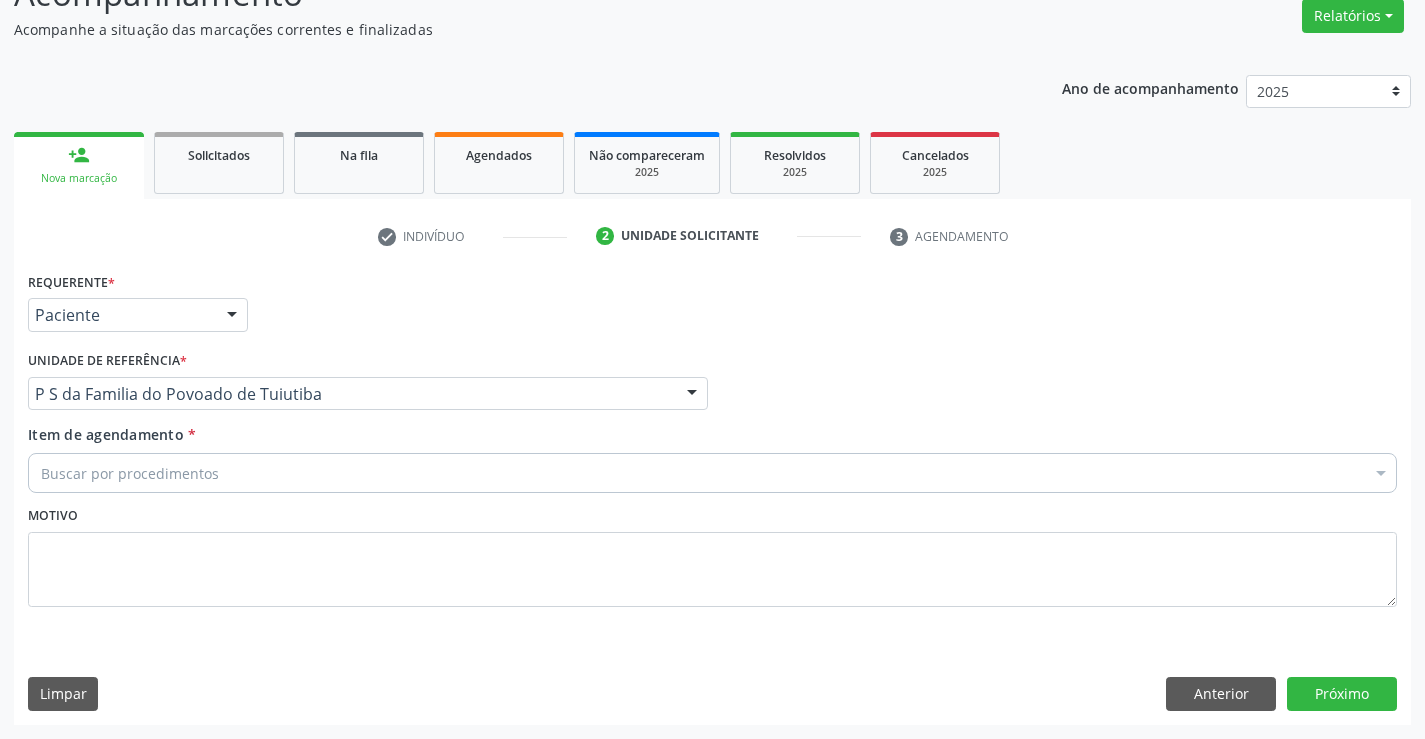 click on "Buscar por procedimentos" at bounding box center [712, 473] 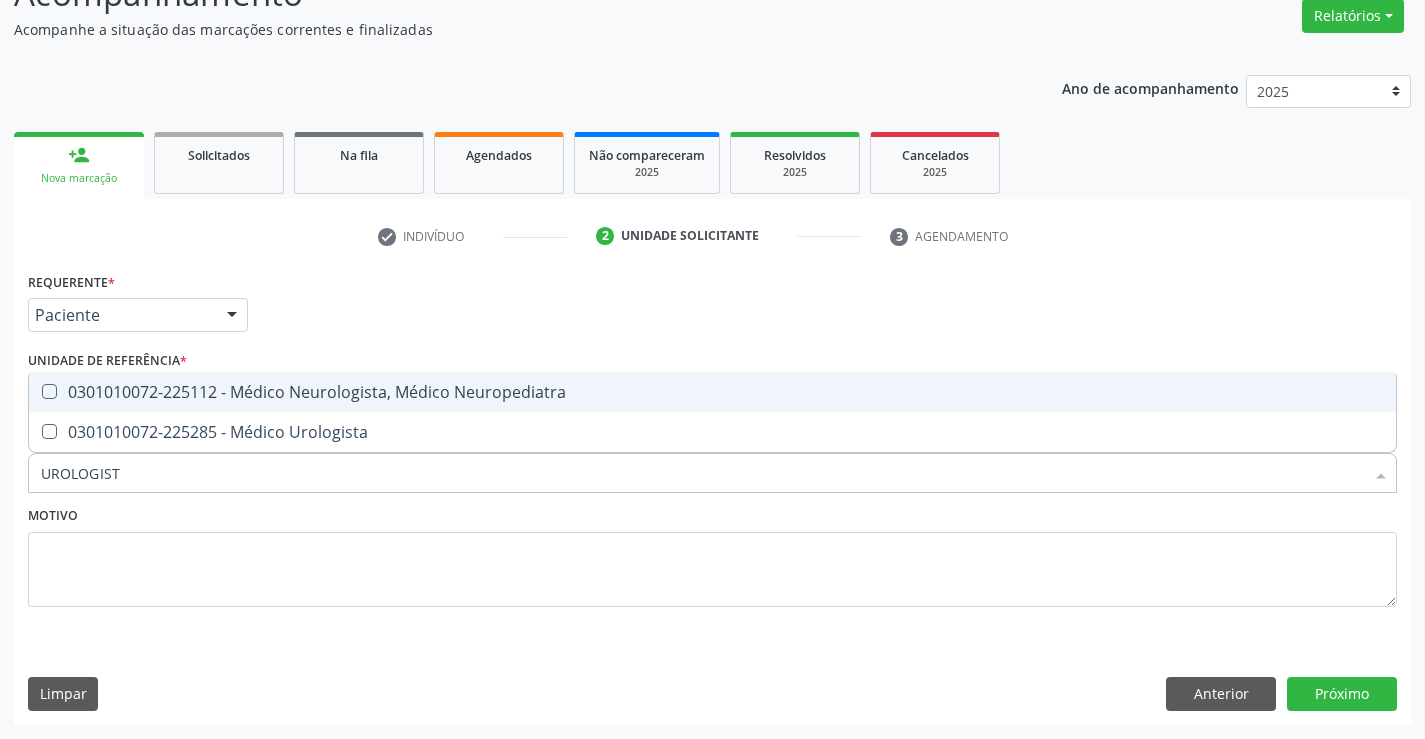 type on "UROLOGISTA" 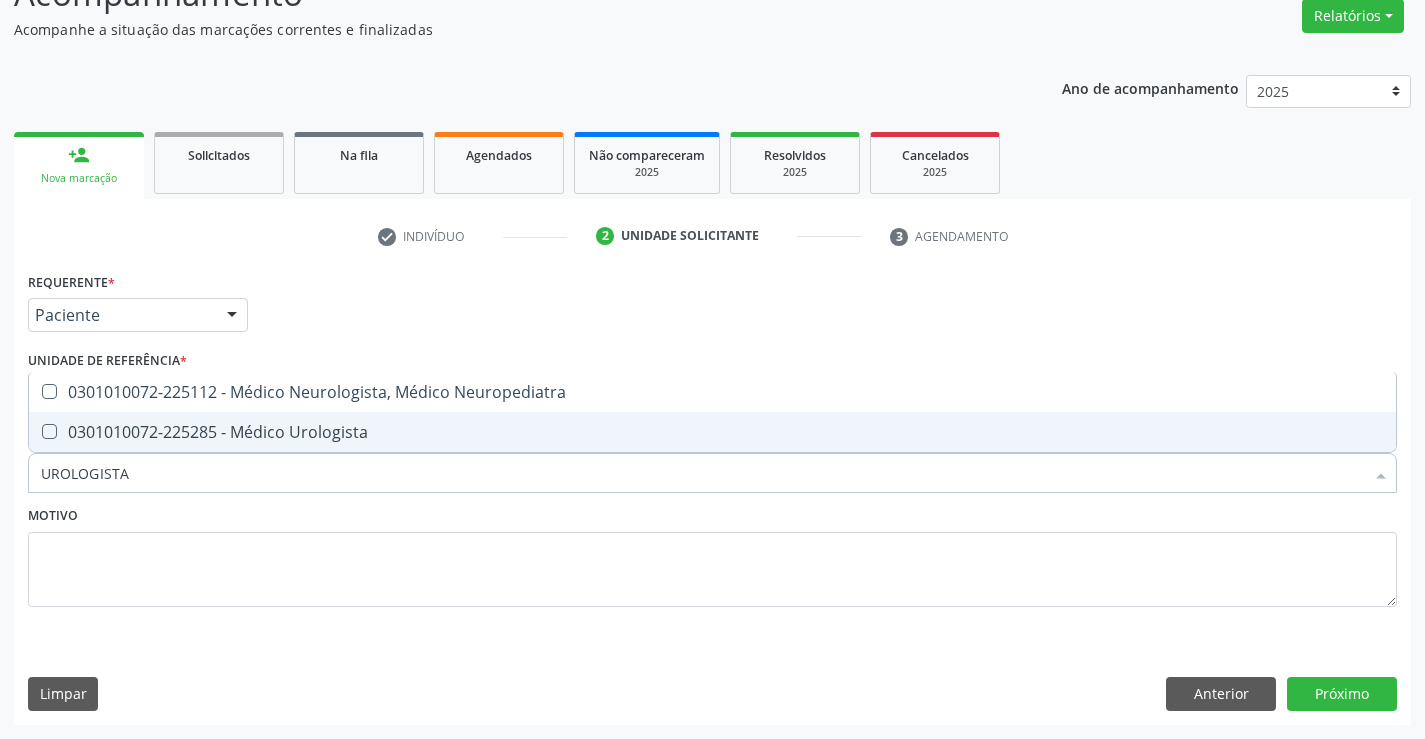 click on "0301010072-225285 - Médico Urologista" at bounding box center [712, 432] 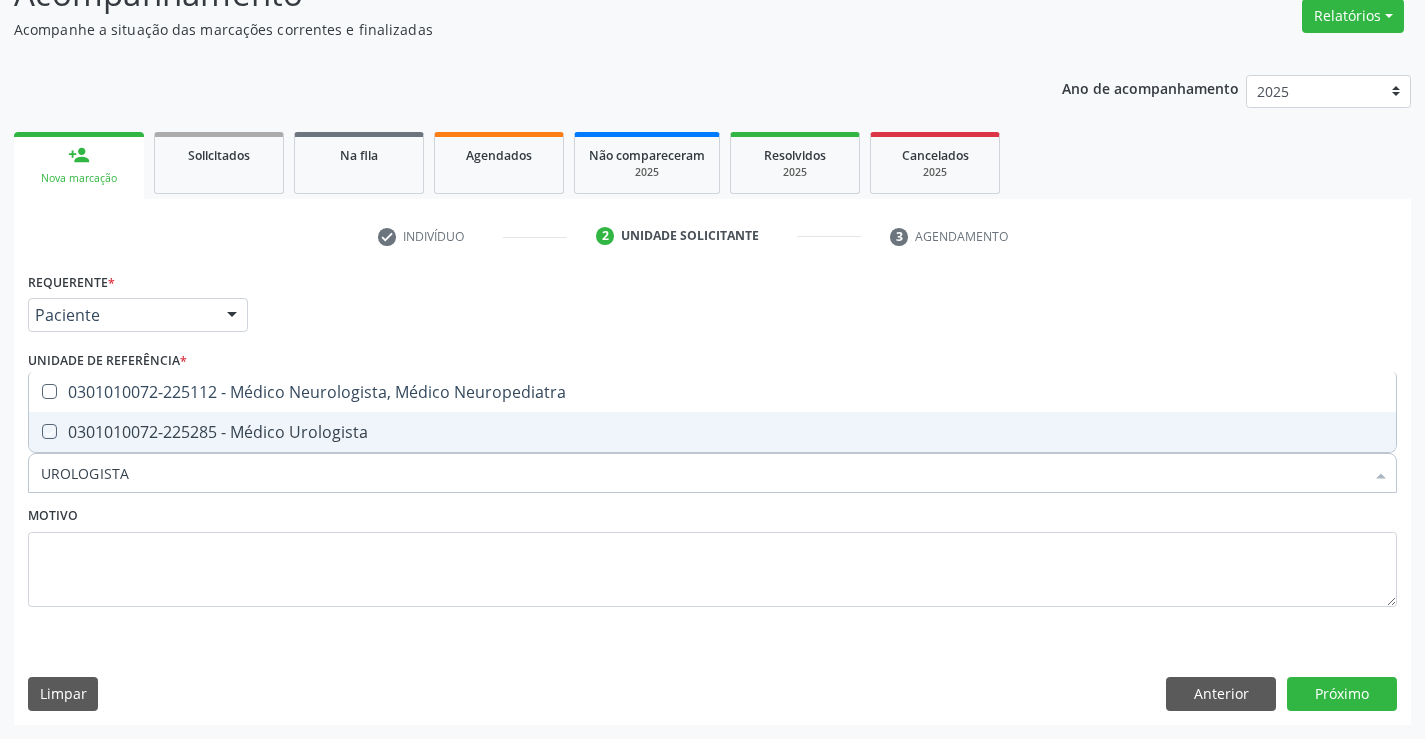checkbox on "true" 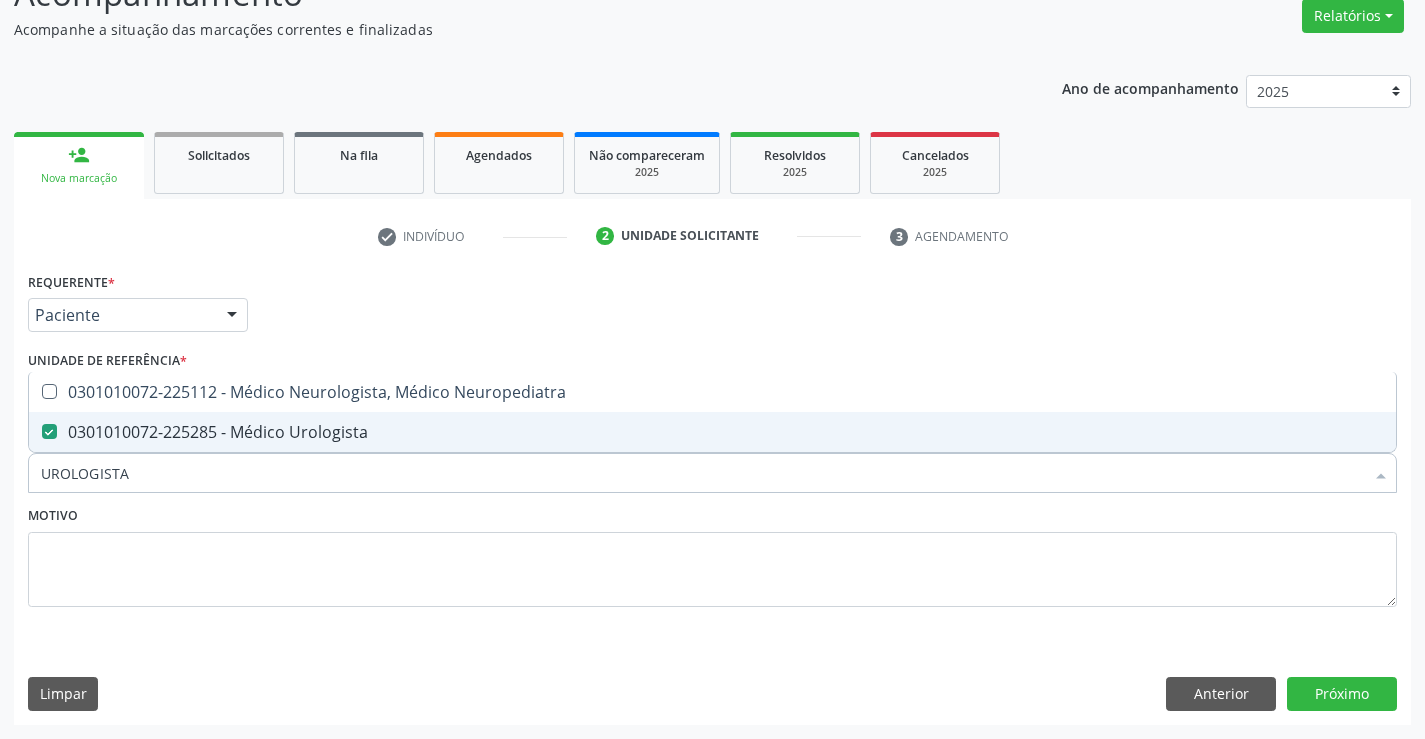 click on "Motivo" at bounding box center (712, 554) 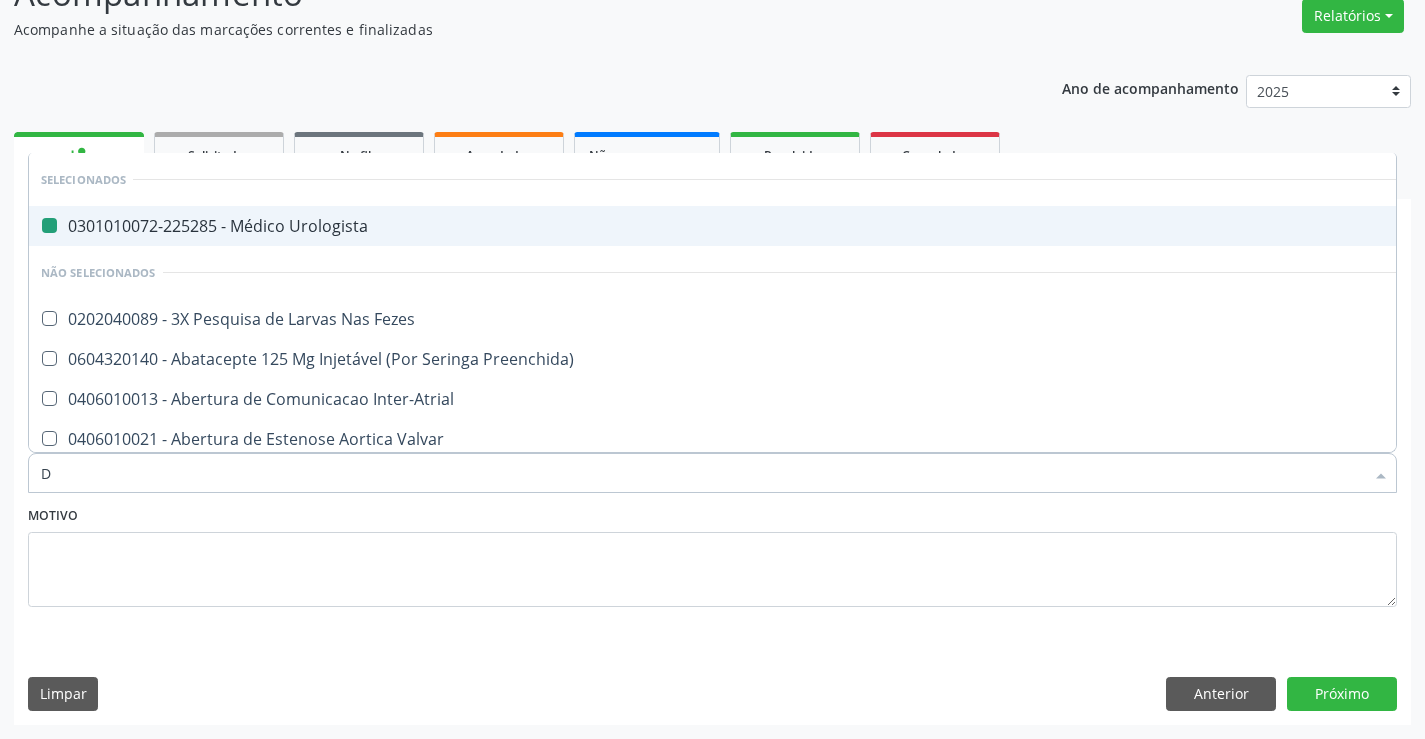 type on "DO" 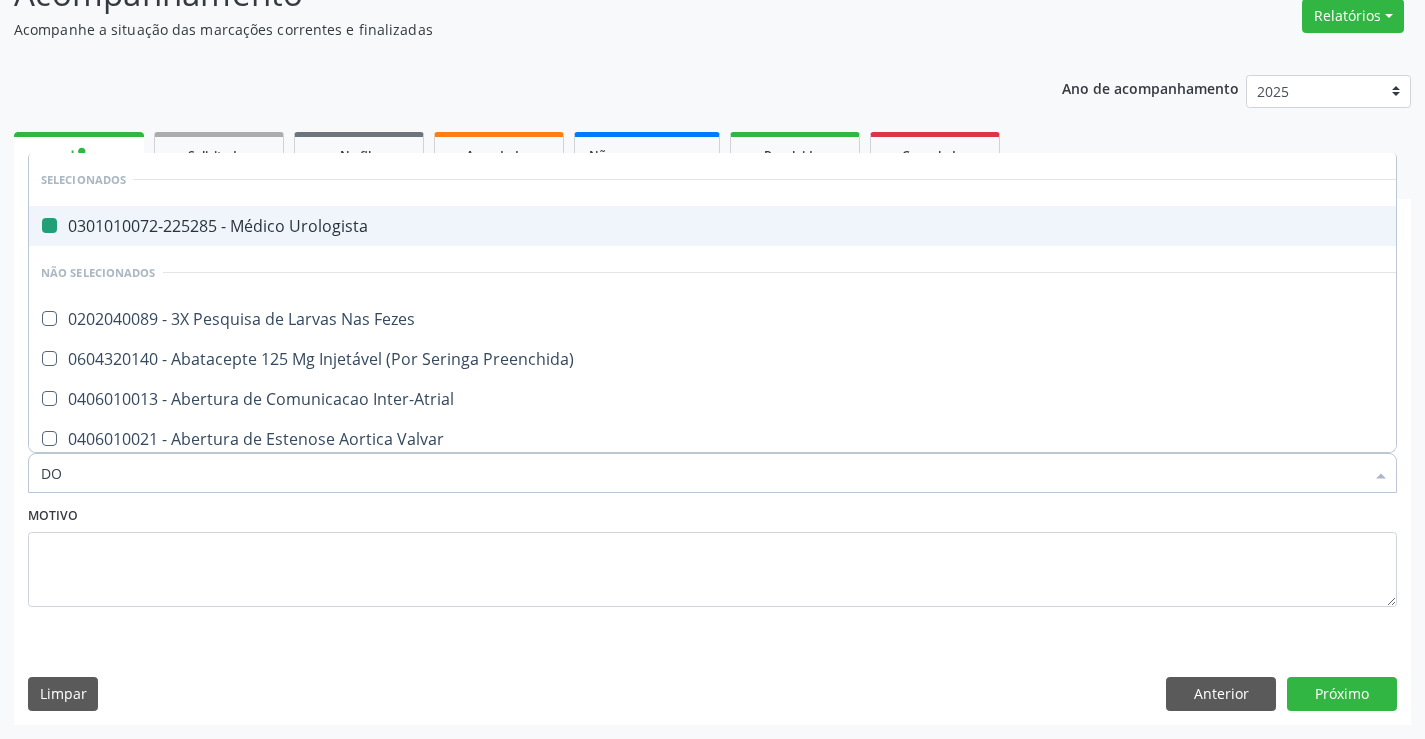 checkbox on "false" 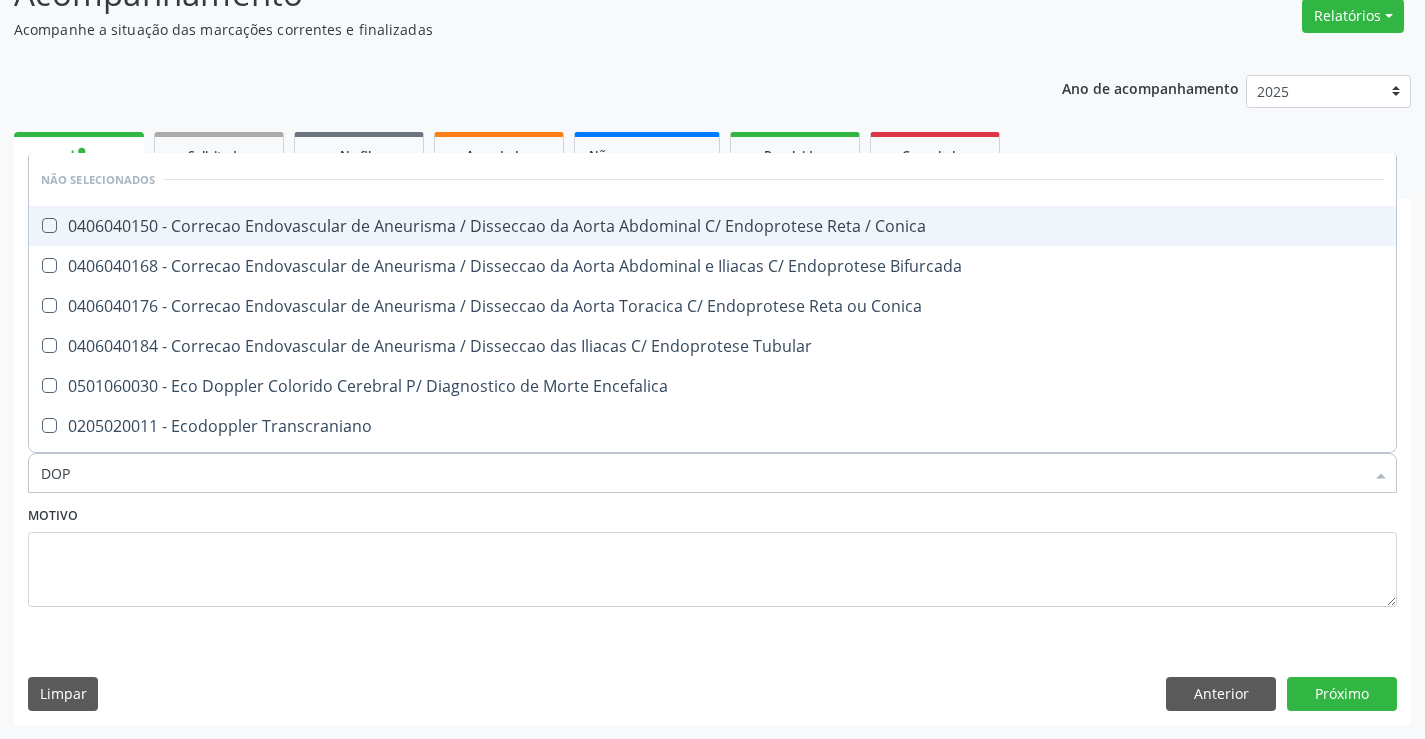 type on "DOPP" 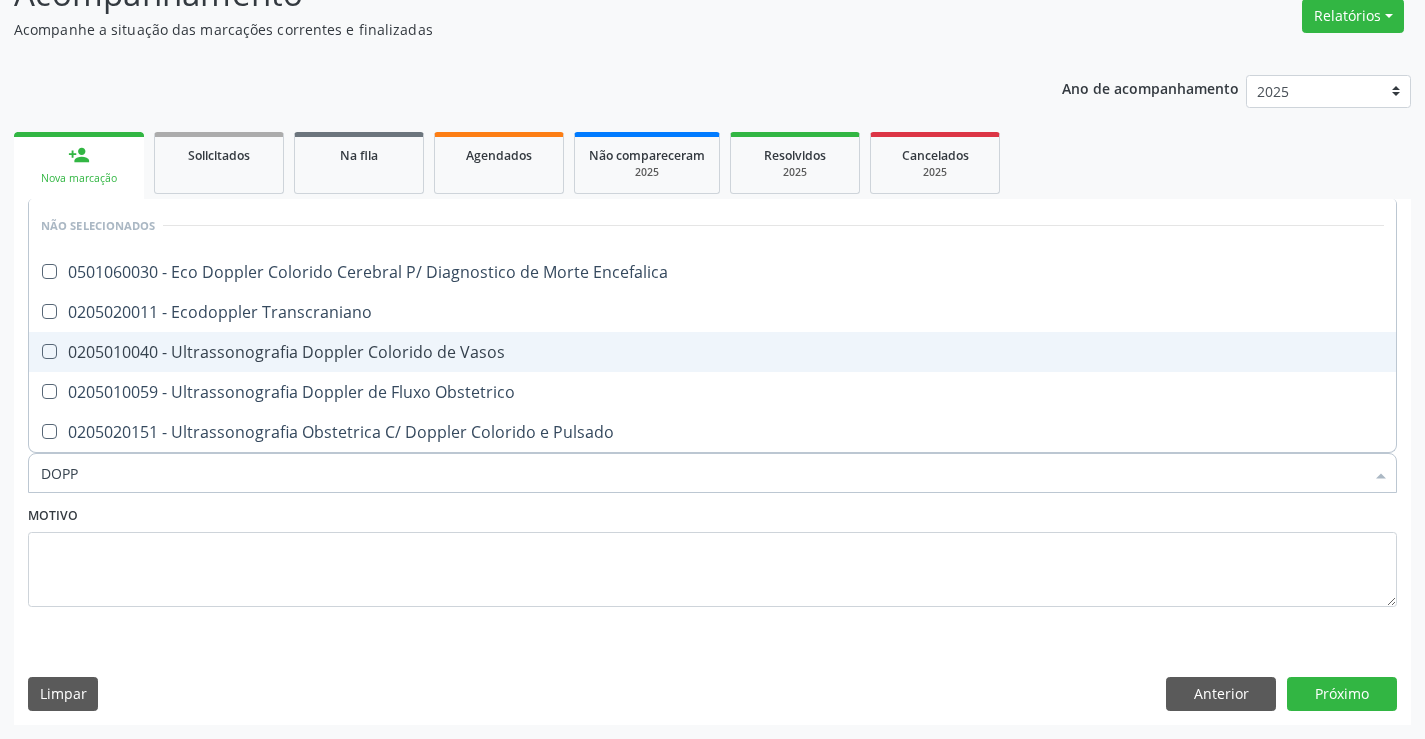 drag, startPoint x: 349, startPoint y: 350, endPoint x: 348, endPoint y: 373, distance: 23.021729 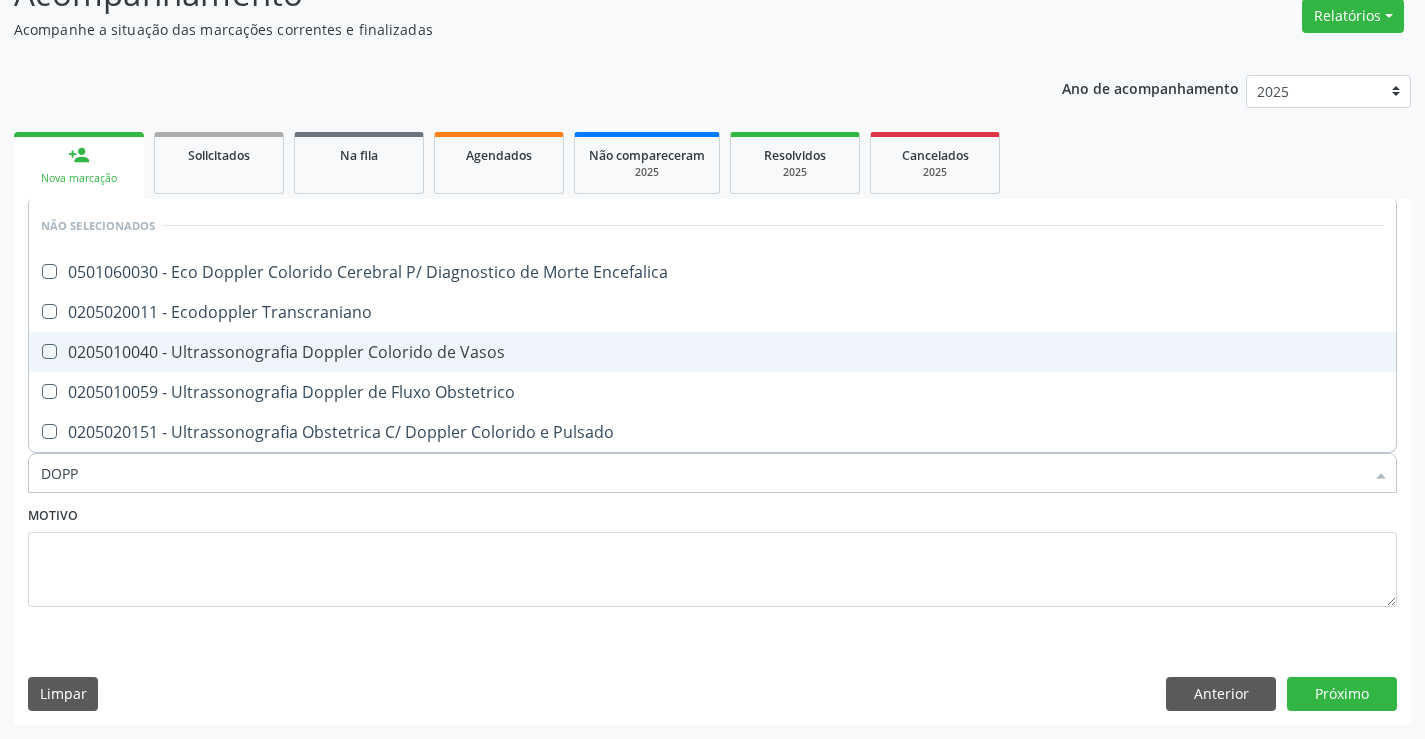 checkbox on "true" 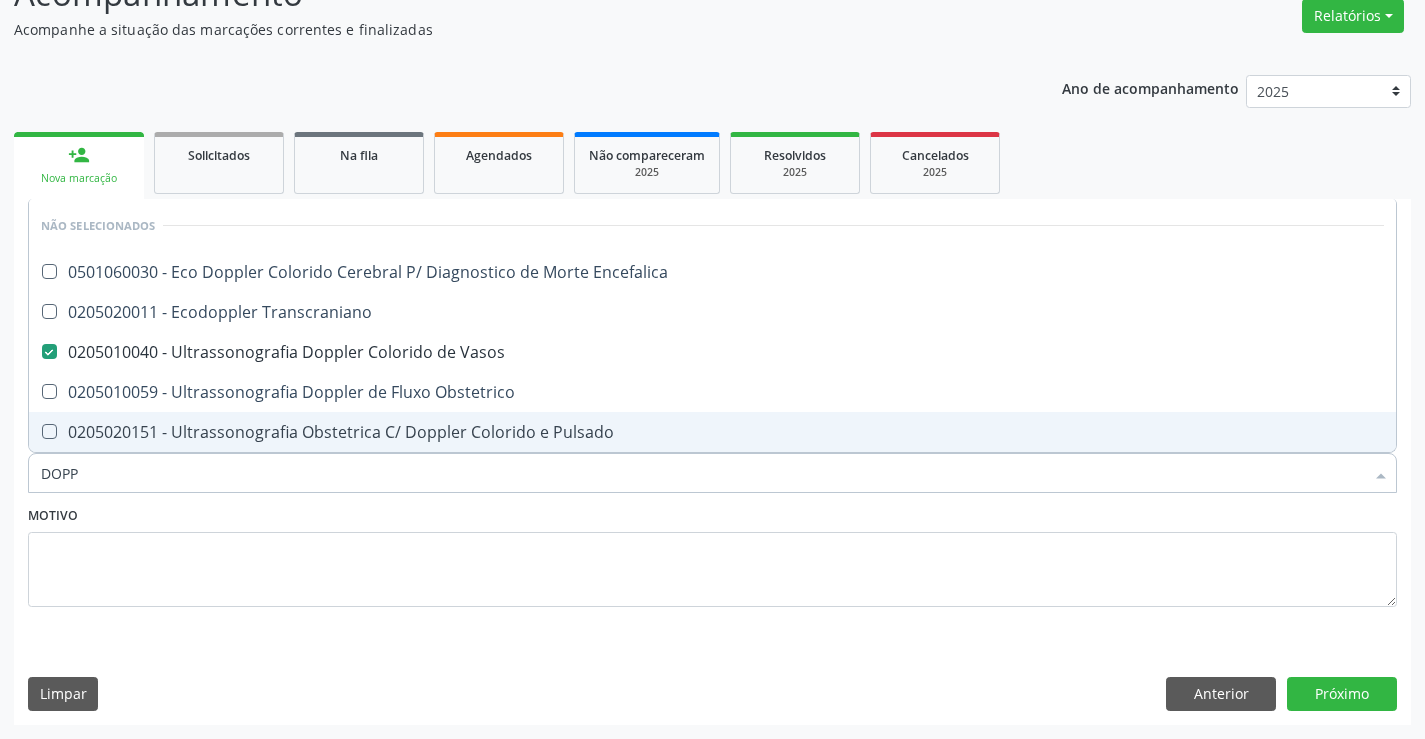 drag, startPoint x: 314, startPoint y: 522, endPoint x: 292, endPoint y: 531, distance: 23.769728 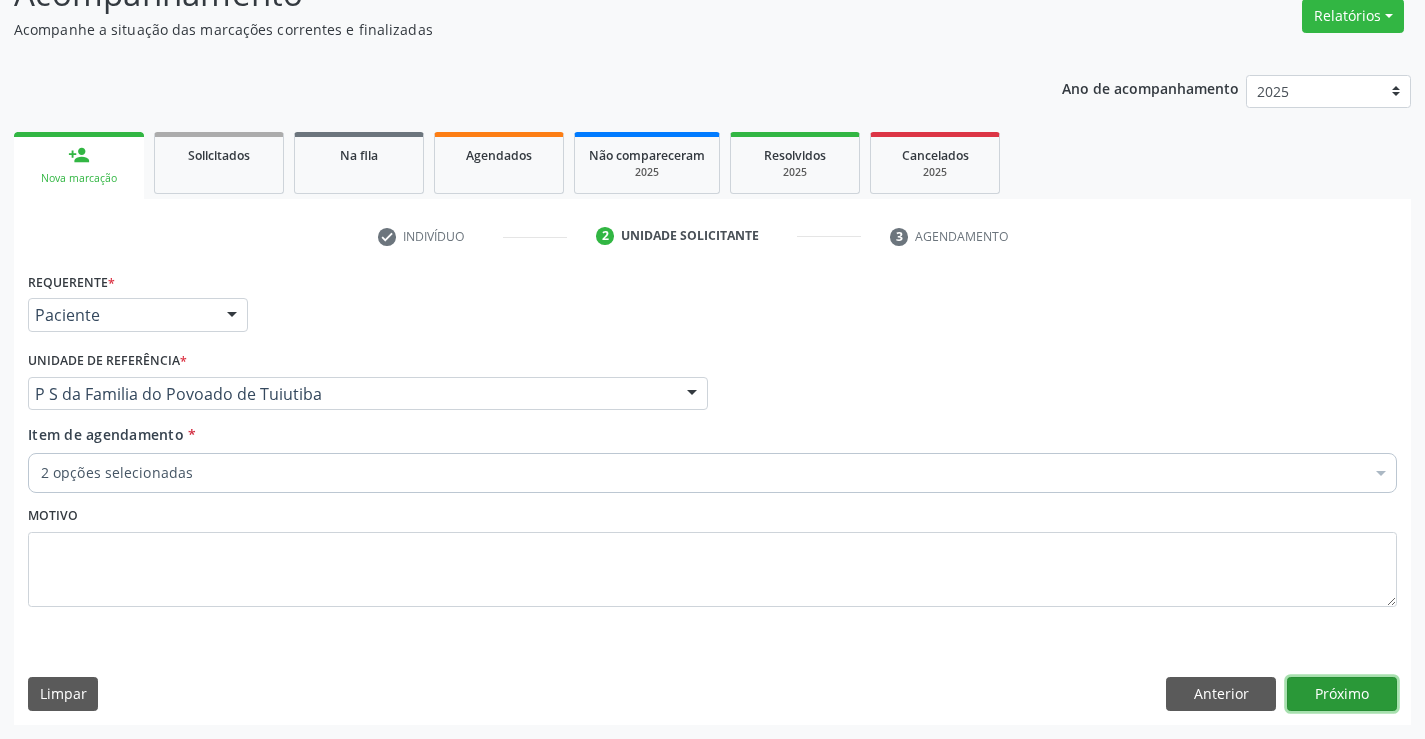 click on "Próximo" at bounding box center [1342, 694] 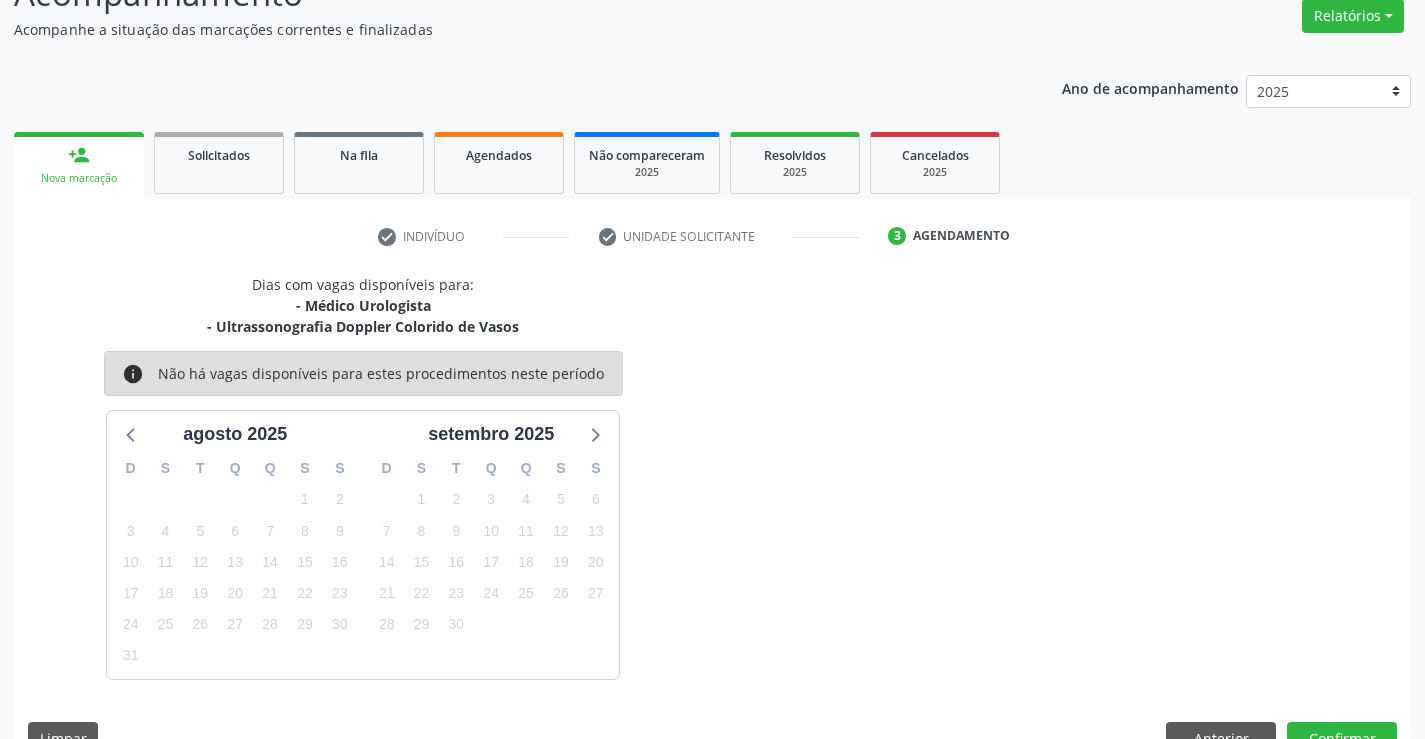 scroll, scrollTop: 211, scrollLeft: 0, axis: vertical 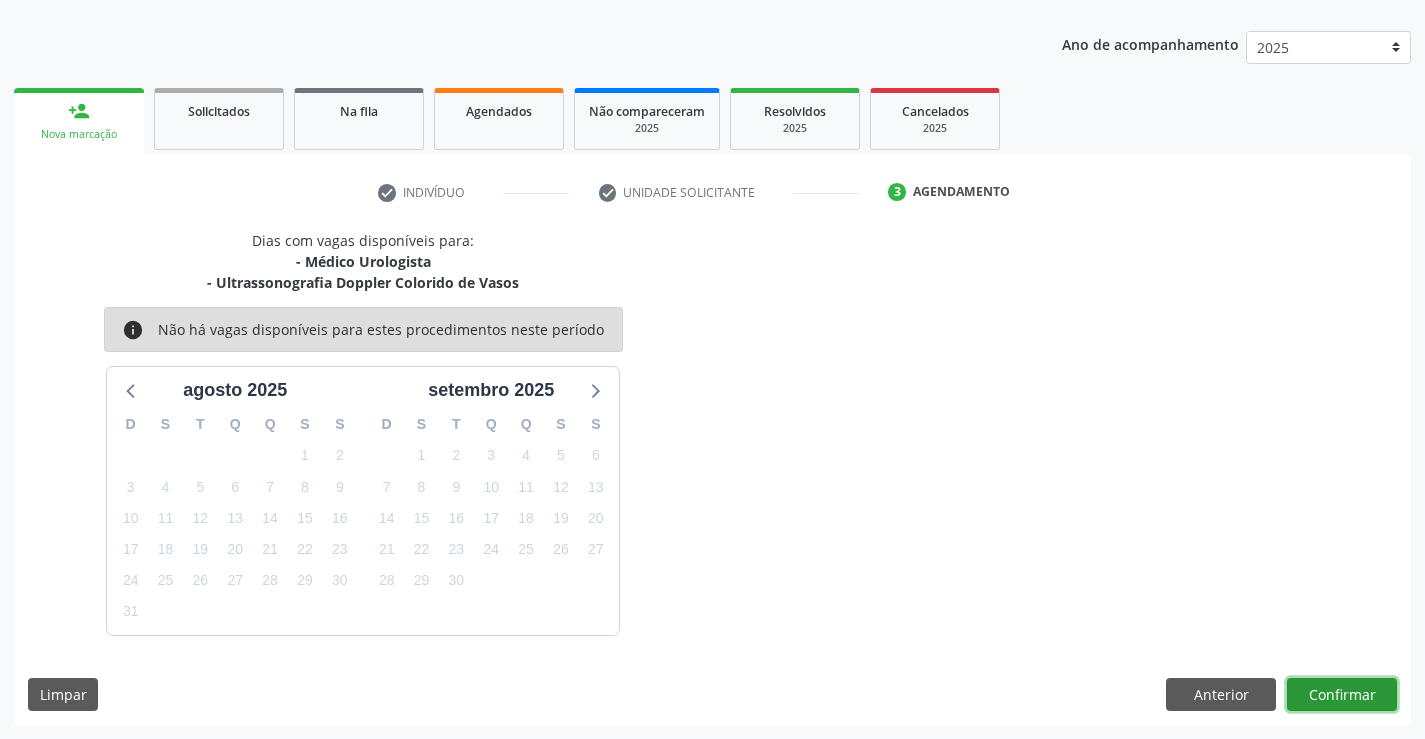 click on "Confirmar" at bounding box center (1342, 695) 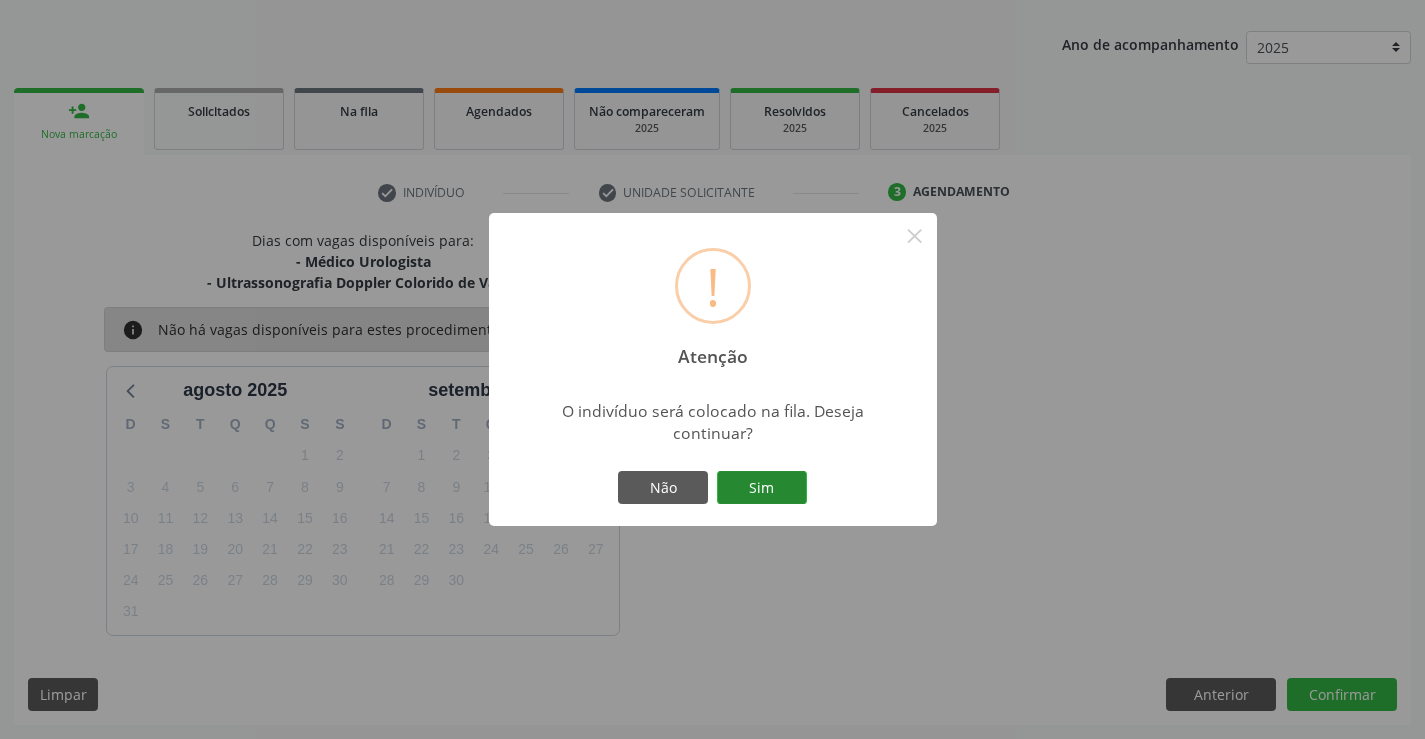 click on "Sim" at bounding box center [762, 488] 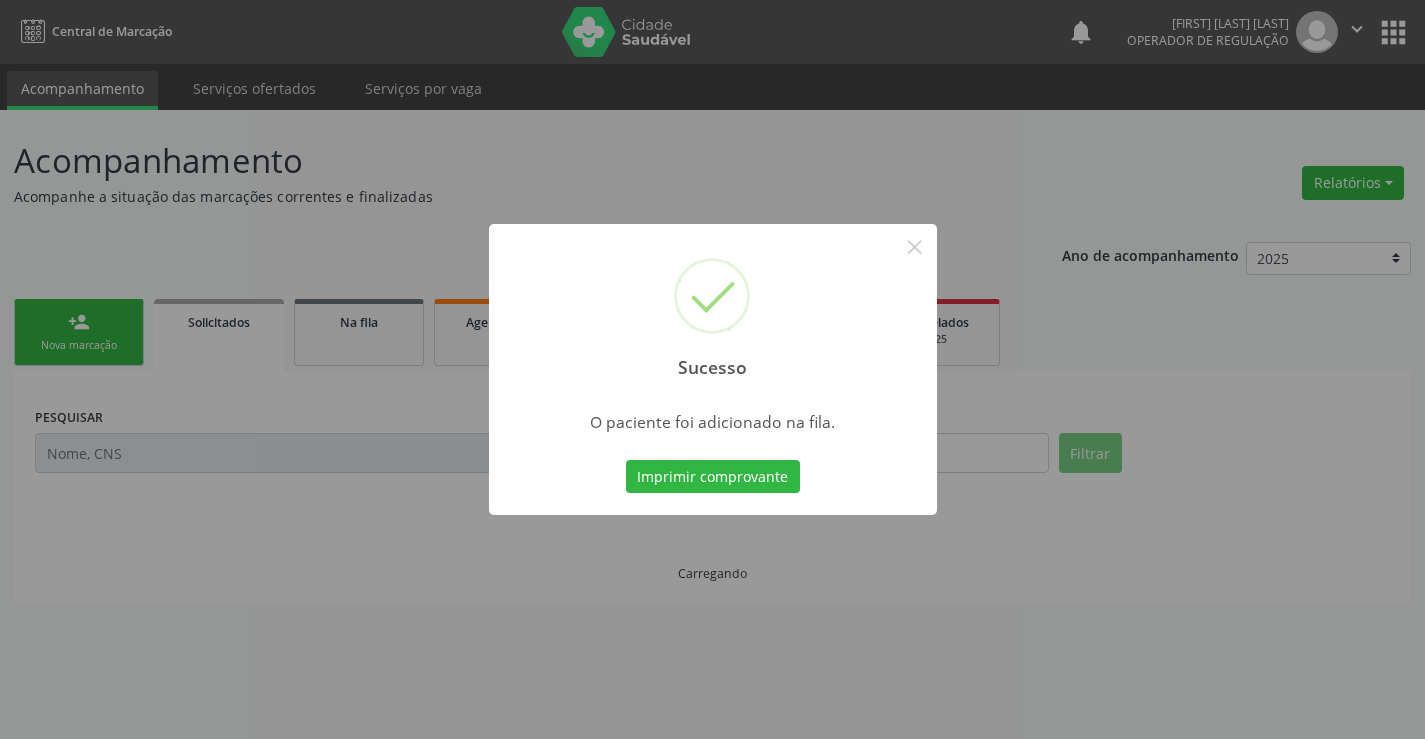 scroll, scrollTop: 0, scrollLeft: 0, axis: both 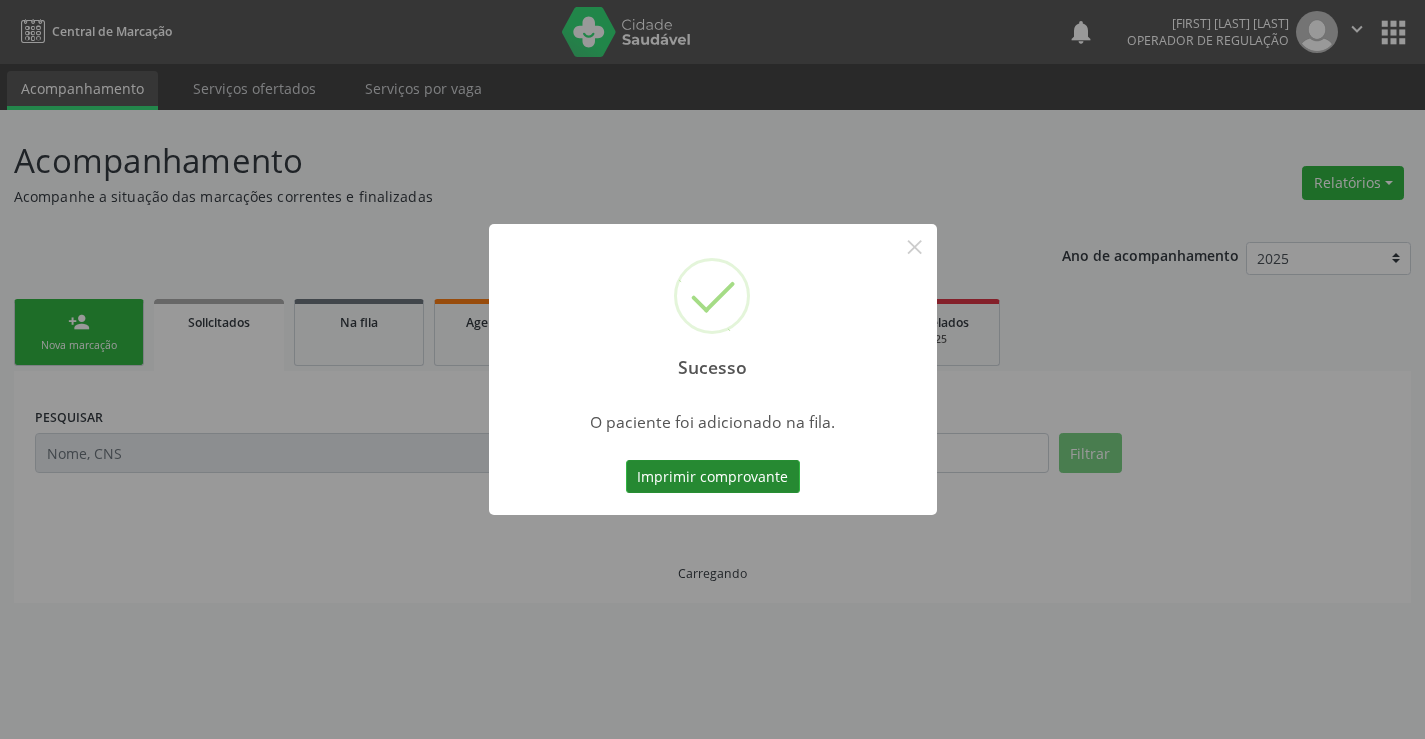 click on "Imprimir comprovante" at bounding box center [713, 477] 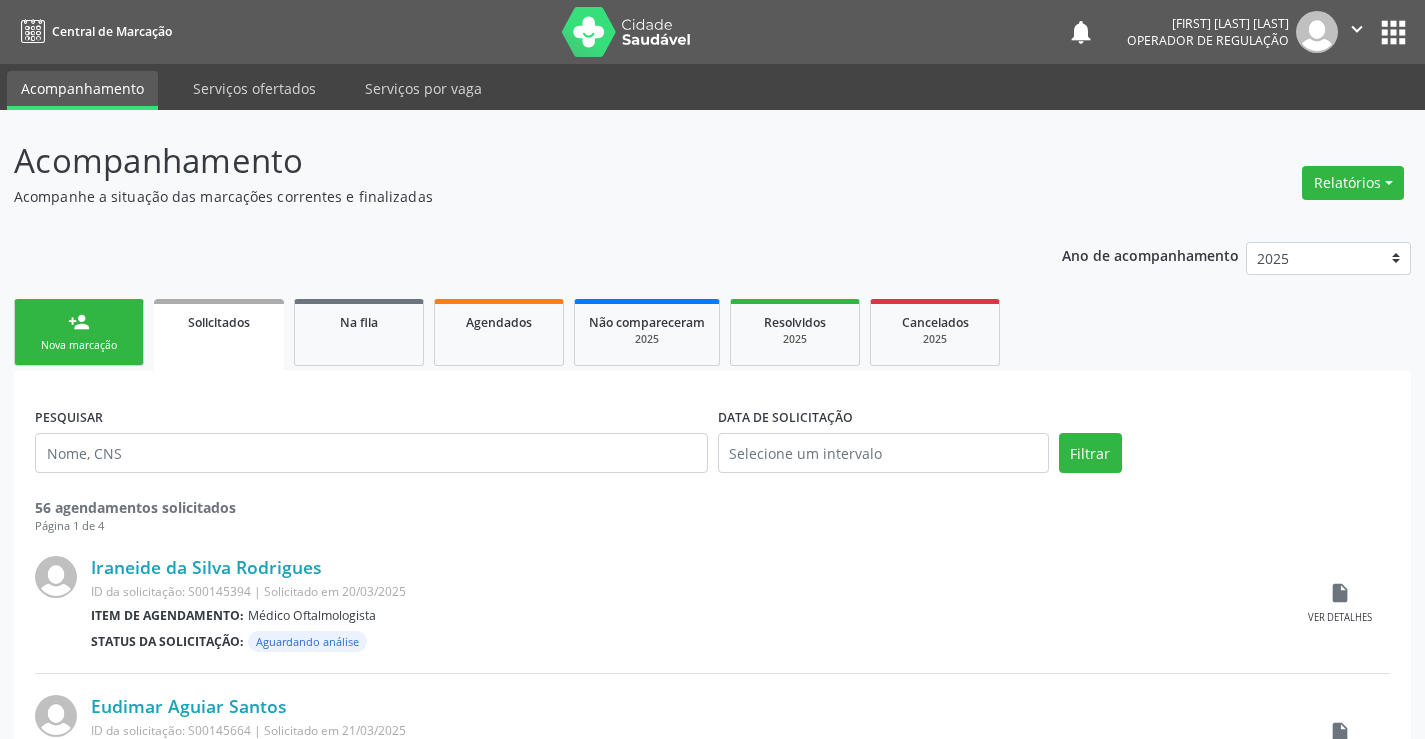 click on "" at bounding box center [1357, 29] 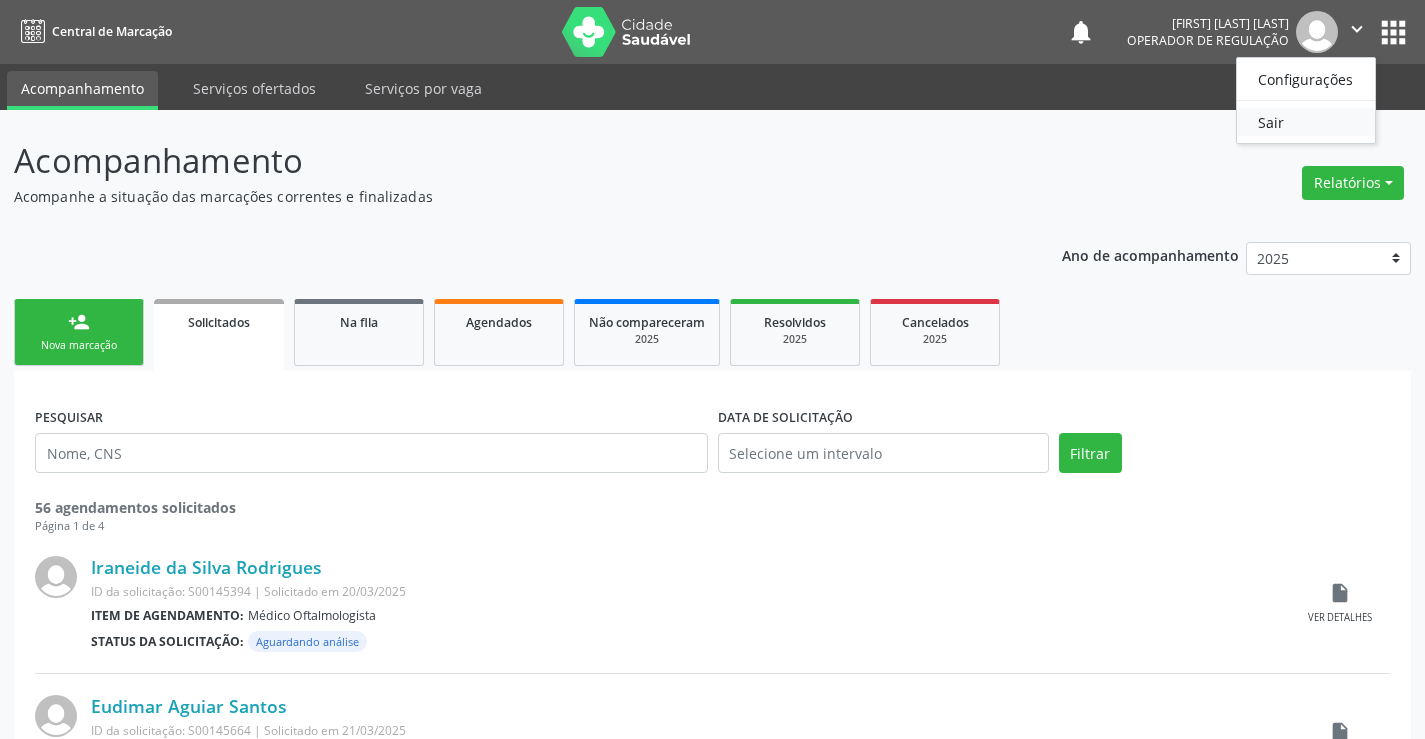 click on "Sair" at bounding box center [1306, 122] 